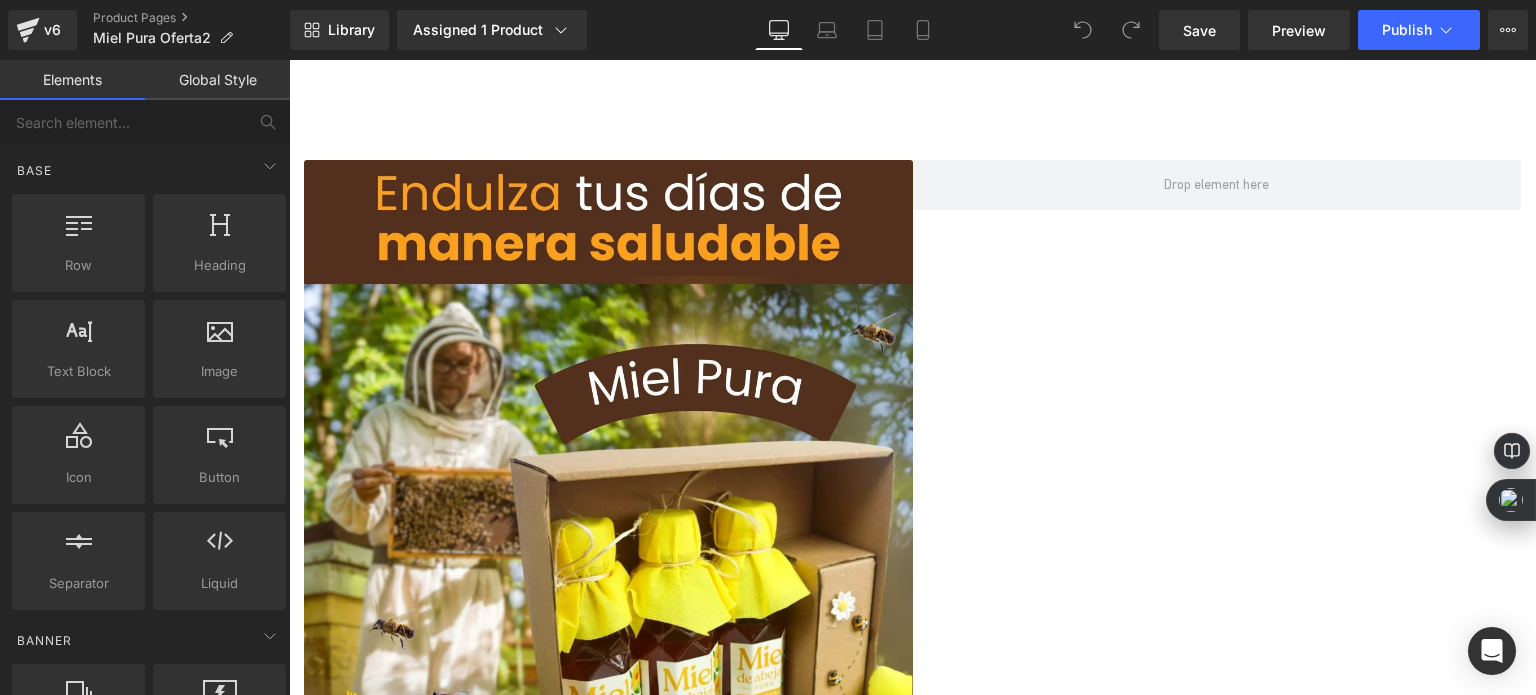 scroll, scrollTop: 3700, scrollLeft: 0, axis: vertical 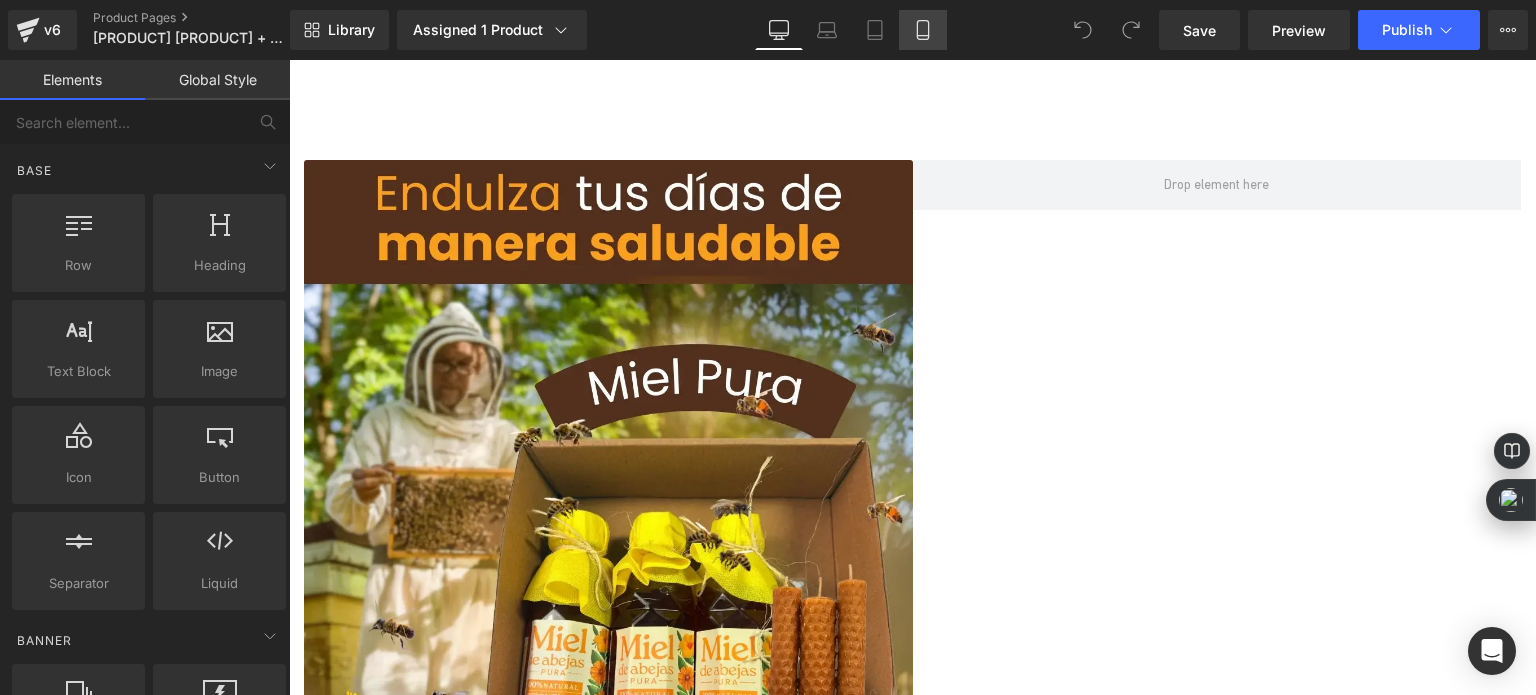 click 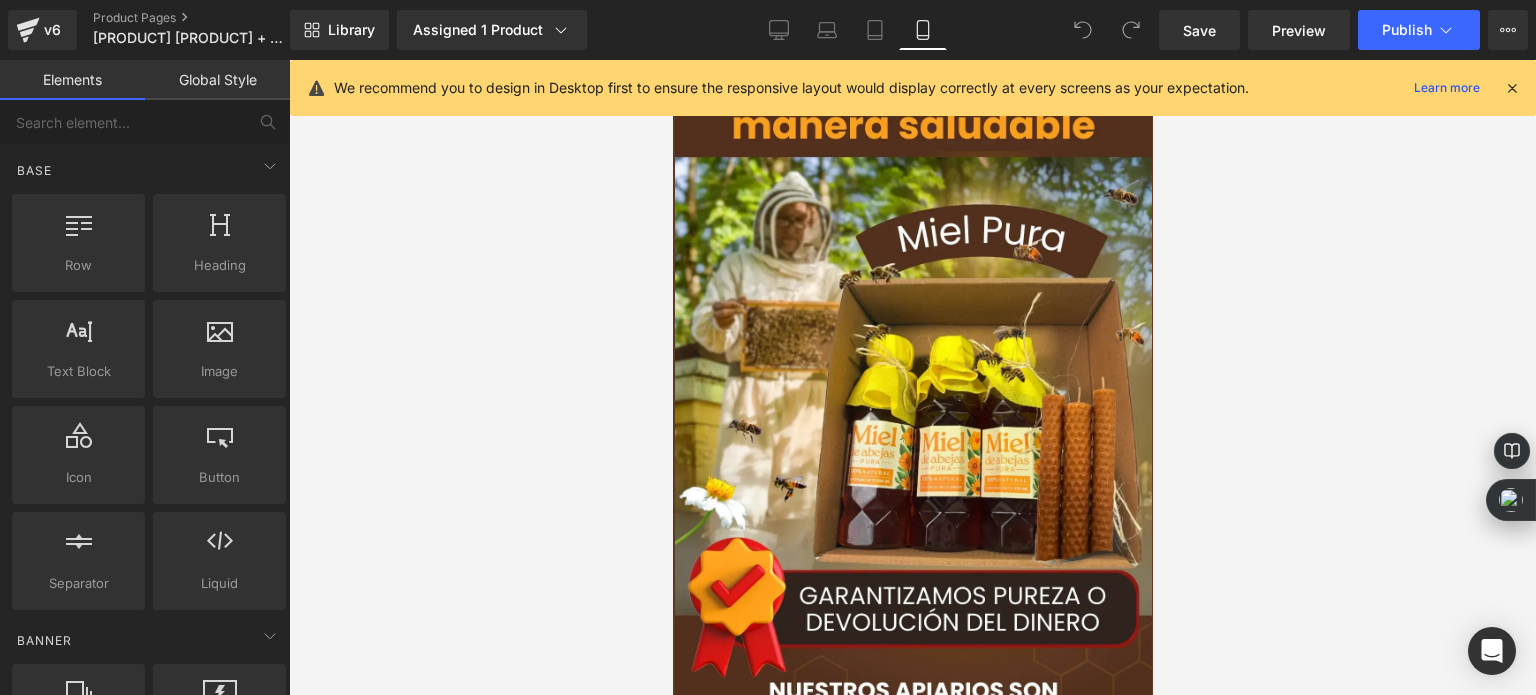 click at bounding box center (1512, 88) 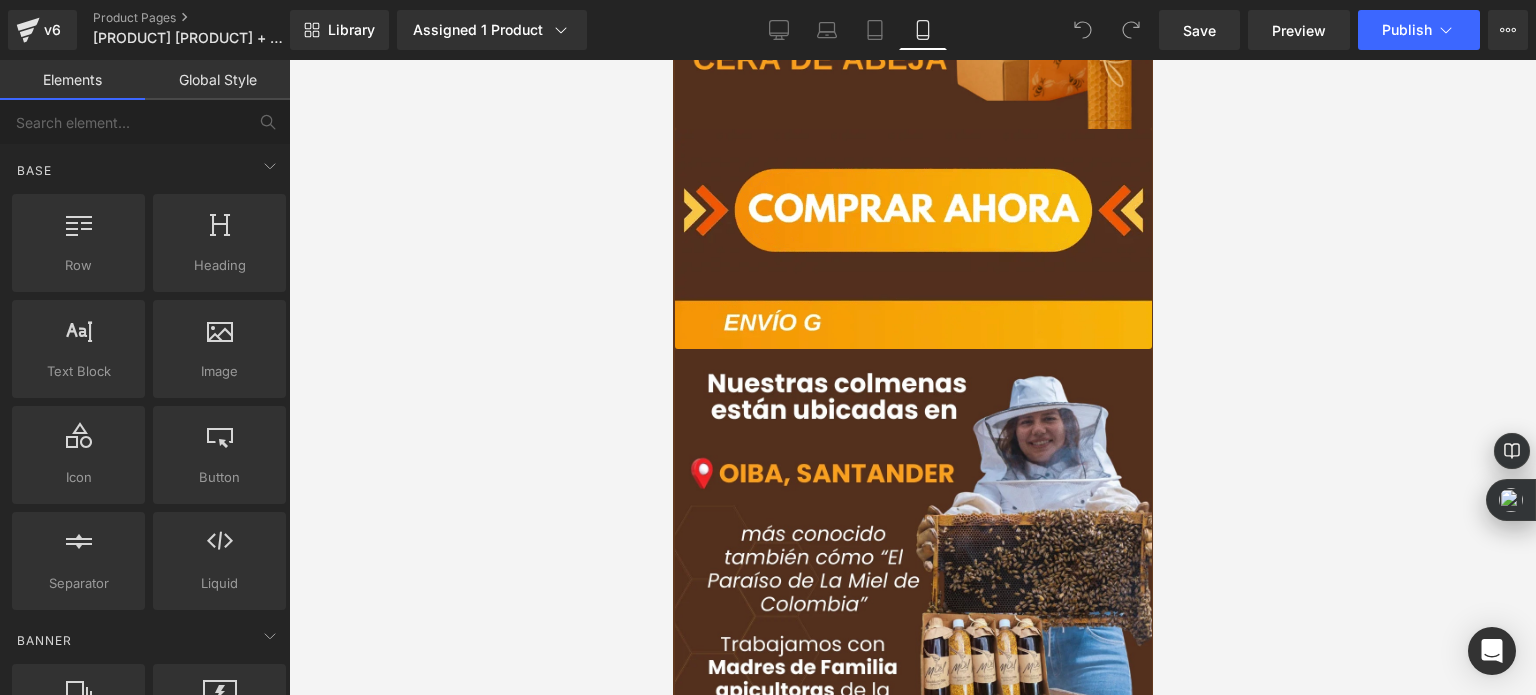 scroll, scrollTop: 800, scrollLeft: 0, axis: vertical 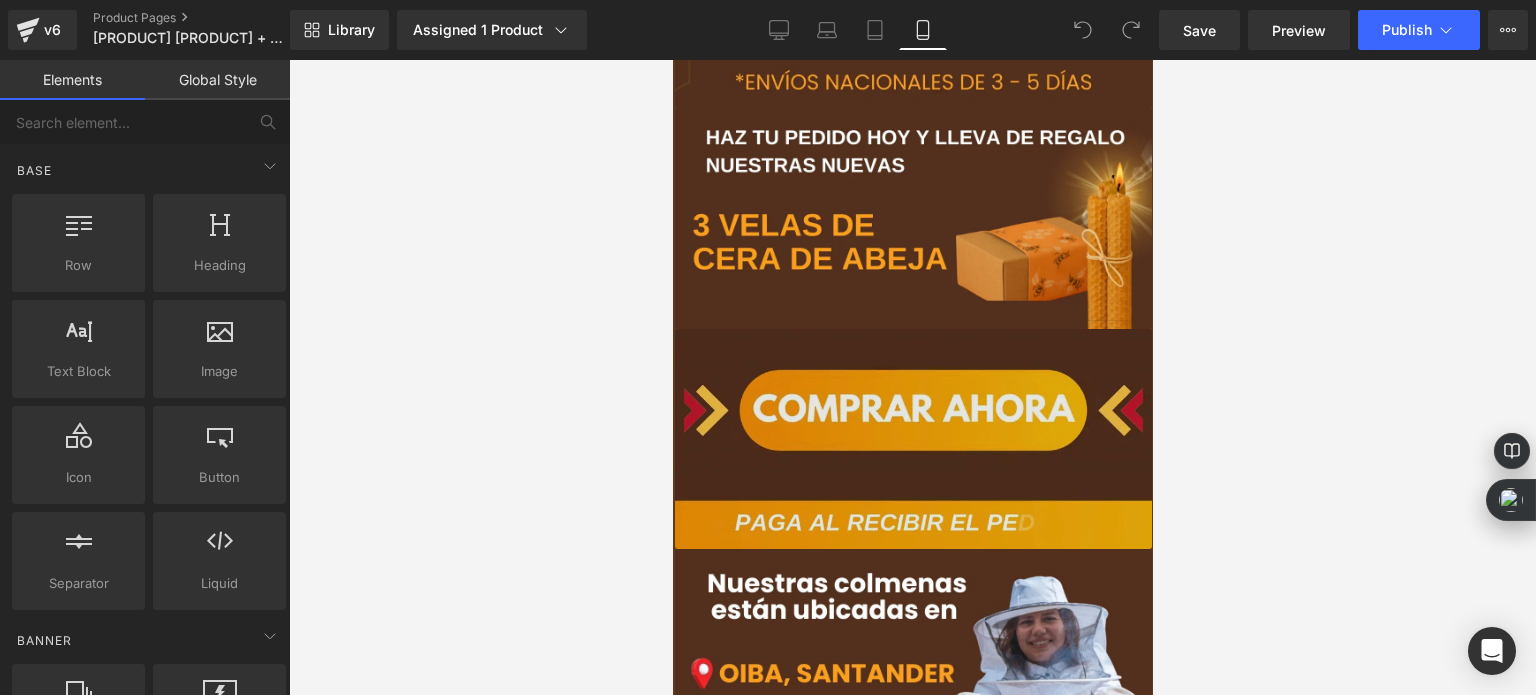 click on "Image" at bounding box center [912, 439] 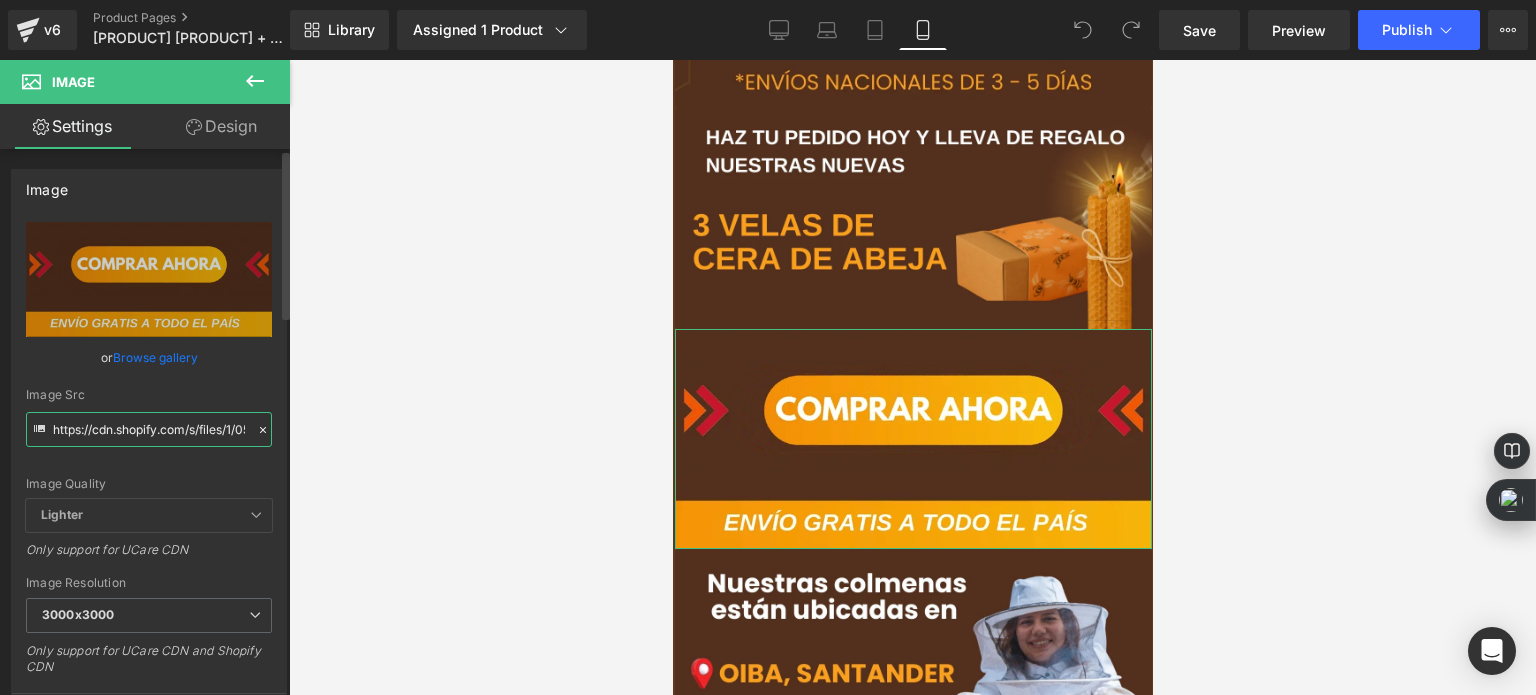 click on "https://cdn.shopify.com/s/files/1/0535/0549/1125/files/Aadirunttulo1-ezgif.com-video-to-webp-converter_3000x3000.webp?v=1726972180" at bounding box center (149, 429) 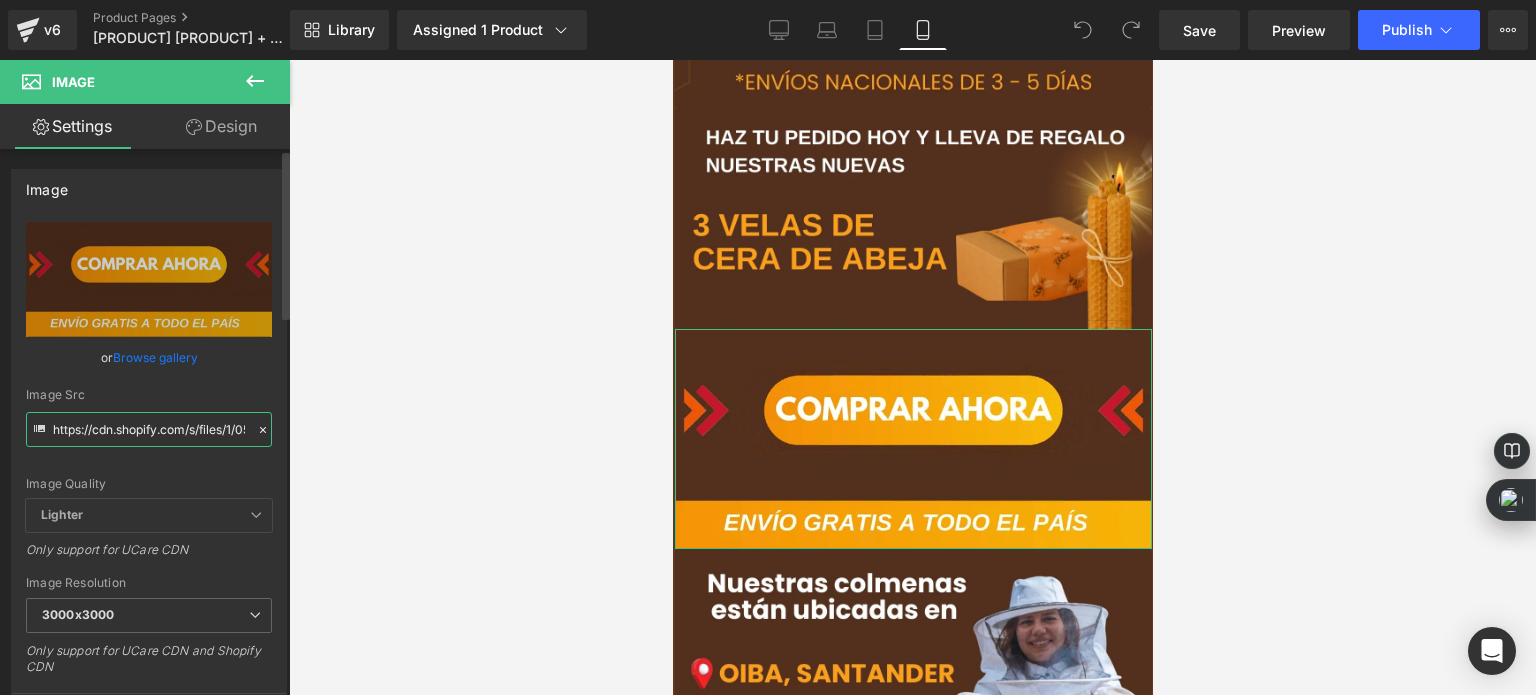 click on "https://cdn.shopify.com/s/files/1/0535/0549/1125/files/Aadirunttulo1-ezgif.com-video-to-webp-converter_3000x3000.webp?v=1726972180" at bounding box center [149, 429] 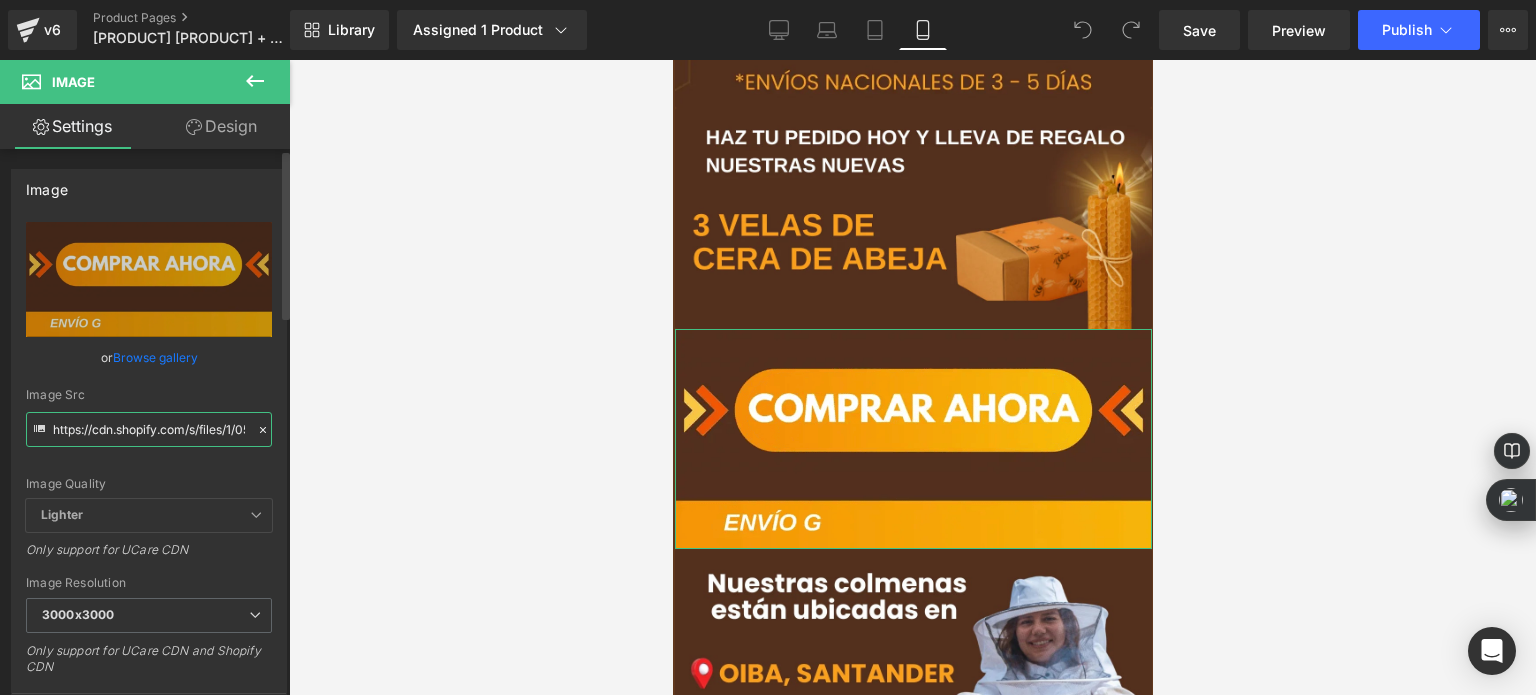 paste on "nadir_un_titulo_50.webp?v=1754382251" 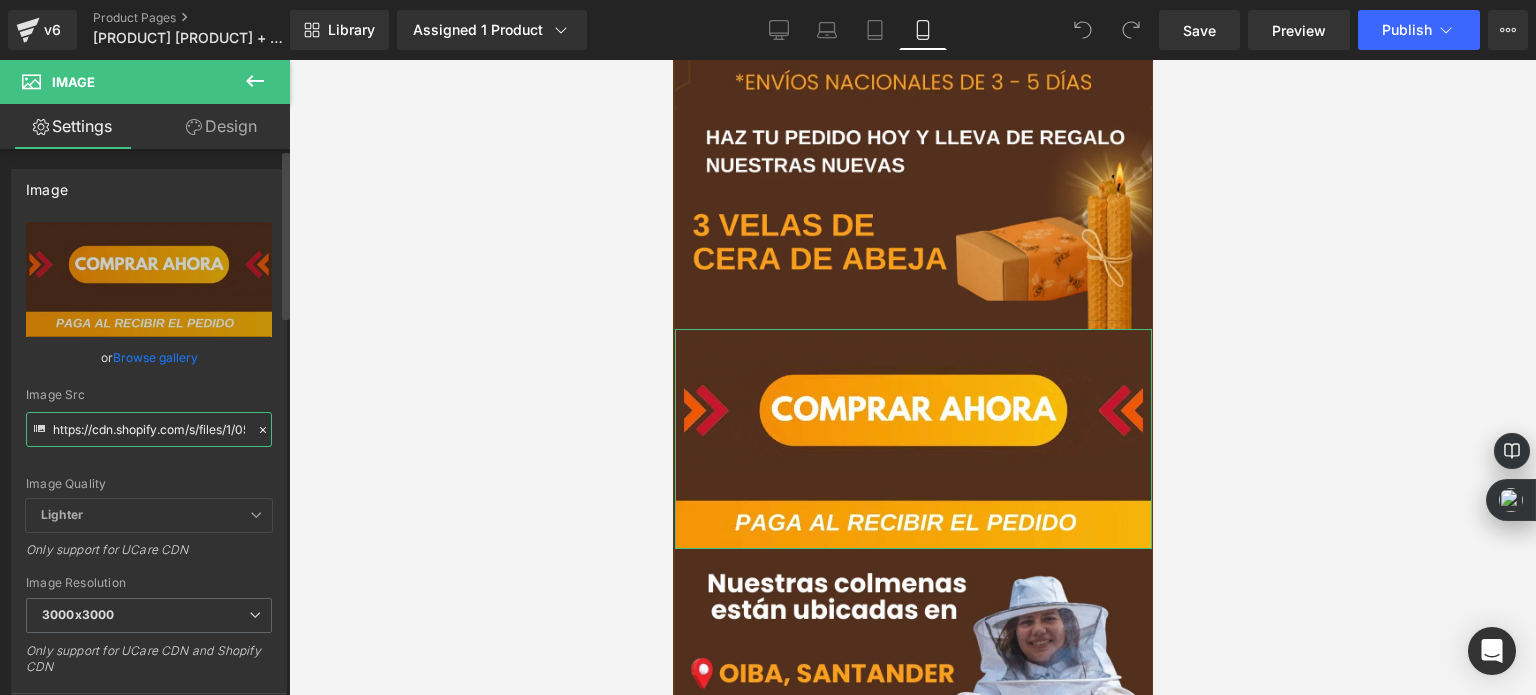 scroll, scrollTop: 0, scrollLeft: 360, axis: horizontal 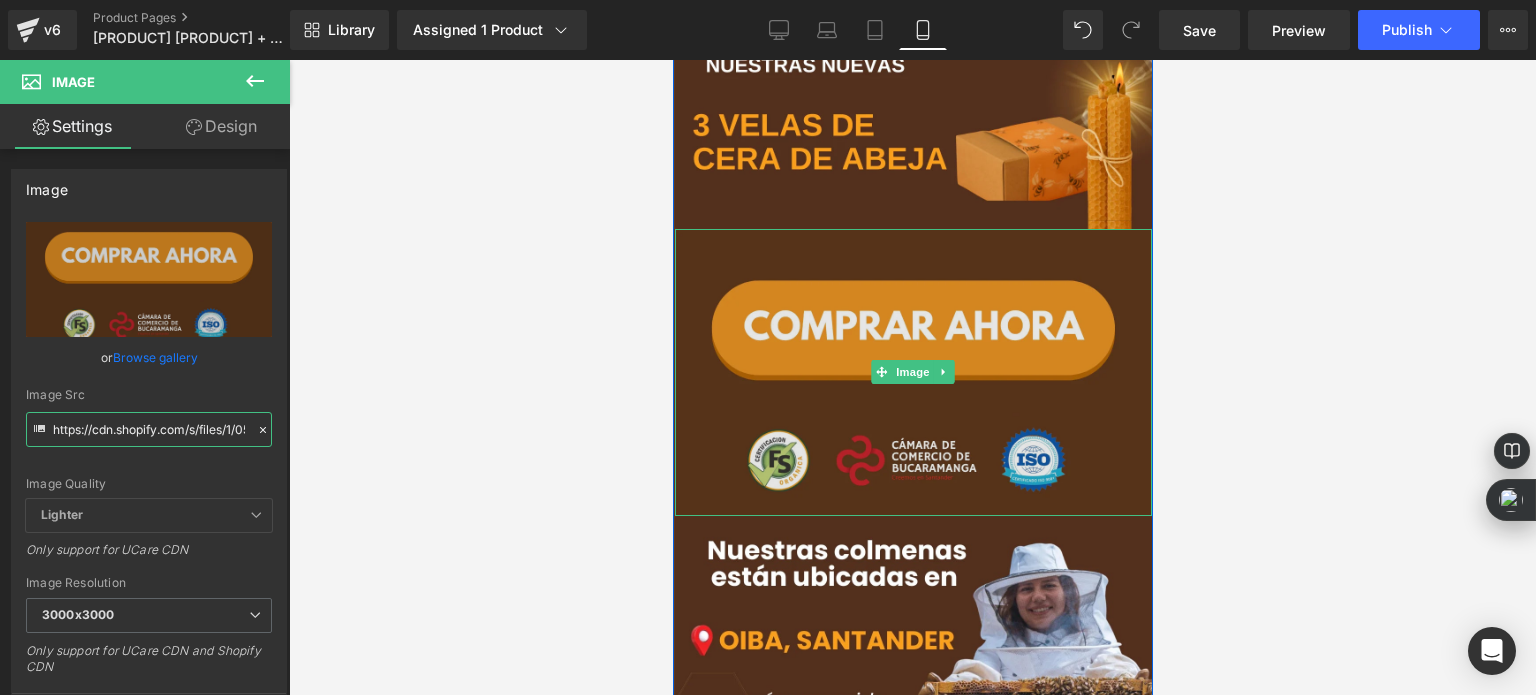 click at bounding box center [912, 372] 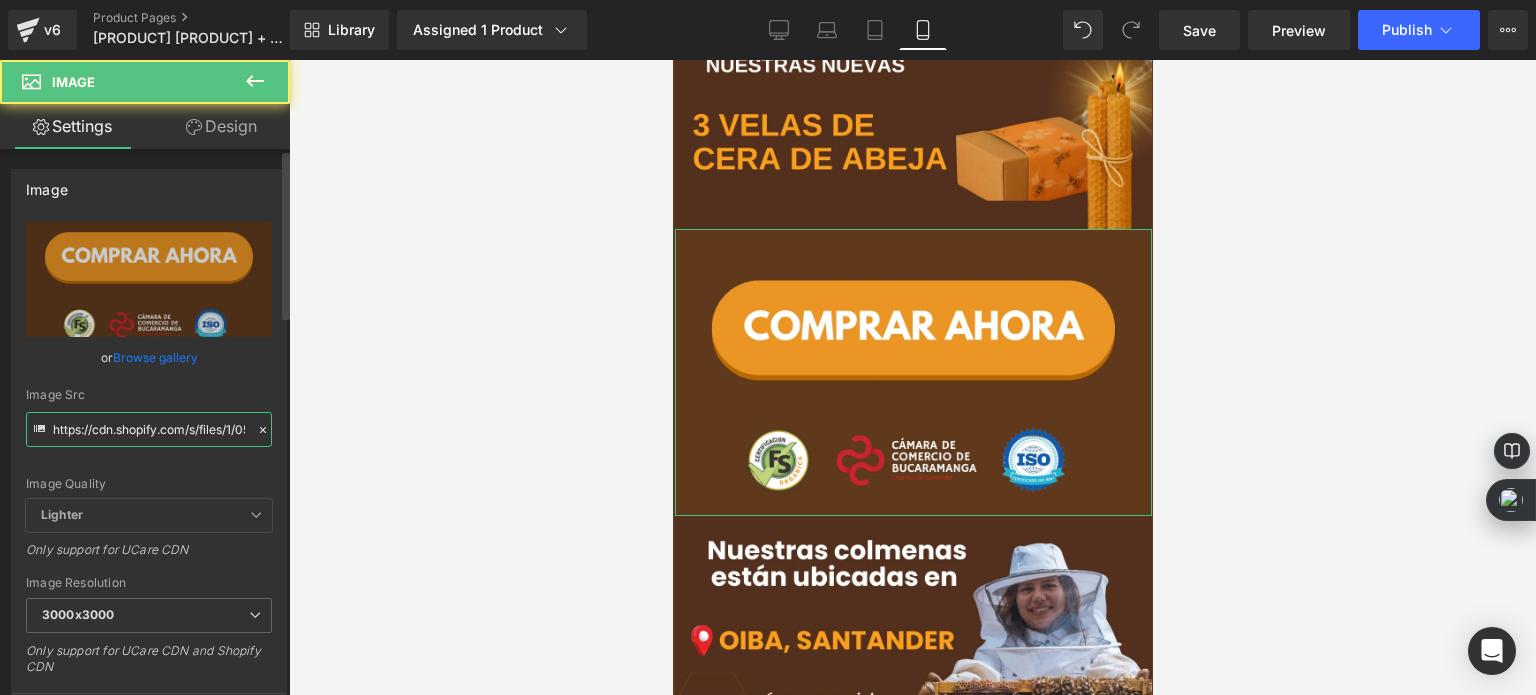 click on "https://cdn.shopify.com/s/files/1/0535/0549/1125/files/Anadir_un_titulo_50_3000x3000.webp?v=1754382251" at bounding box center (149, 429) 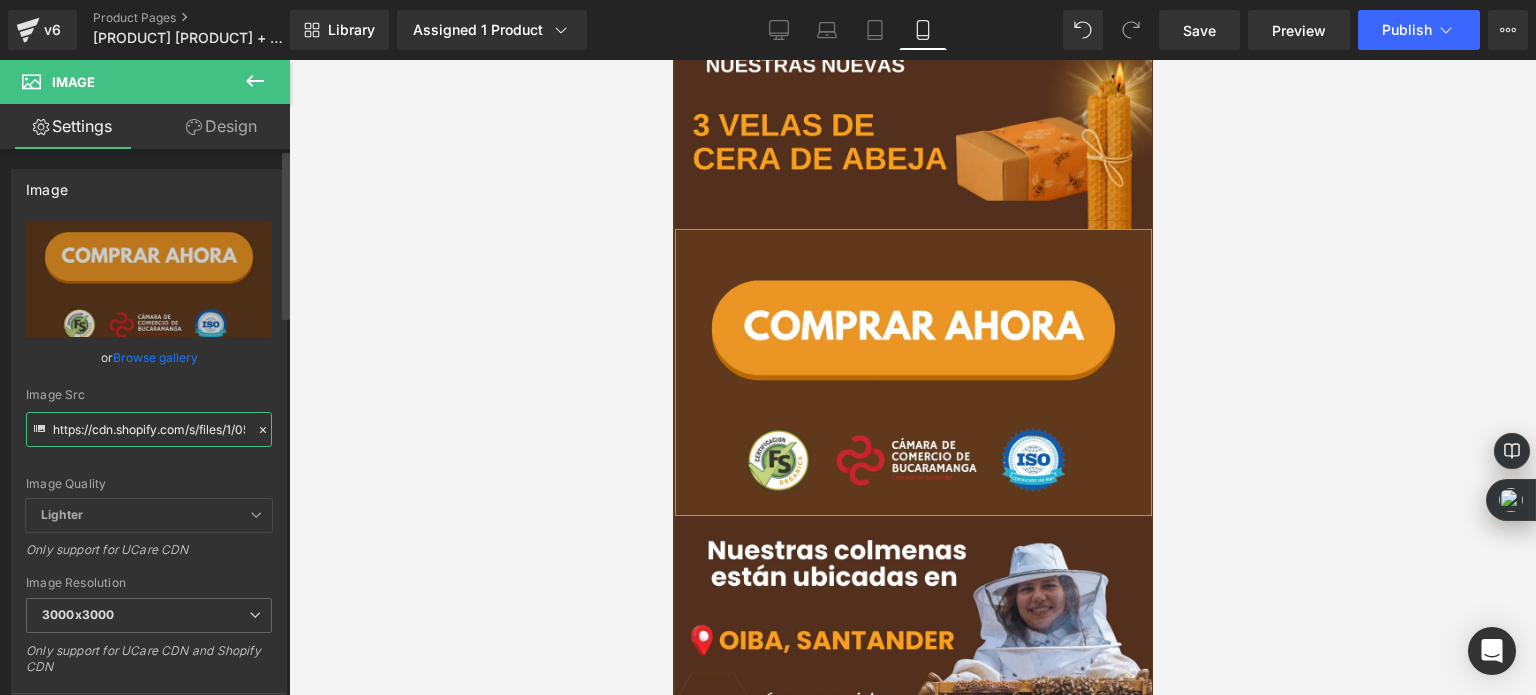 click on "https://cdn.shopify.com/s/files/1/0535/0549/1125/files/Anadir_un_titulo_50_3000x3000.webp?v=1754382251" at bounding box center [149, 429] 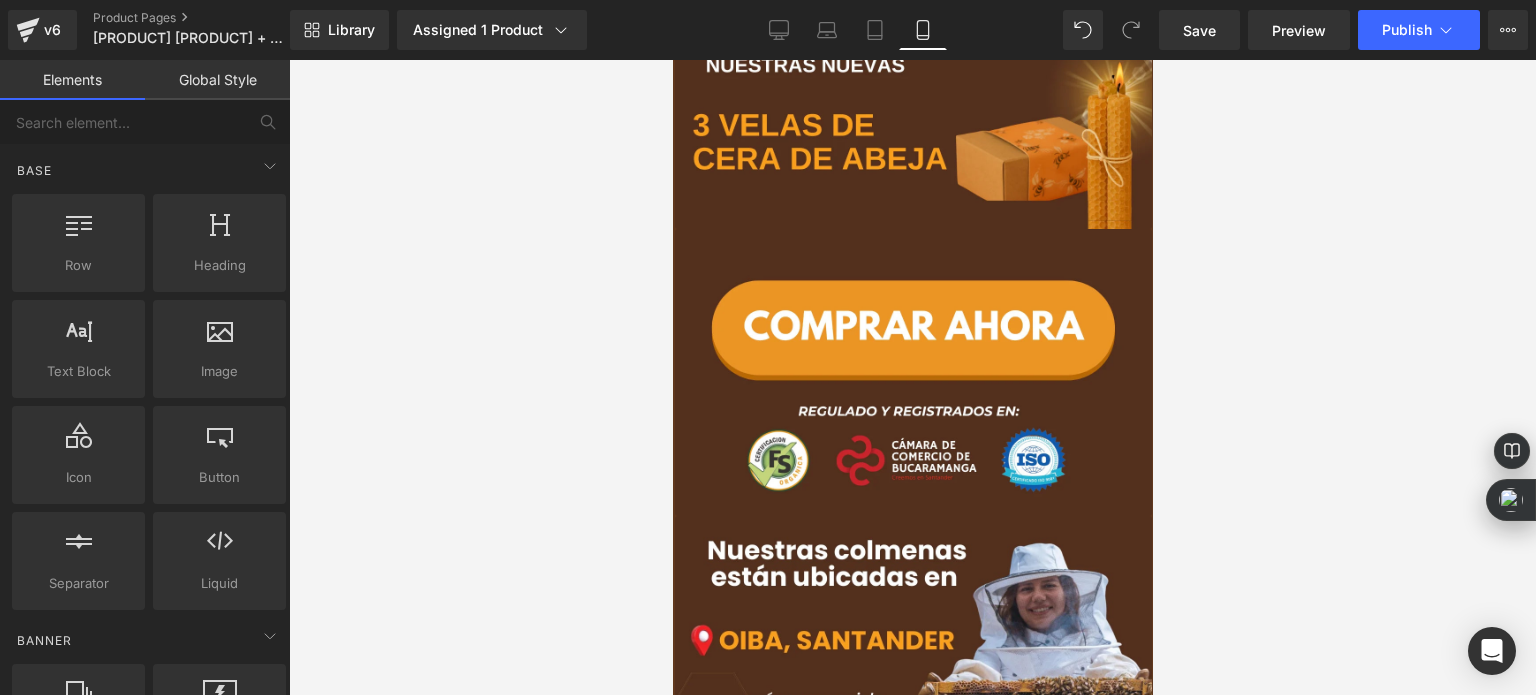 scroll, scrollTop: 0, scrollLeft: 0, axis: both 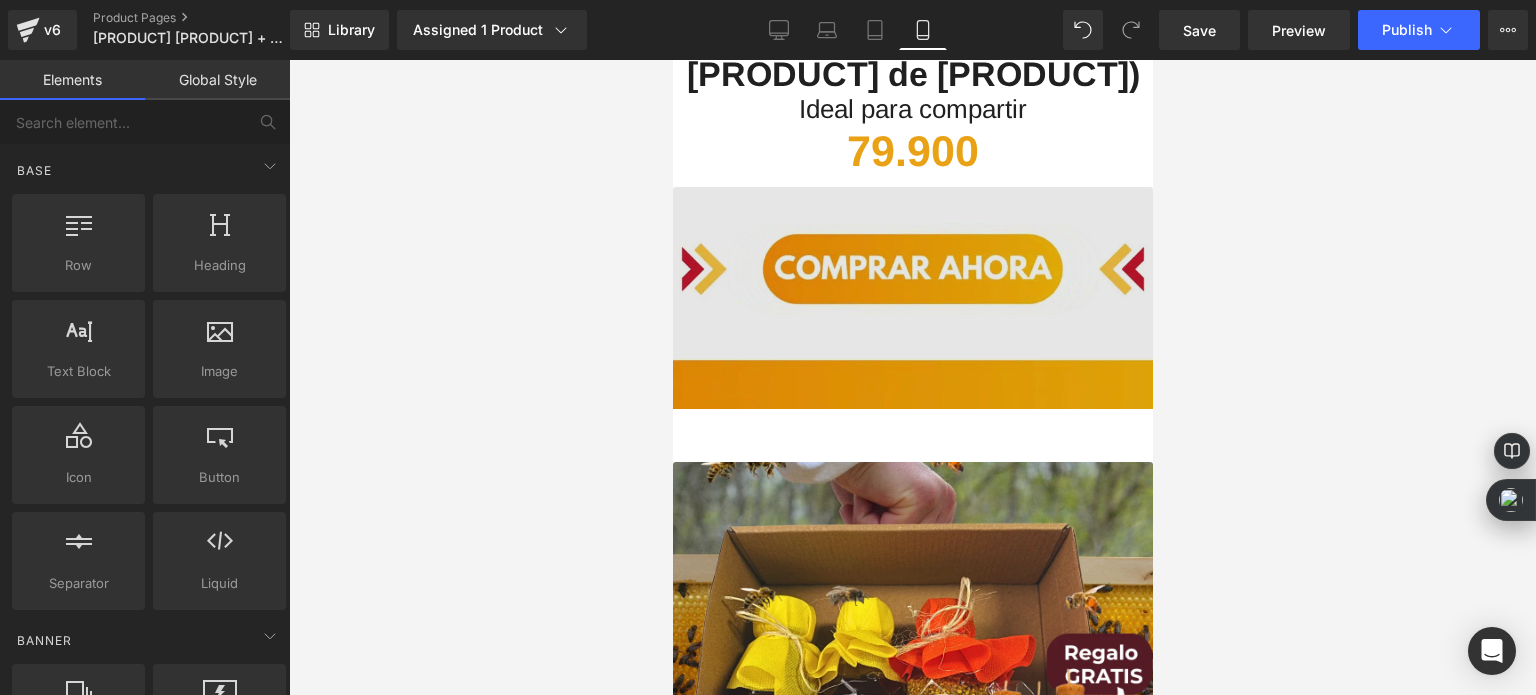 click at bounding box center (912, 324) 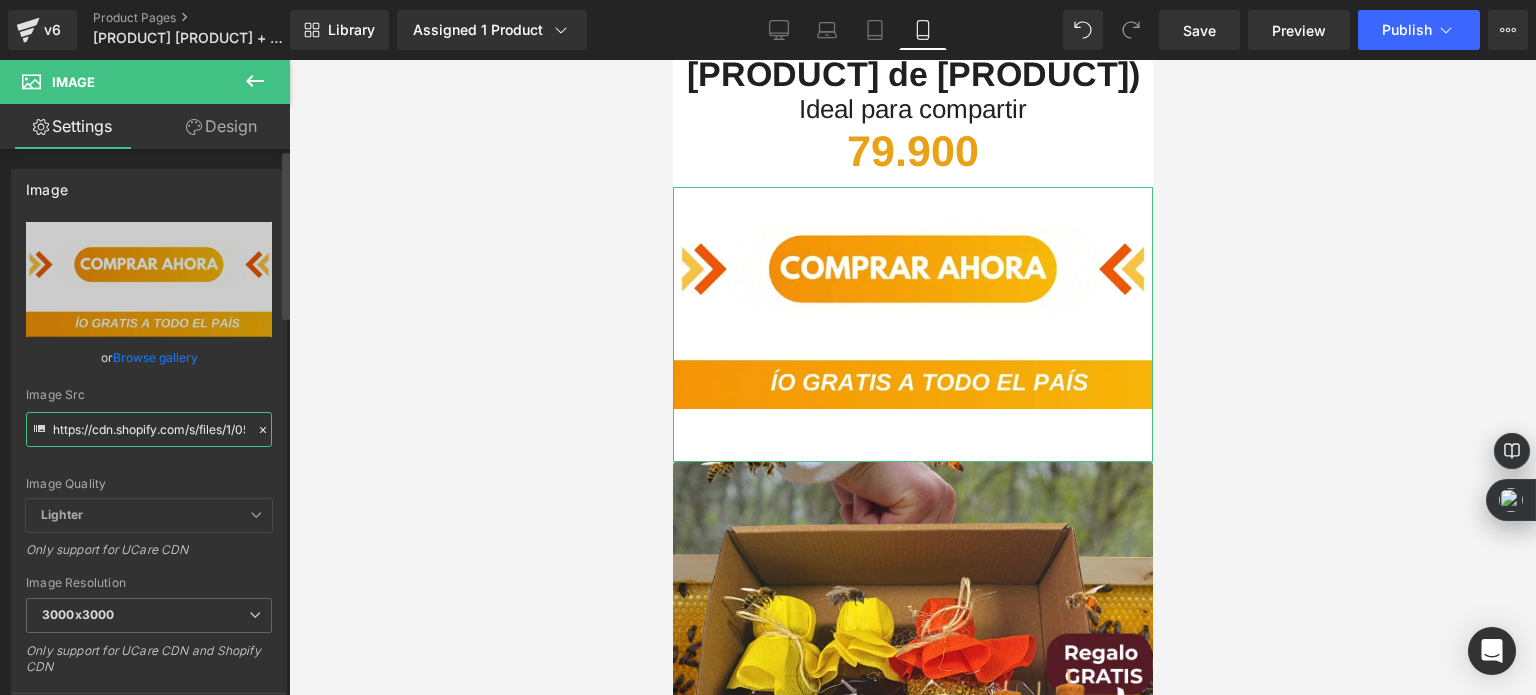 click on "https://cdn.shopify.com/s/files/1/0535/0549/1125/files/Aadirunttulo2-ezgif.com-video-to-webp-converter_3000x3000.webp?v=1726972180" at bounding box center (149, 429) 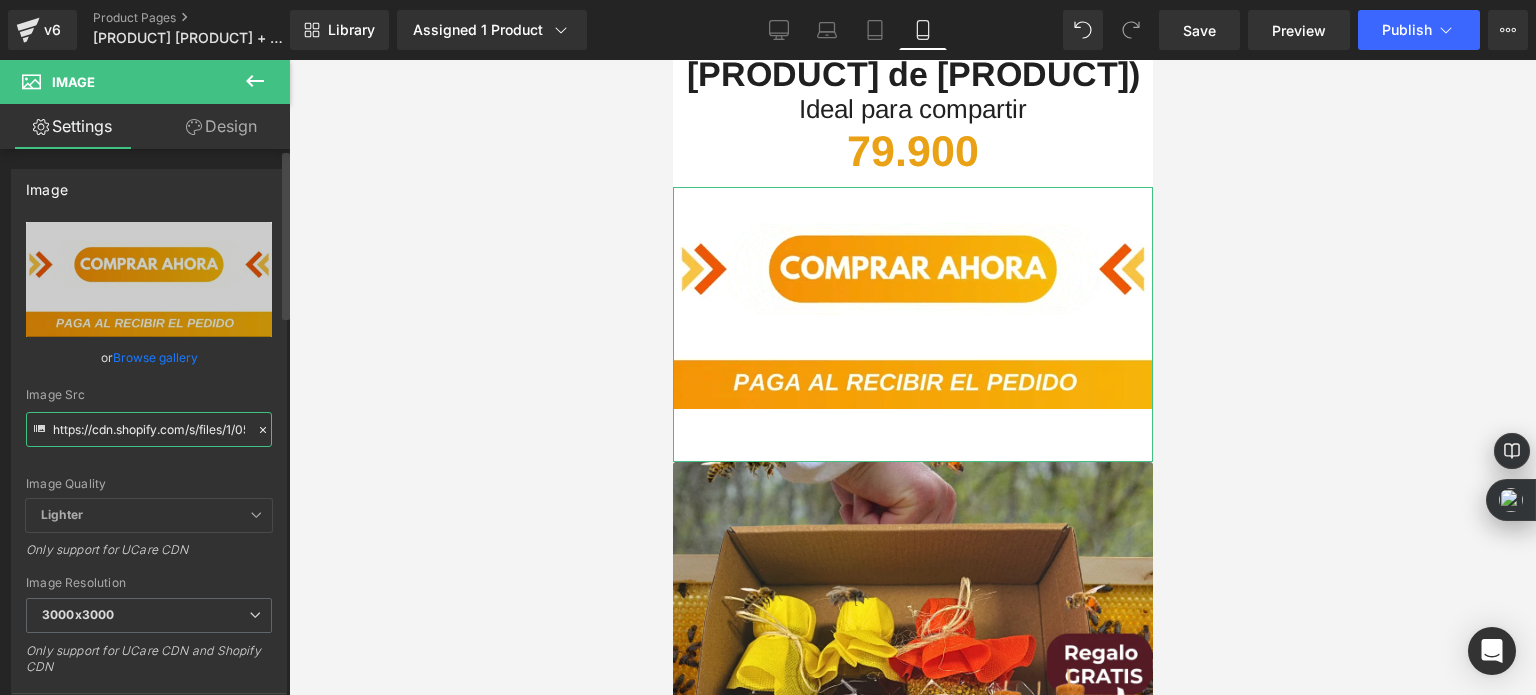 click on "https://cdn.shopify.com/s/files/1/0535/0549/1125/files/Aadirunttulo2-ezgif.com-video-to-webp-converter_3000x3000.webp?v=1726972180" at bounding box center (149, 429) 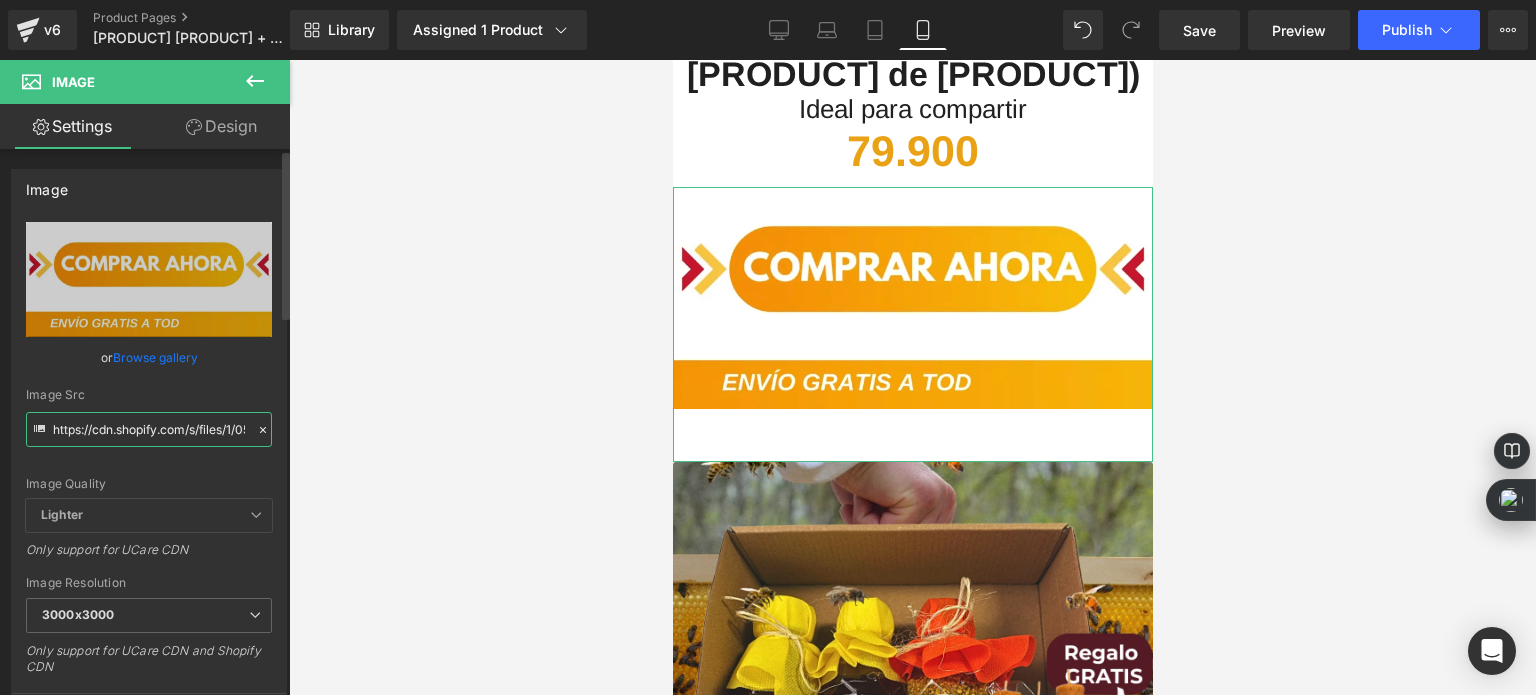click on "https://cdn.shopify.com/s/files/1/0535/0549/1125/files/Aadirunttulo2-ezgif.com-video-to-webp-converter_3000x3000.webp?v=1726972180" at bounding box center (149, 429) 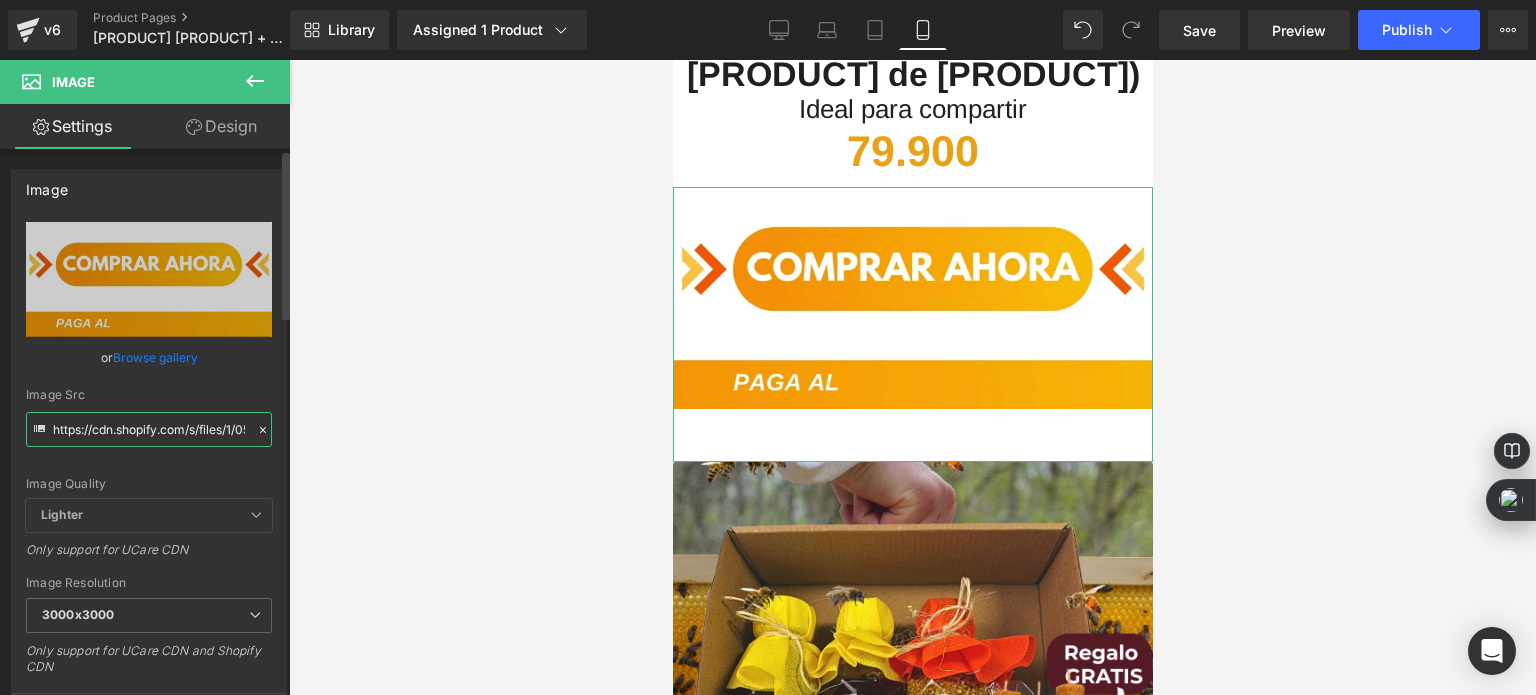 paste on "nadir_un_titulo_49.webp?v=1754014316" 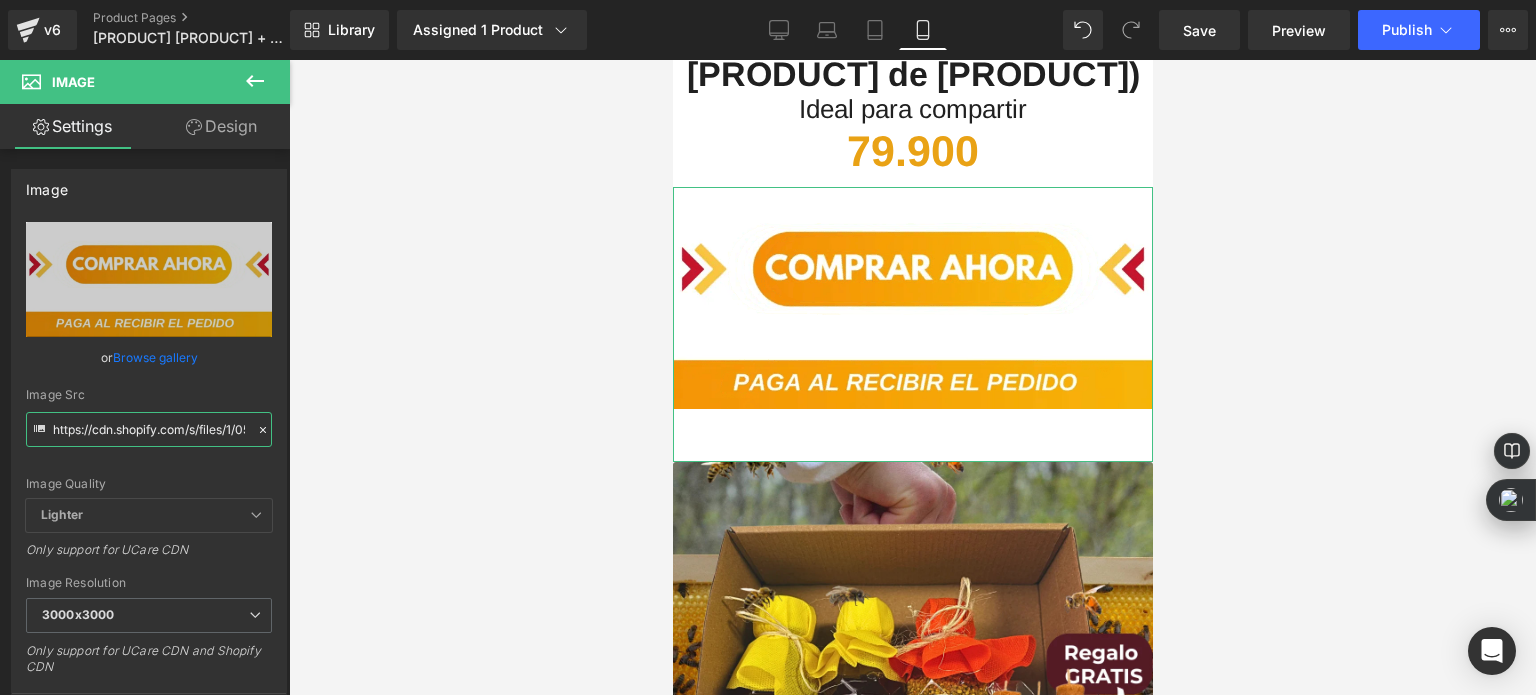 scroll, scrollTop: 0, scrollLeft: 359, axis: horizontal 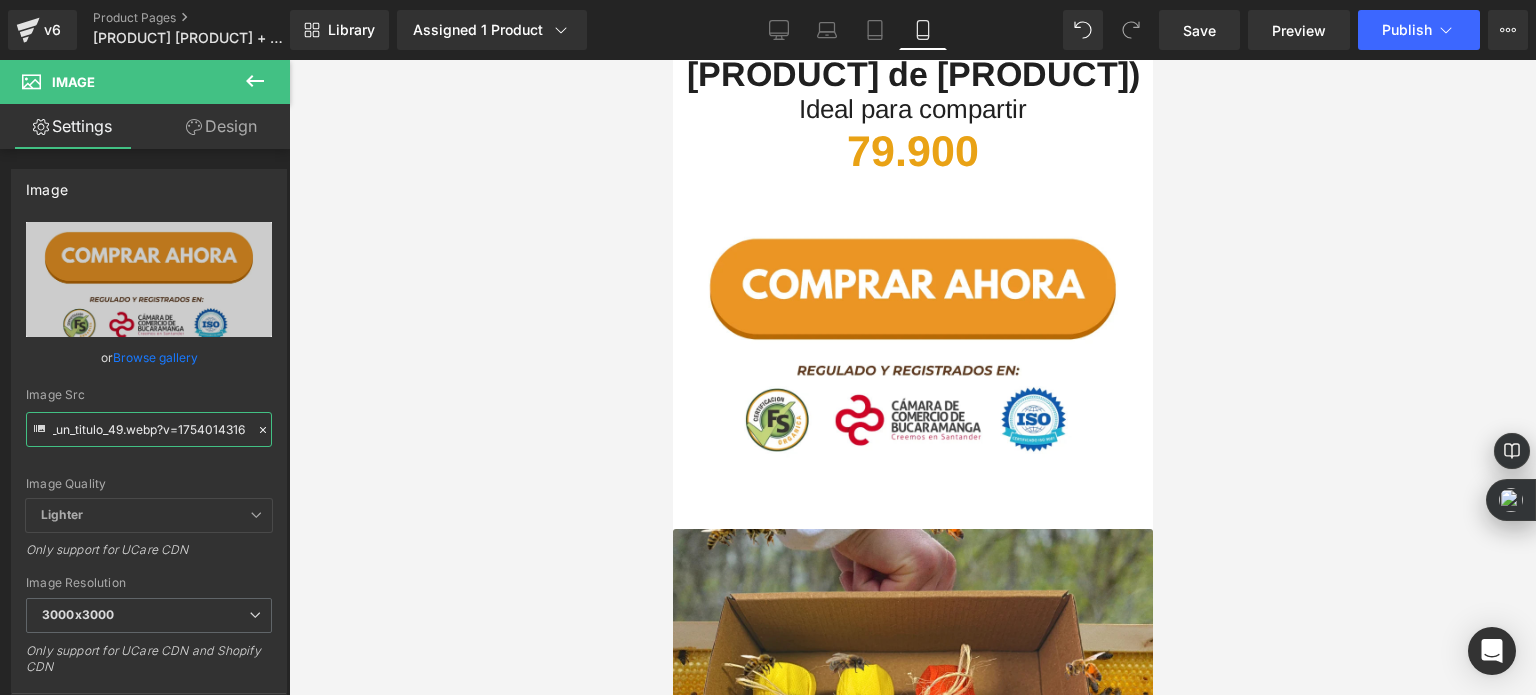type on "https://cdn.shopify.com/s/files/1/0535/0549/1125/files/Anadir_un_titulo_49_3000x3000.webp?v=1754014316" 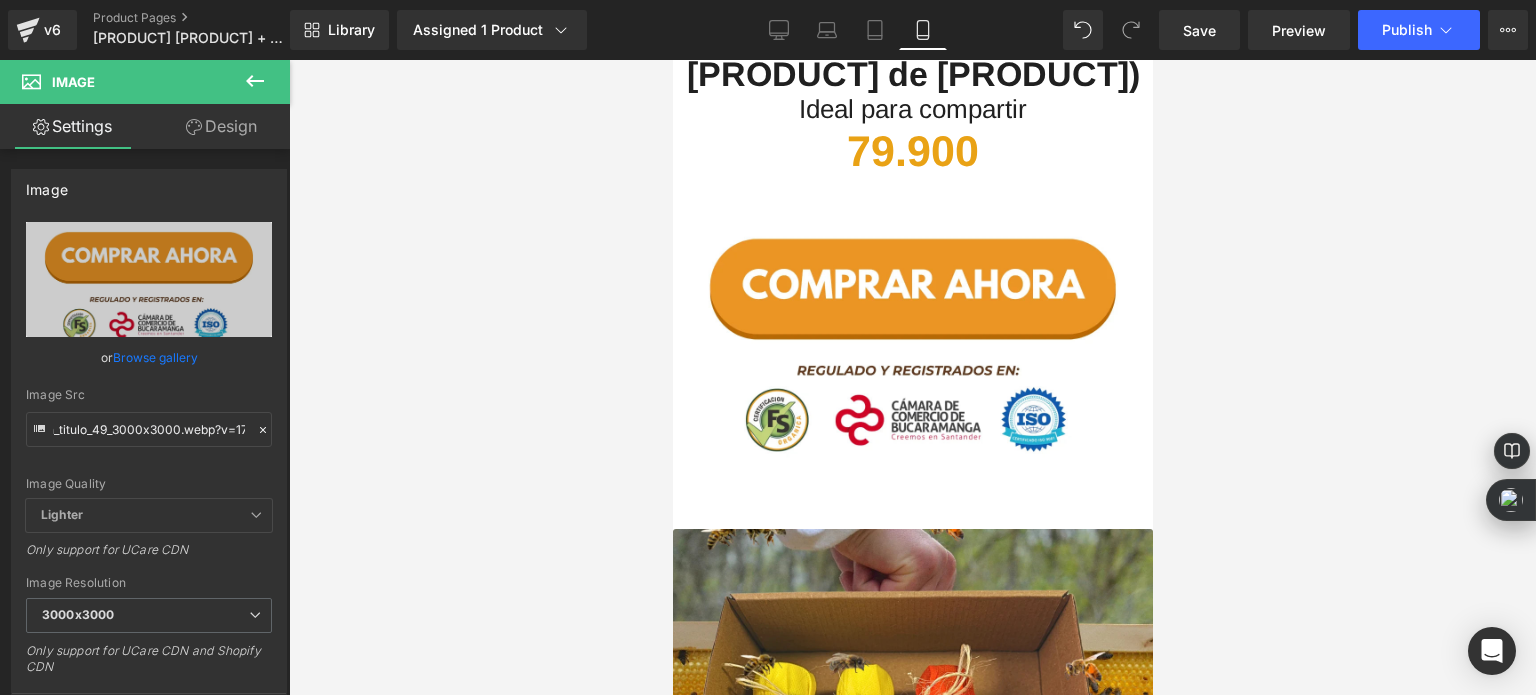 click at bounding box center [912, 377] 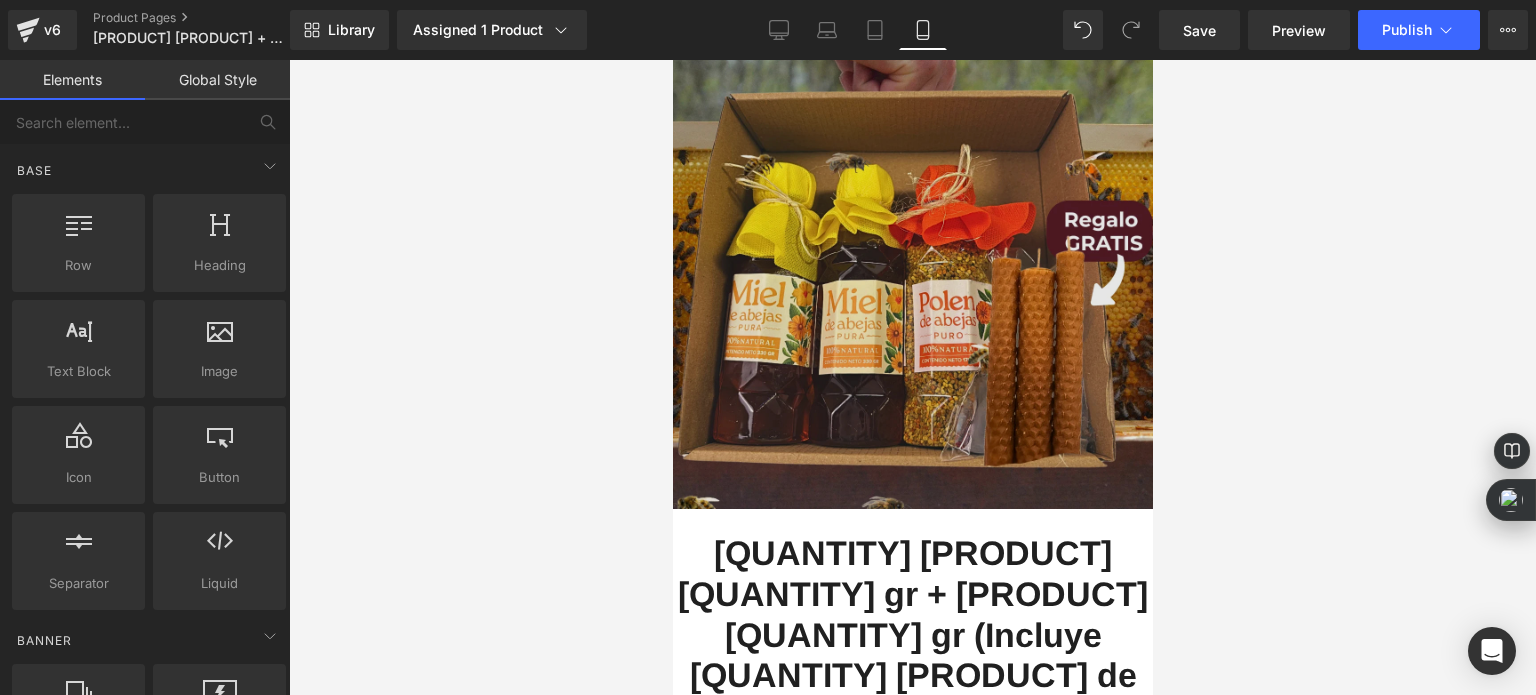 scroll, scrollTop: 4300, scrollLeft: 0, axis: vertical 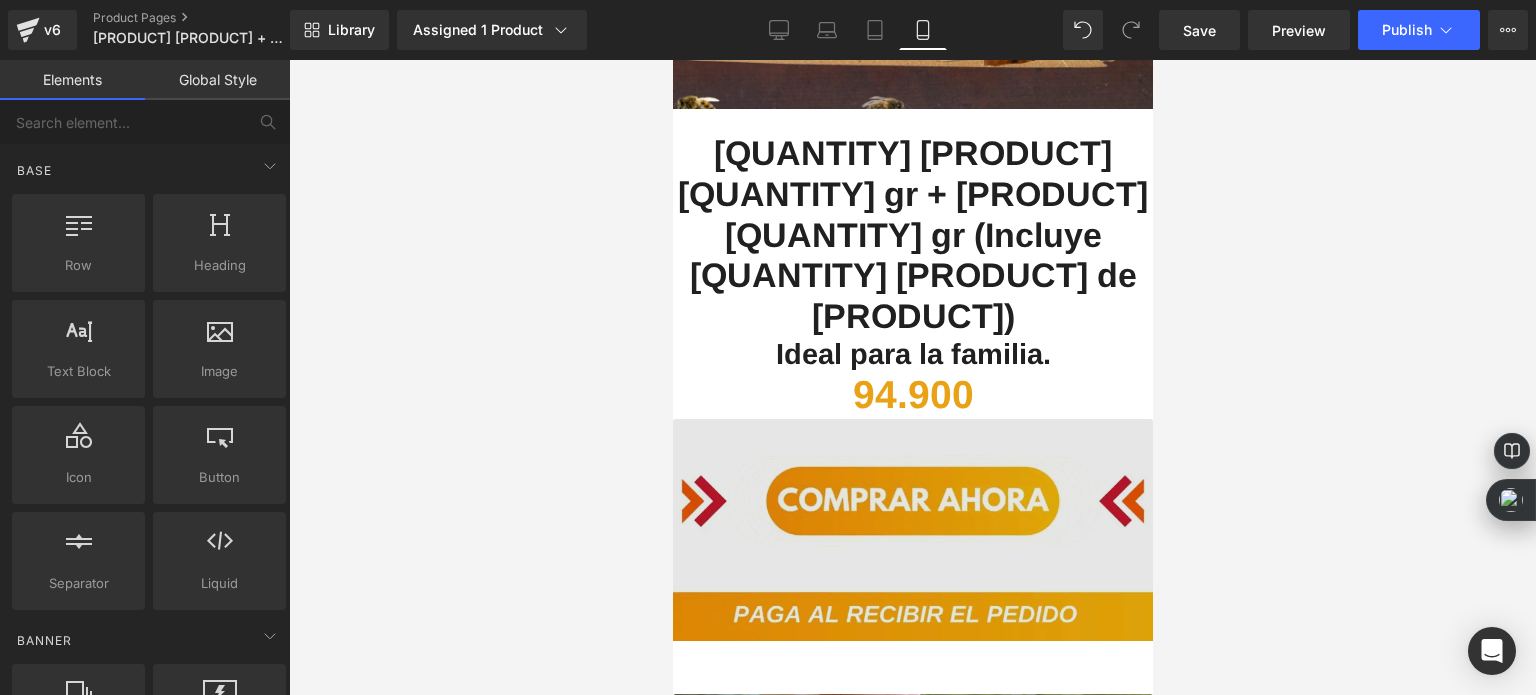 click at bounding box center (912, 556) 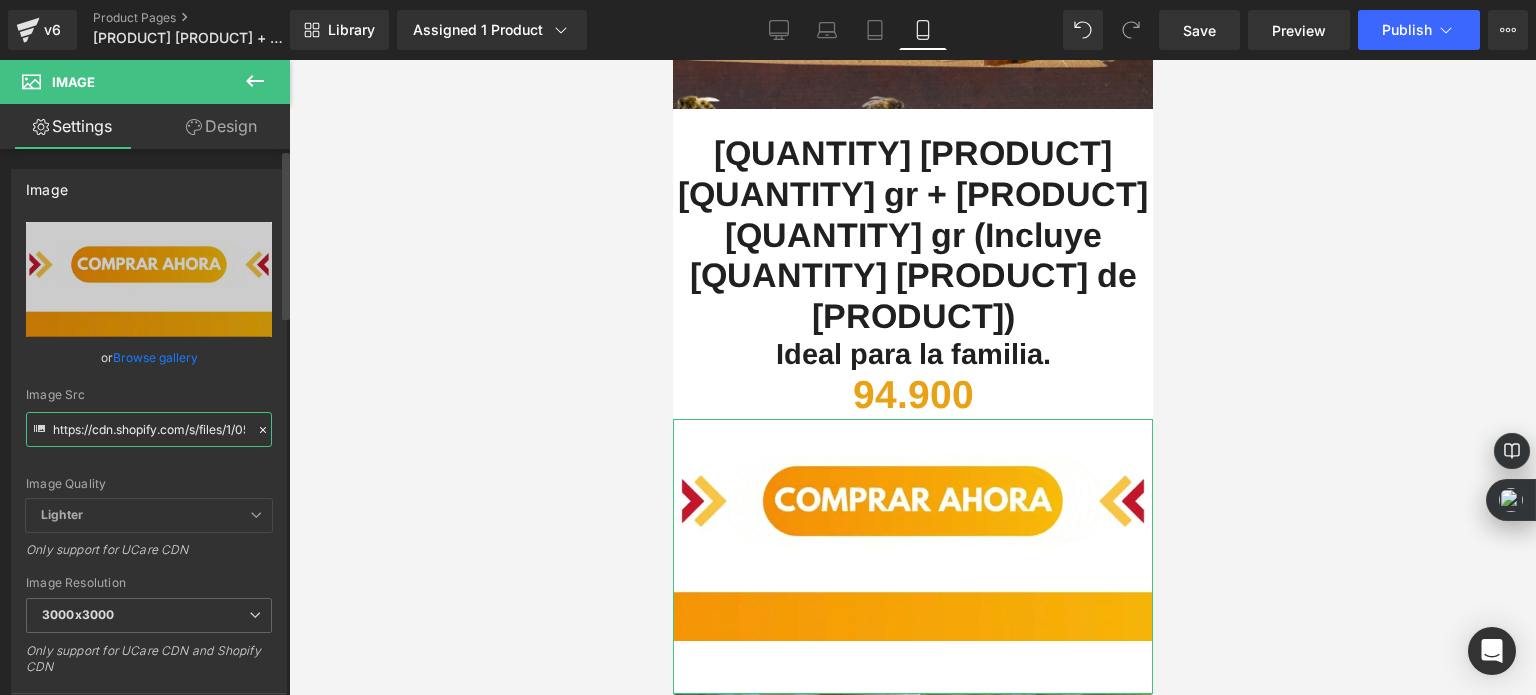 click on "https://cdn.shopify.com/s/files/1/0535/0549/1125/files/Aadirunttulo2-ezgif.com-video-to-webp-converter_3000x3000.webp?v=1726972180" at bounding box center [149, 429] 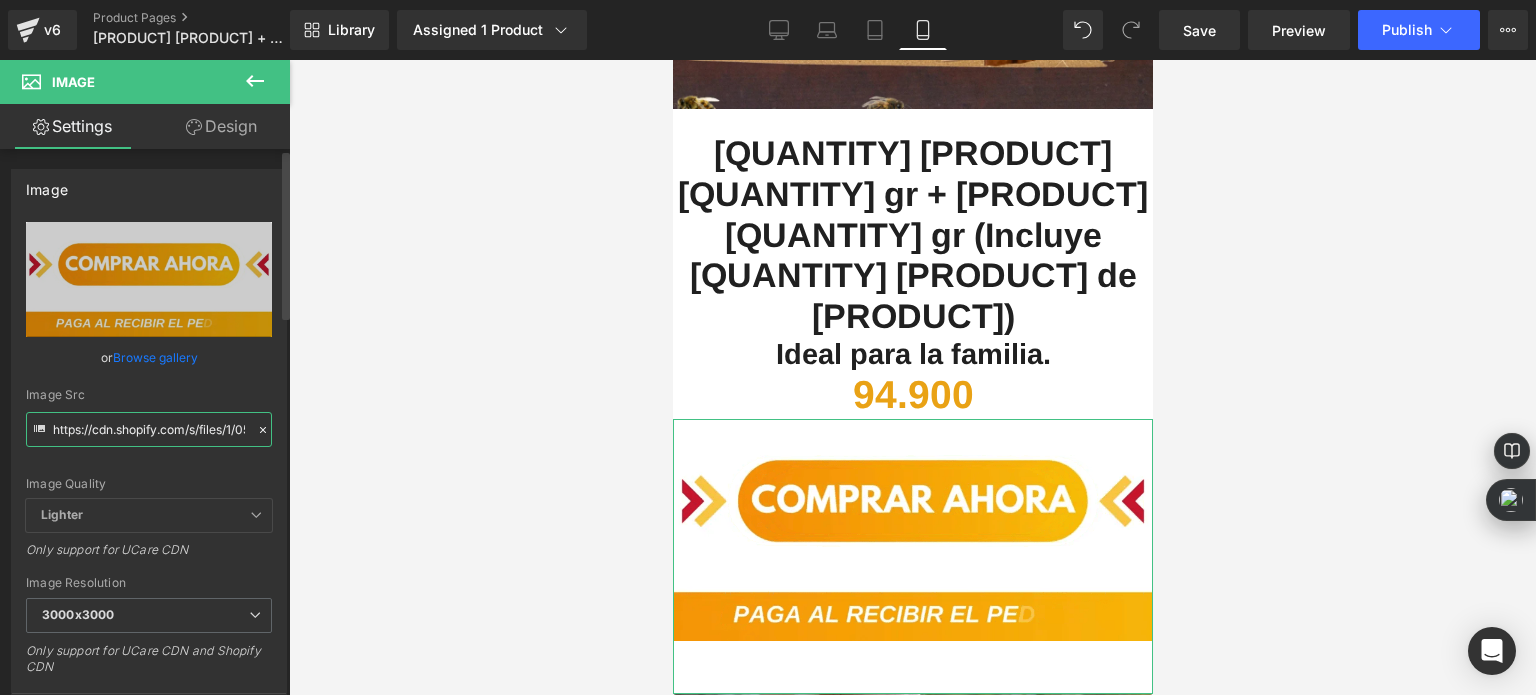 click on "https://cdn.shopify.com/s/files/1/0535/0549/1125/files/Aadirunttulo2-ezgif.com-video-to-webp-converter_3000x3000.webp?v=1726972180" at bounding box center [149, 429] 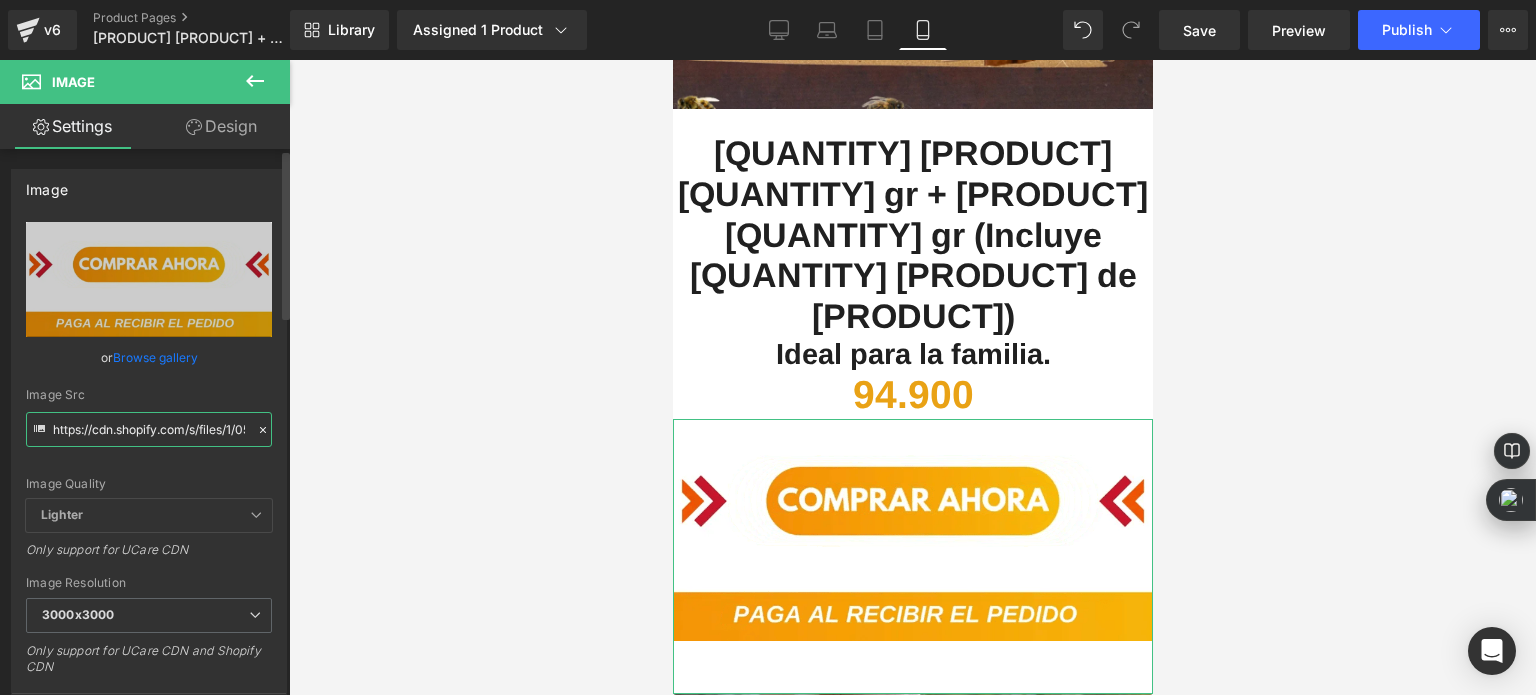 click on "https://cdn.shopify.com/s/files/1/0535/0549/1125/files/Aadirunttulo2-ezgif.com-video-to-webp-converter_3000x3000.webp?v=1726972180" at bounding box center [149, 429] 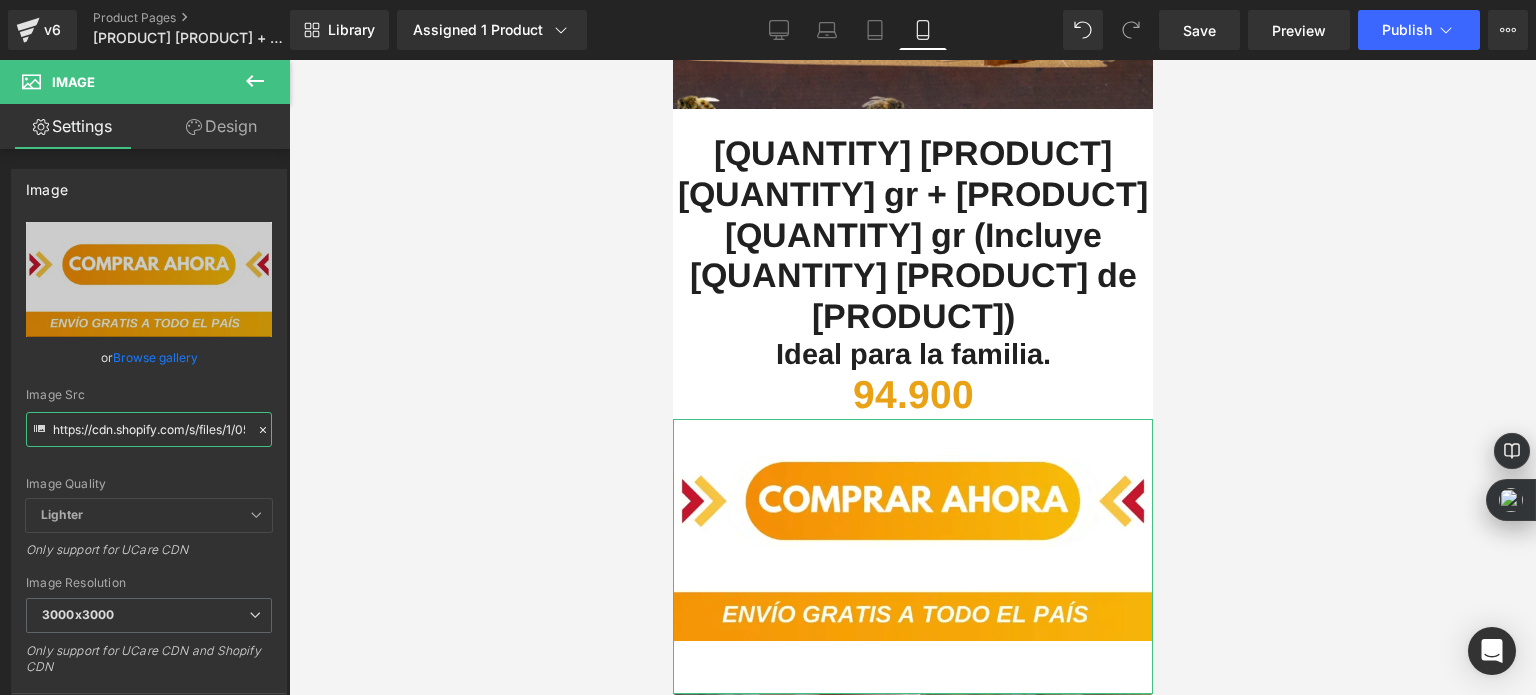 paste on "nadir_un_titulo_49.webp?v=1754014316" 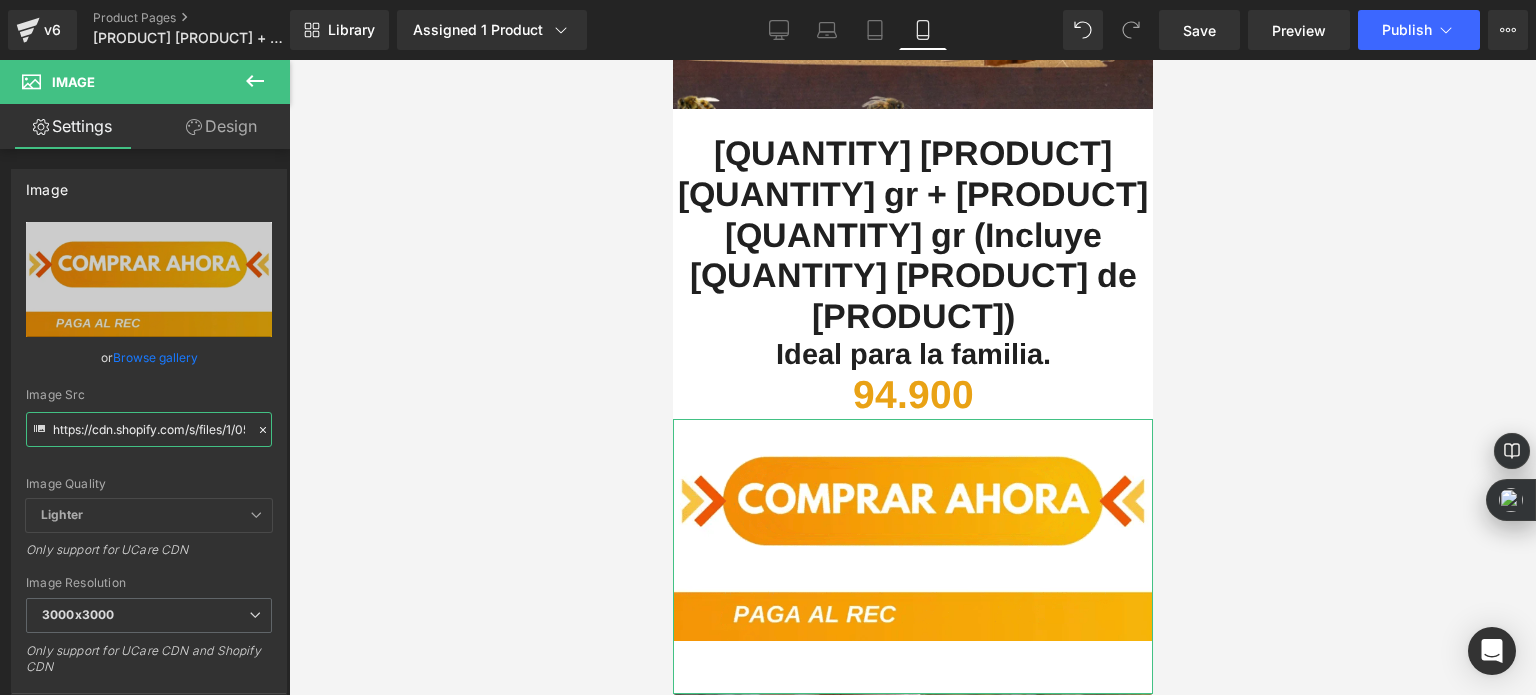 type on "https://cdn.shopify.com/s/files/1/0535/0549/1125/files/Anadir_un_titulo_49.webp?v=1754014316" 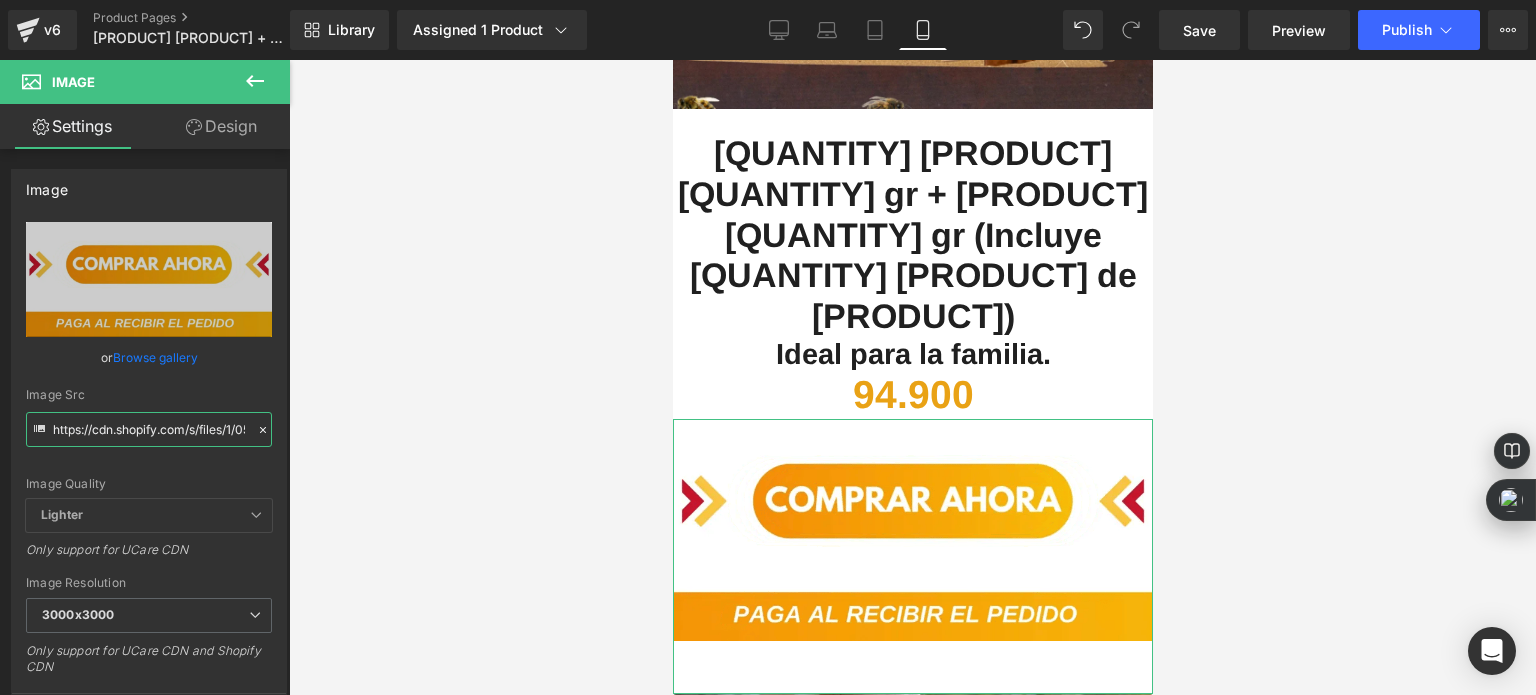 scroll, scrollTop: 0, scrollLeft: 359, axis: horizontal 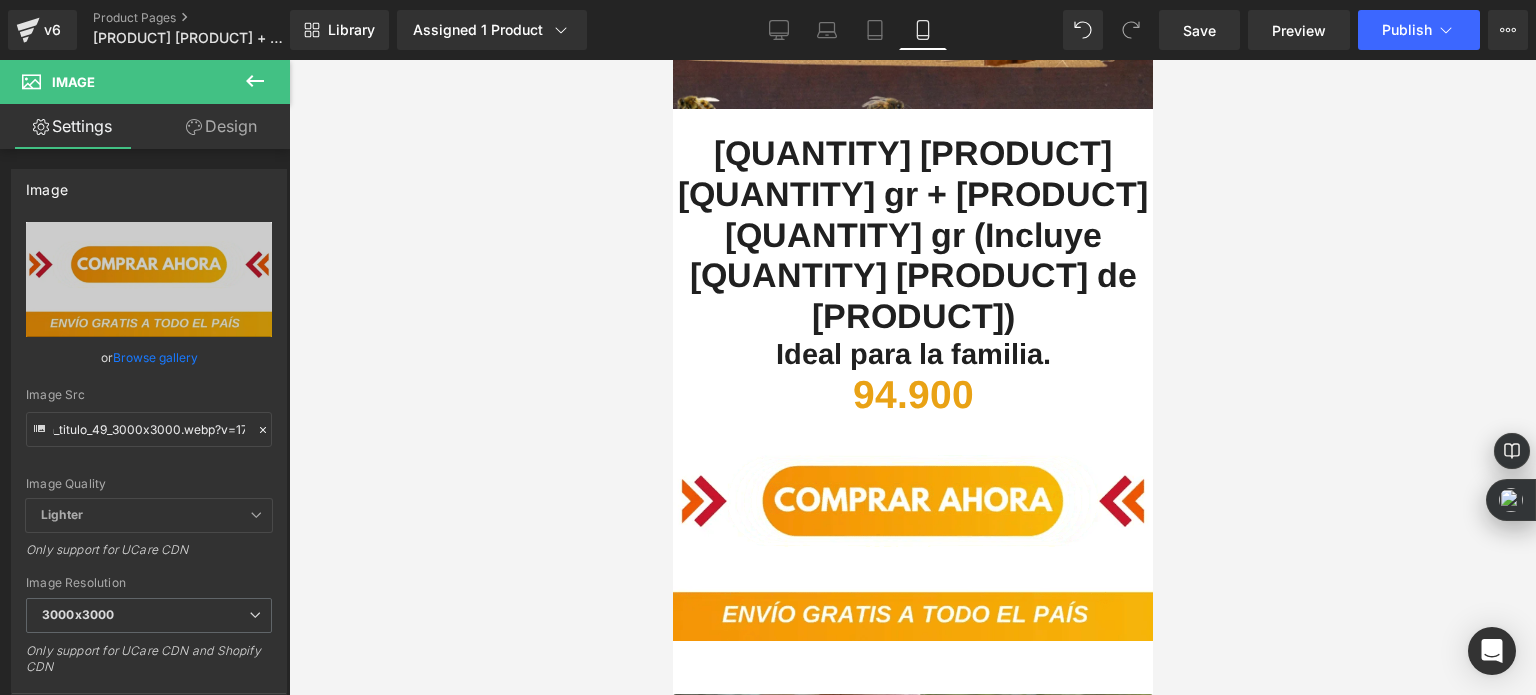click at bounding box center [912, 377] 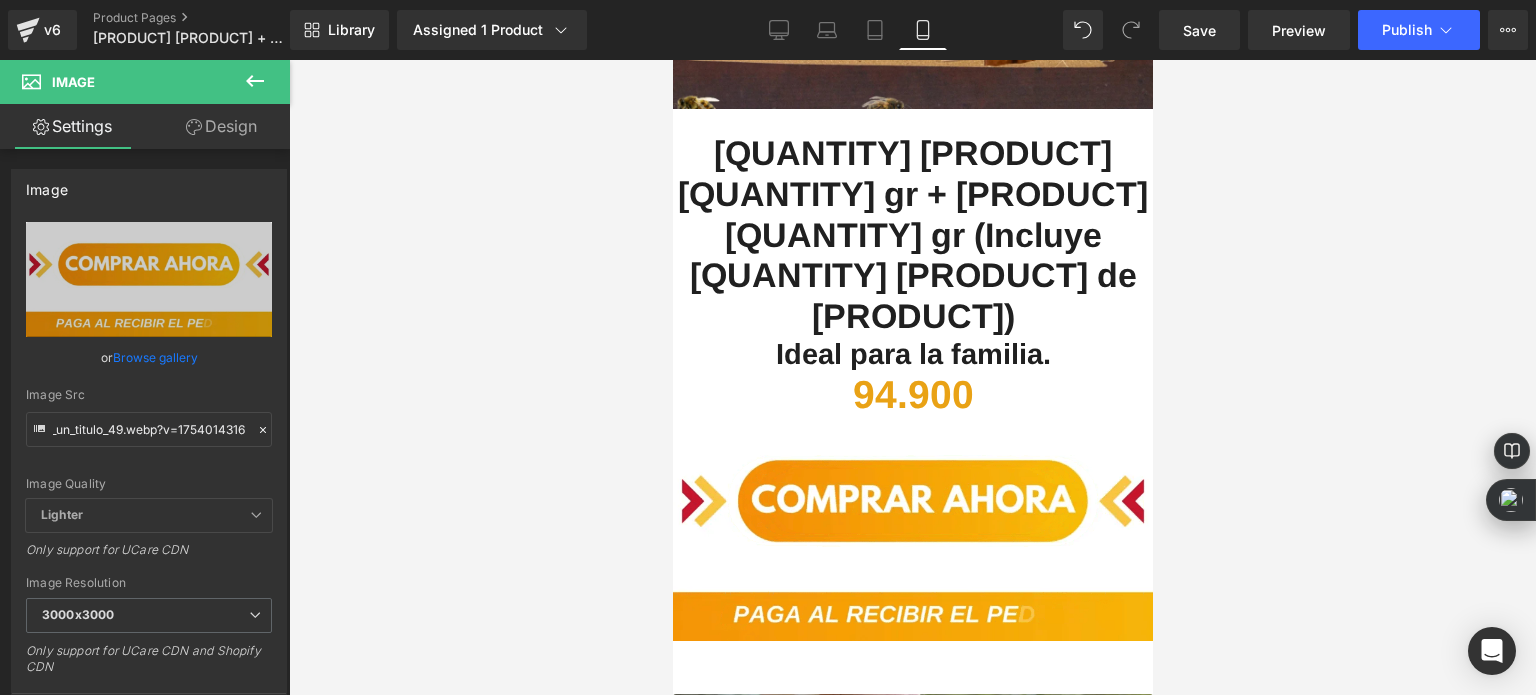 scroll, scrollTop: 0, scrollLeft: 0, axis: both 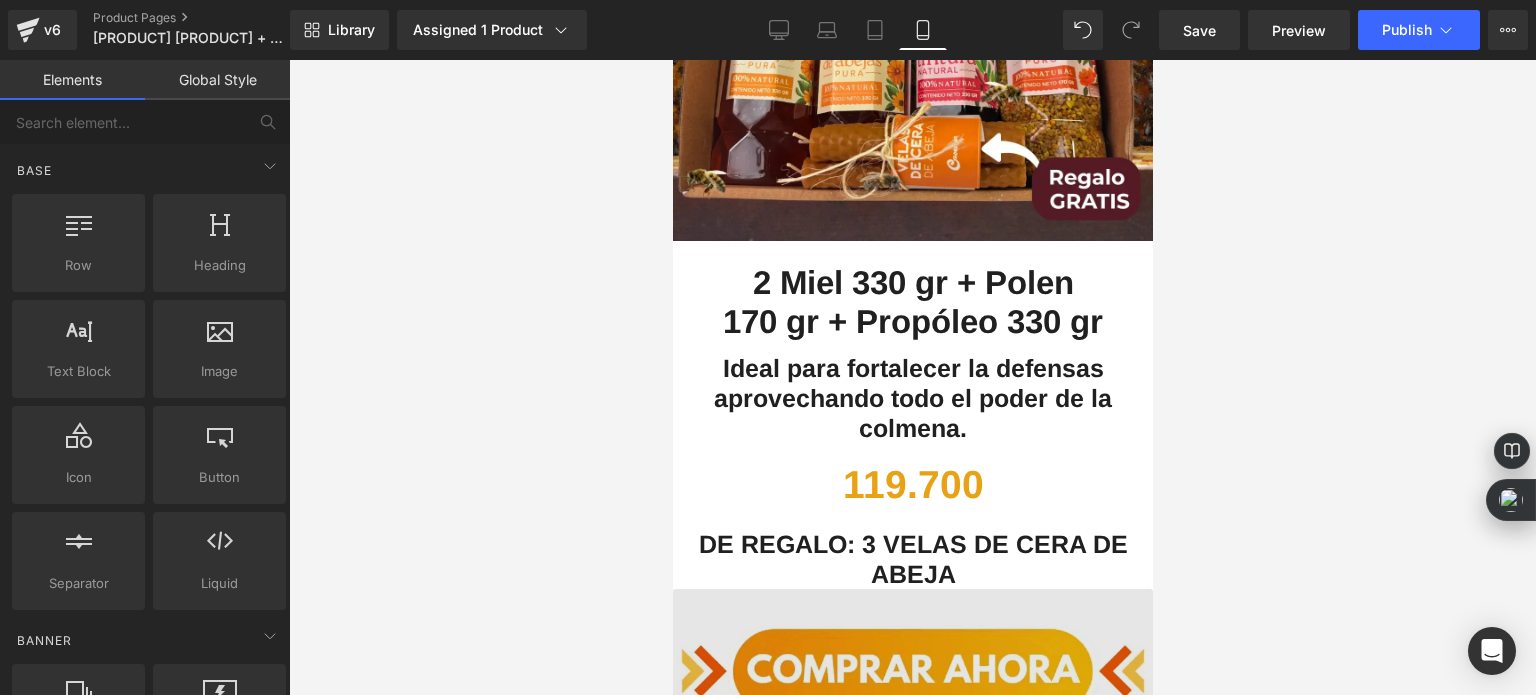 click at bounding box center (912, 721) 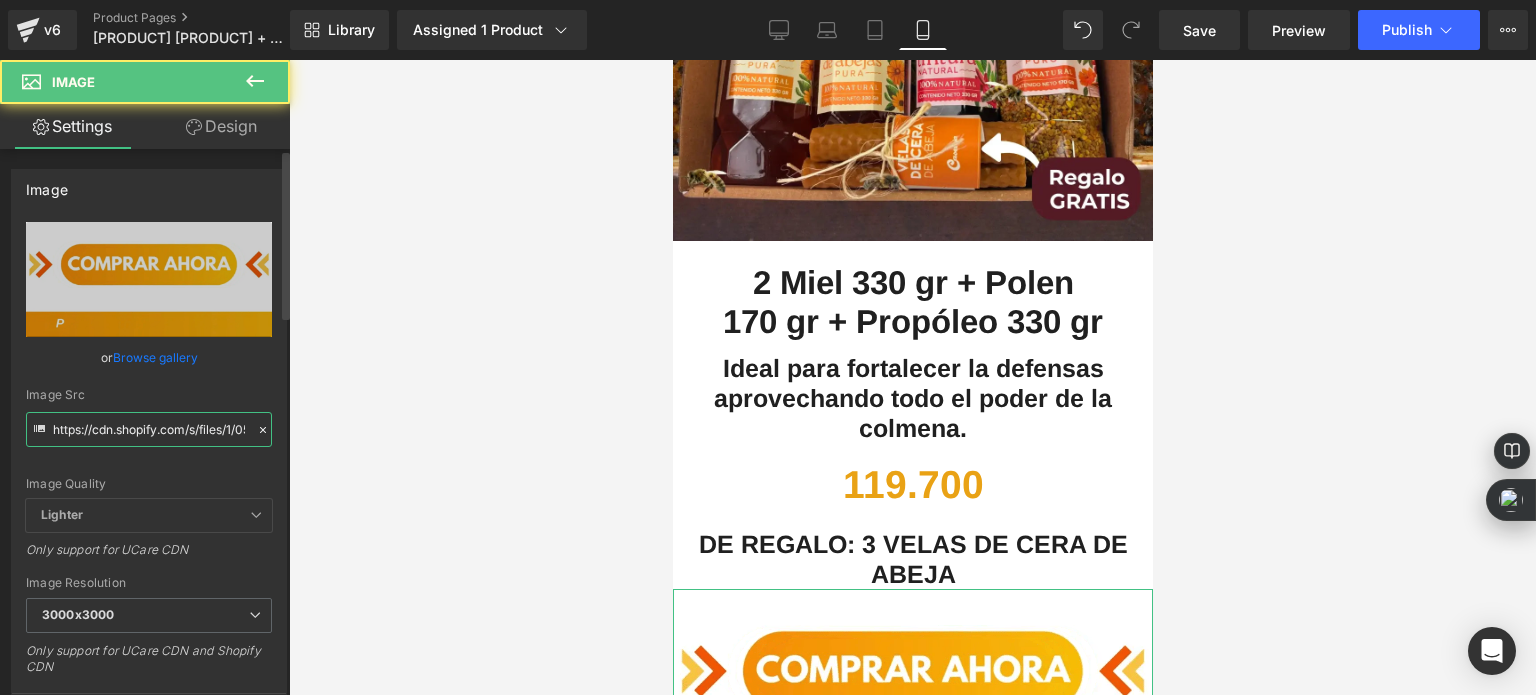 click on "https://cdn.shopify.com/s/files/1/0535/0549/1125/files/Aadirunttulo2-ezgif.com-video-to-webp-converter_3000x3000.webp?v=1726972180" at bounding box center [149, 429] 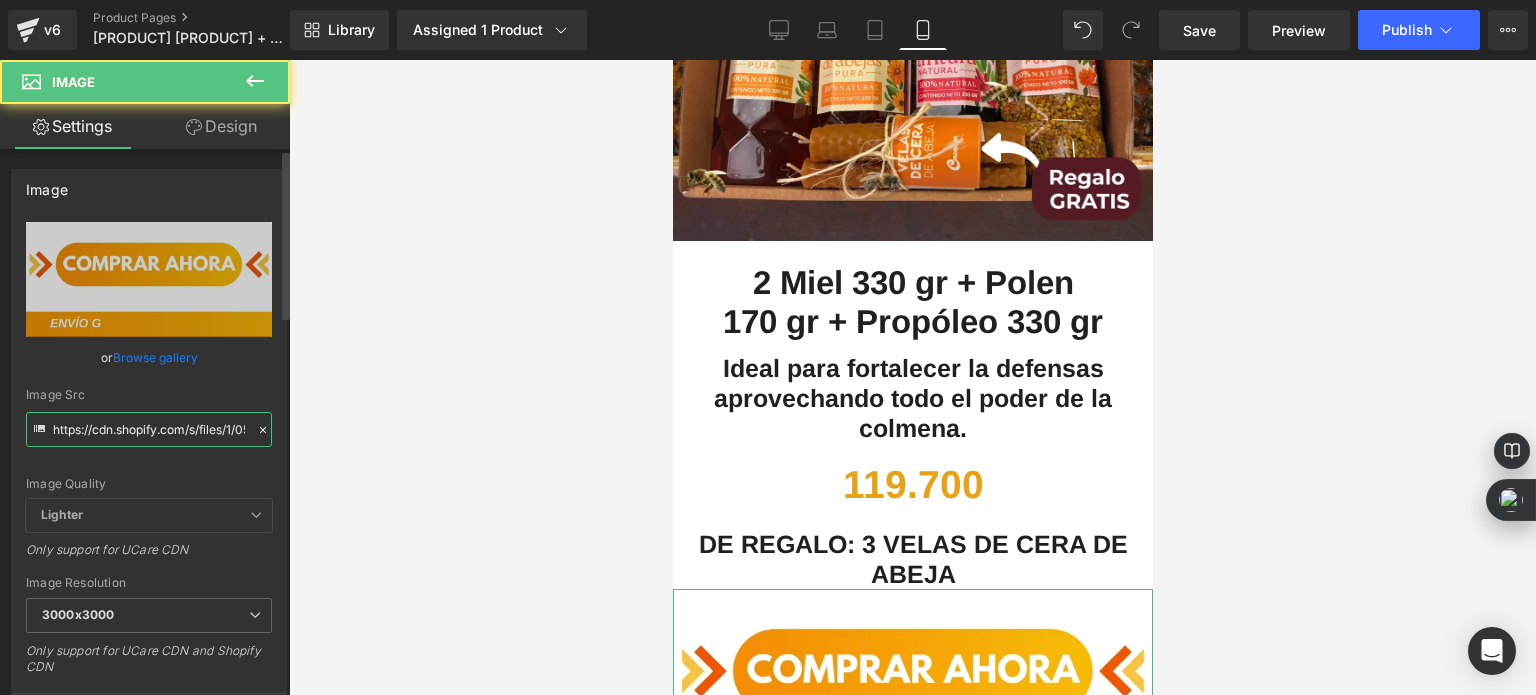 click on "https://cdn.shopify.com/s/files/1/0535/0549/1125/files/Aadirunttulo2-ezgif.com-video-to-webp-converter_3000x3000.webp?v=1726972180" at bounding box center [149, 429] 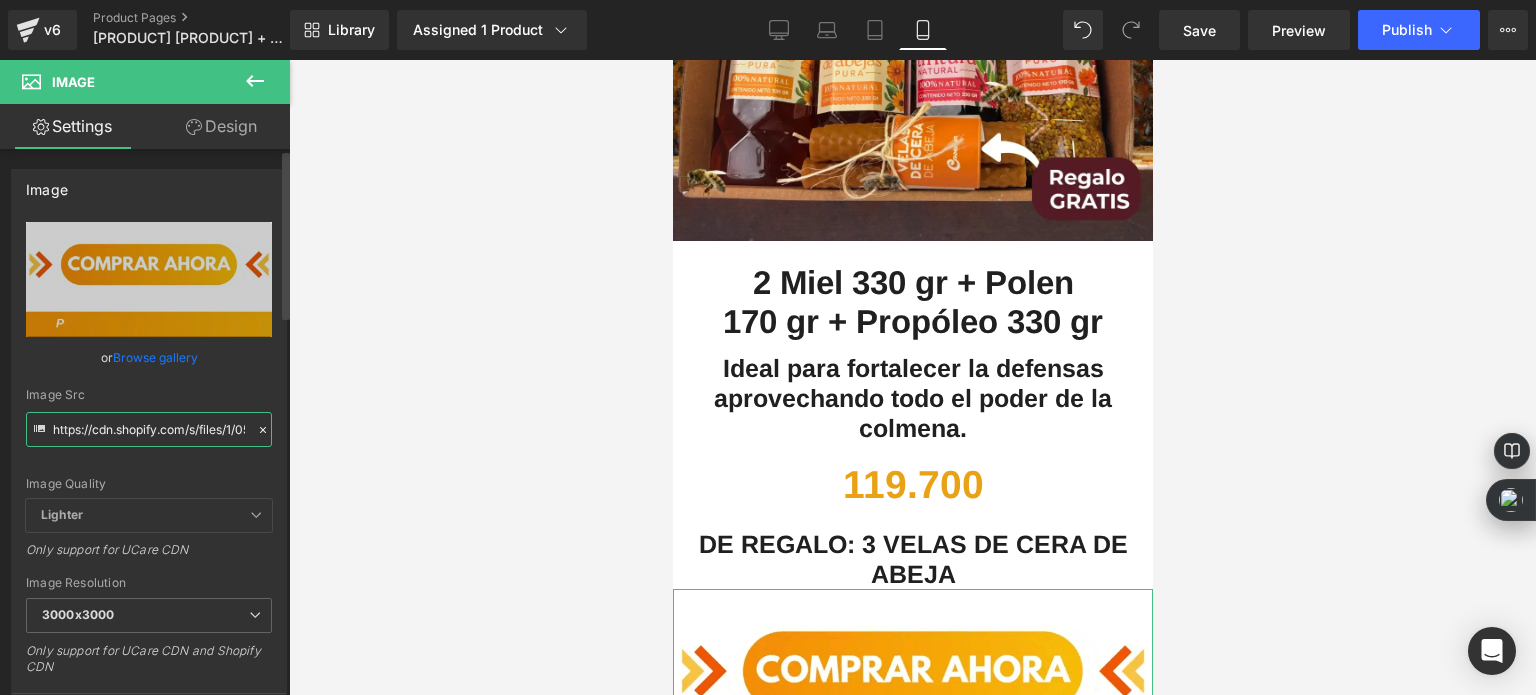click on "https://cdn.shopify.com/s/files/1/0535/0549/1125/files/Aadirunttulo2-ezgif.com-video-to-webp-converter_3000x3000.webp?v=1726972180" at bounding box center [149, 429] 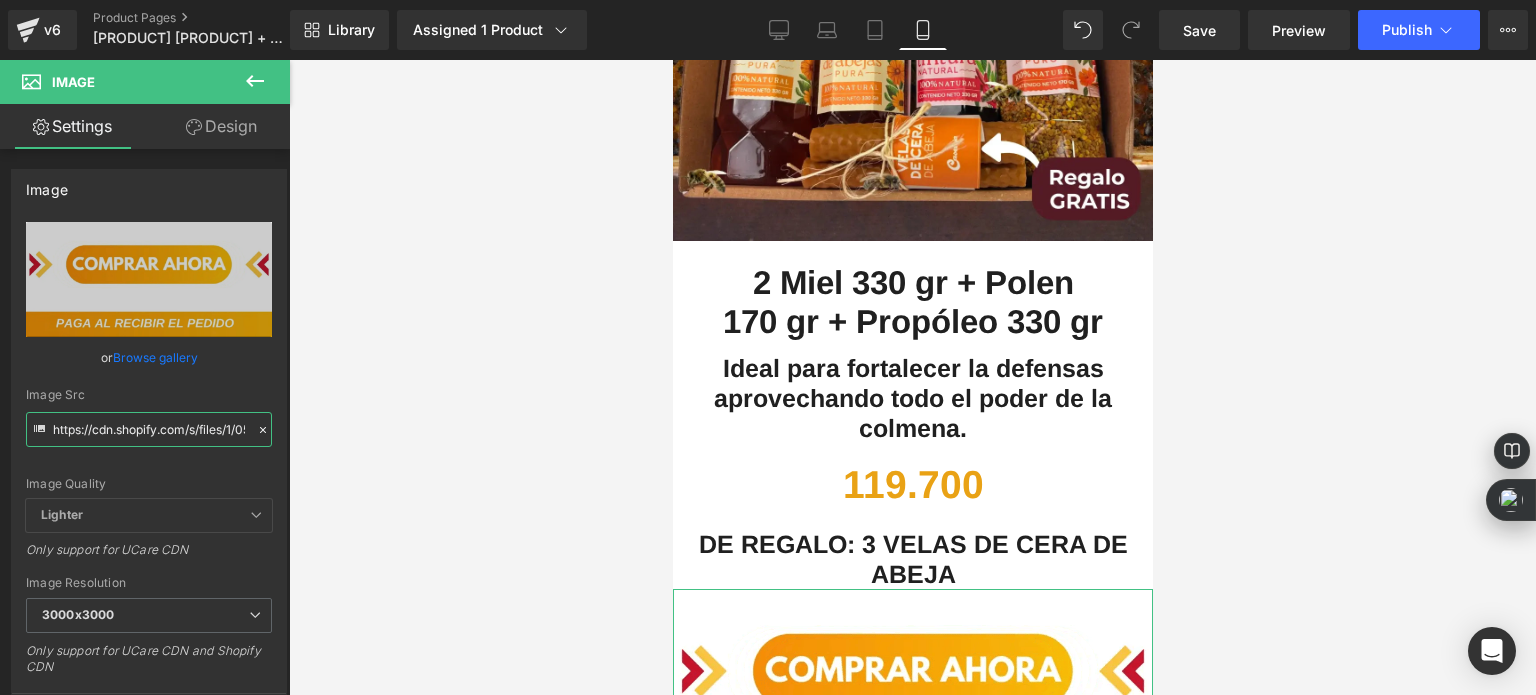paste on "nadir_un_titulo_49.webp?v=1754014316" 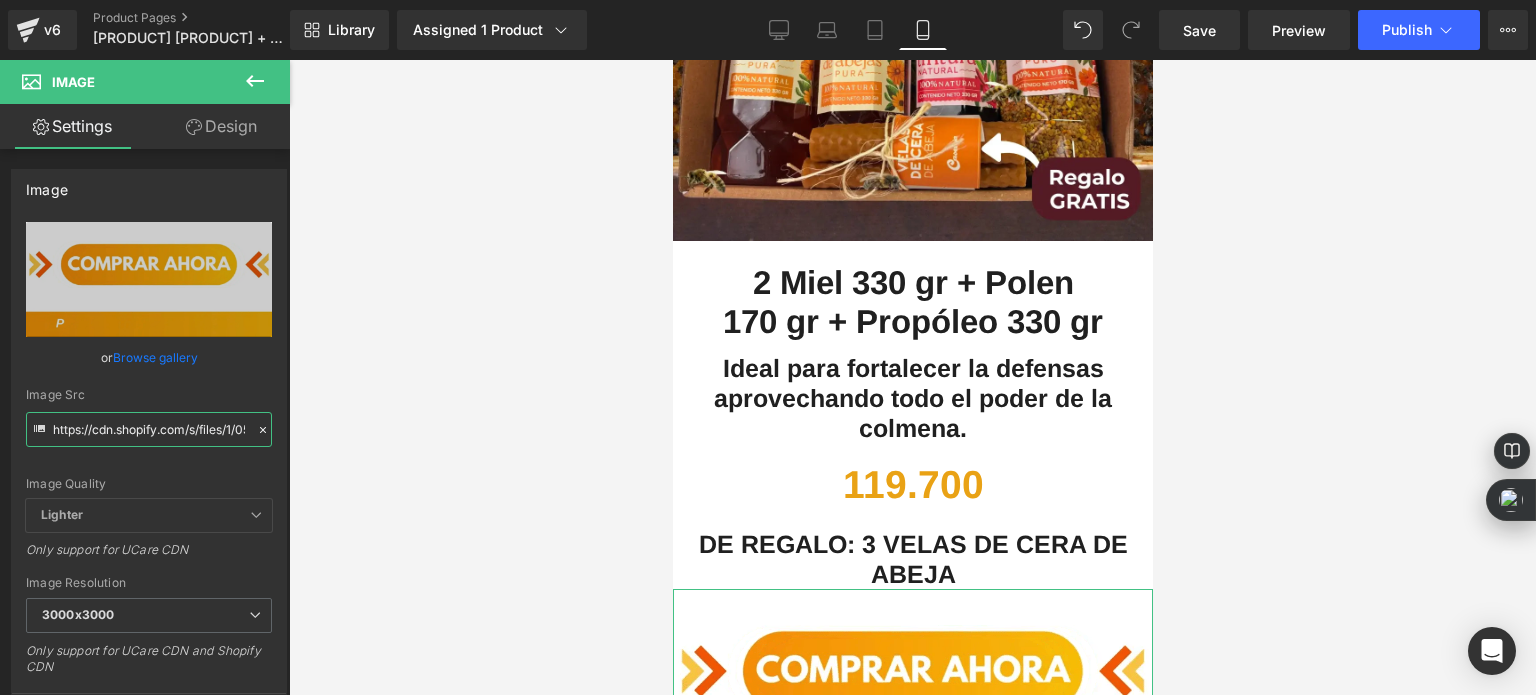 type on "https://cdn.shopify.com/s/files/1/0535/0549/1125/files/Anadir_un_titulo_49.webp?v=1754014316" 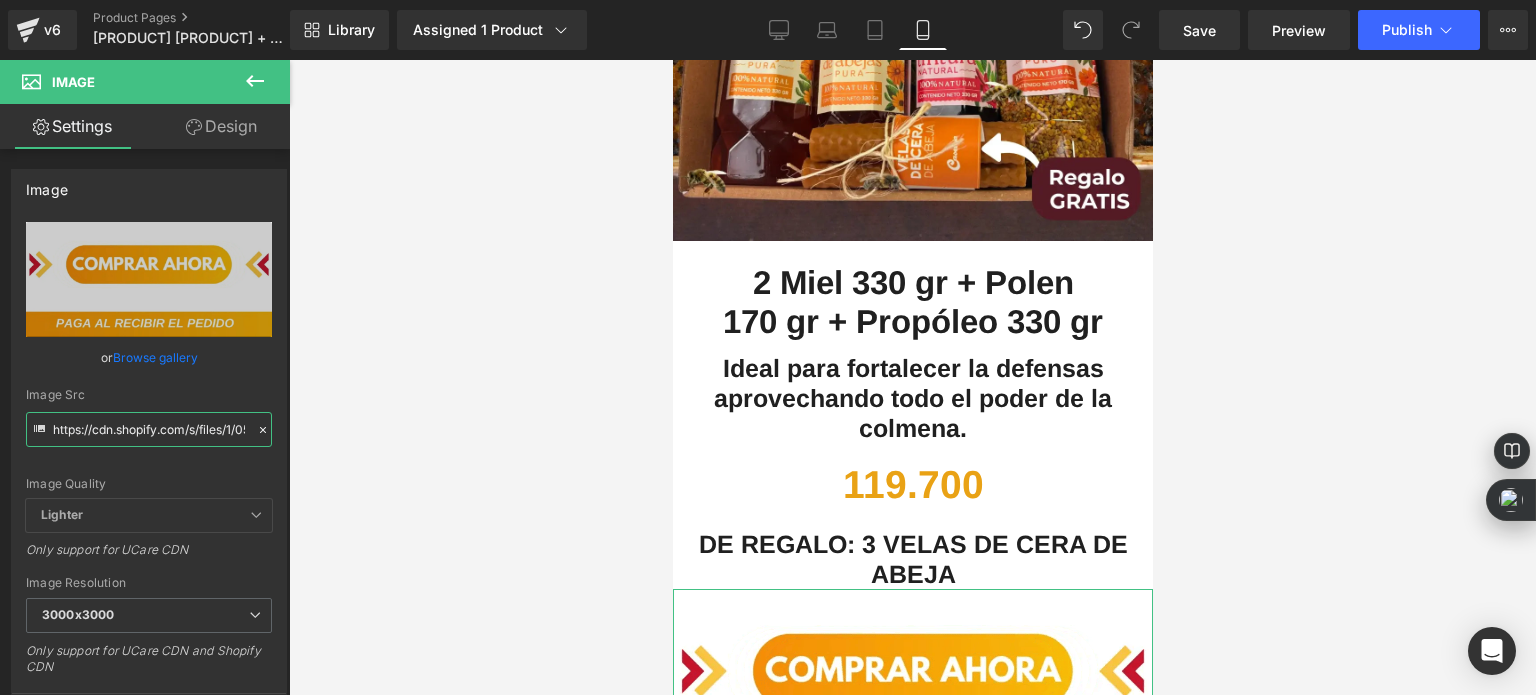 scroll, scrollTop: 0, scrollLeft: 359, axis: horizontal 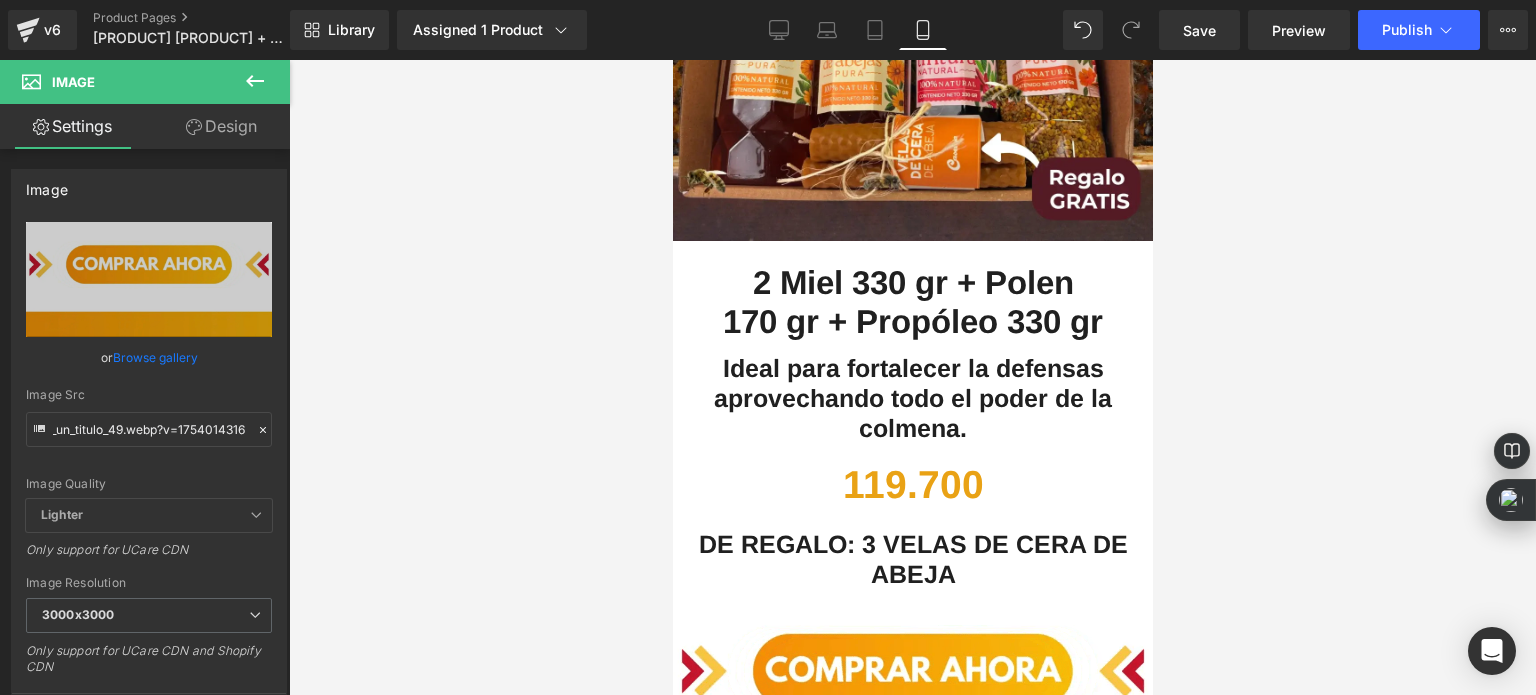 click at bounding box center [912, 377] 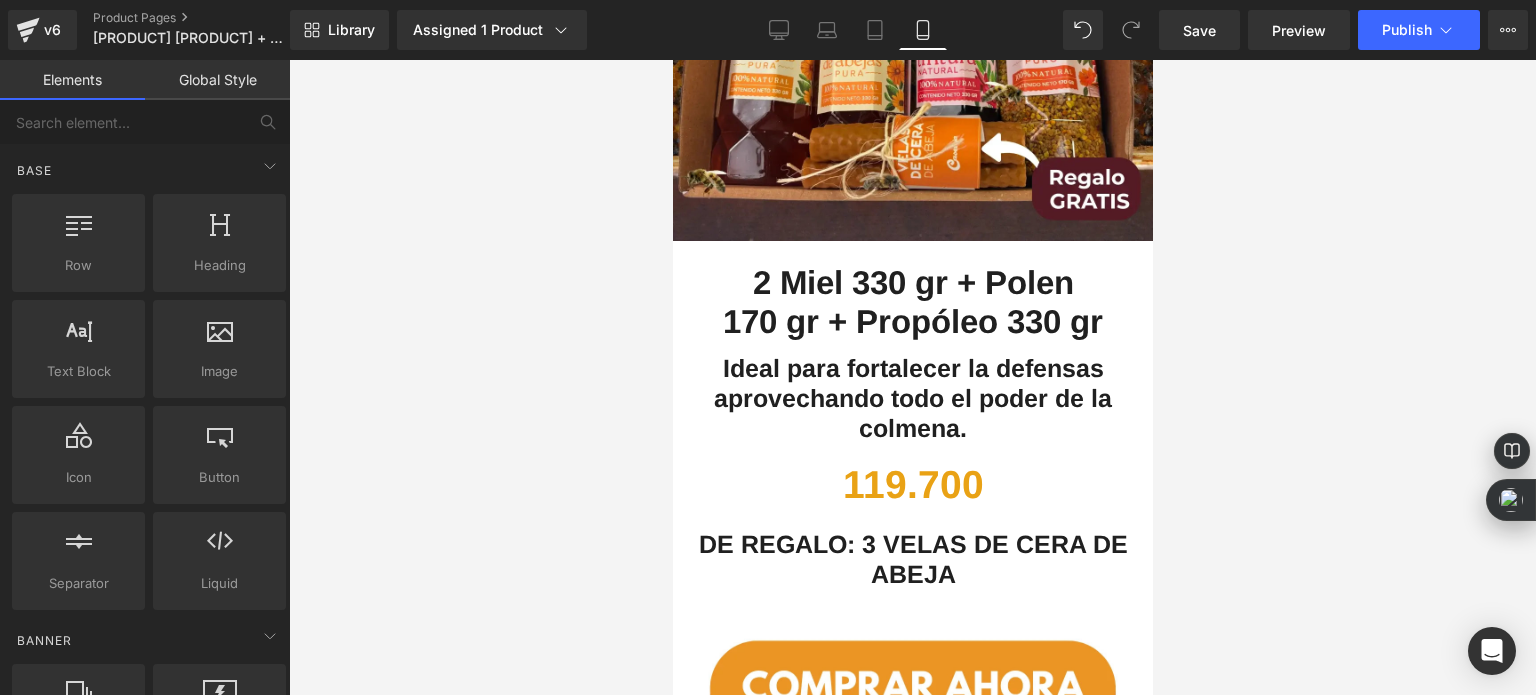 scroll, scrollTop: 0, scrollLeft: 0, axis: both 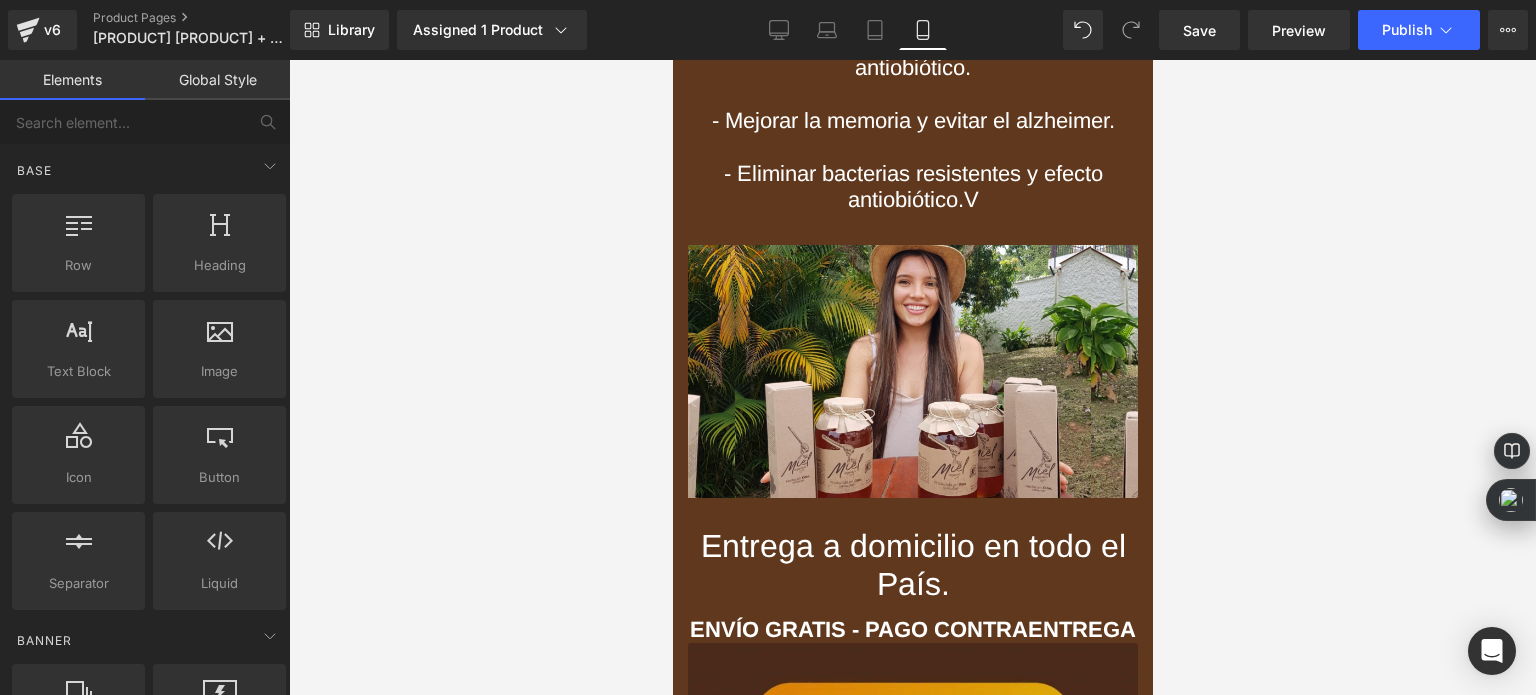 click at bounding box center [912, 761] 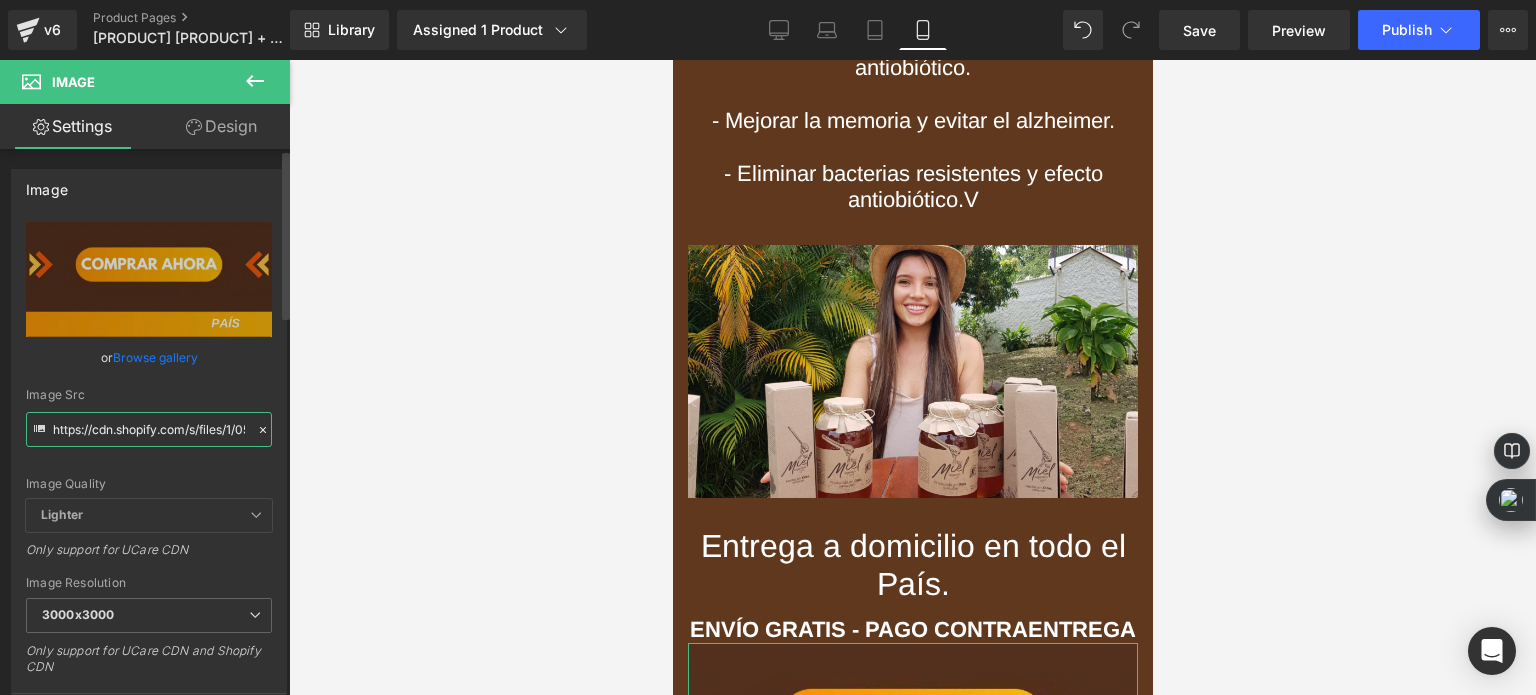 click on "https://cdn.shopify.com/s/files/1/0535/0549/1125/files/Aadirunttulo1-ezgif.com-video-to-webp-converter_3000x3000.webp?v=1726972180" at bounding box center (149, 429) 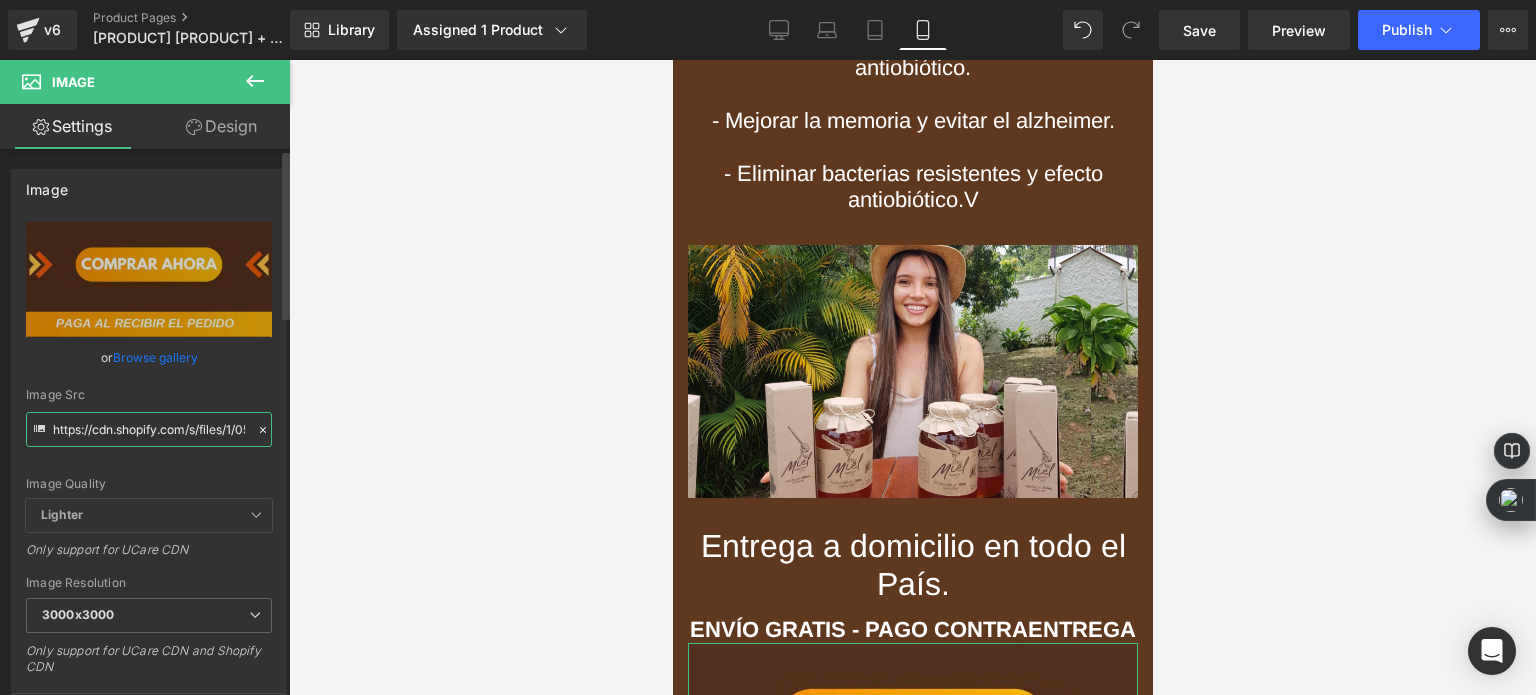 click on "https://cdn.shopify.com/s/files/1/0535/0549/1125/files/Aadirunttulo1-ezgif.com-video-to-webp-converter_3000x3000.webp?v=1726972180" at bounding box center (149, 429) 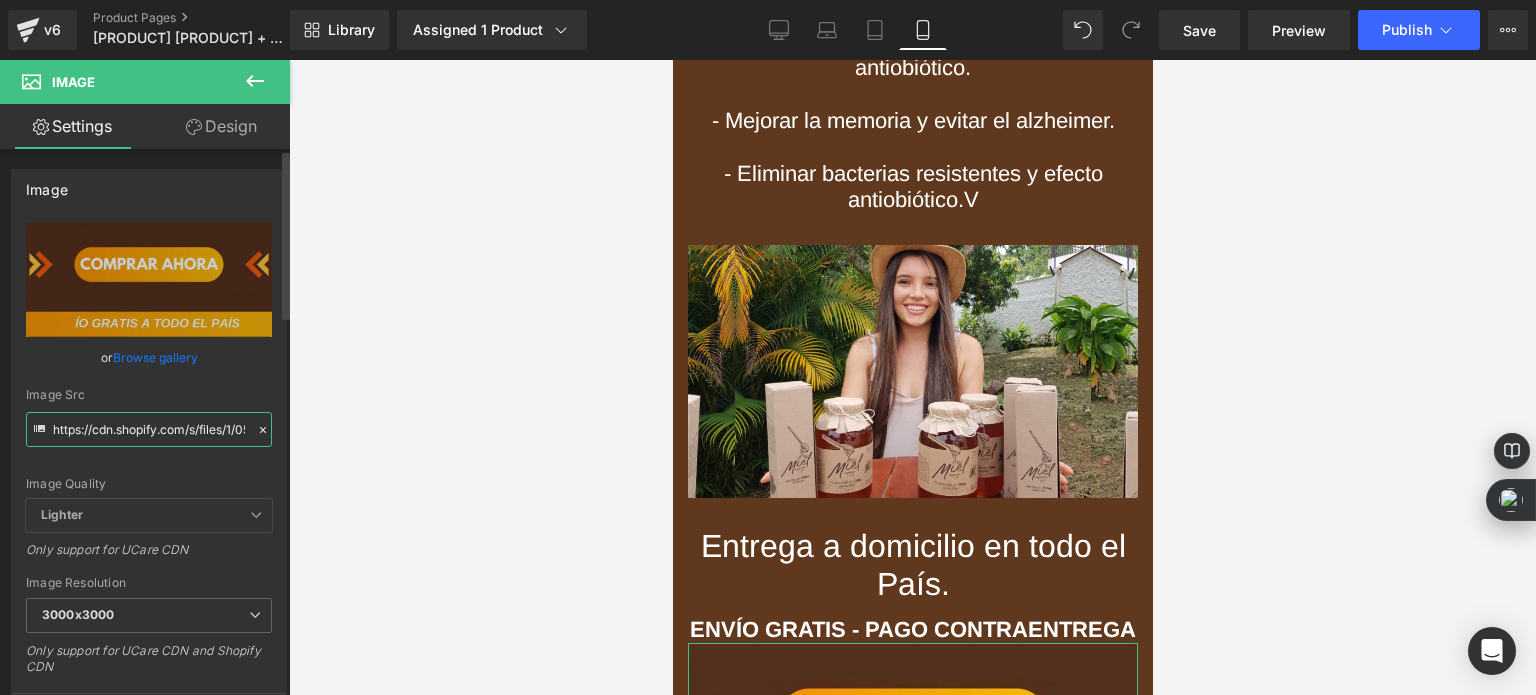 click on "https://cdn.shopify.com/s/files/1/0535/0549/1125/files/Aadirunttulo1-ezgif.com-video-to-webp-converter_3000x3000.webp?v=1726972180" at bounding box center (149, 429) 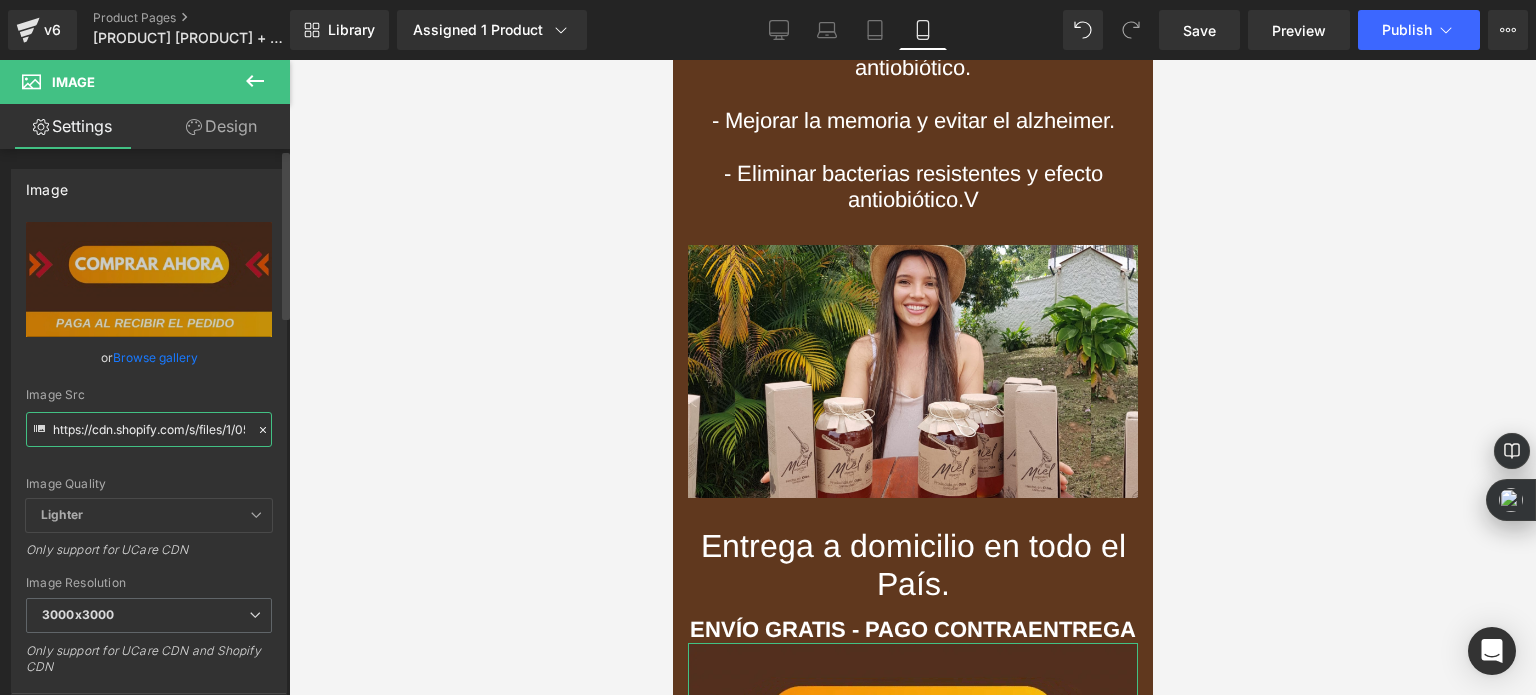 paste on "nadir_un_titulo_51.webp?v=1754382434" 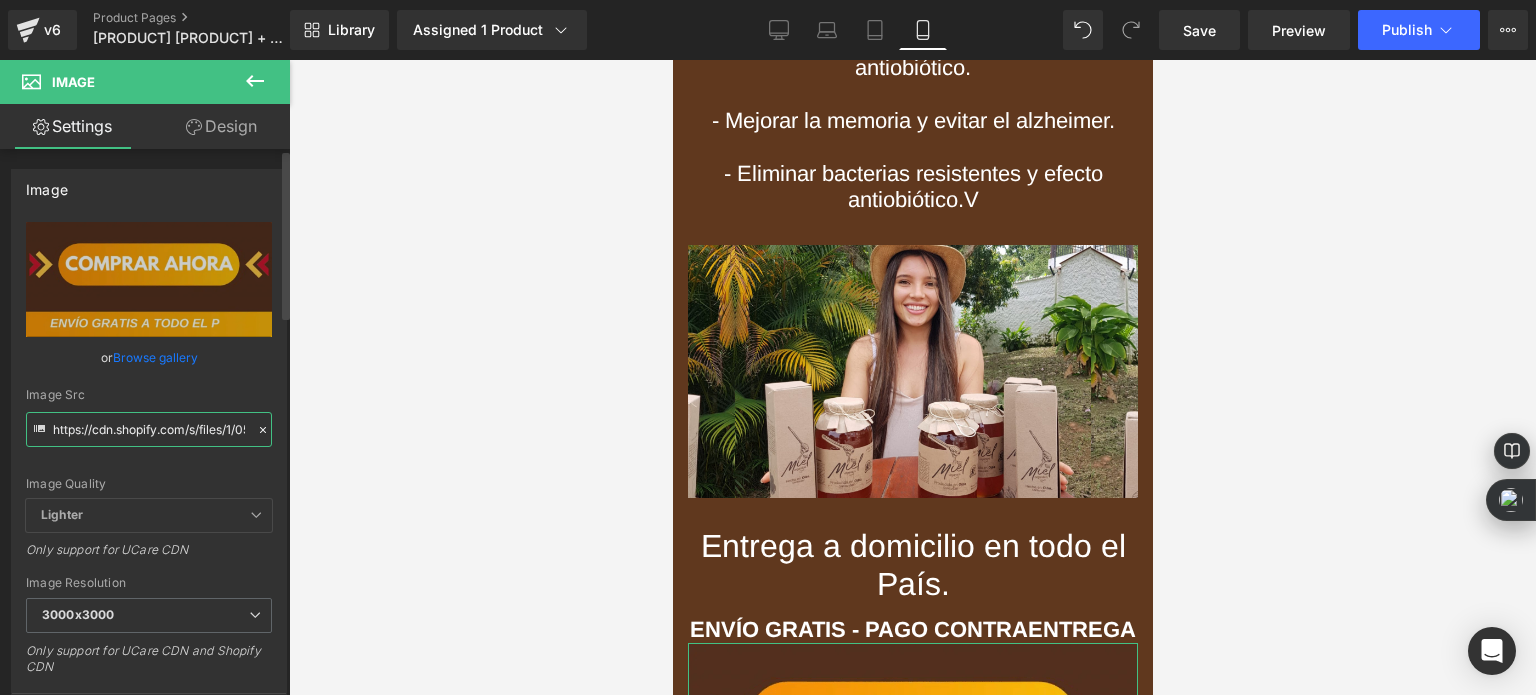 type on "https://cdn.shopify.com/s/files/1/0535/0549/1125/files/Anadir_un_titulo_51.webp?v=1754382434" 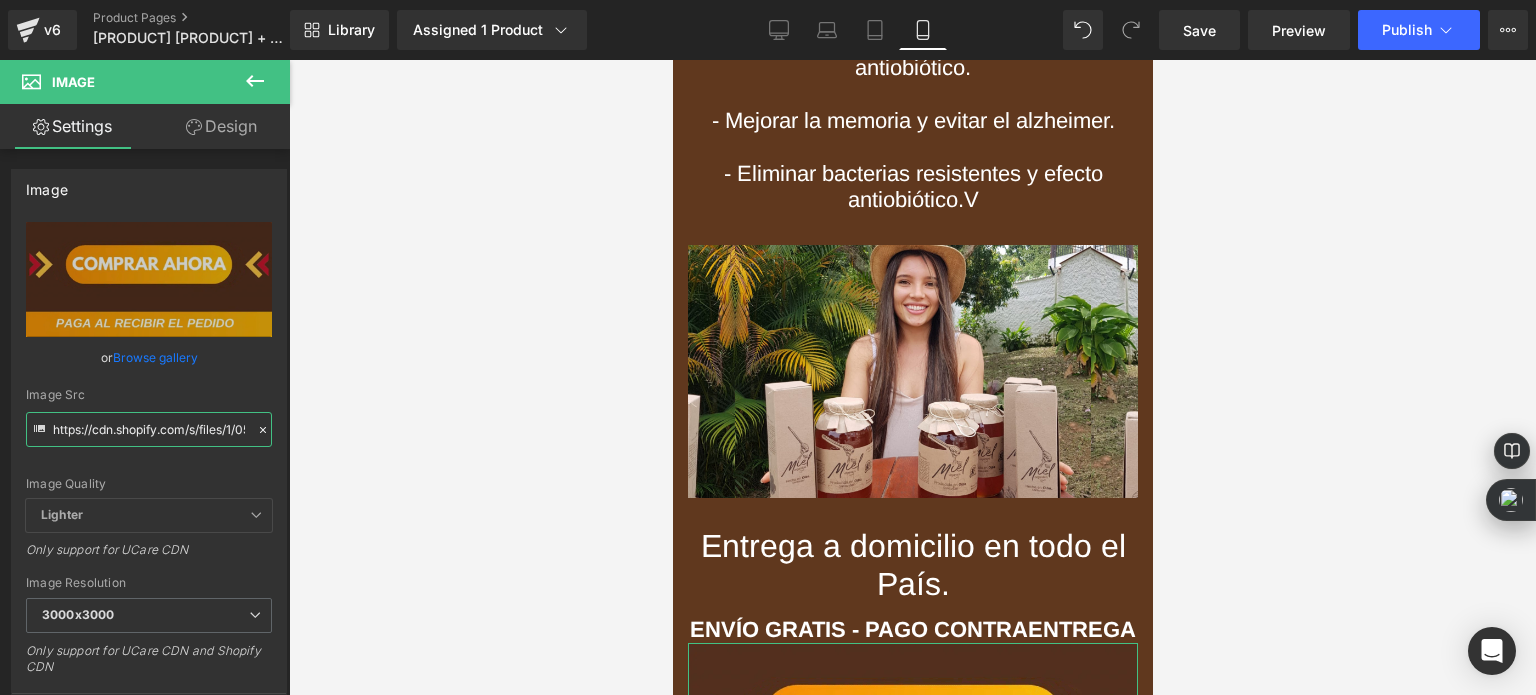 scroll, scrollTop: 0, scrollLeft: 360, axis: horizontal 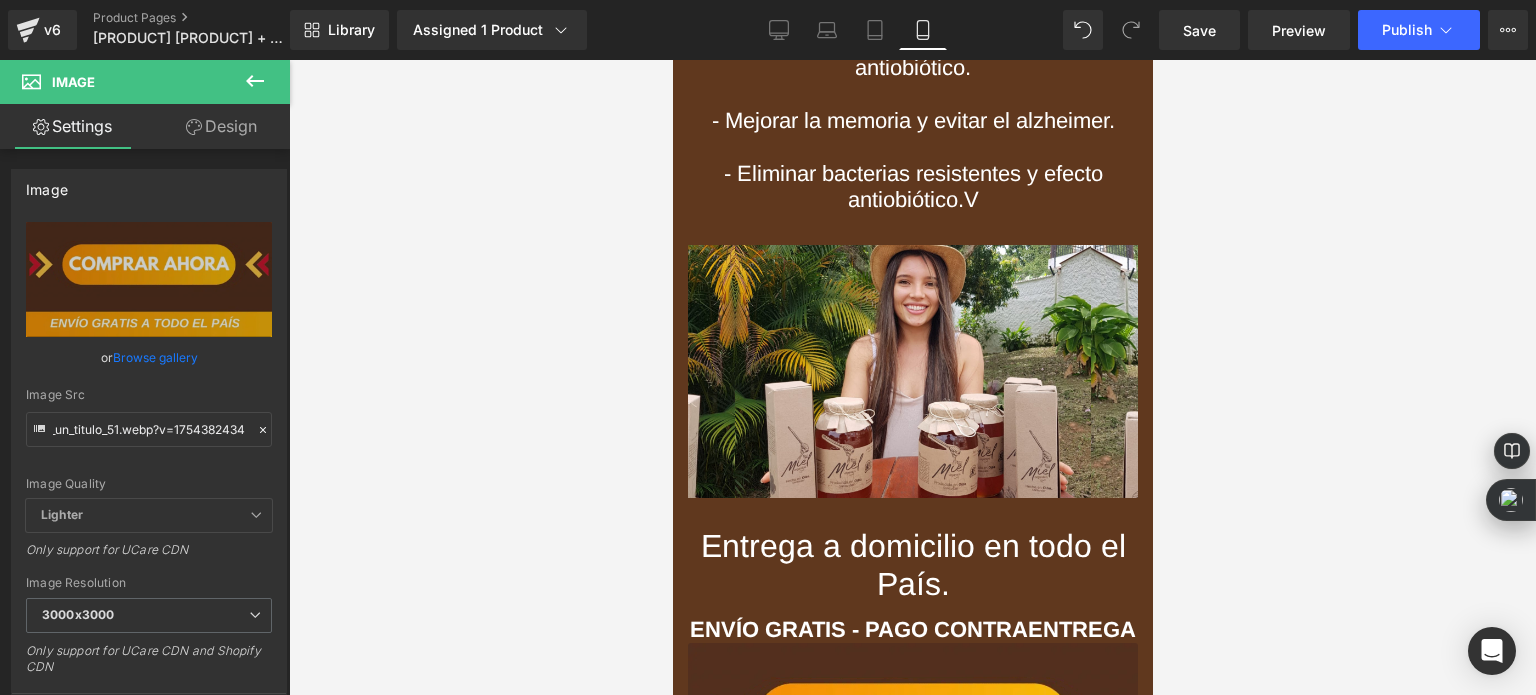 click at bounding box center (912, 377) 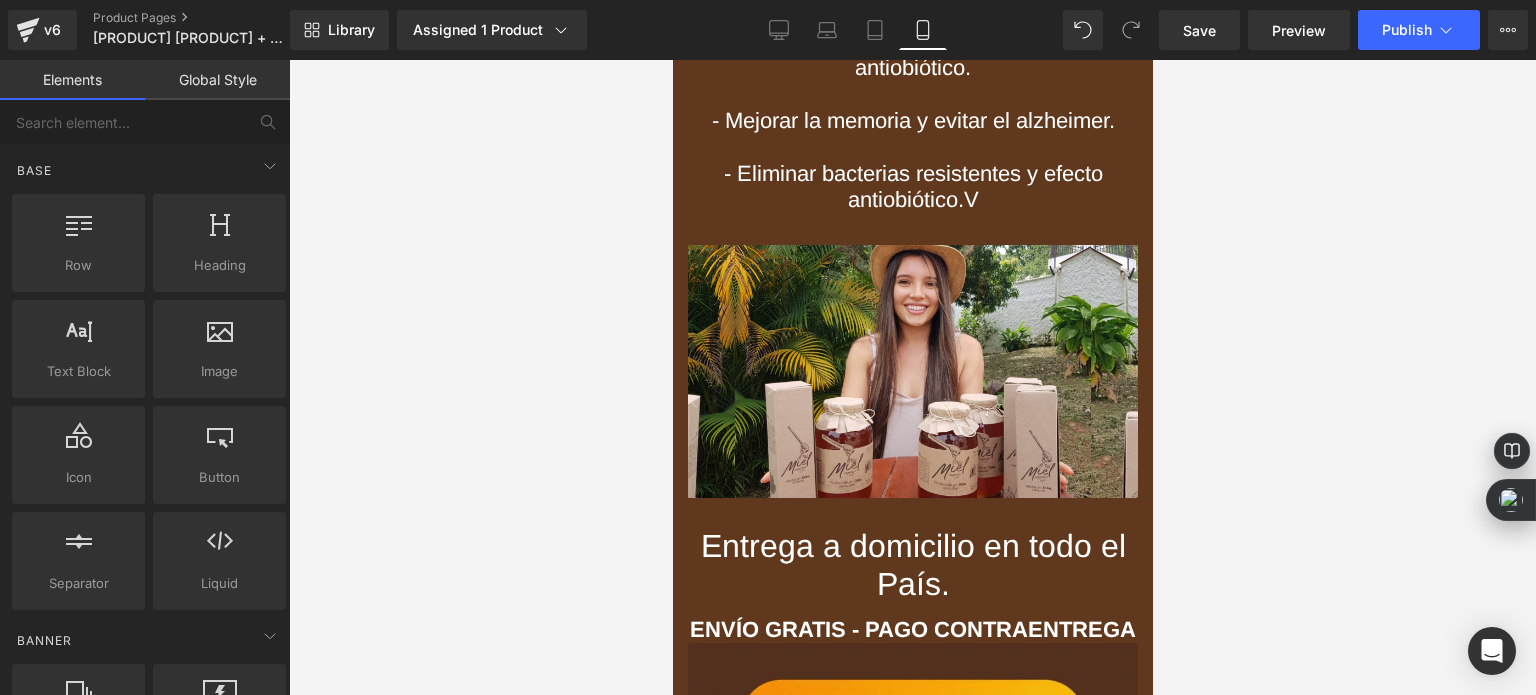 scroll, scrollTop: 0, scrollLeft: 0, axis: both 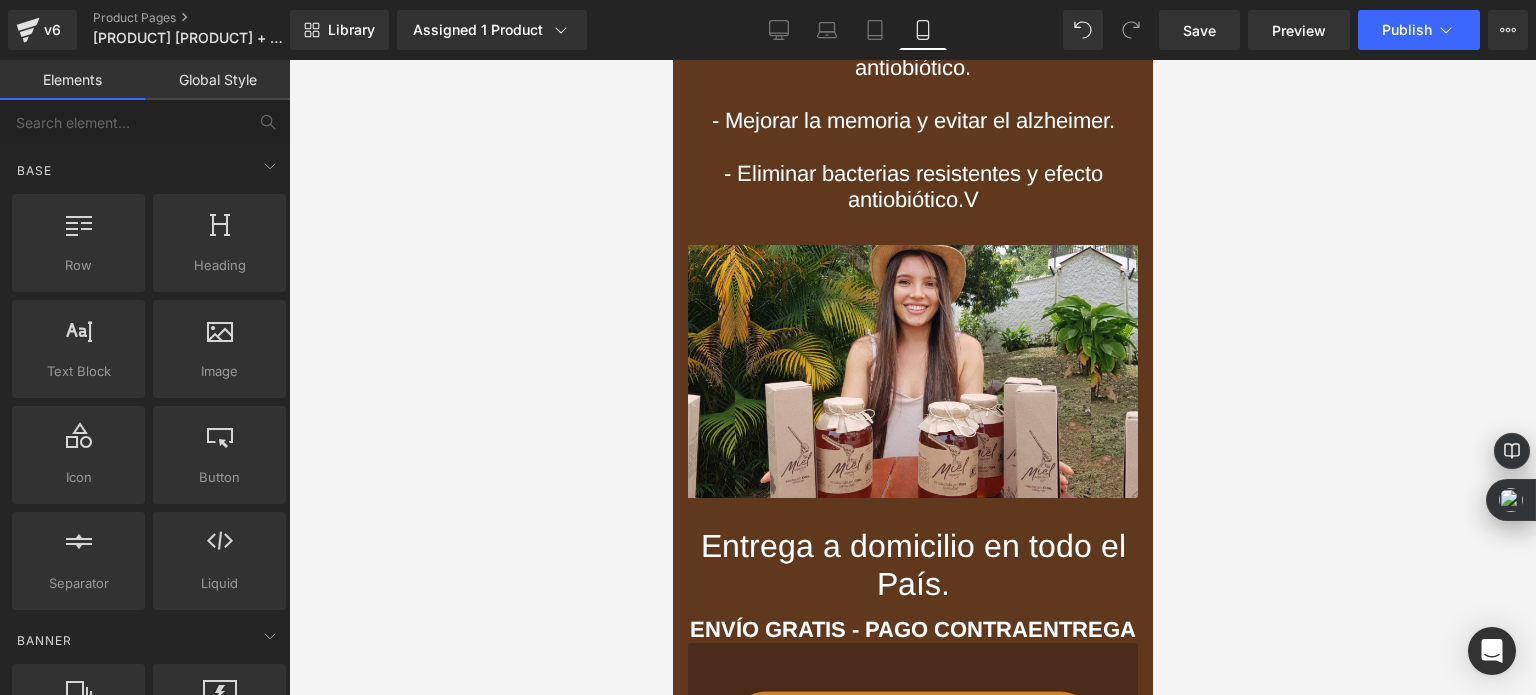 click at bounding box center [912, 793] 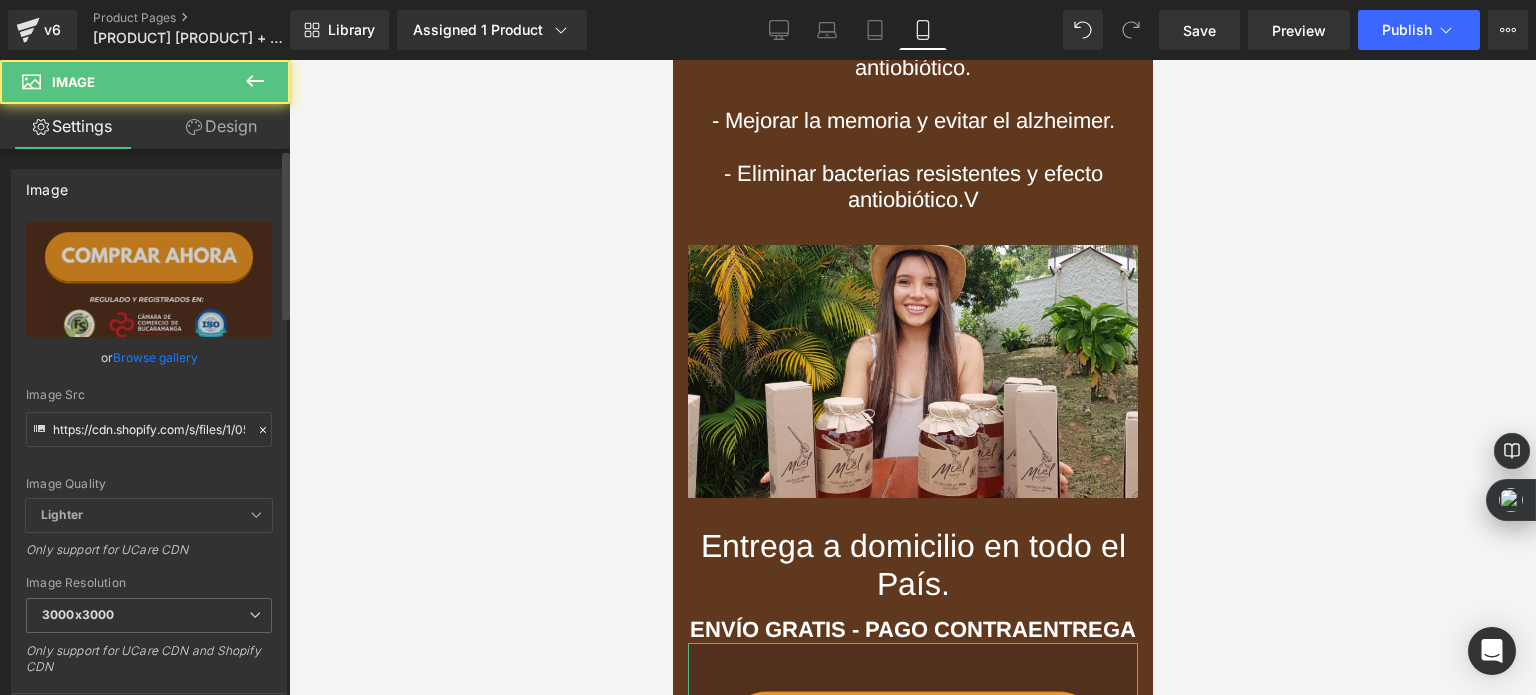 click on "Image Src" at bounding box center (149, 395) 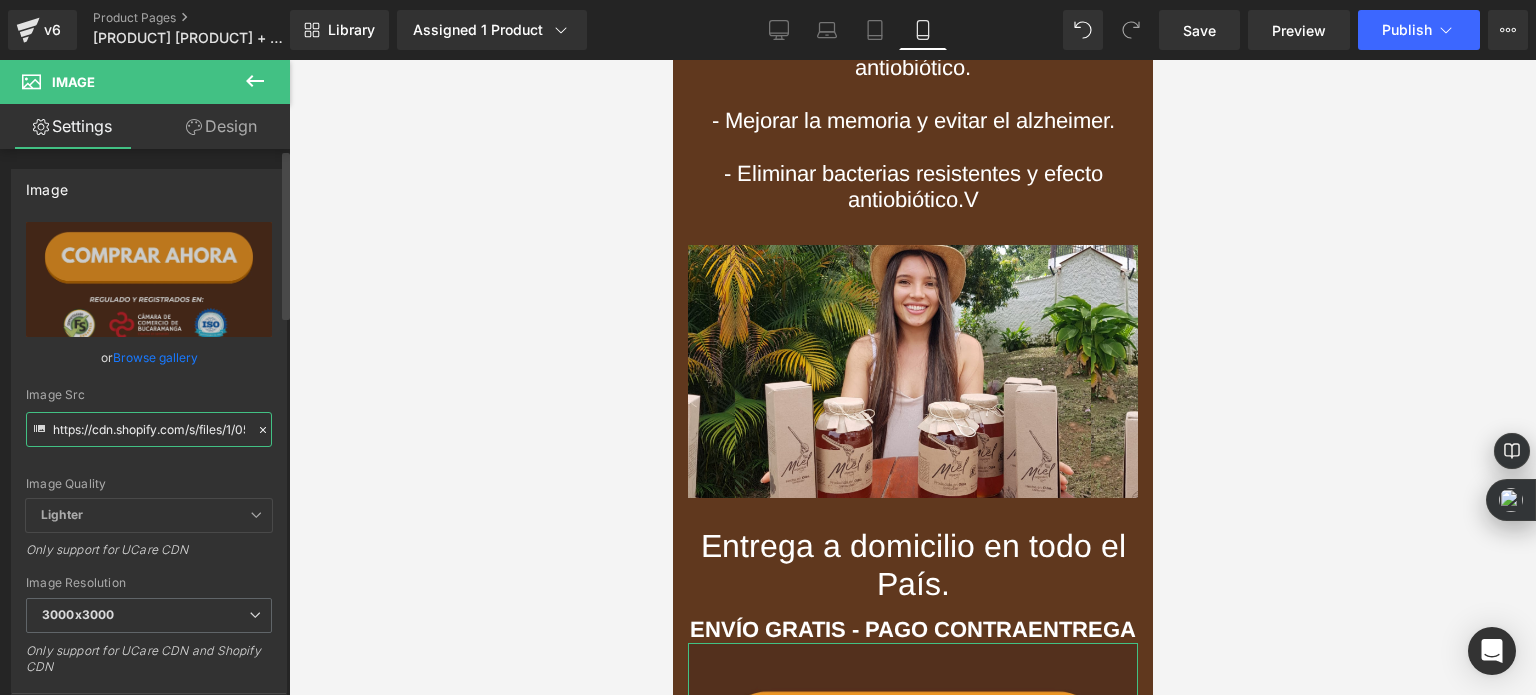 click on "https://cdn.shopify.com/s/files/1/0535/0549/1125/files/Anadir_un_titulo_51_3000x3000.webp?v=1754382434" at bounding box center (149, 429) 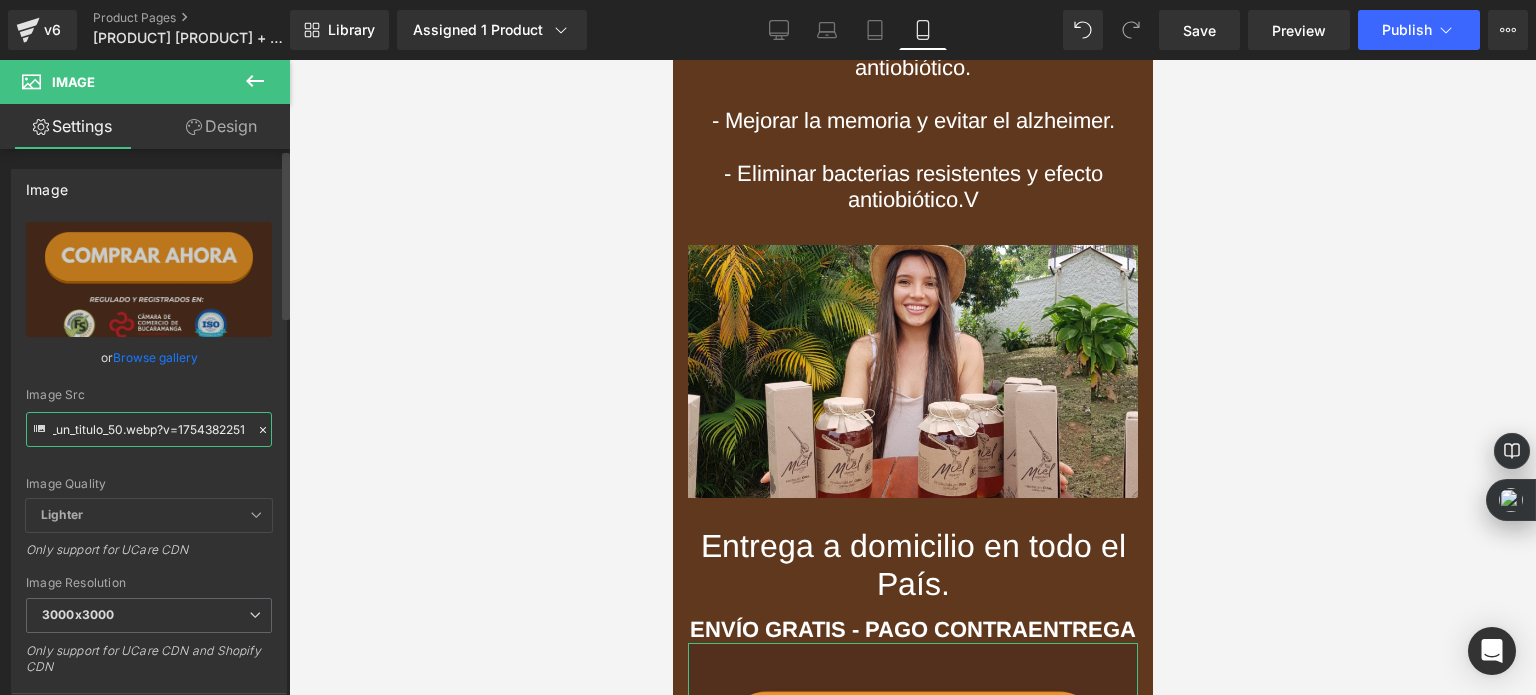 type on "https://cdn.shopify.com/s/files/1/0535/0549/1125/files/Anadir_un_titulo_50_3000x3000.webp?v=1754382251" 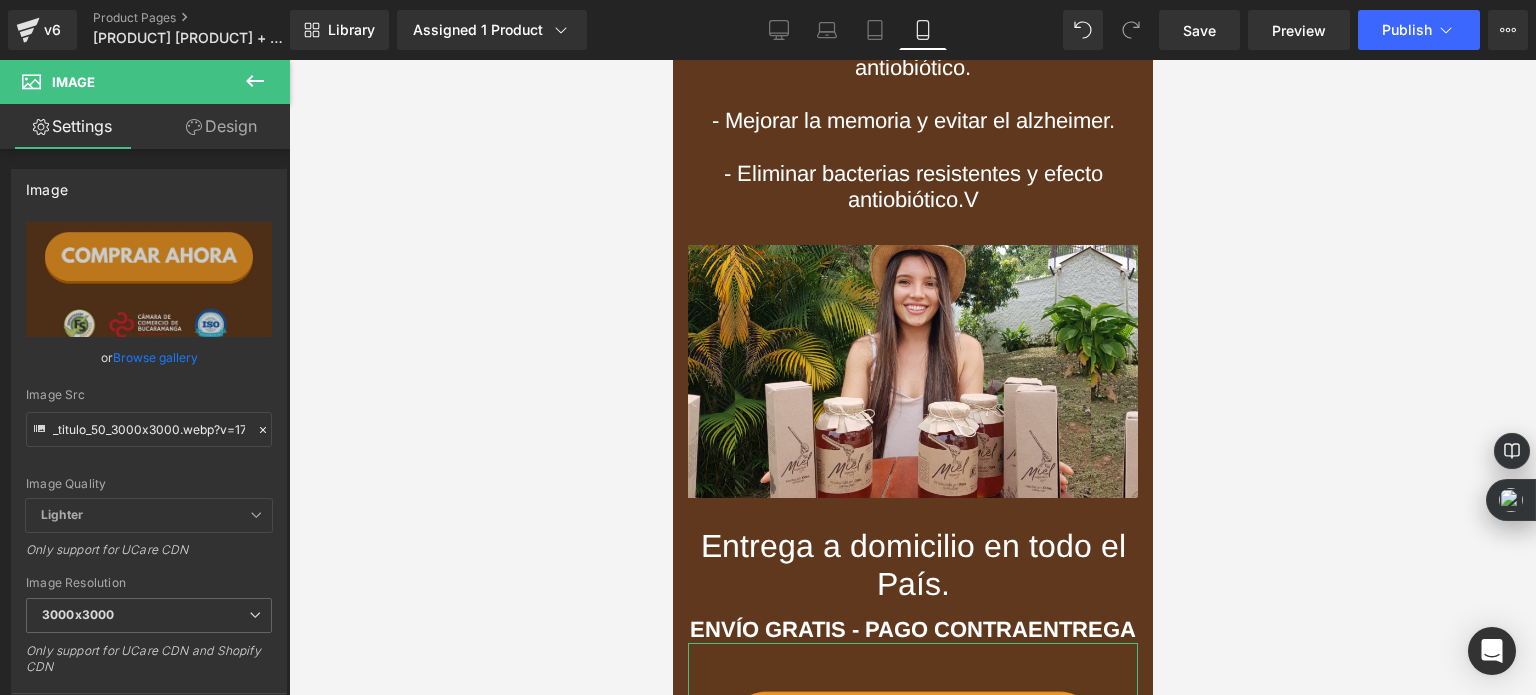 click at bounding box center (912, 377) 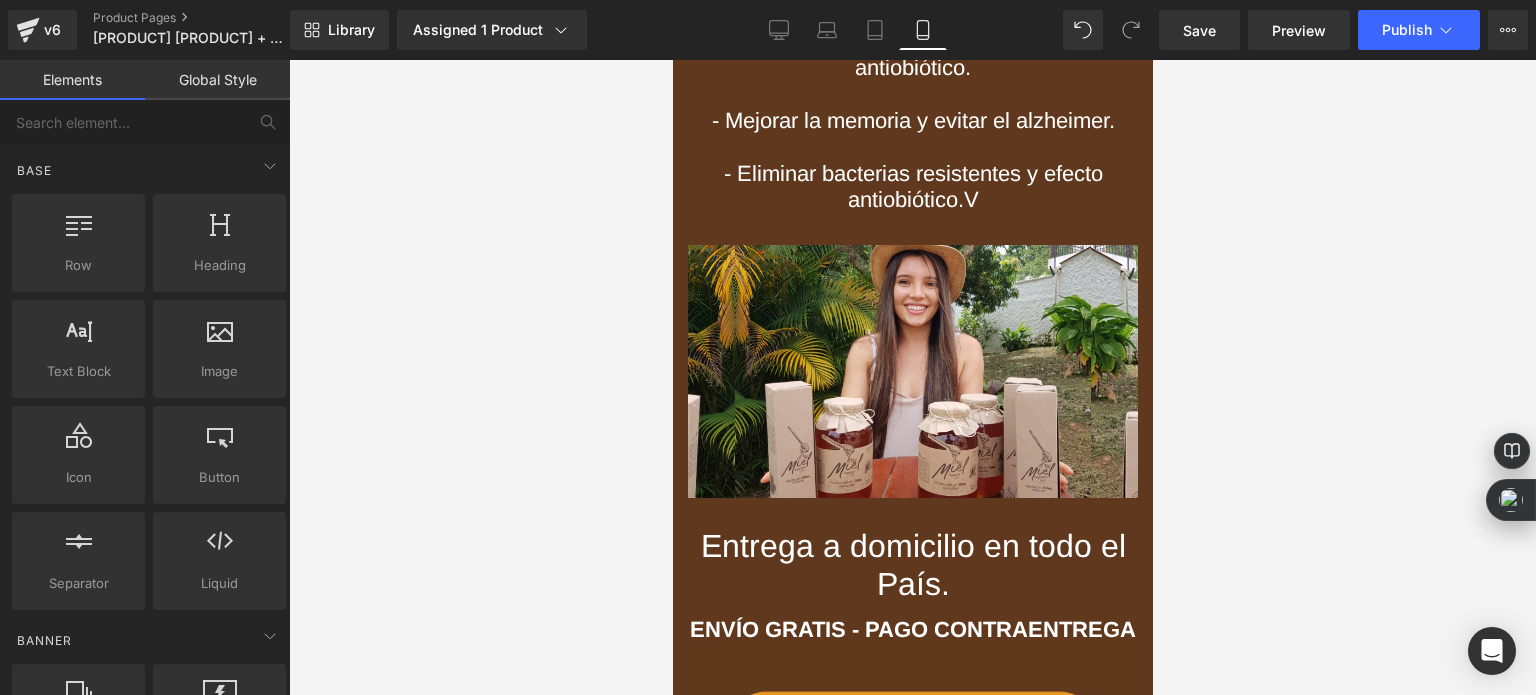 scroll, scrollTop: 0, scrollLeft: 0, axis: both 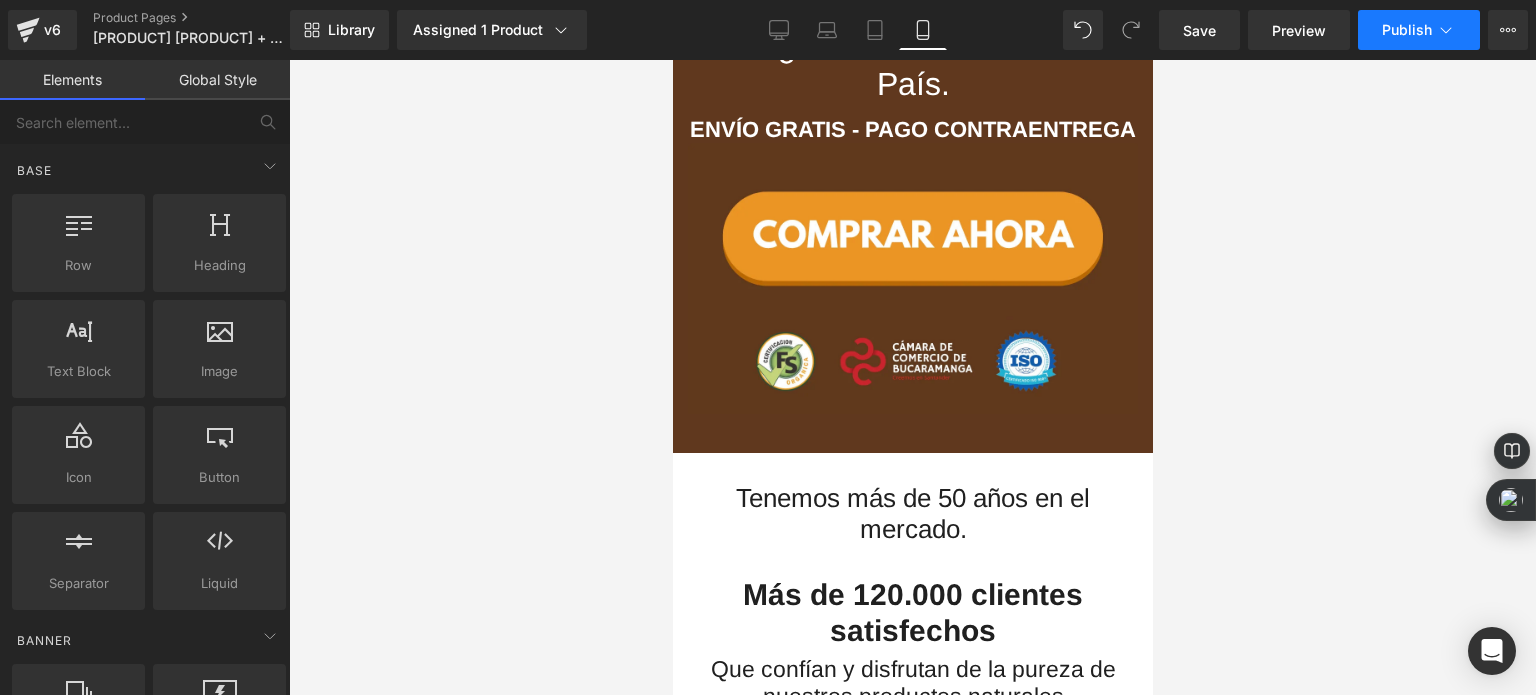 click on "Publish" at bounding box center [1419, 30] 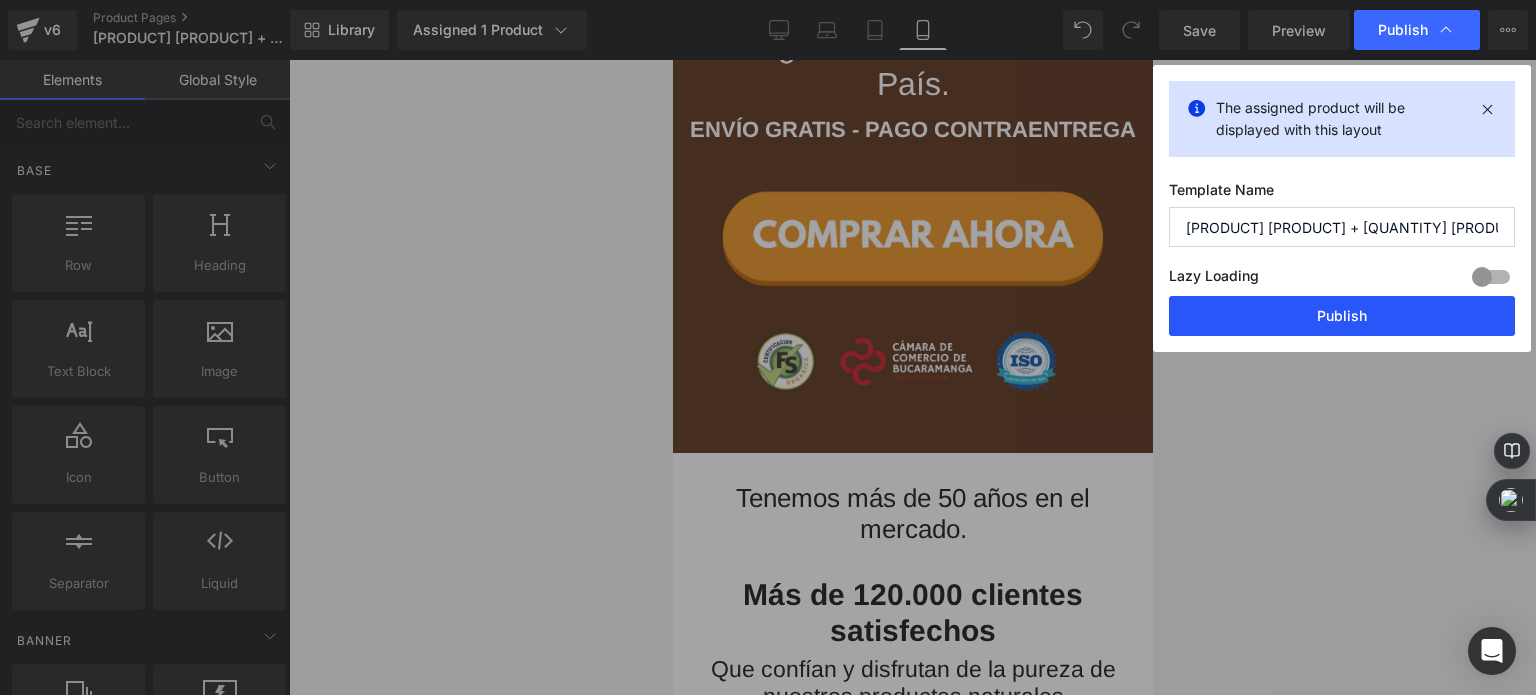 click on "Publish" at bounding box center [1342, 316] 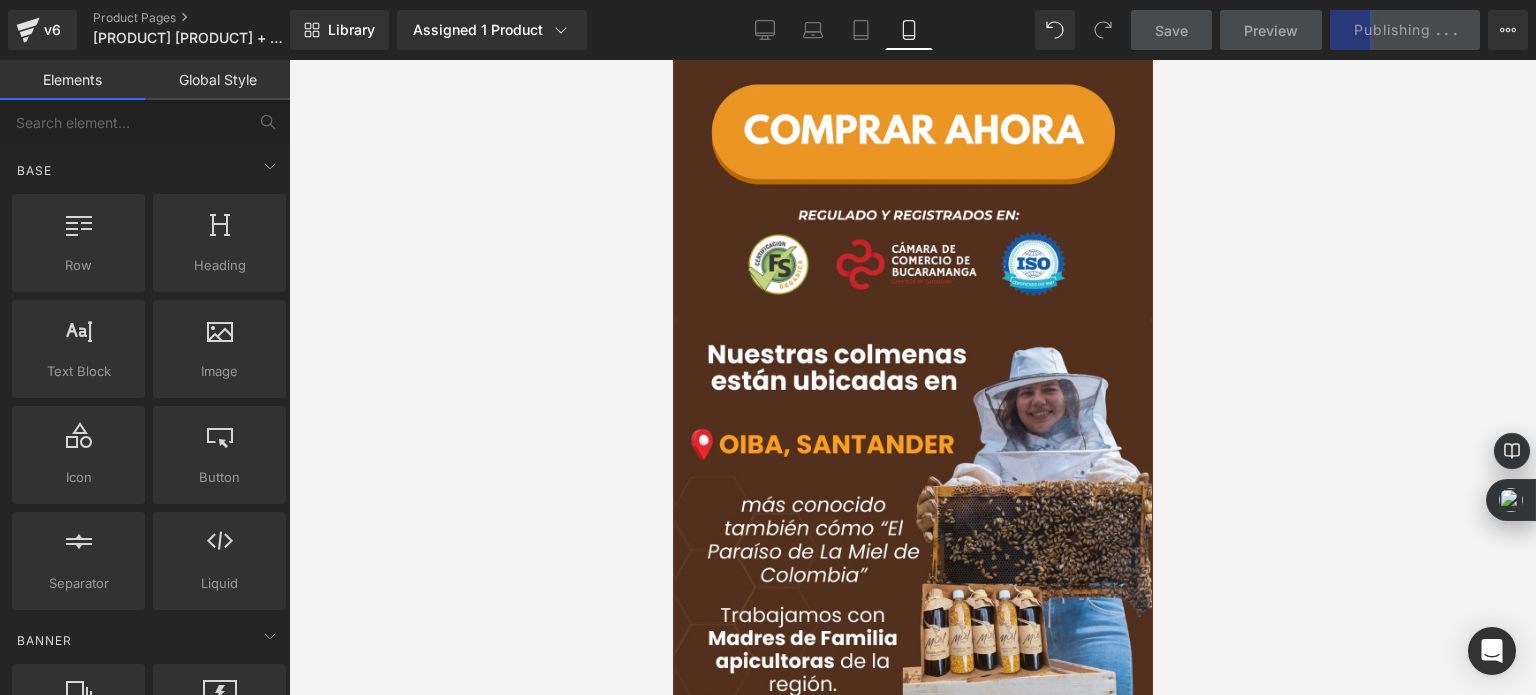 scroll, scrollTop: 0, scrollLeft: 0, axis: both 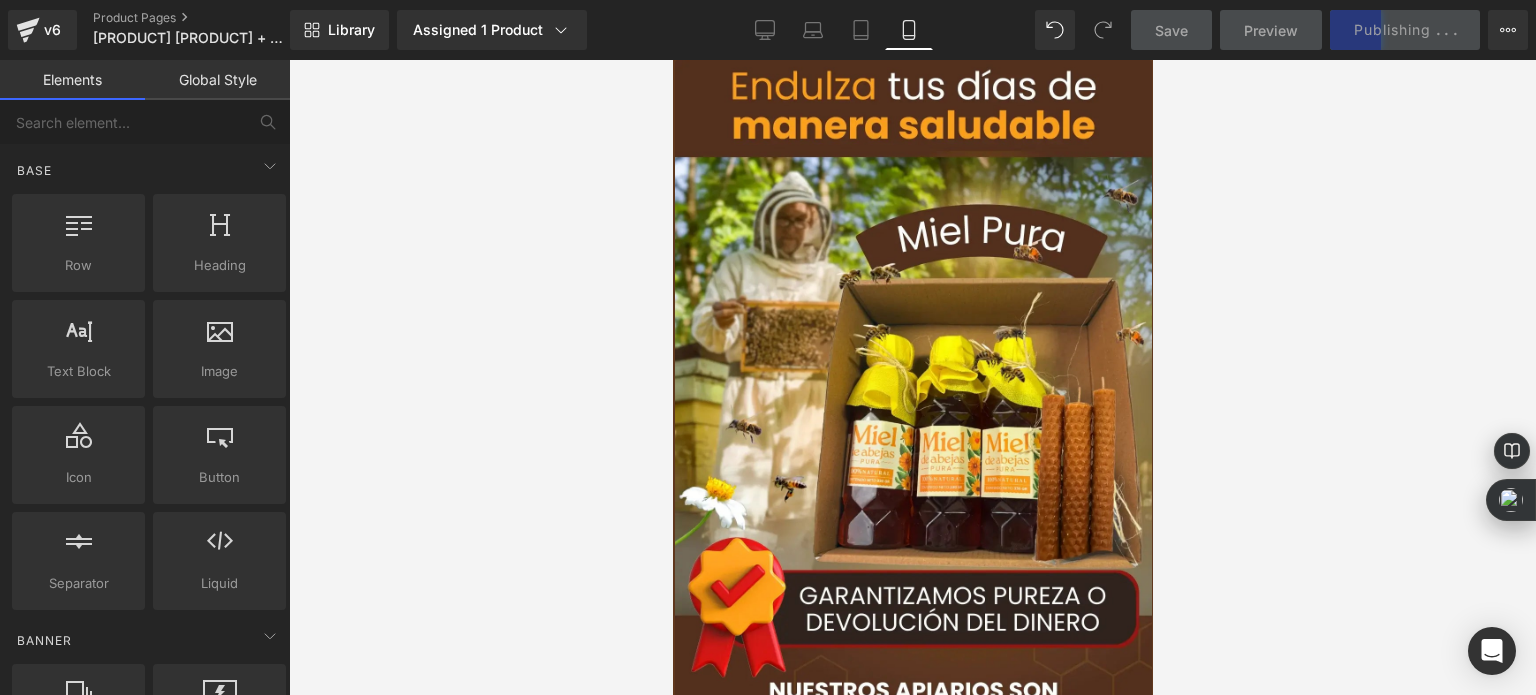 drag, startPoint x: 1148, startPoint y: 617, endPoint x: 1845, endPoint y: 293, distance: 768.62537 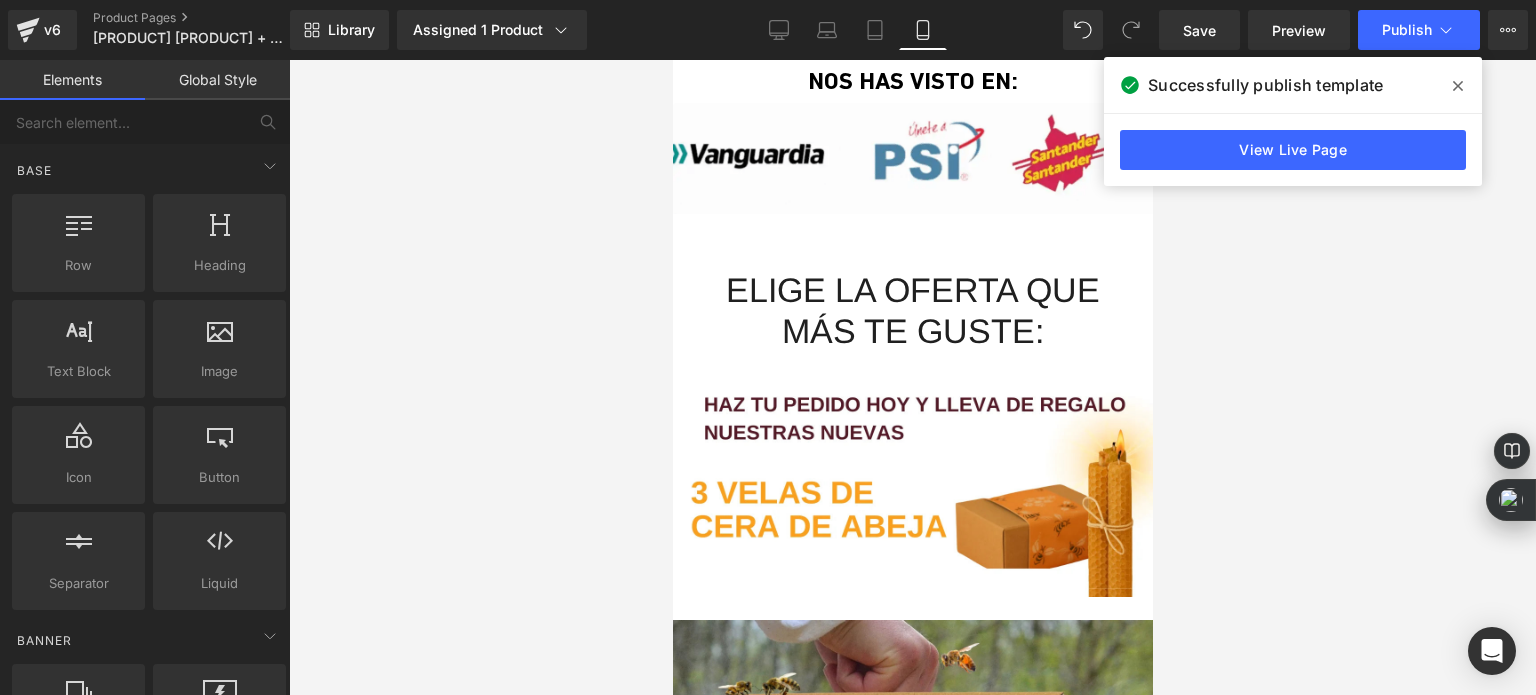 scroll, scrollTop: 2400, scrollLeft: 0, axis: vertical 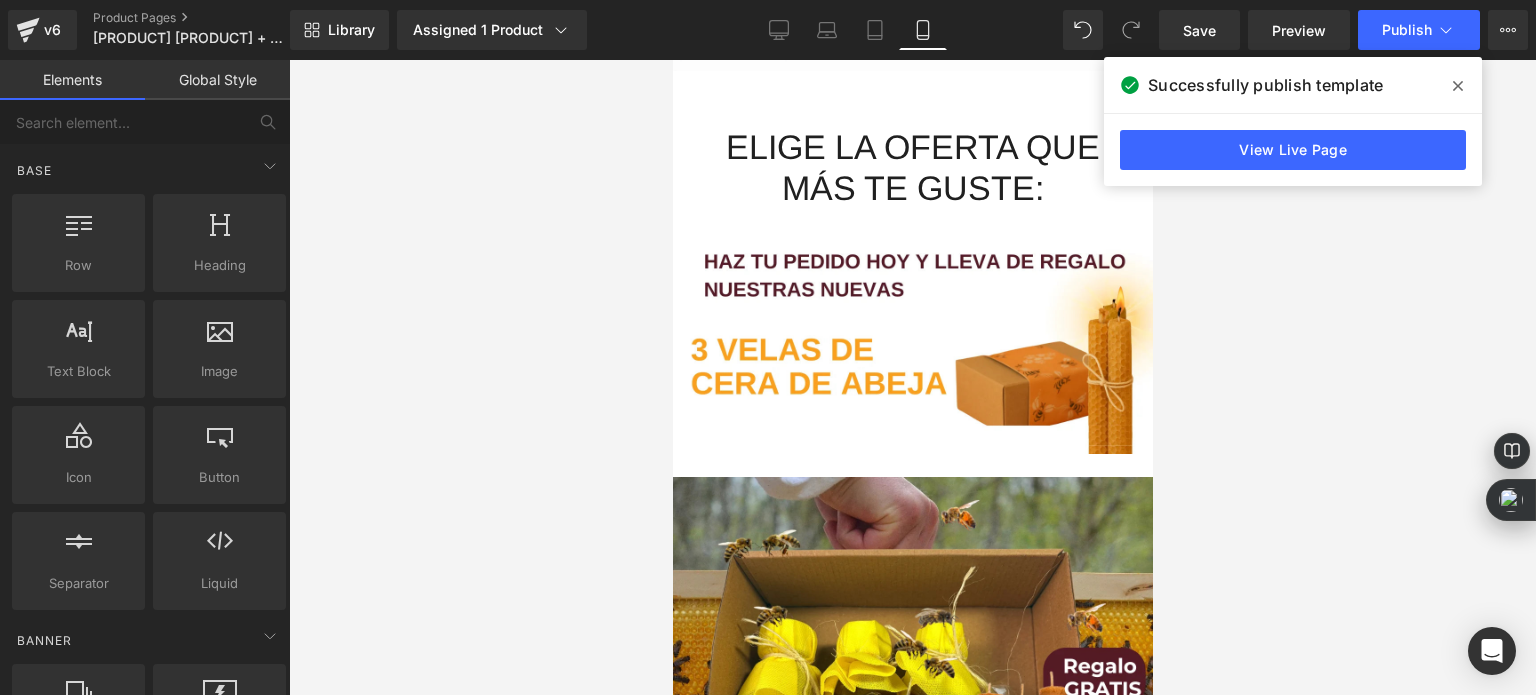 click at bounding box center (1458, 86) 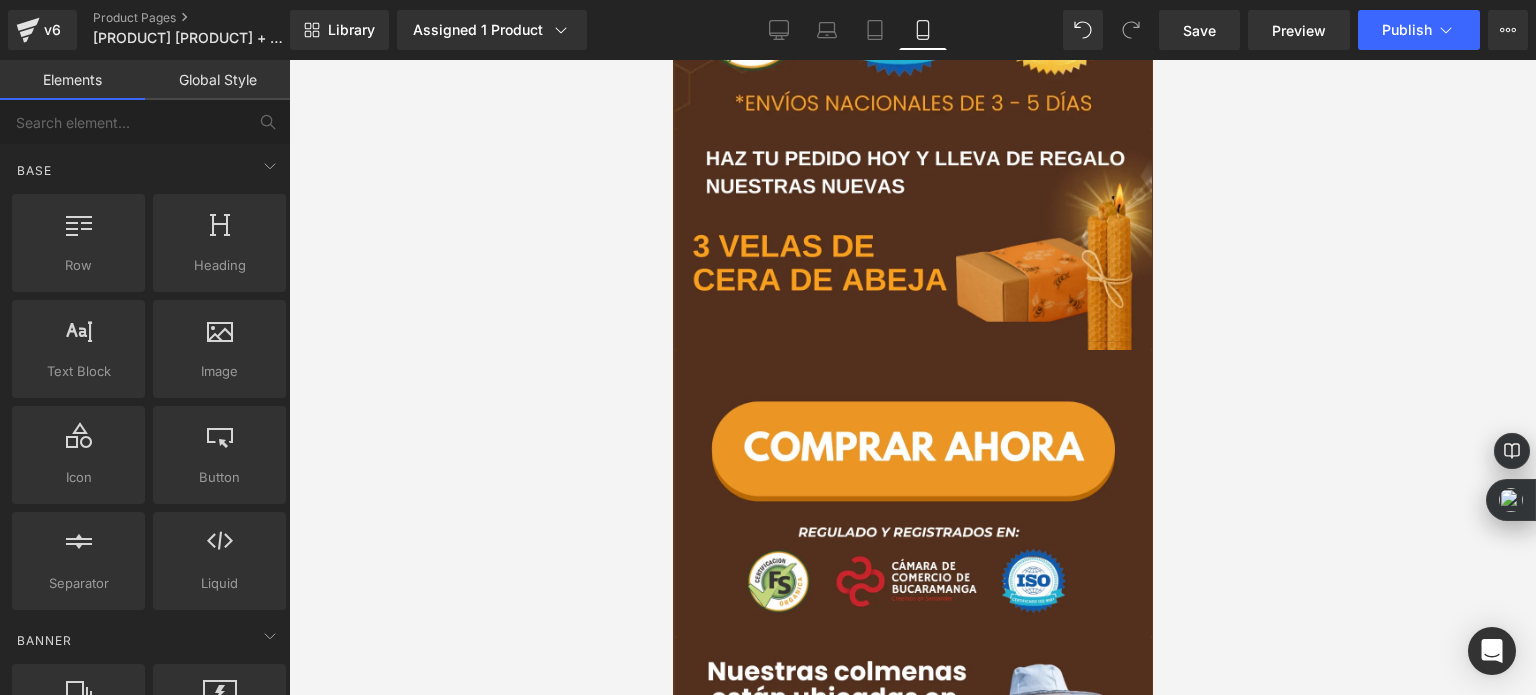 scroll, scrollTop: 0, scrollLeft: 0, axis: both 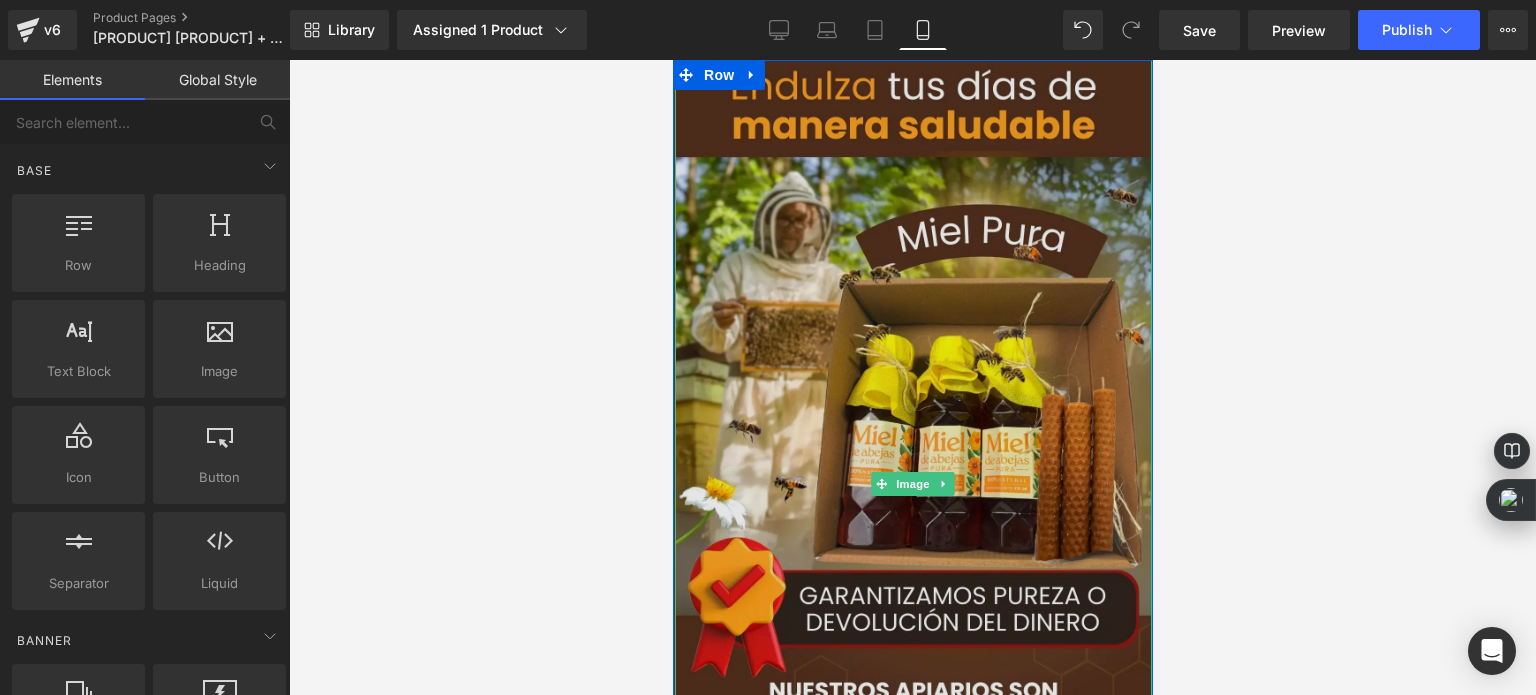 click at bounding box center [912, 484] 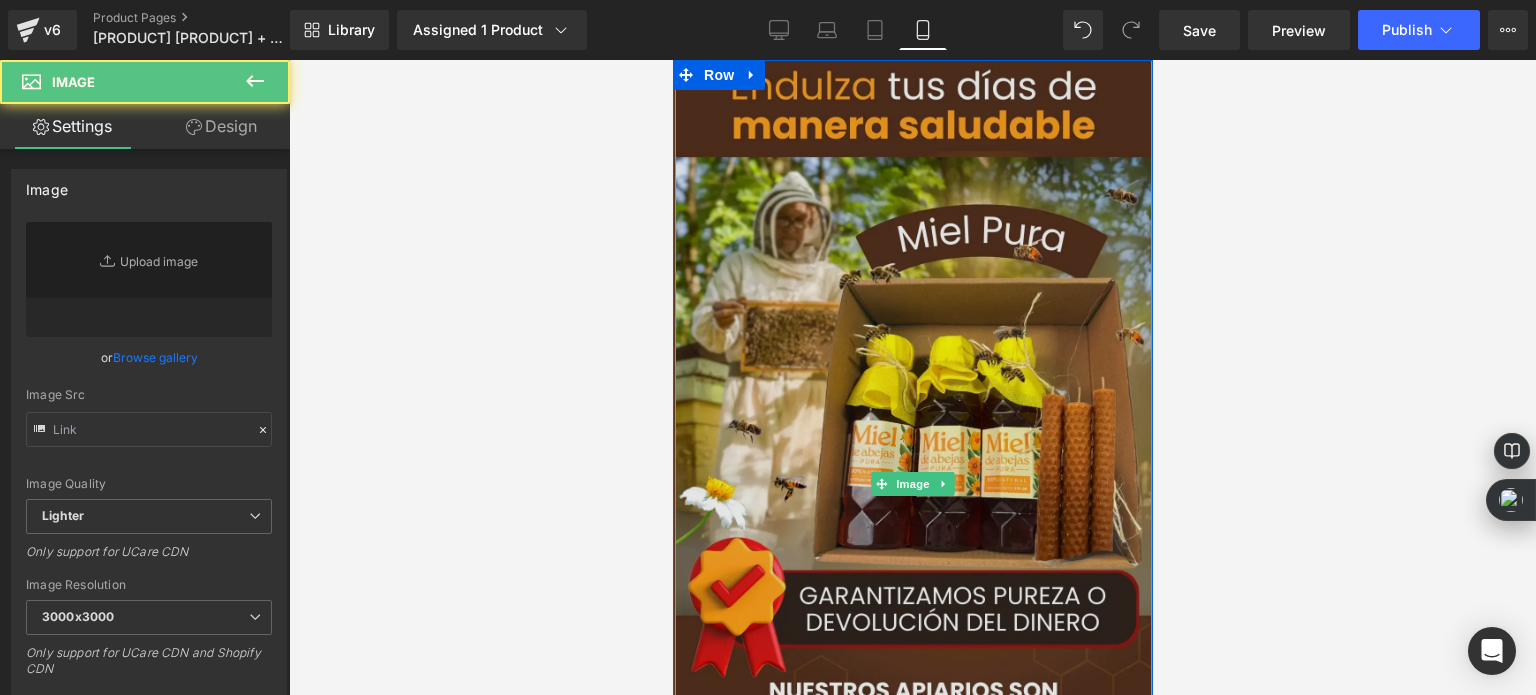 type on "https://cdn.shopify.com/s/files/1/0535/0549/1125/files/Endulza_tus_dias_de_manera_saludable_22_1_3000x3000.webp?v=1748219628" 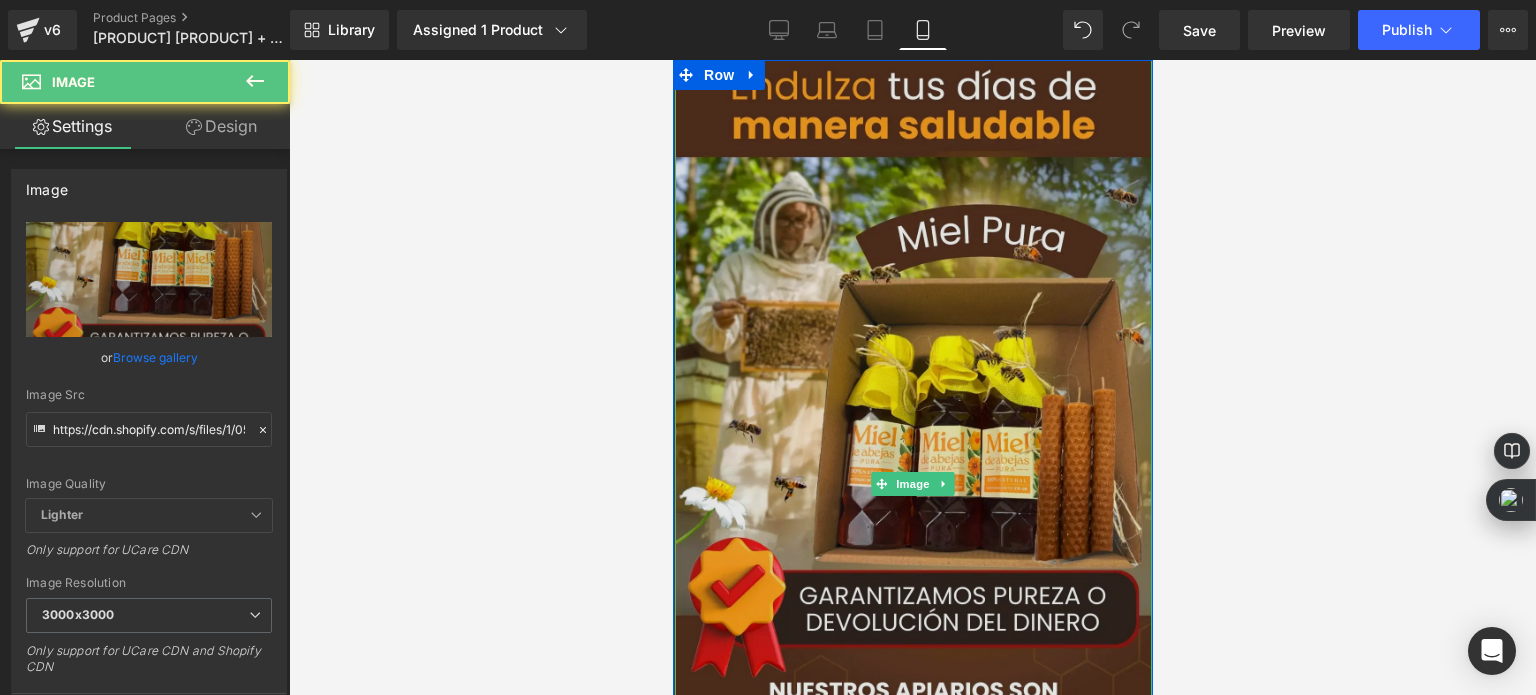 drag, startPoint x: 896, startPoint y: 257, endPoint x: 1184, endPoint y: 125, distance: 316.80908 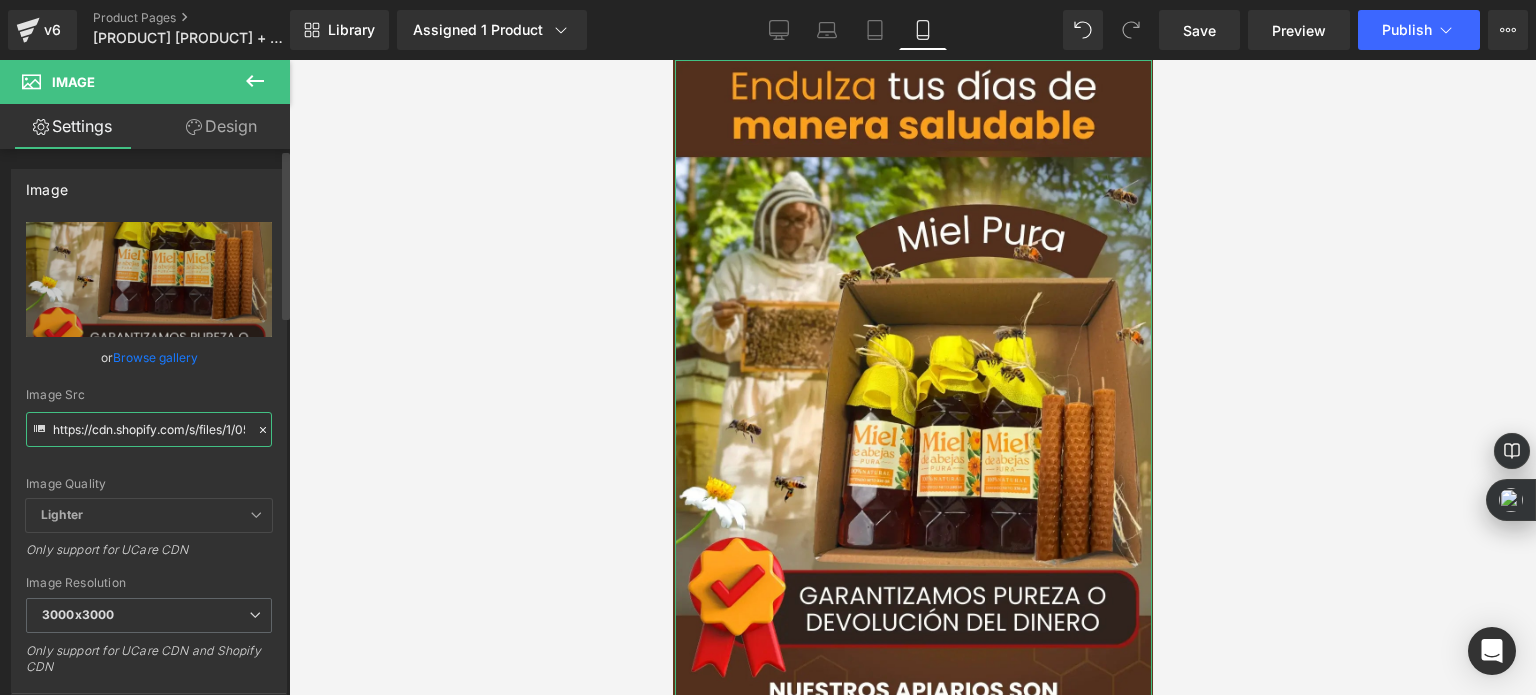 click on "https://cdn.shopify.com/s/files/1/0535/0549/1125/files/Endulza_tus_dias_de_manera_saludable_22_1_3000x3000.webp?v=1748219628" at bounding box center (149, 429) 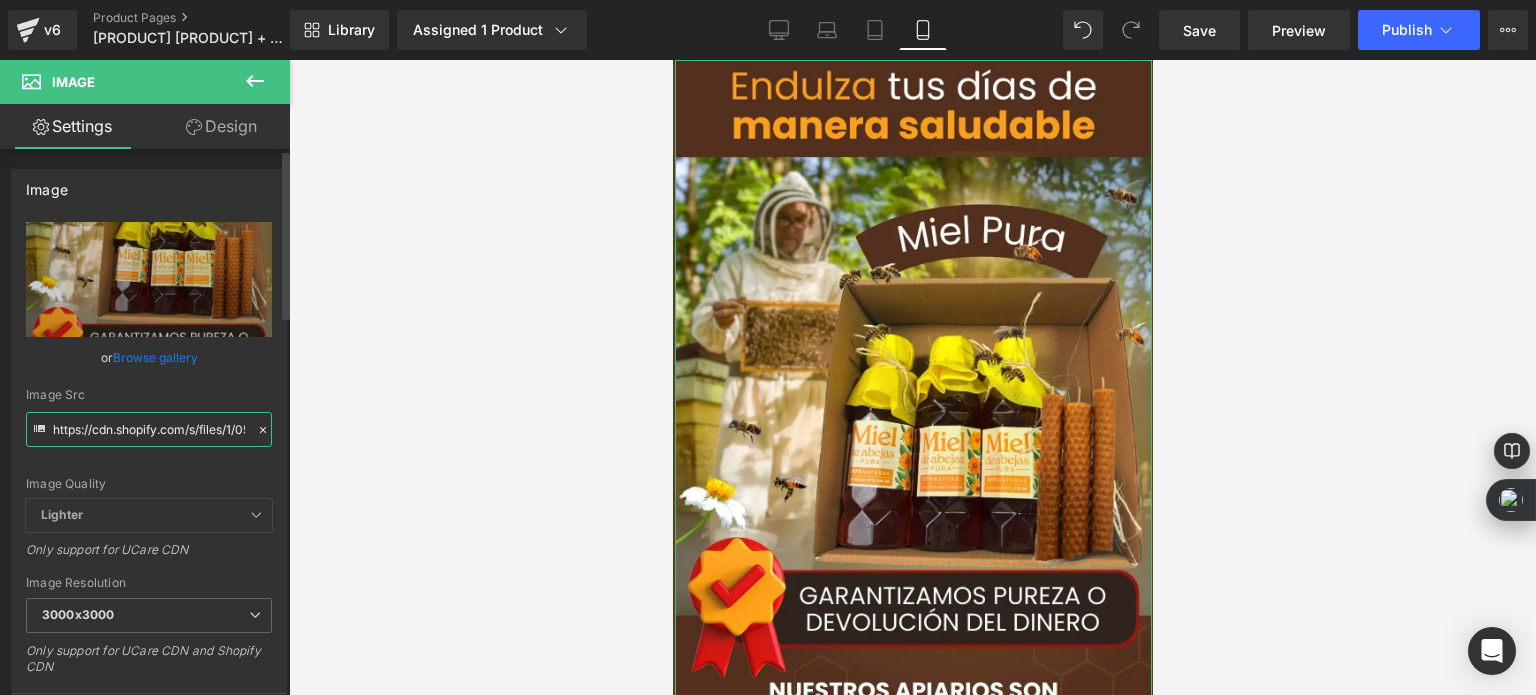 click on "https://cdn.shopify.com/s/files/1/0535/0549/1125/files/Endulza_tus_dias_de_manera_saludable_22_1_3000x3000.webp?v=1748219628" at bounding box center [149, 429] 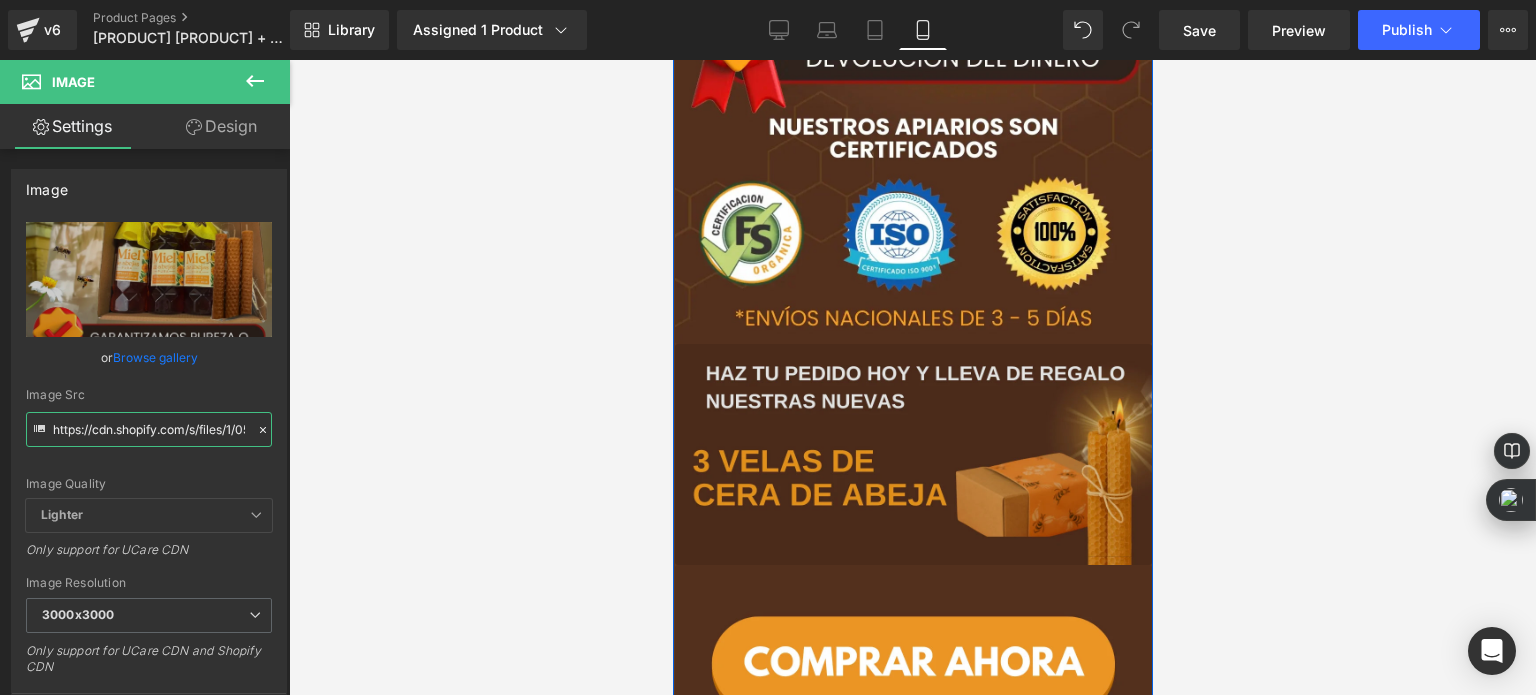 scroll, scrollTop: 600, scrollLeft: 0, axis: vertical 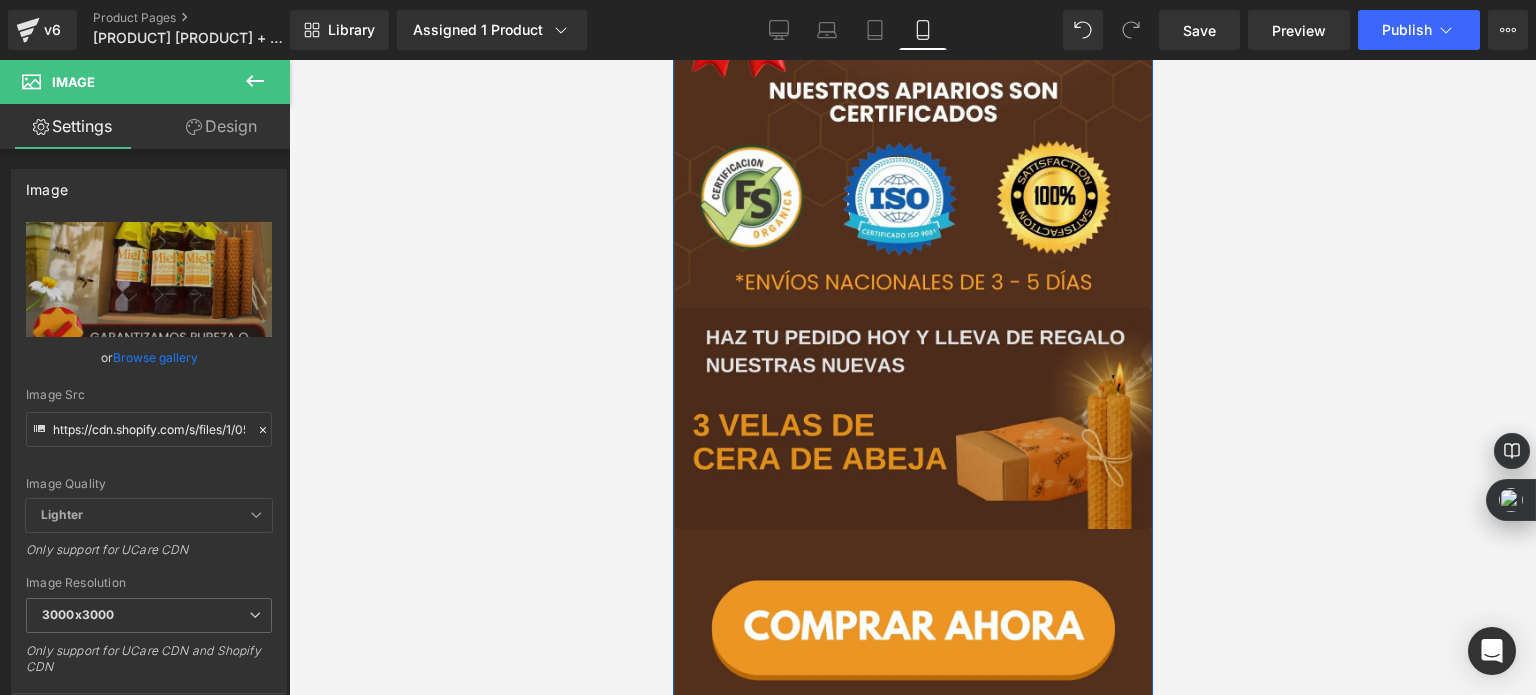 click at bounding box center [912, 418] 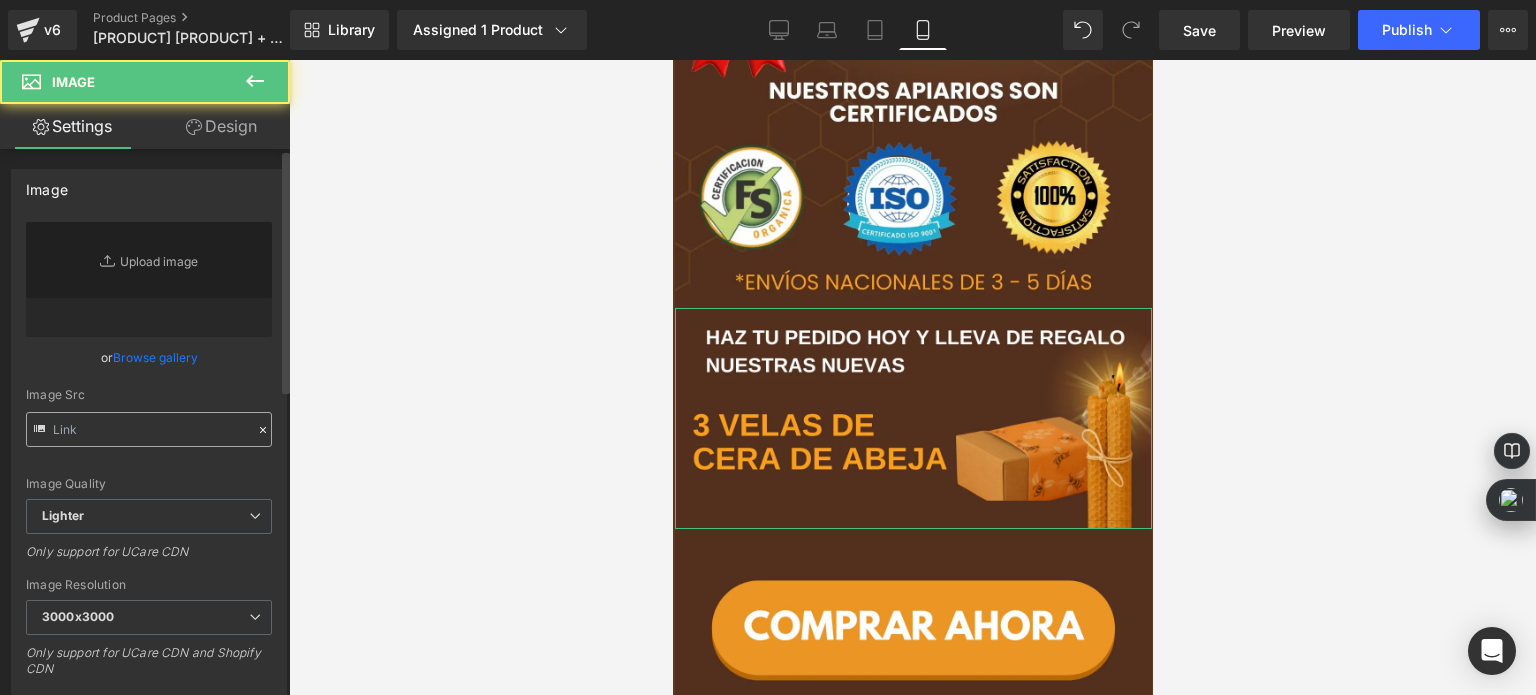 type on "https://cdn.shopify.com/s/files/1/0535/0549/1125/files/HAZ_TU_PEDIDO_HOY_Y_LLEVA_DE_OBSEQUIO_NUESTROS_DELICIOSOS_4_3000x3000.webp?v=1748217801" 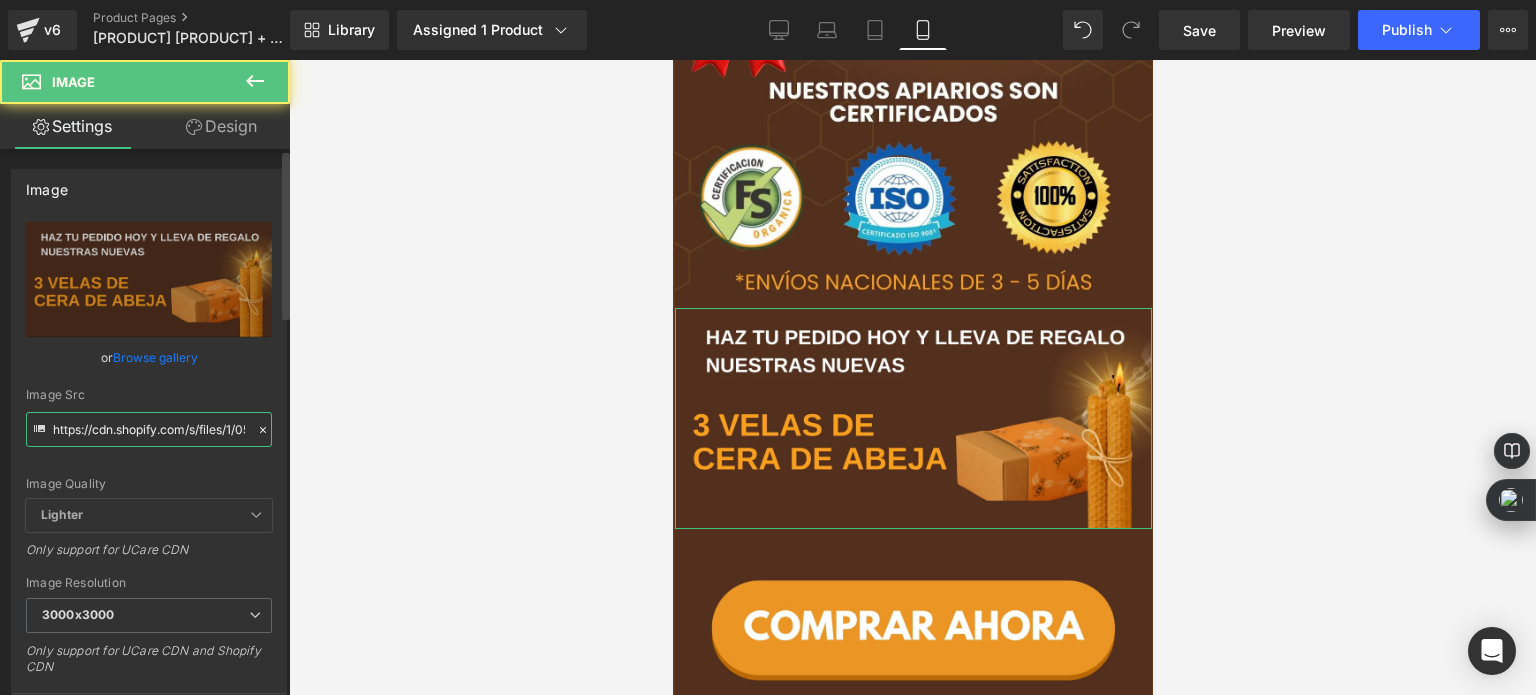 click on "https://cdn.shopify.com/s/files/1/0535/0549/1125/files/HAZ_TU_PEDIDO_HOY_Y_LLEVA_DE_OBSEQUIO_NUESTROS_DELICIOSOS_4_3000x3000.webp?v=1748217801" at bounding box center (149, 429) 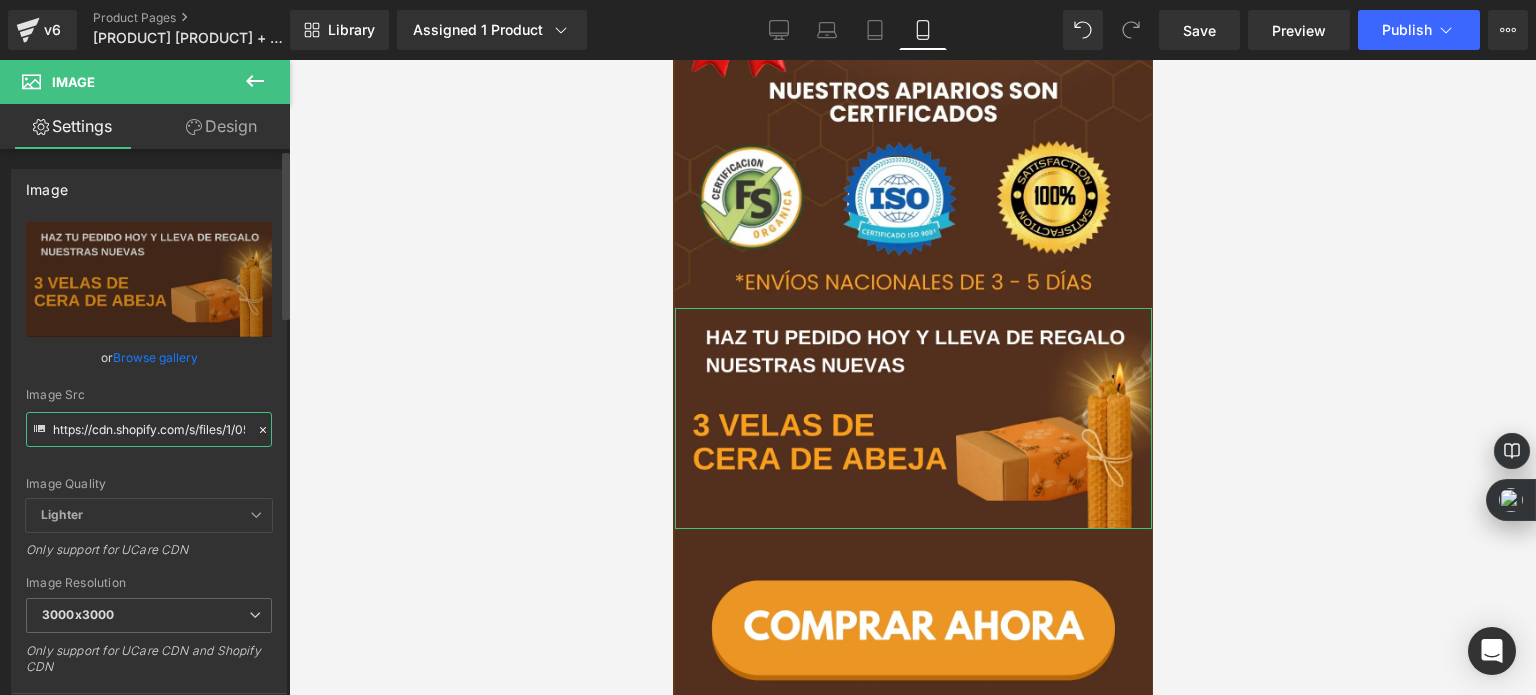 click on "https://cdn.shopify.com/s/files/1/0535/0549/1125/files/HAZ_TU_PEDIDO_HOY_Y_LLEVA_DE_OBSEQUIO_NUESTROS_DELICIOSOS_4_3000x3000.webp?v=1748217801" at bounding box center [149, 429] 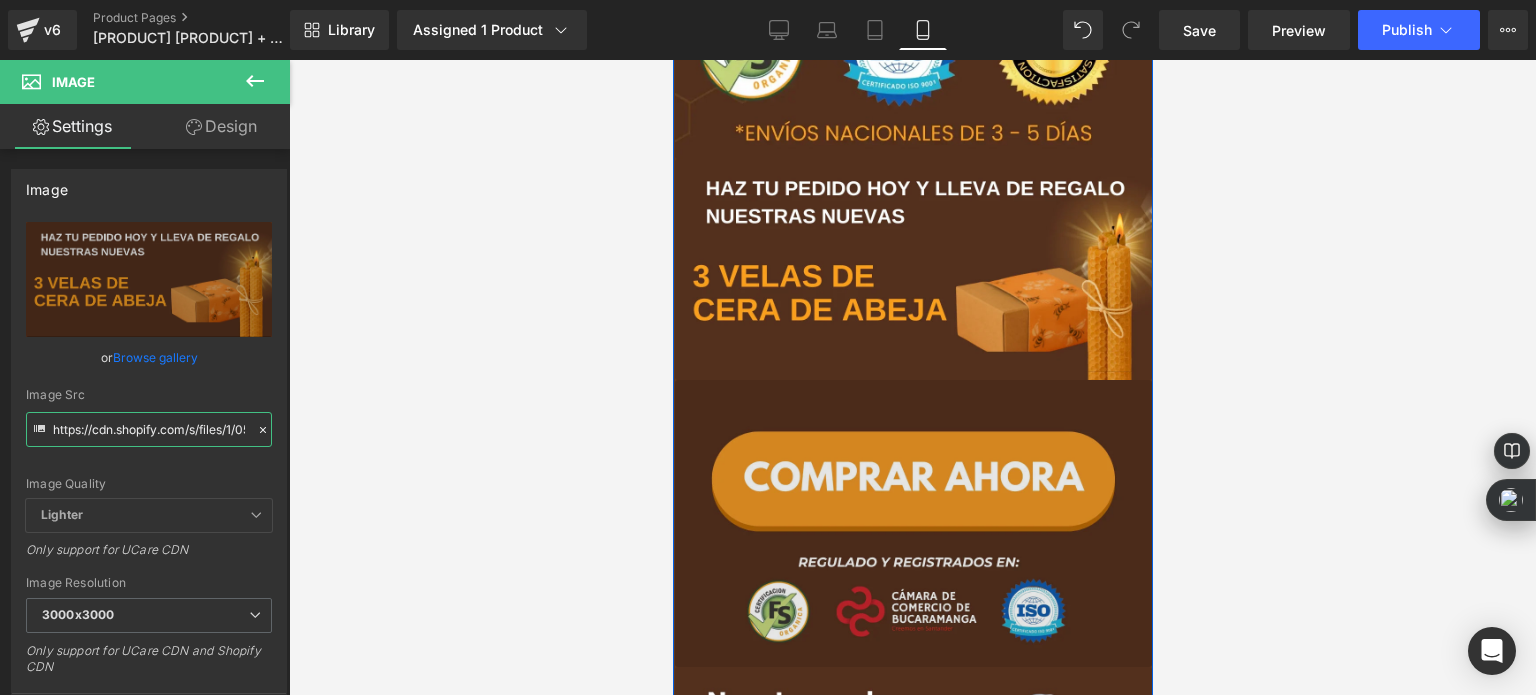 scroll, scrollTop: 800, scrollLeft: 0, axis: vertical 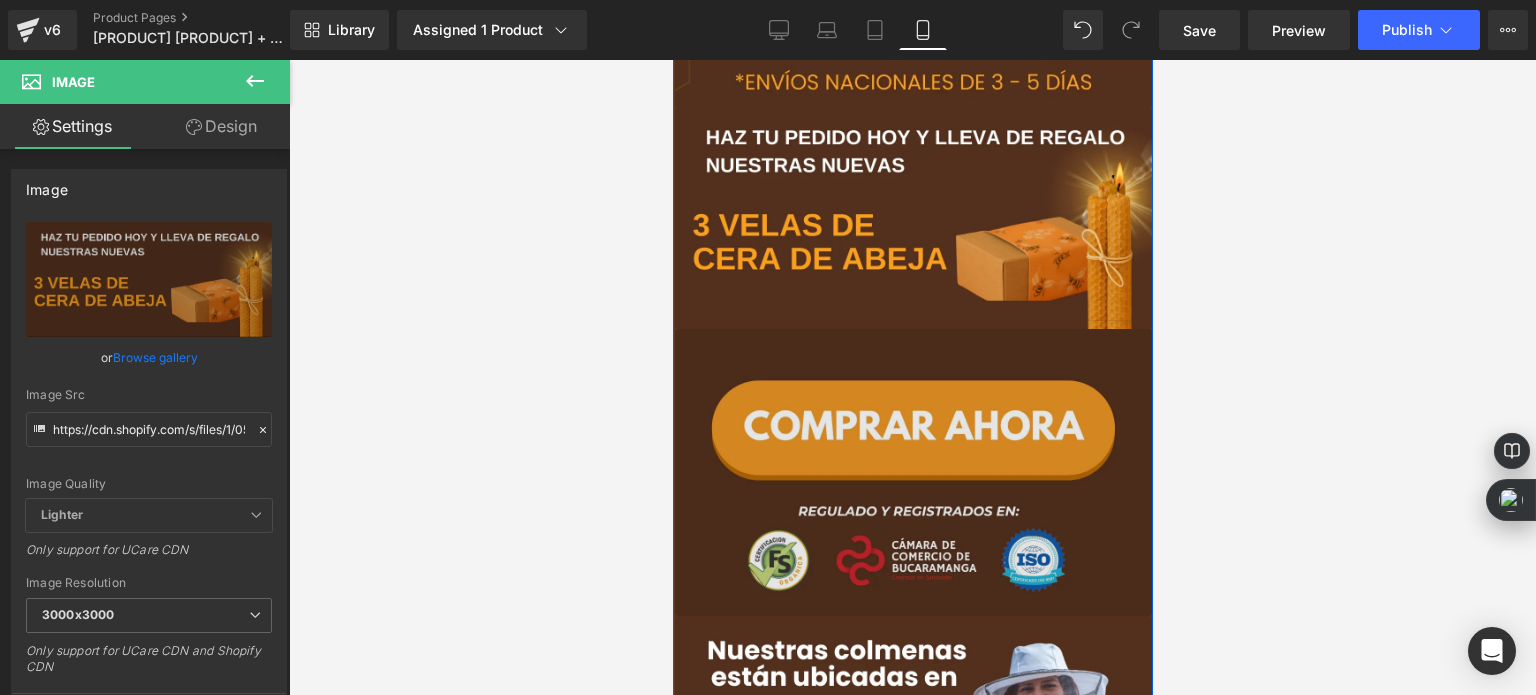 drag, startPoint x: 844, startPoint y: 511, endPoint x: 725, endPoint y: 478, distance: 123.49089 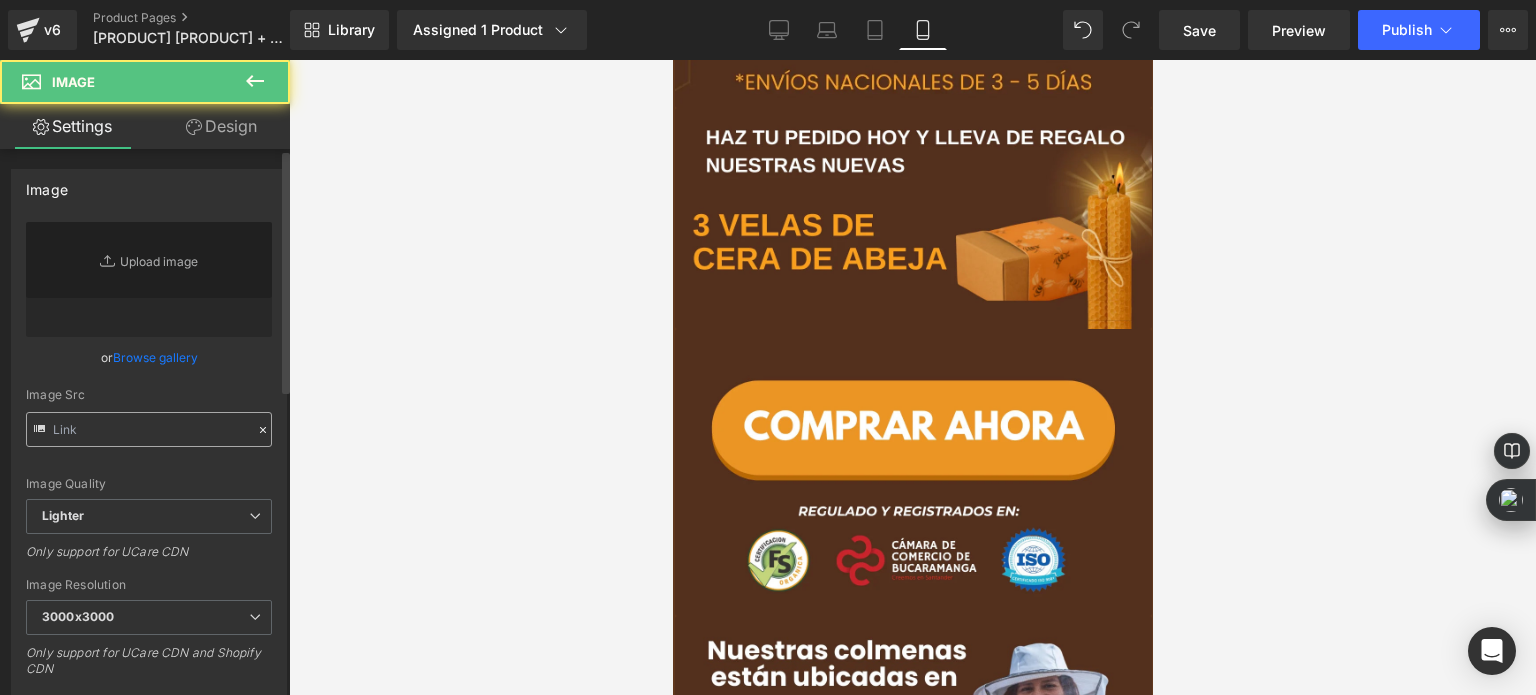 type on "https://cdn.shopify.com/s/files/1/0535/0549/1125/files/Anadir_un_titulo_51_3000x3000.webp?v=1754382434" 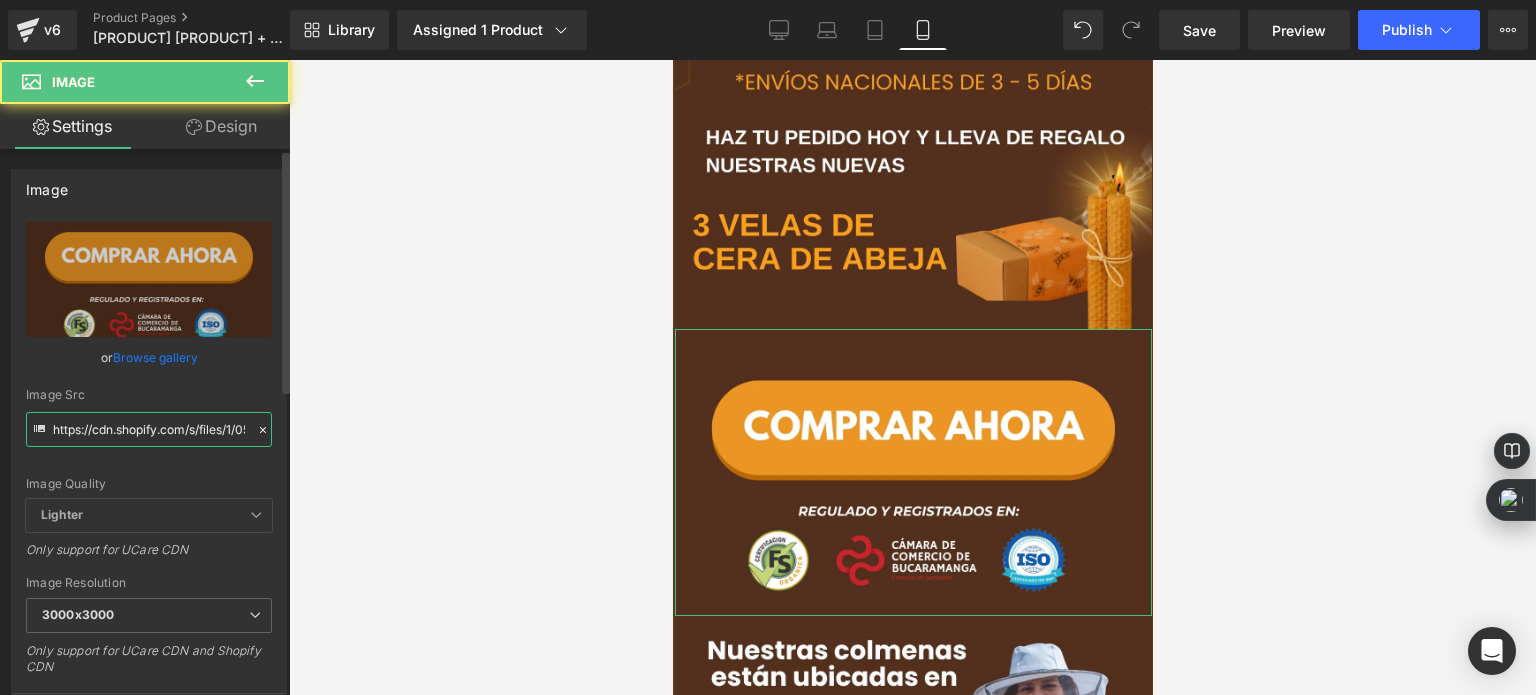 click on "https://cdn.shopify.com/s/files/1/0535/0549/1125/files/Anadir_un_titulo_51_3000x3000.webp?v=1754382434" at bounding box center (149, 429) 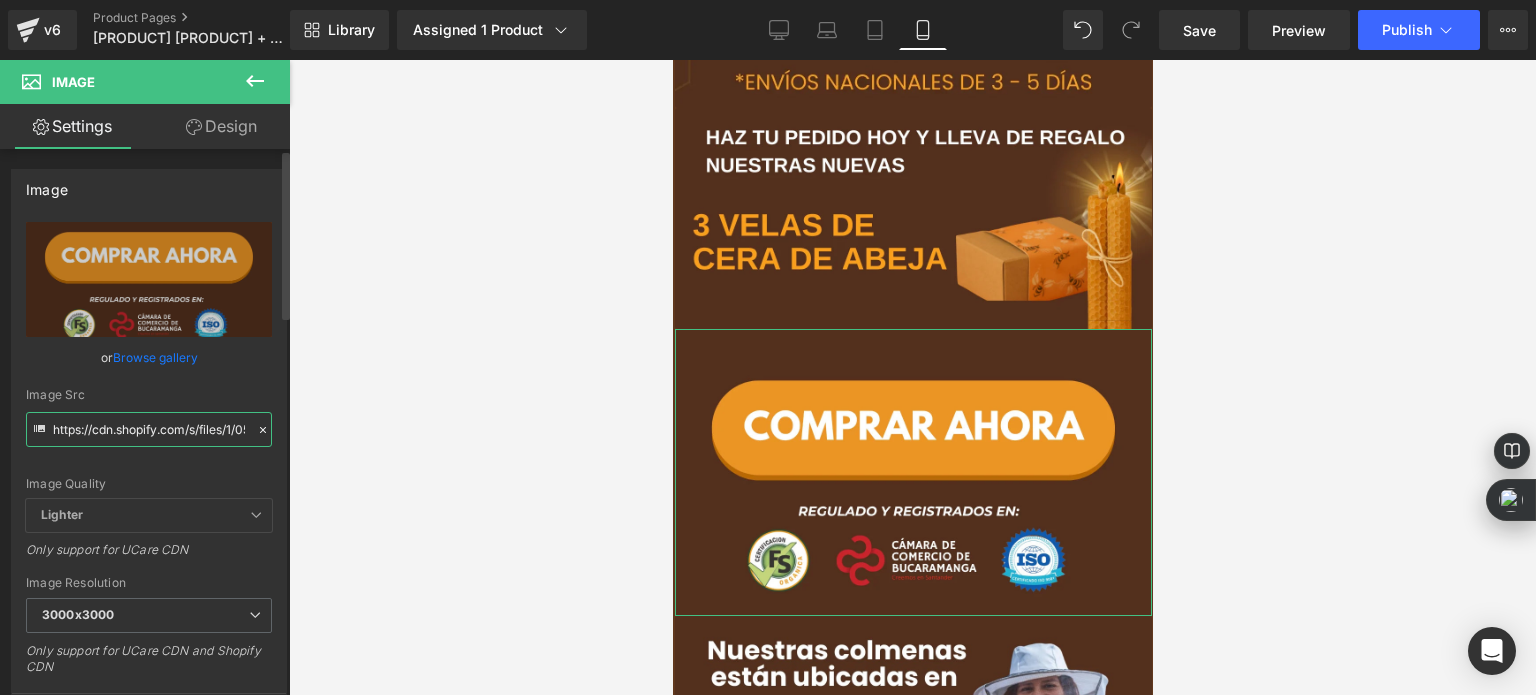 click on "https://cdn.shopify.com/s/files/1/0535/0549/1125/files/Anadir_un_titulo_51_3000x3000.webp?v=1754382434" at bounding box center (149, 429) 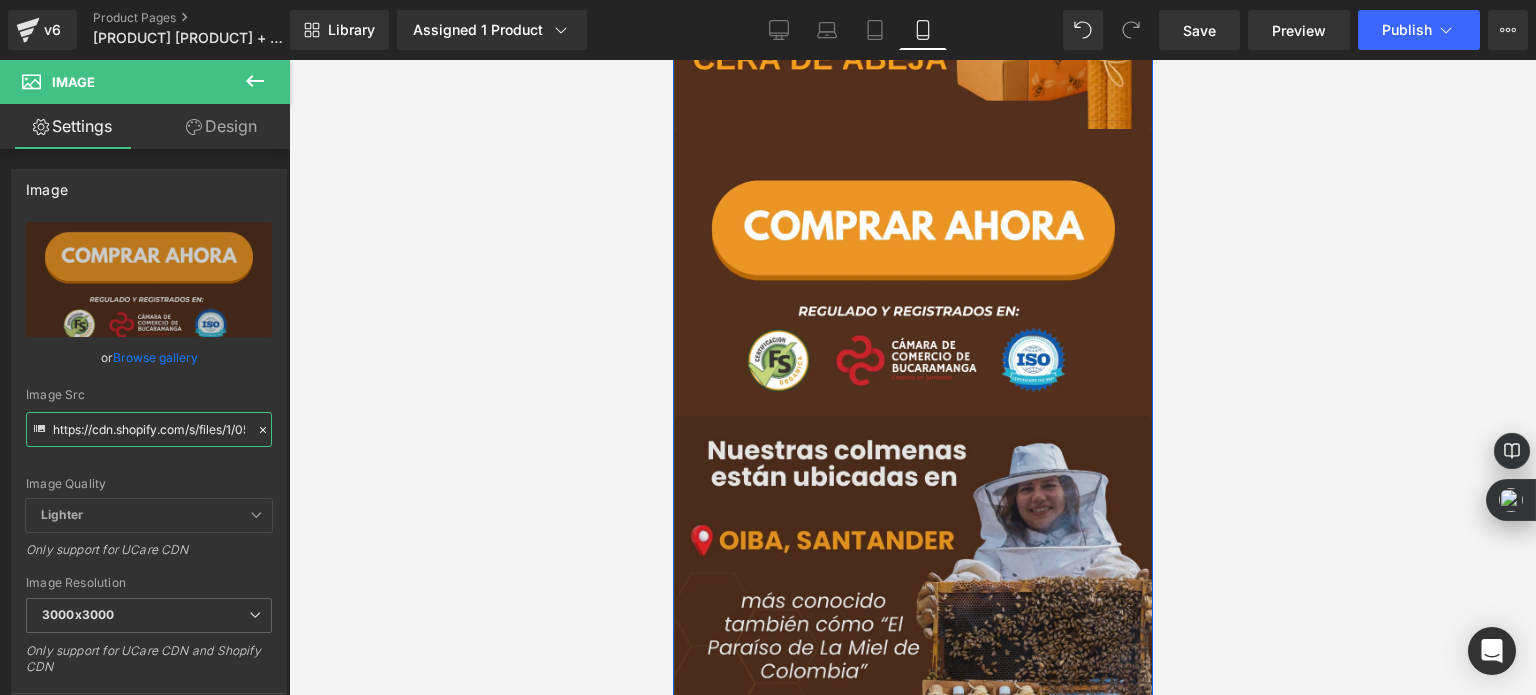 scroll, scrollTop: 1200, scrollLeft: 0, axis: vertical 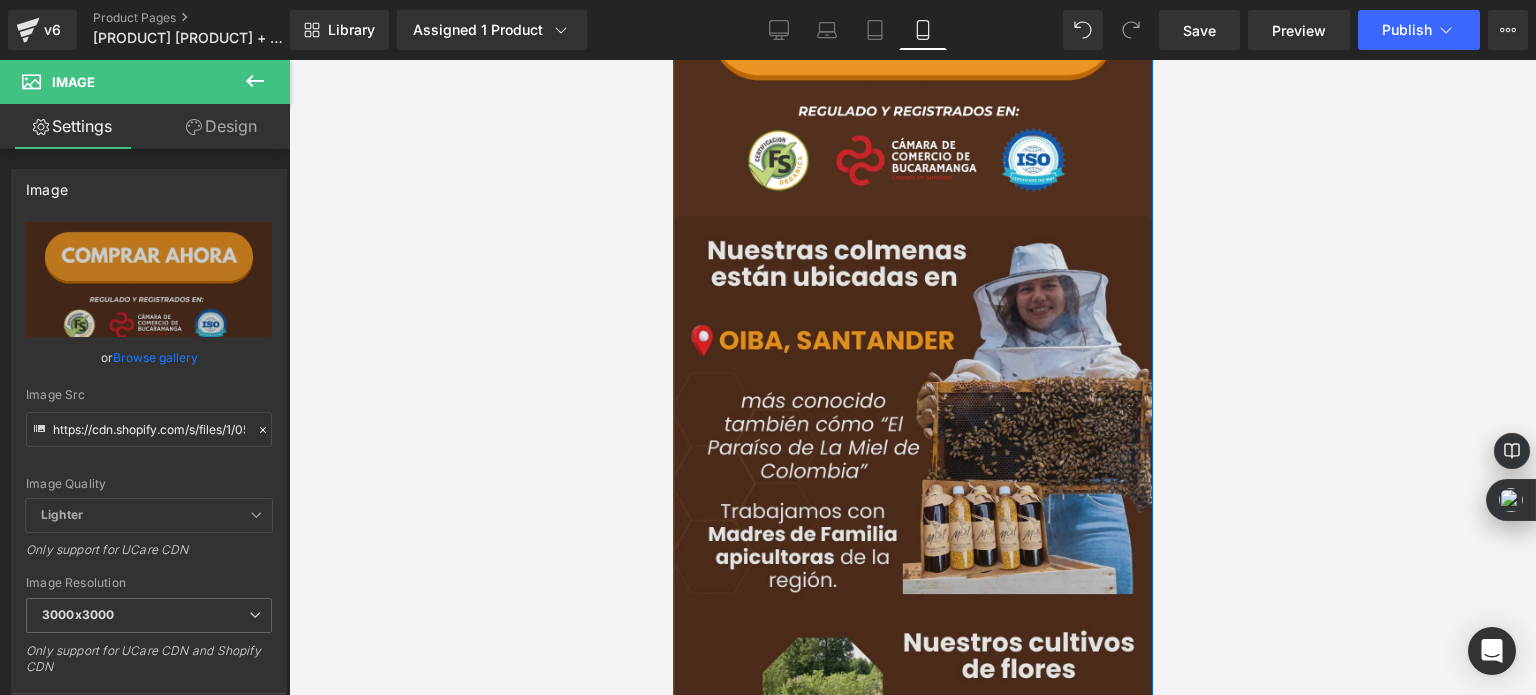 click at bounding box center [912, 641] 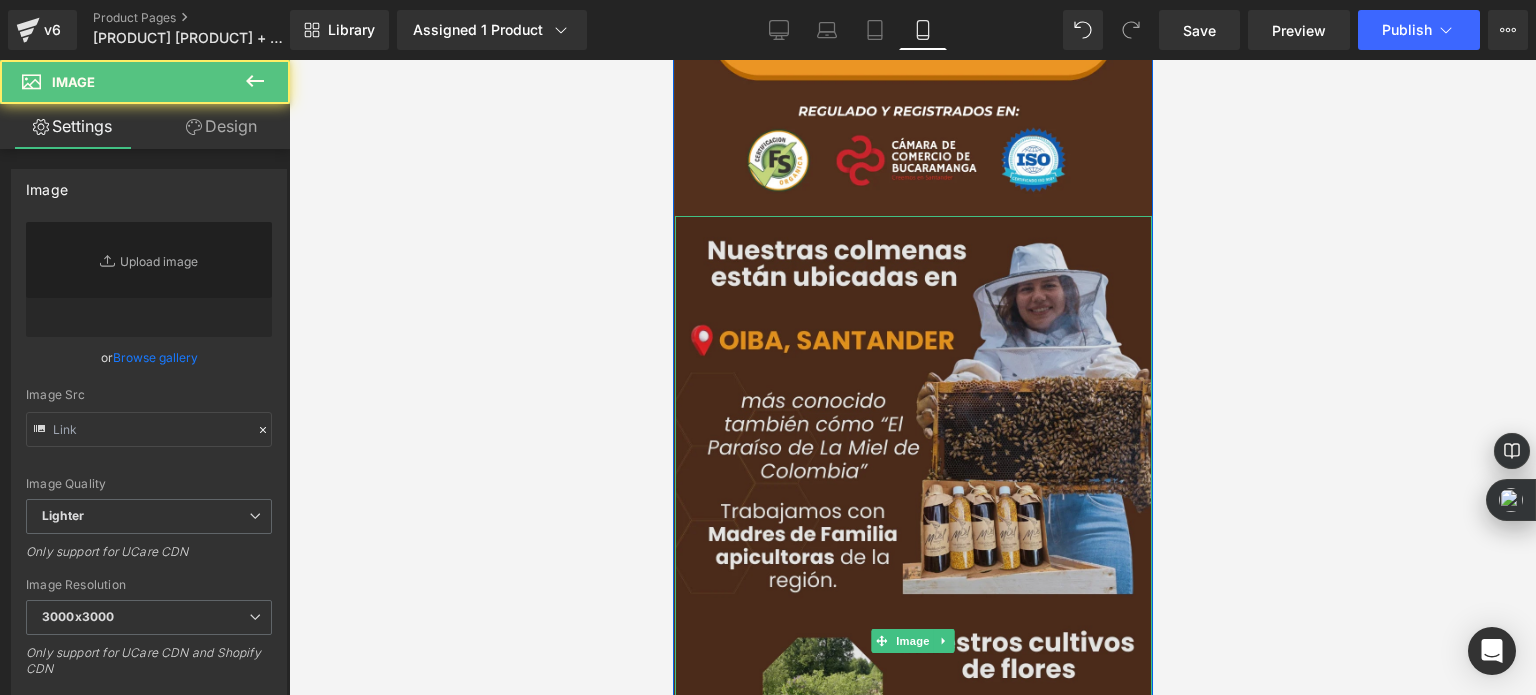 type on "https://cdn.shopify.com/s/files/1/0535/0549/1125/files/Endulza_tus_dias_de_manera_saludable_2_3000x3000.webp?v=1728525258" 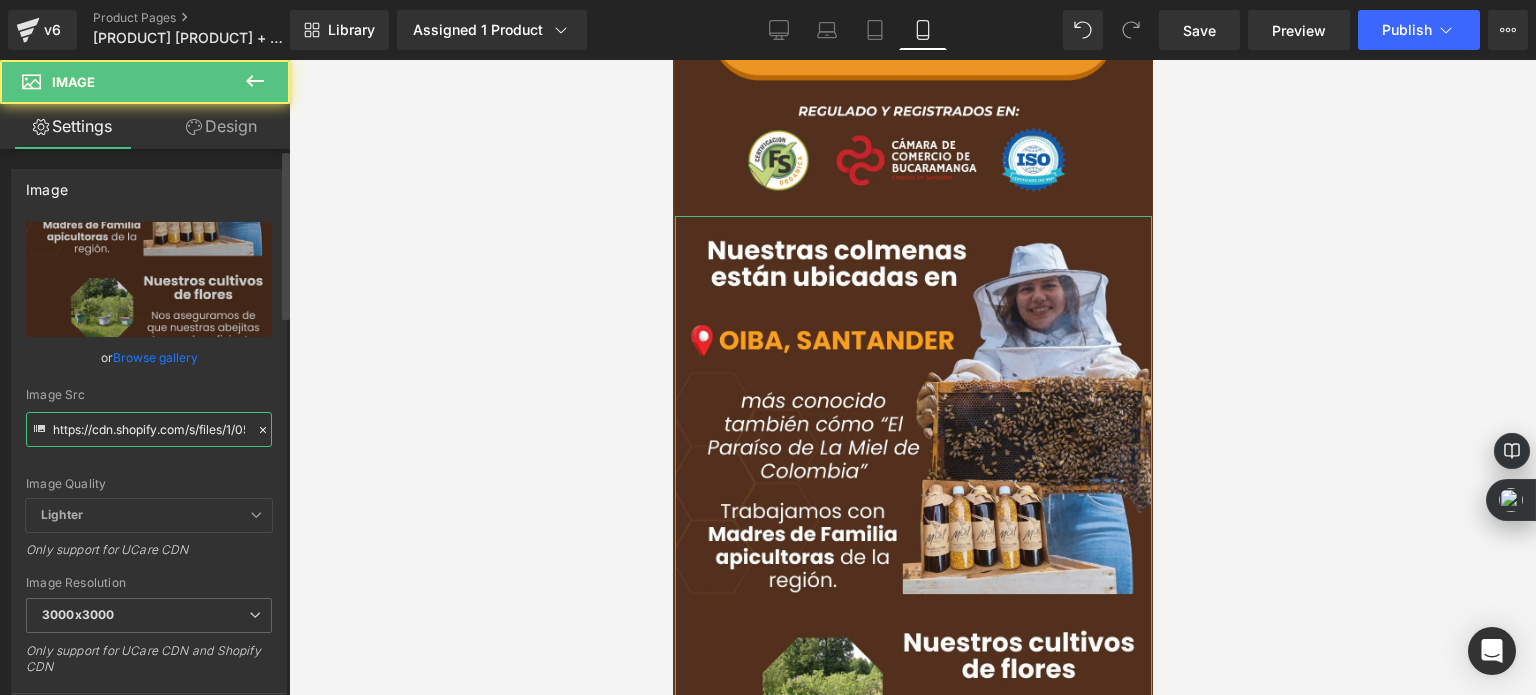 click on "https://cdn.shopify.com/s/files/1/0535/0549/1125/files/Endulza_tus_dias_de_manera_saludable_2_3000x3000.webp?v=1728525258" at bounding box center (149, 429) 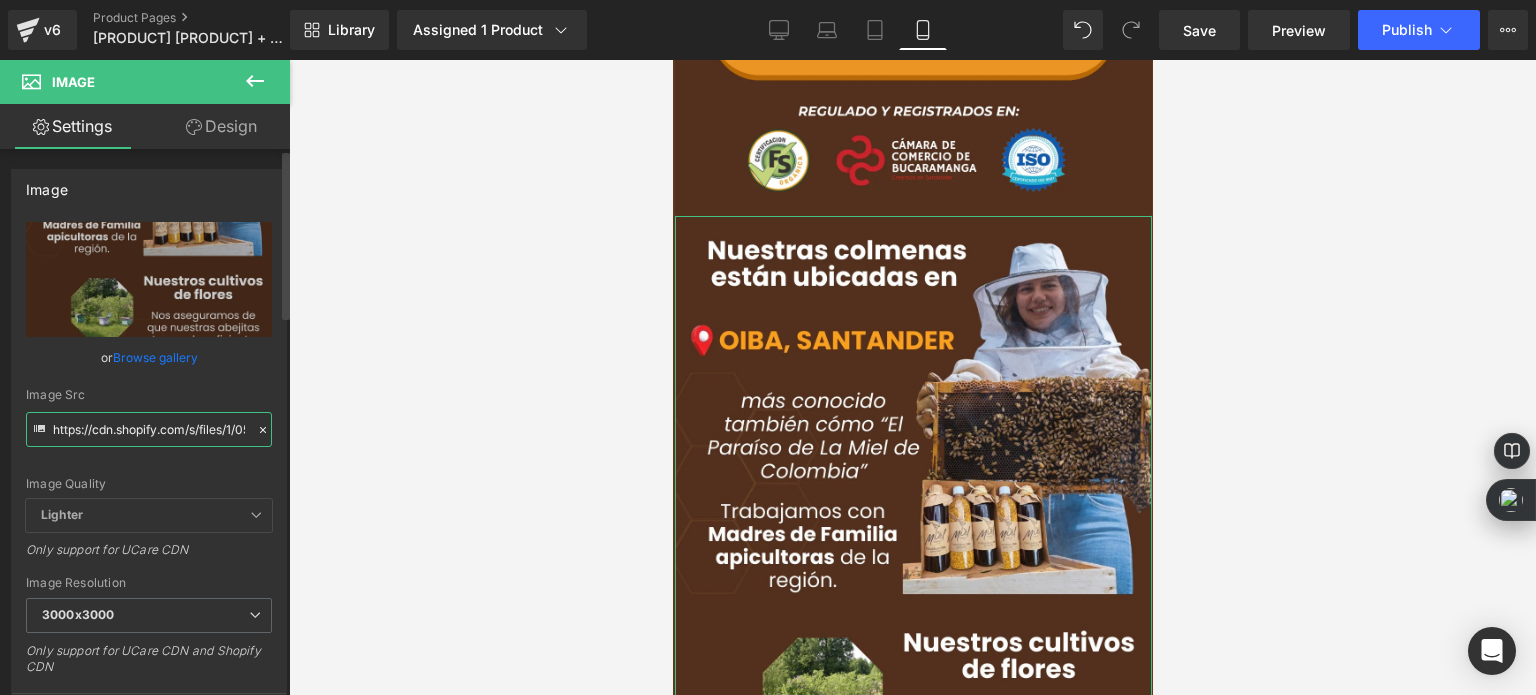 click on "https://cdn.shopify.com/s/files/1/0535/0549/1125/files/Endulza_tus_dias_de_manera_saludable_2_3000x3000.webp?v=1728525258" at bounding box center (149, 429) 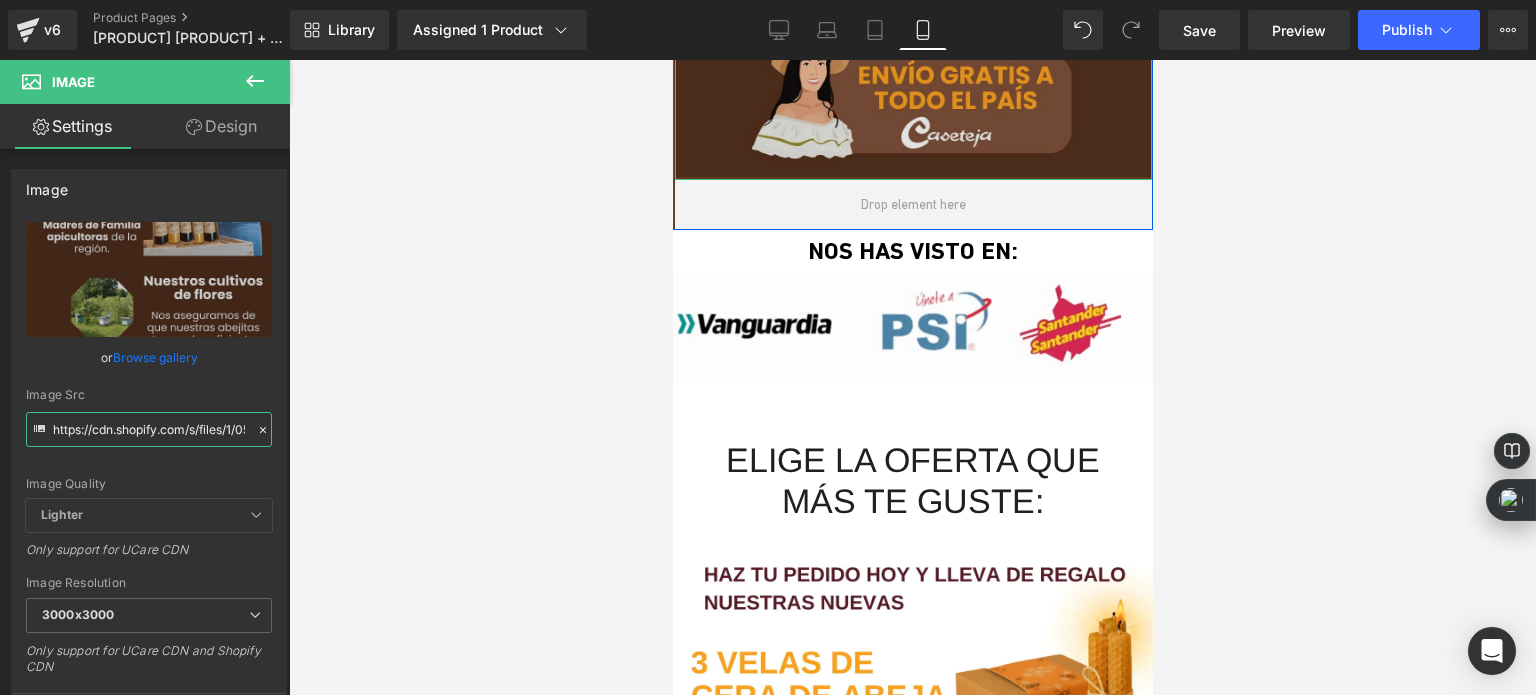 scroll, scrollTop: 2100, scrollLeft: 0, axis: vertical 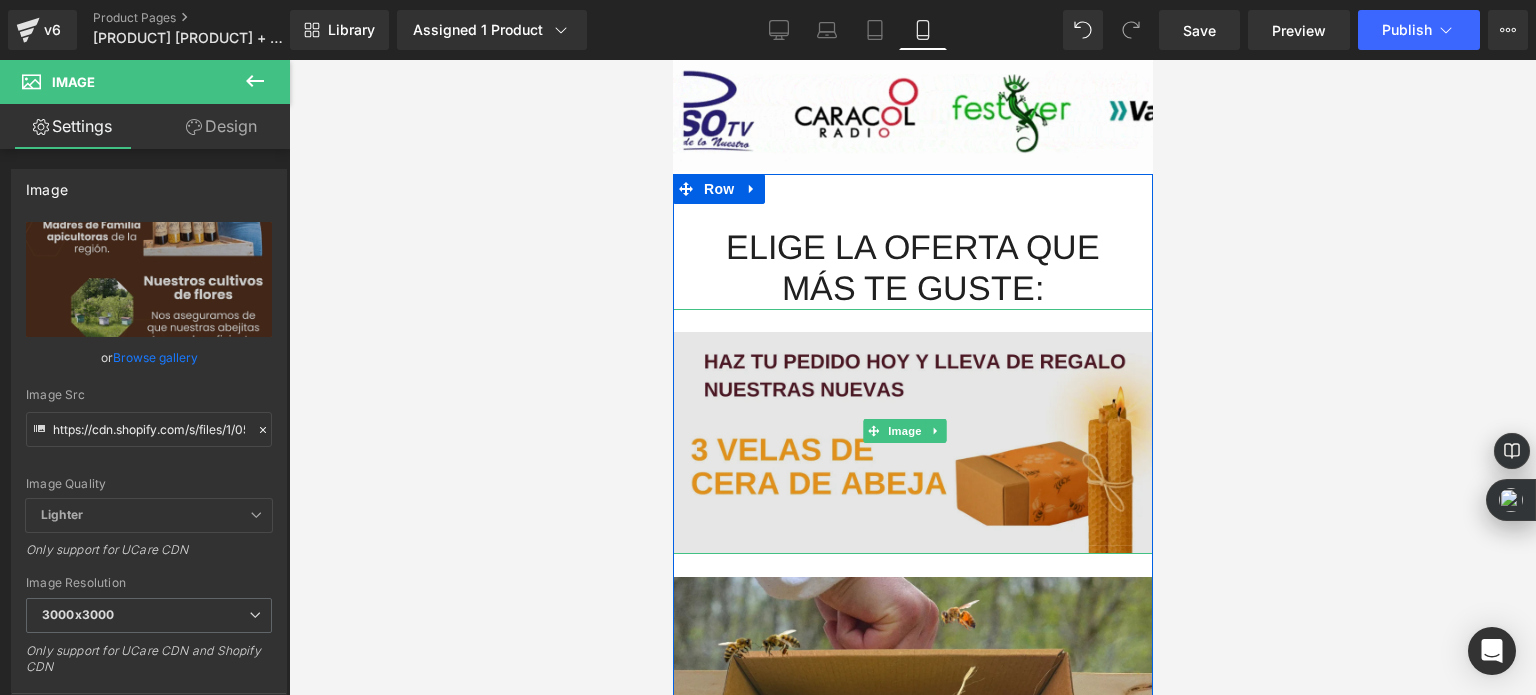 click at bounding box center (912, 431) 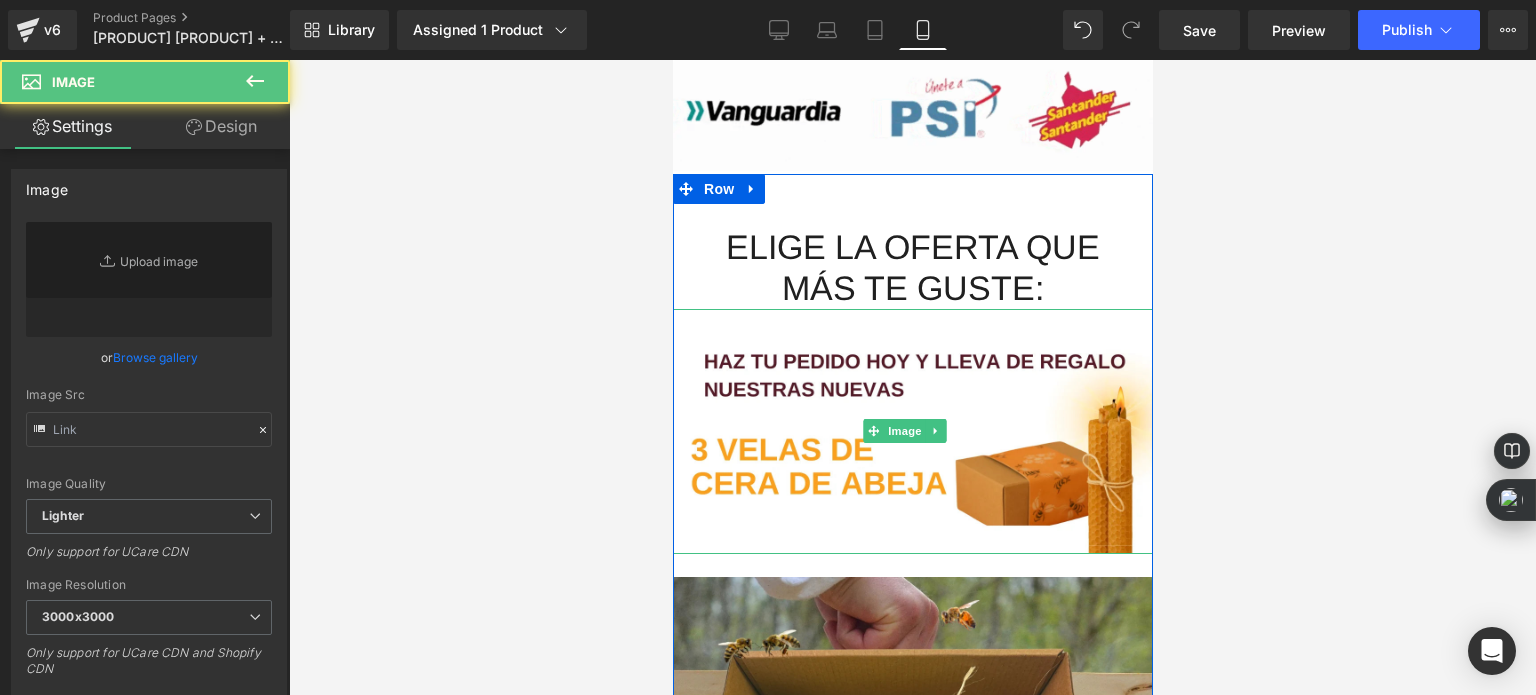 type on "https://cdn.shopify.com/s/files/1/0535/0549/1125/files/HAZ_TU_PEDIDO_HOY_Y_LLEVA_DE_OBSEQUIO_NUESTROS_DELICIOSOS_3_3000x3000.webp?v=1748217801" 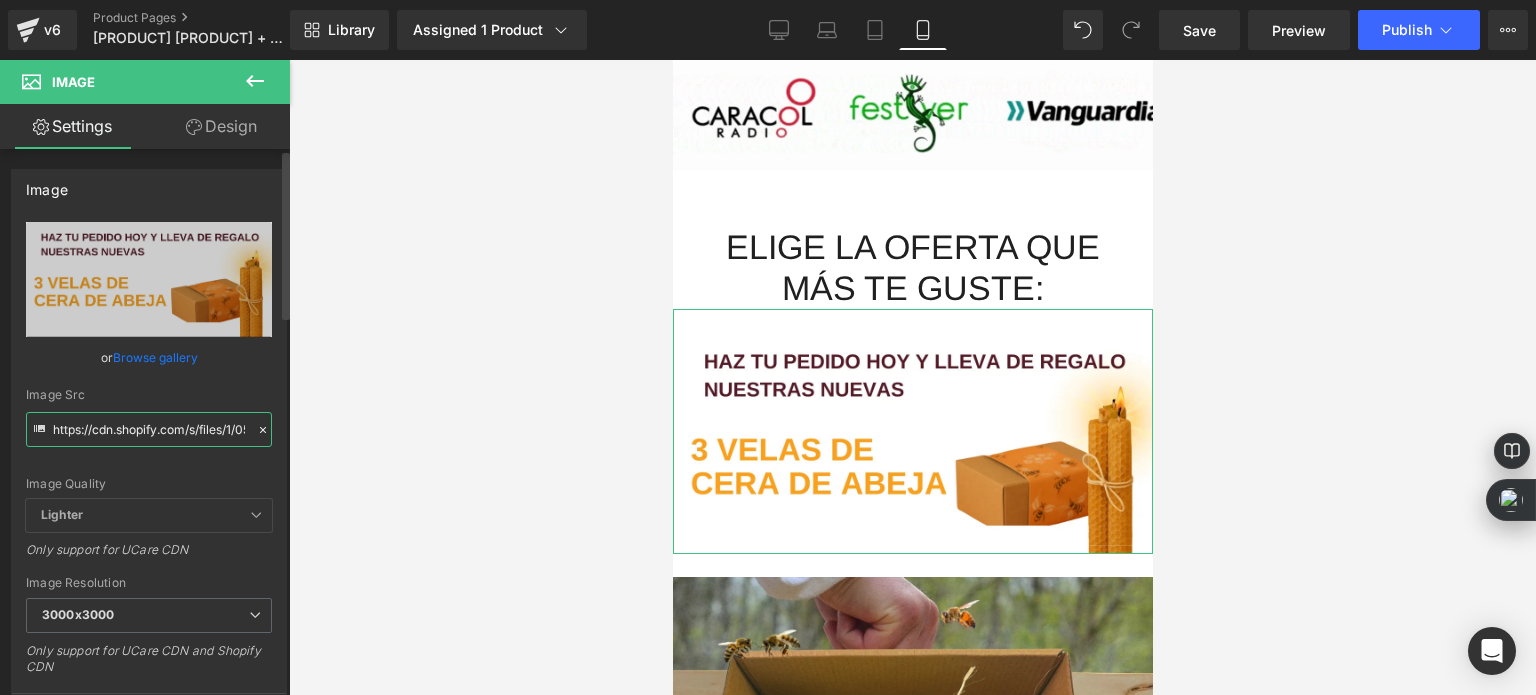 click on "https://cdn.shopify.com/s/files/1/0535/0549/1125/files/HAZ_TU_PEDIDO_HOY_Y_LLEVA_DE_OBSEQUIO_NUESTROS_DELICIOSOS_3_3000x3000.webp?v=1748217801" at bounding box center [149, 429] 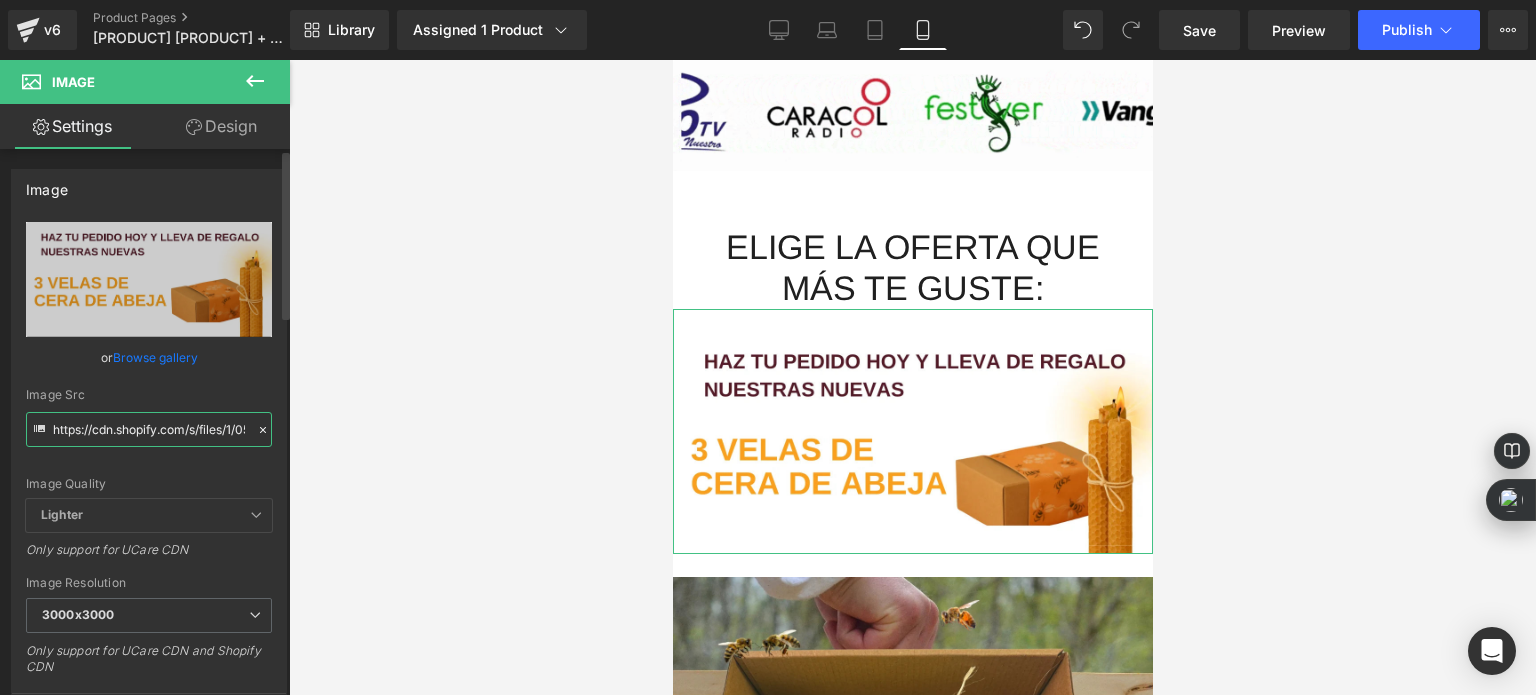 click on "https://cdn.shopify.com/s/files/1/0535/0549/1125/files/HAZ_TU_PEDIDO_HOY_Y_LLEVA_DE_OBSEQUIO_NUESTROS_DELICIOSOS_3_3000x3000.webp?v=1748217801" at bounding box center (149, 429) 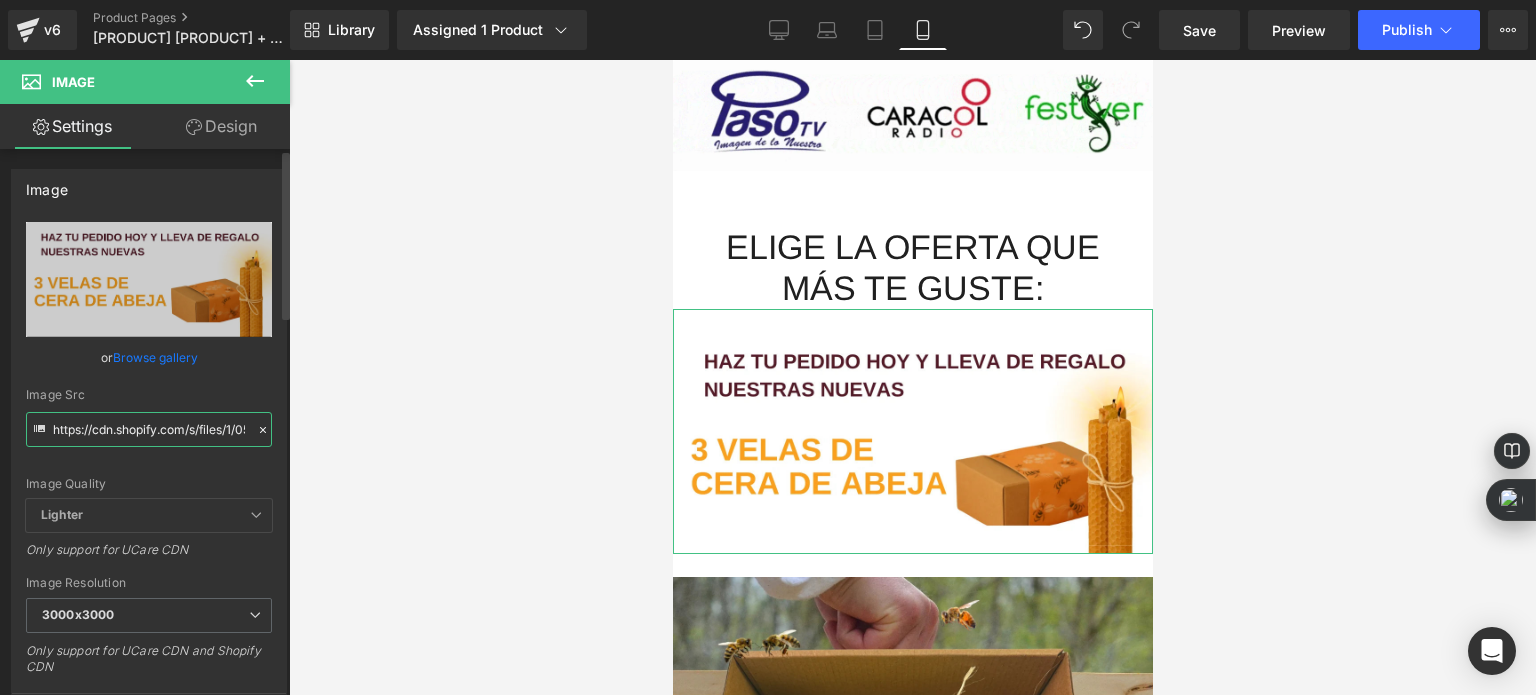 click on "https://cdn.shopify.com/s/files/1/0535/0549/1125/files/HAZ_TU_PEDIDO_HOY_Y_LLEVA_DE_OBSEQUIO_NUESTROS_DELICIOSOS_3_3000x3000.webp?v=1748217801" at bounding box center (149, 429) 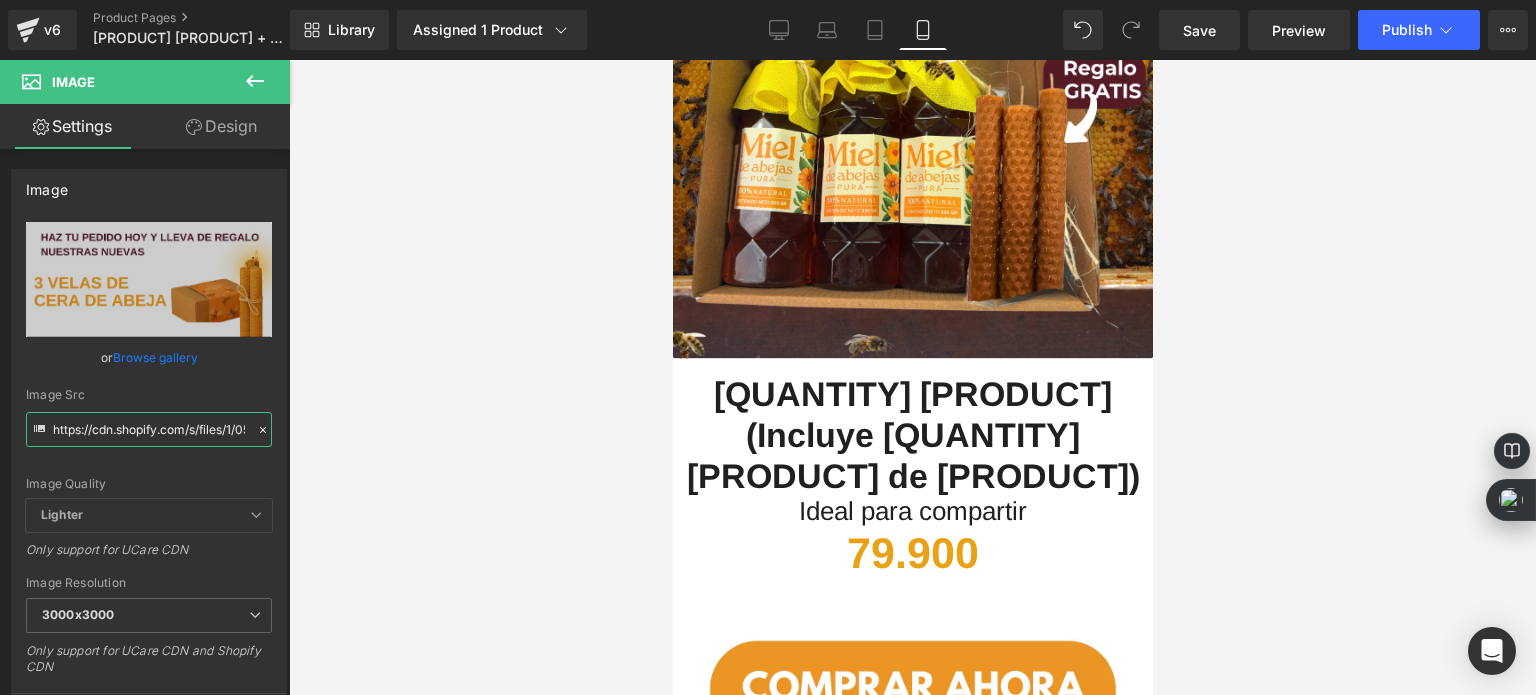 scroll, scrollTop: 3000, scrollLeft: 0, axis: vertical 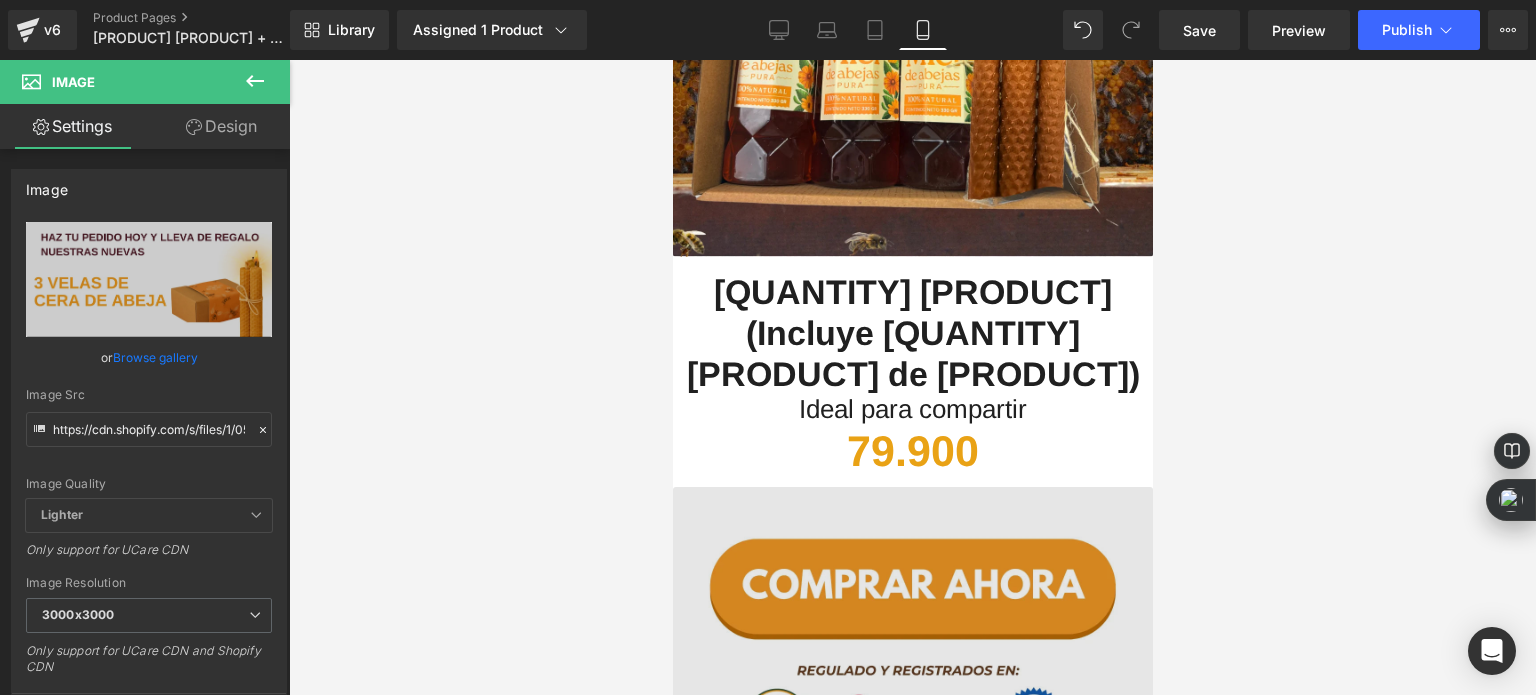 click at bounding box center [912, 658] 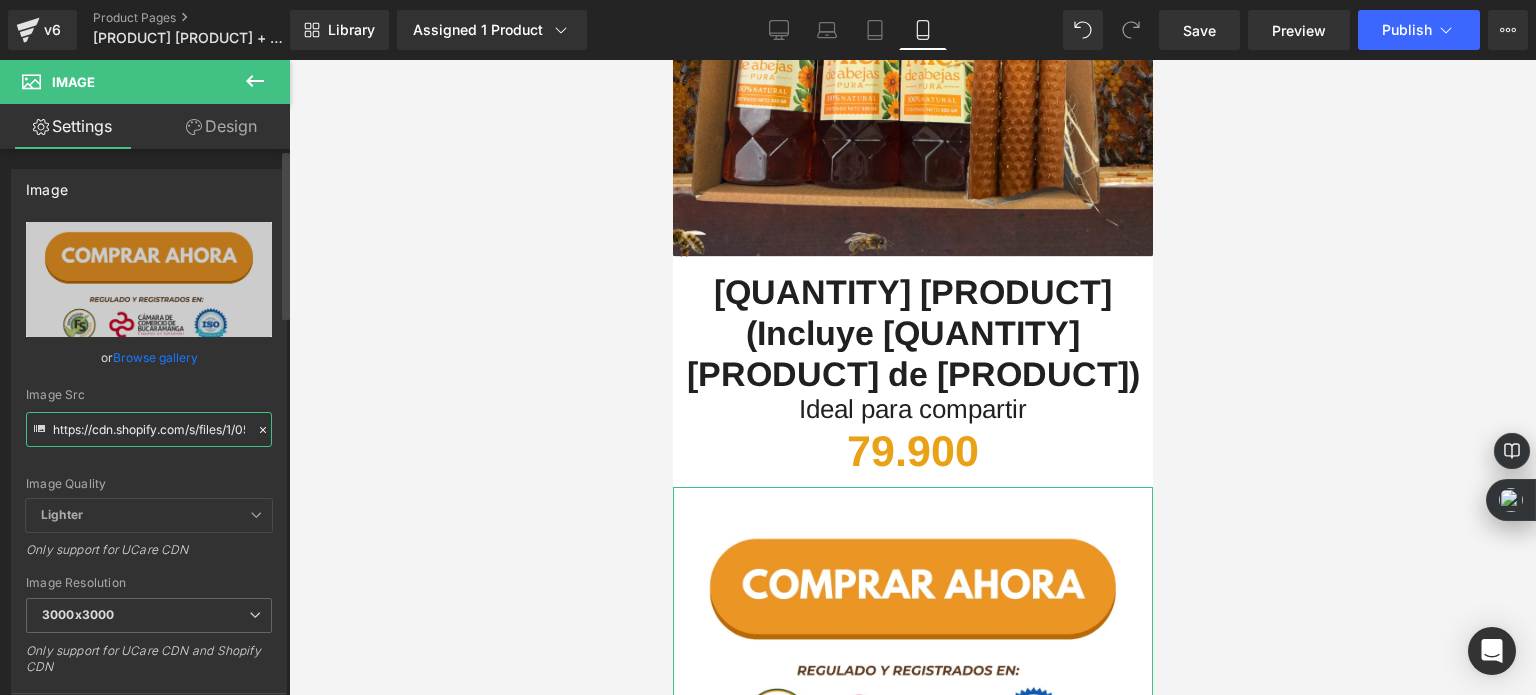 click on "https://cdn.shopify.com/s/files/1/0535/0549/1125/files/Anadir_un_titulo_49_3000x3000.webp?v=1754014316" at bounding box center [149, 429] 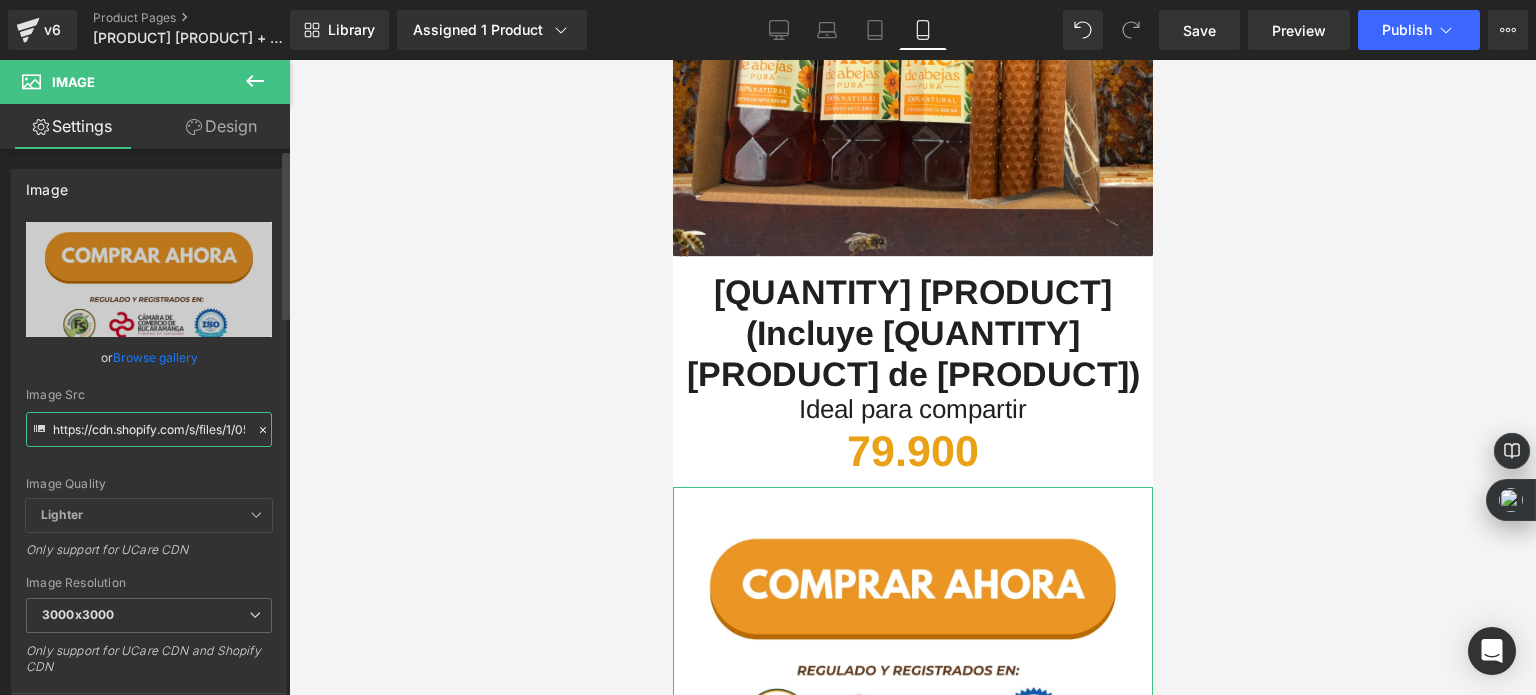click on "https://cdn.shopify.com/s/files/1/0535/0549/1125/files/Anadir_un_titulo_49_3000x3000.webp?v=1754014316" at bounding box center [149, 429] 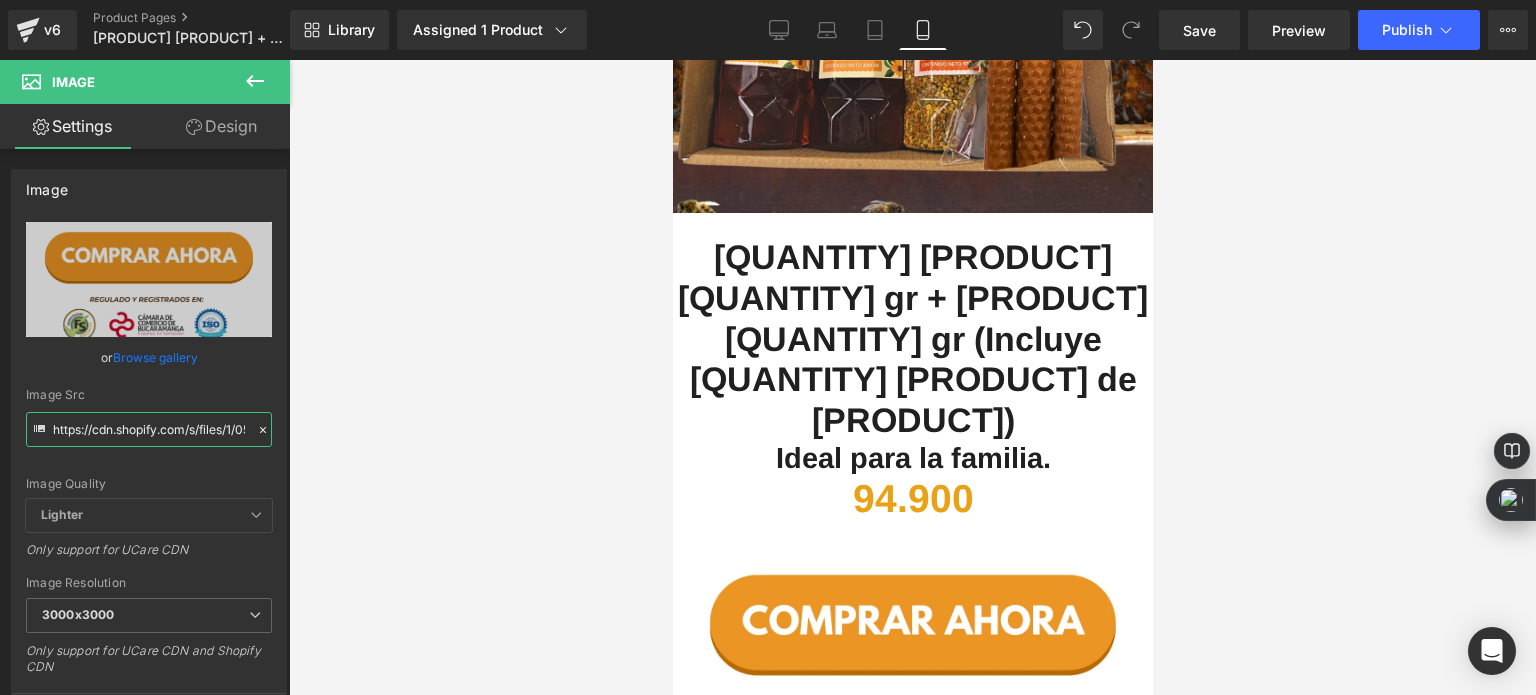 scroll, scrollTop: 4200, scrollLeft: 0, axis: vertical 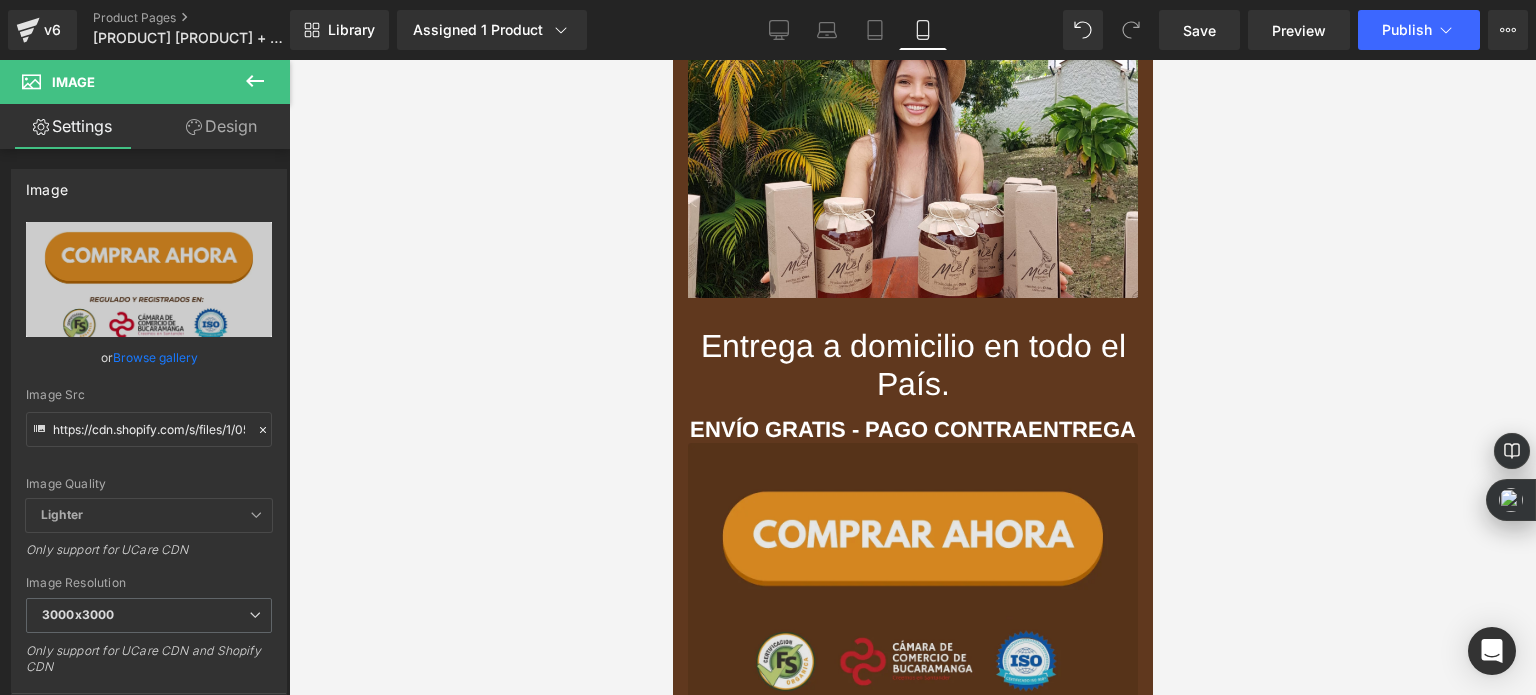 click at bounding box center [912, 593] 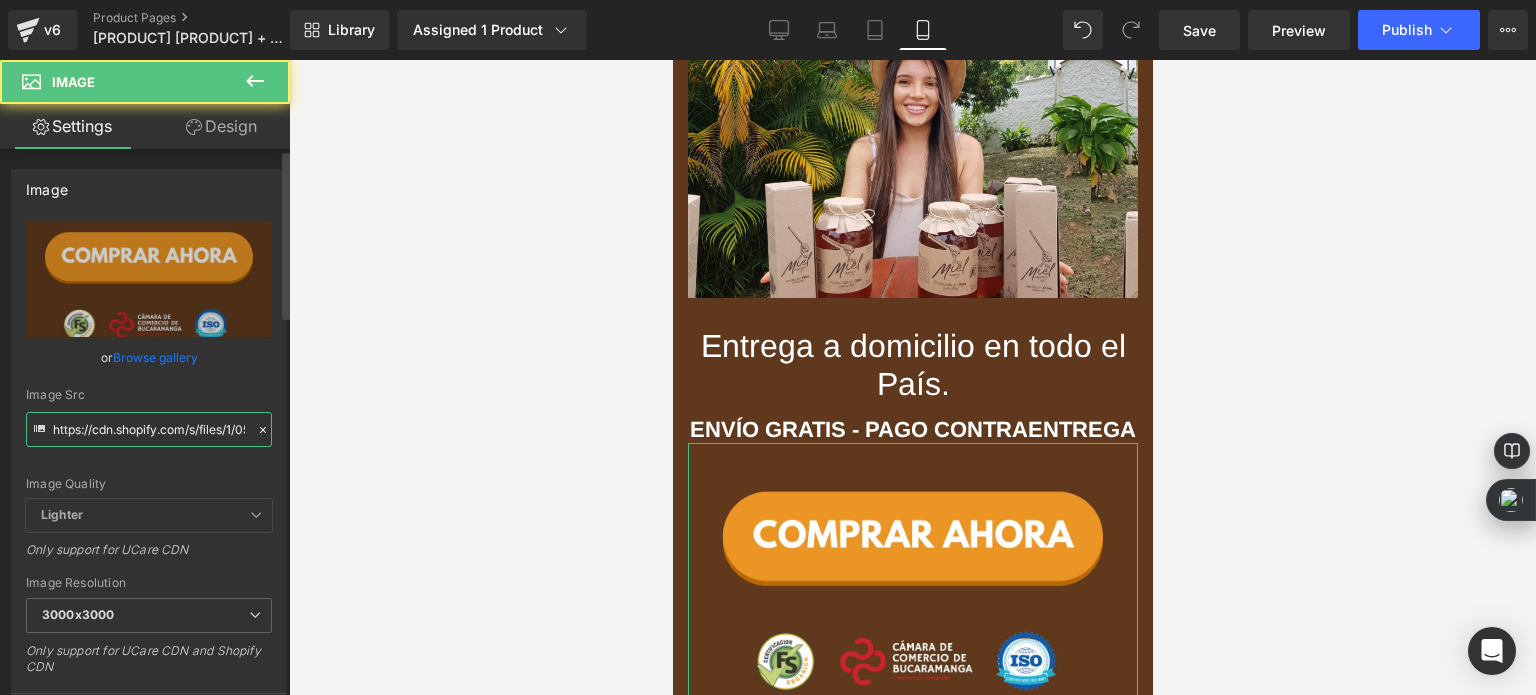 click on "https://cdn.shopify.com/s/files/1/0535/0549/1125/files/Anadir_un_titulo_50_3000x3000.webp?v=1754382251" at bounding box center (149, 429) 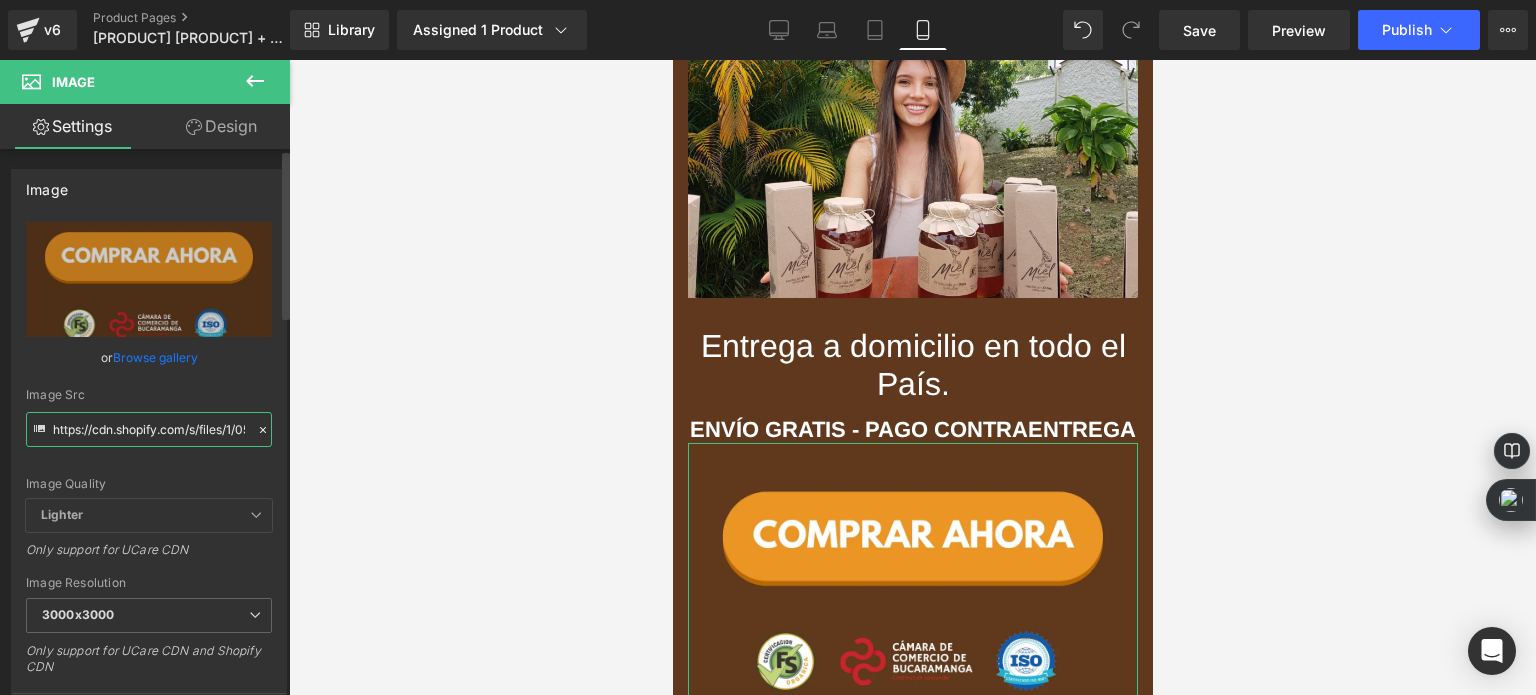 click on "https://cdn.shopify.com/s/files/1/0535/0549/1125/files/Anadir_un_titulo_50_3000x3000.webp?v=1754382251" at bounding box center [149, 429] 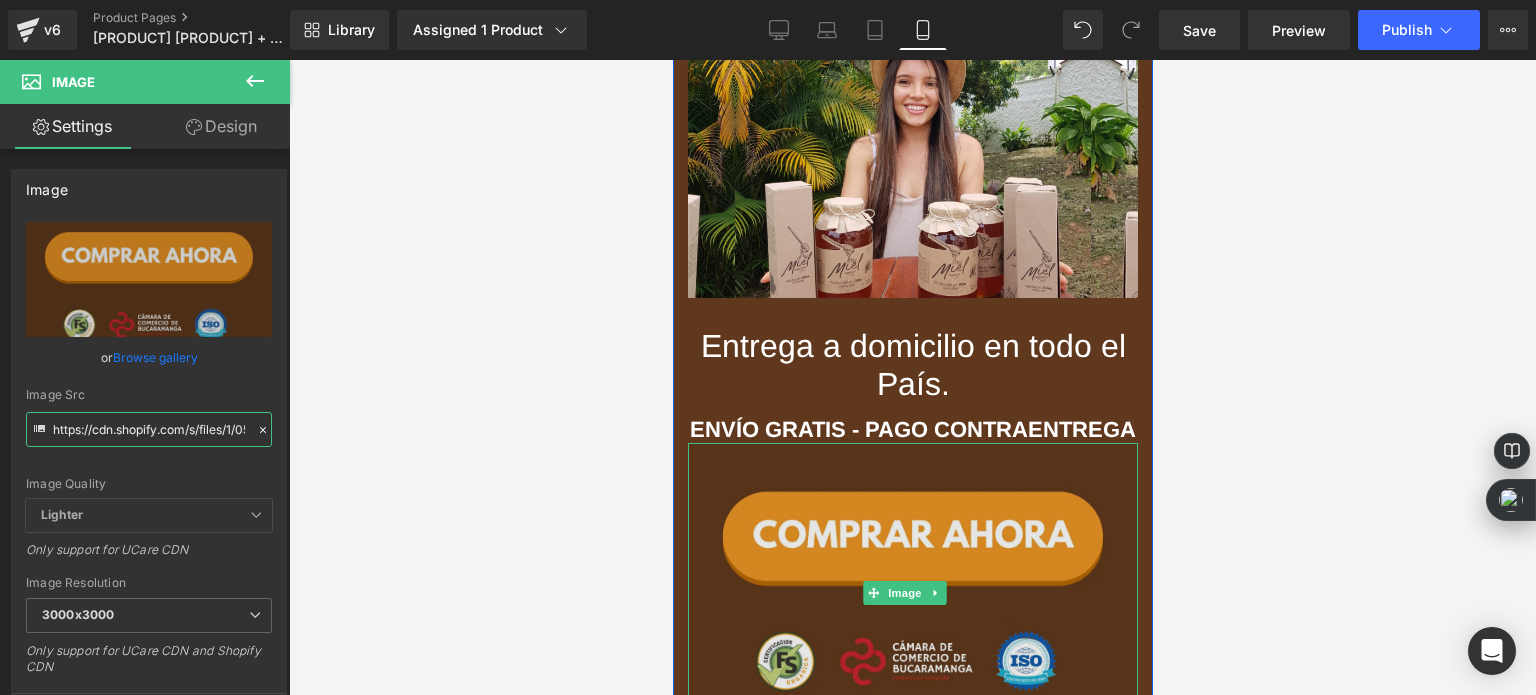 scroll, scrollTop: 9600, scrollLeft: 0, axis: vertical 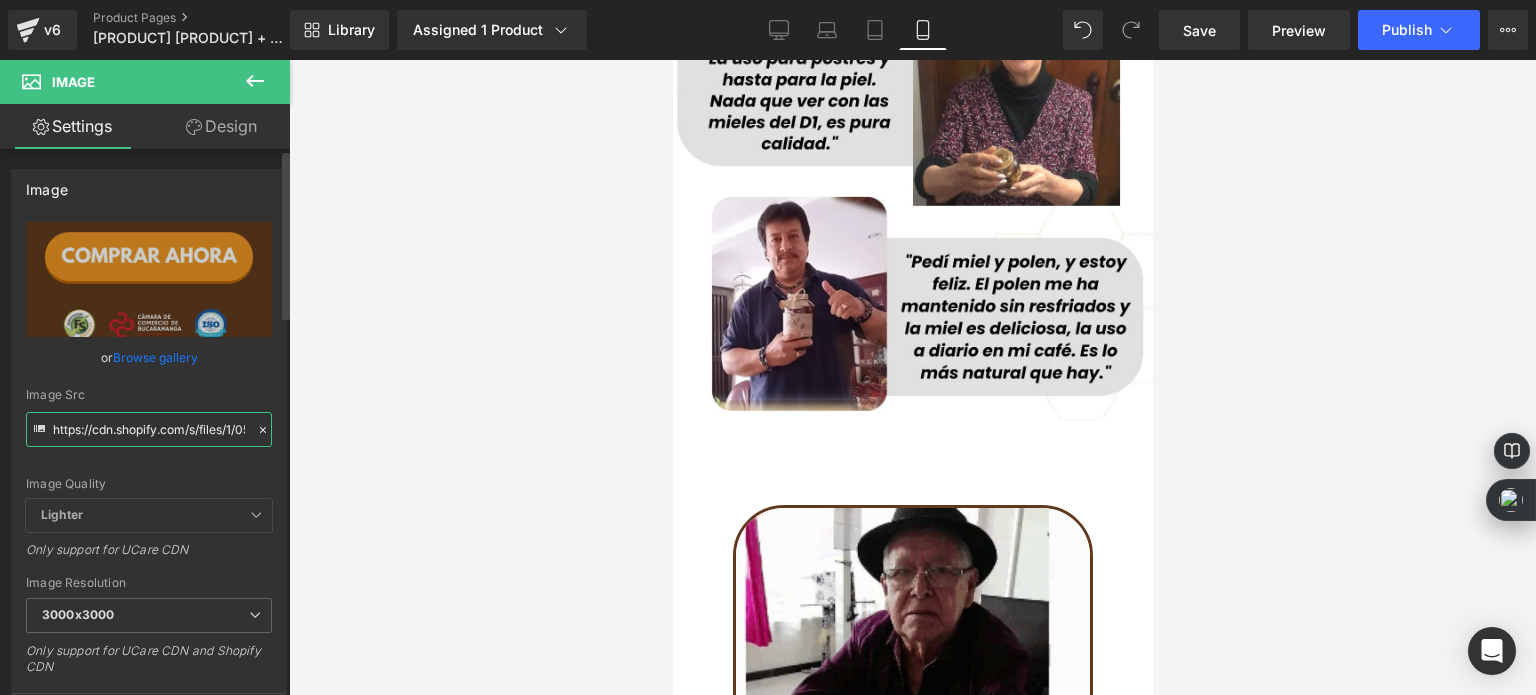 click on "https://cdn.shopify.com/s/files/1/0535/0549/1125/files/Anadir_un_titulo_50_3000x3000.webp?v=1754382251" at bounding box center (149, 429) 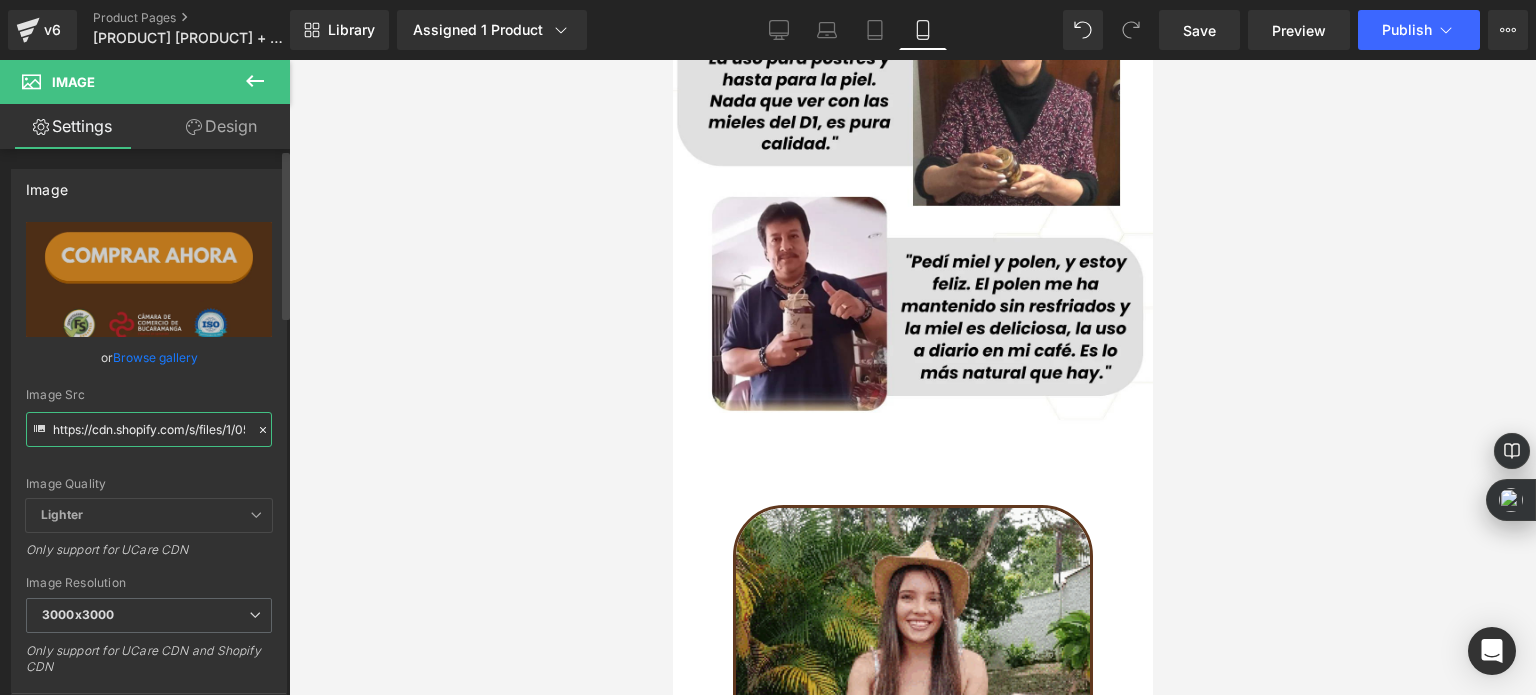 click on "https://cdn.shopify.com/s/files/1/0535/0549/1125/files/Anadir_un_titulo_50_3000x3000.webp?v=1754382251" at bounding box center (149, 429) 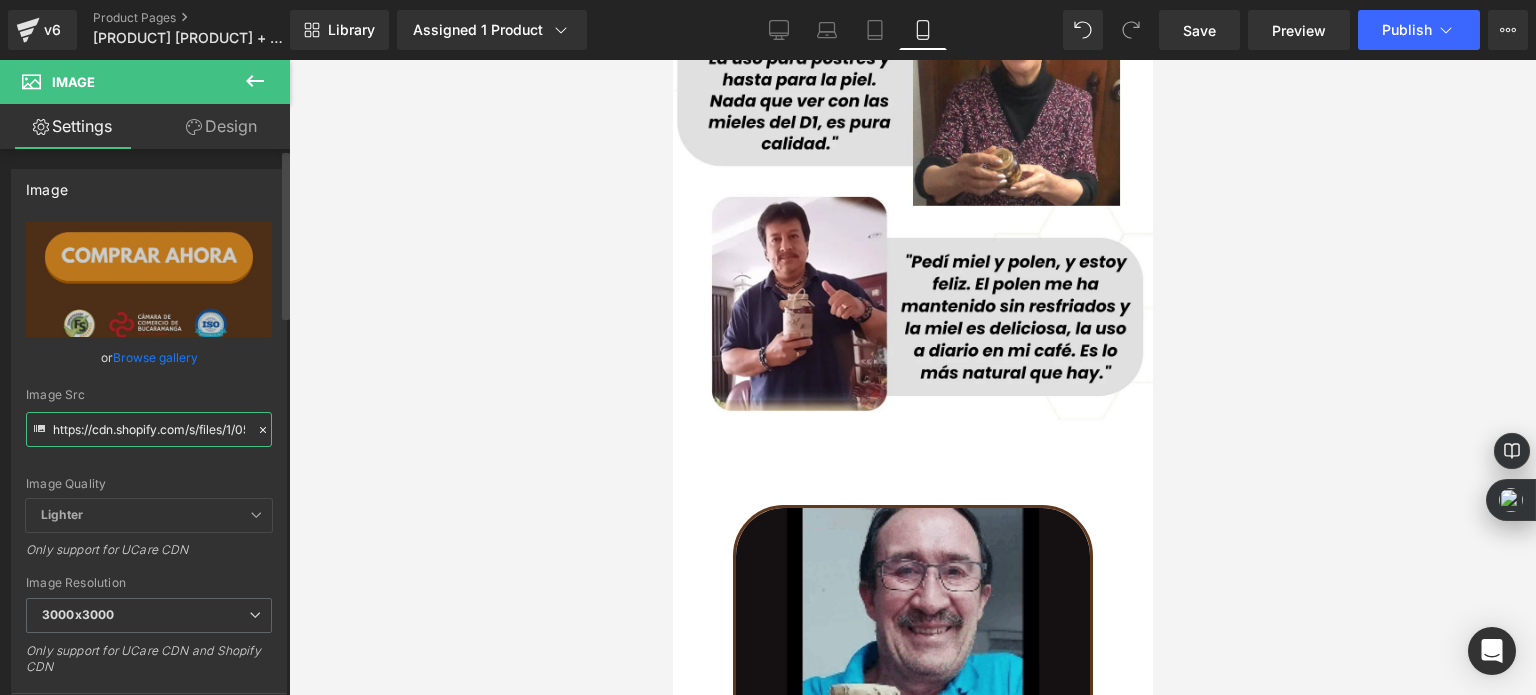 click on "https://cdn.shopify.com/s/files/1/0535/0549/1125/files/Anadir_un_titulo_50_3000x3000.webp?v=1754382251" at bounding box center [149, 429] 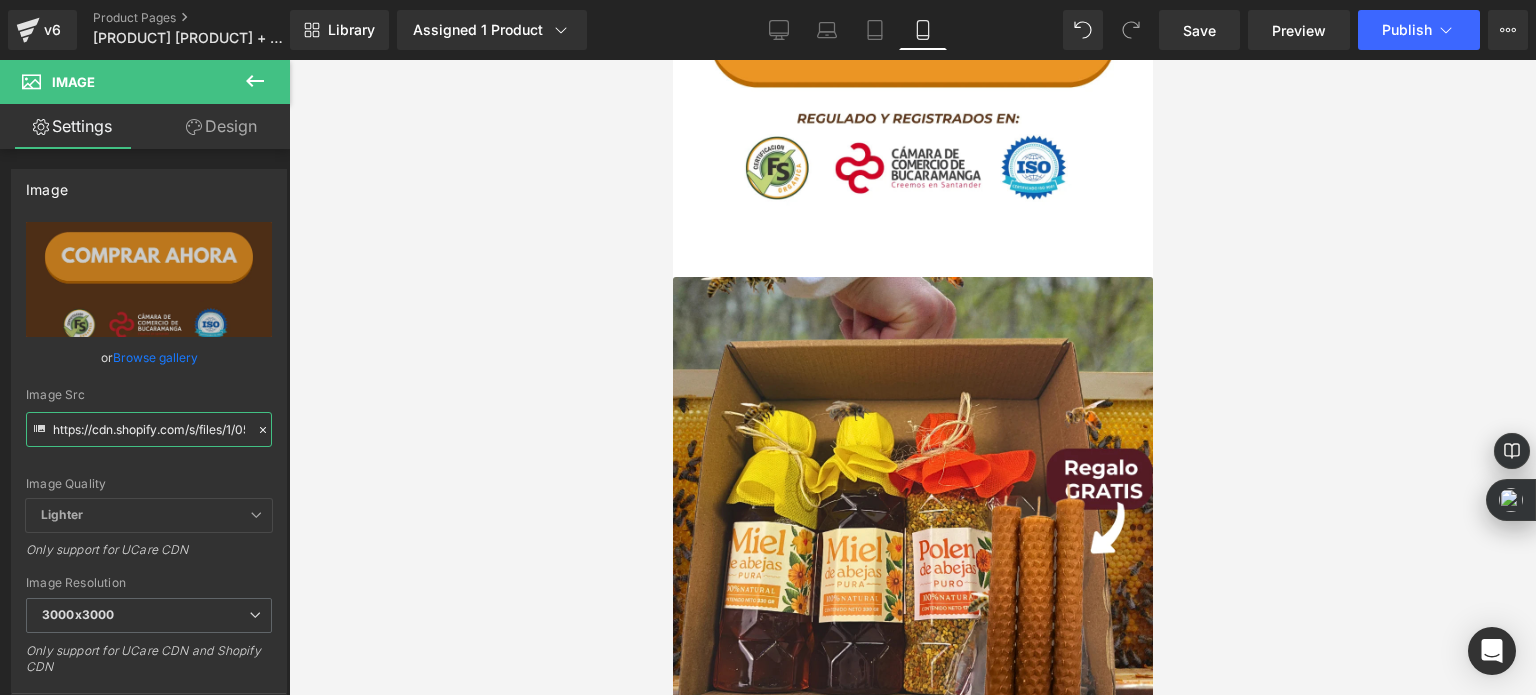scroll, scrollTop: 3300, scrollLeft: 0, axis: vertical 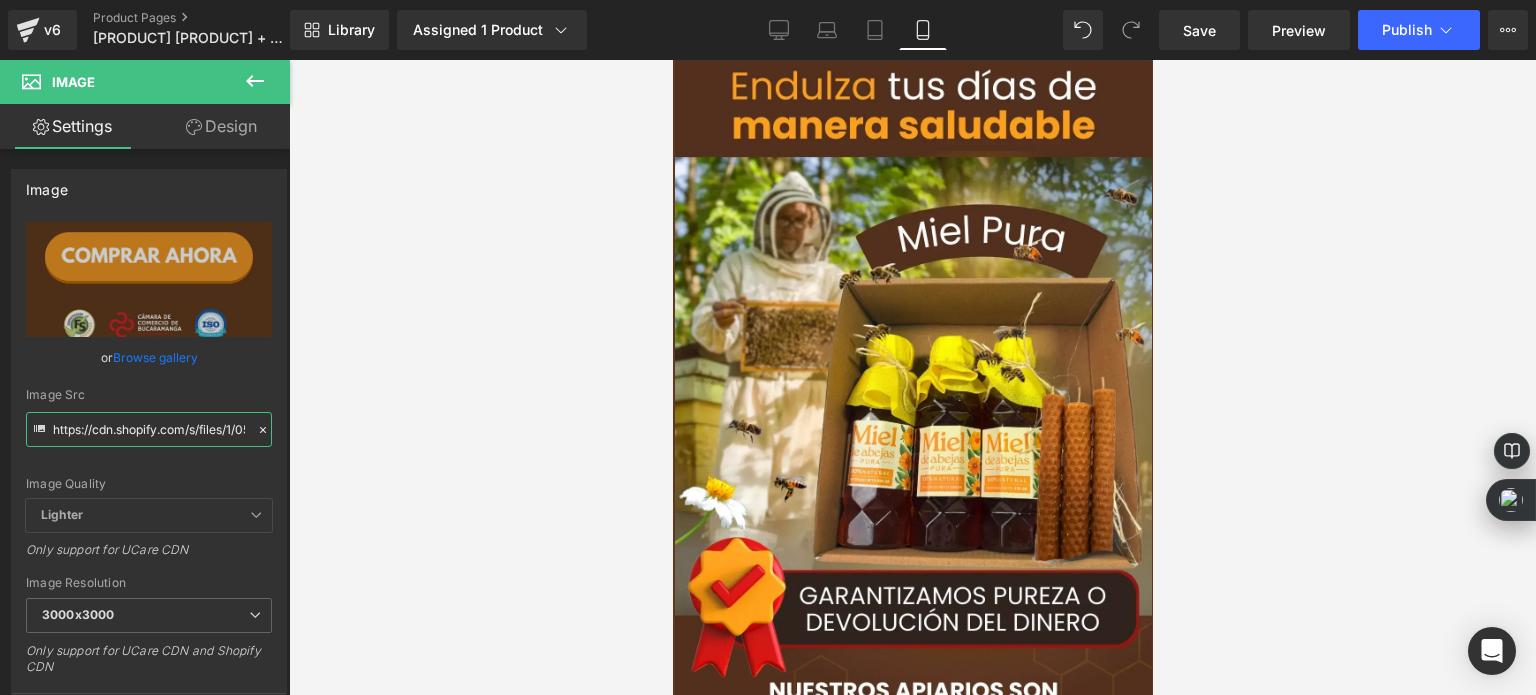 drag, startPoint x: 1142, startPoint y: 291, endPoint x: 1830, endPoint y: 138, distance: 704.80707 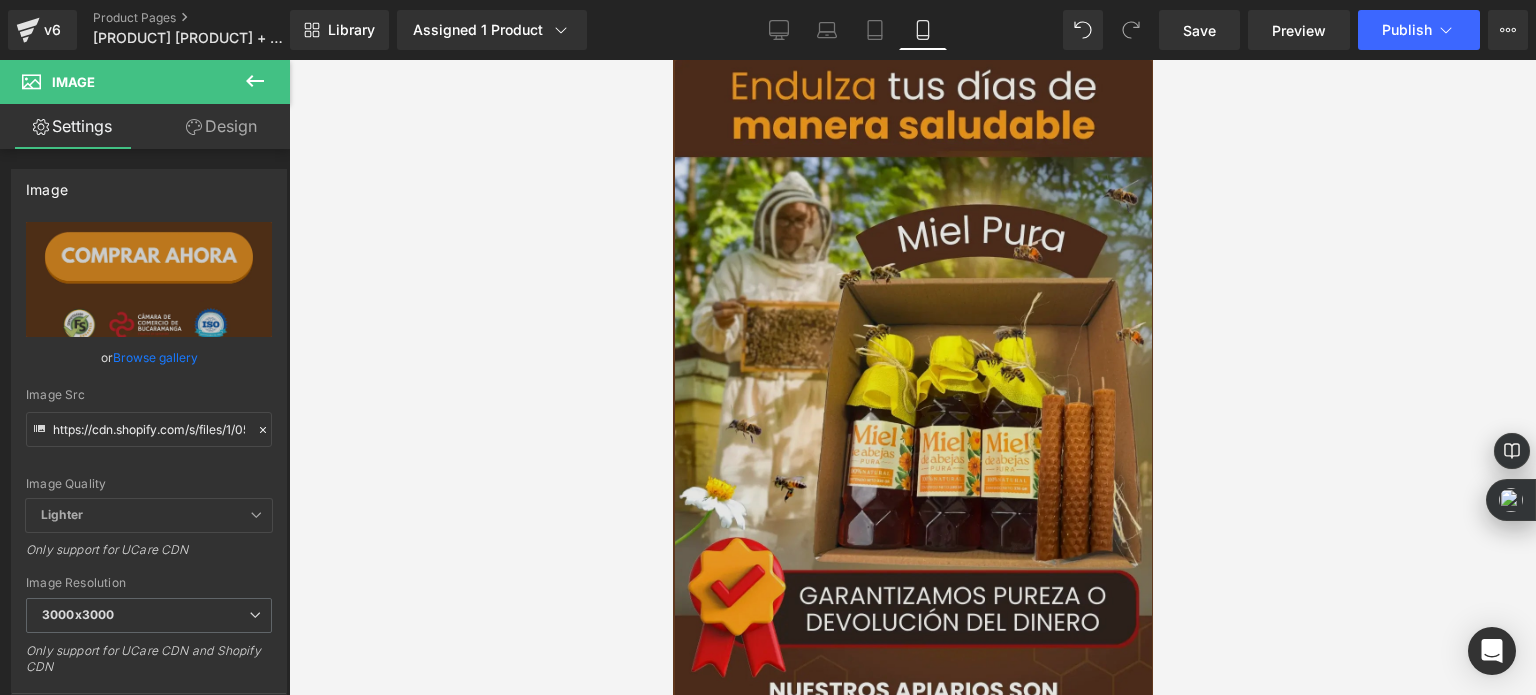 click at bounding box center [912, 484] 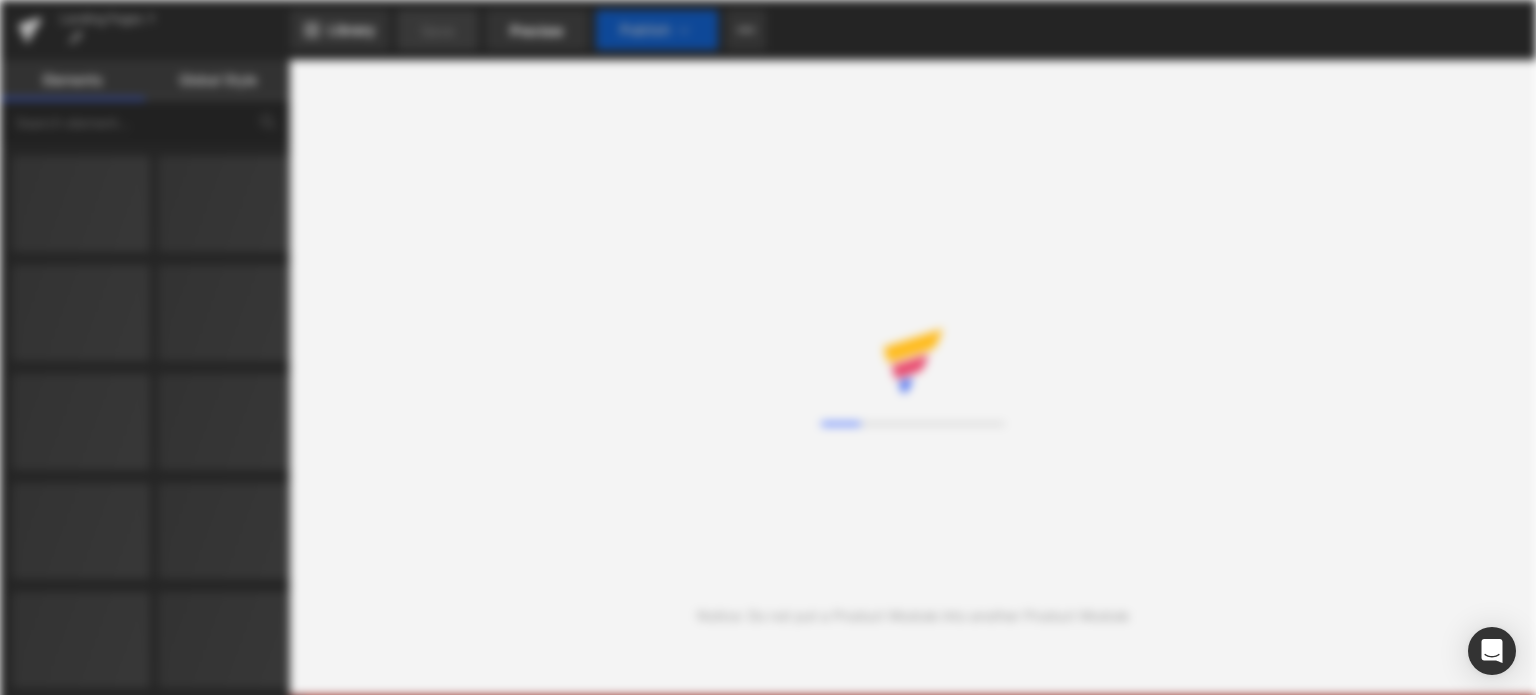 scroll, scrollTop: 0, scrollLeft: 0, axis: both 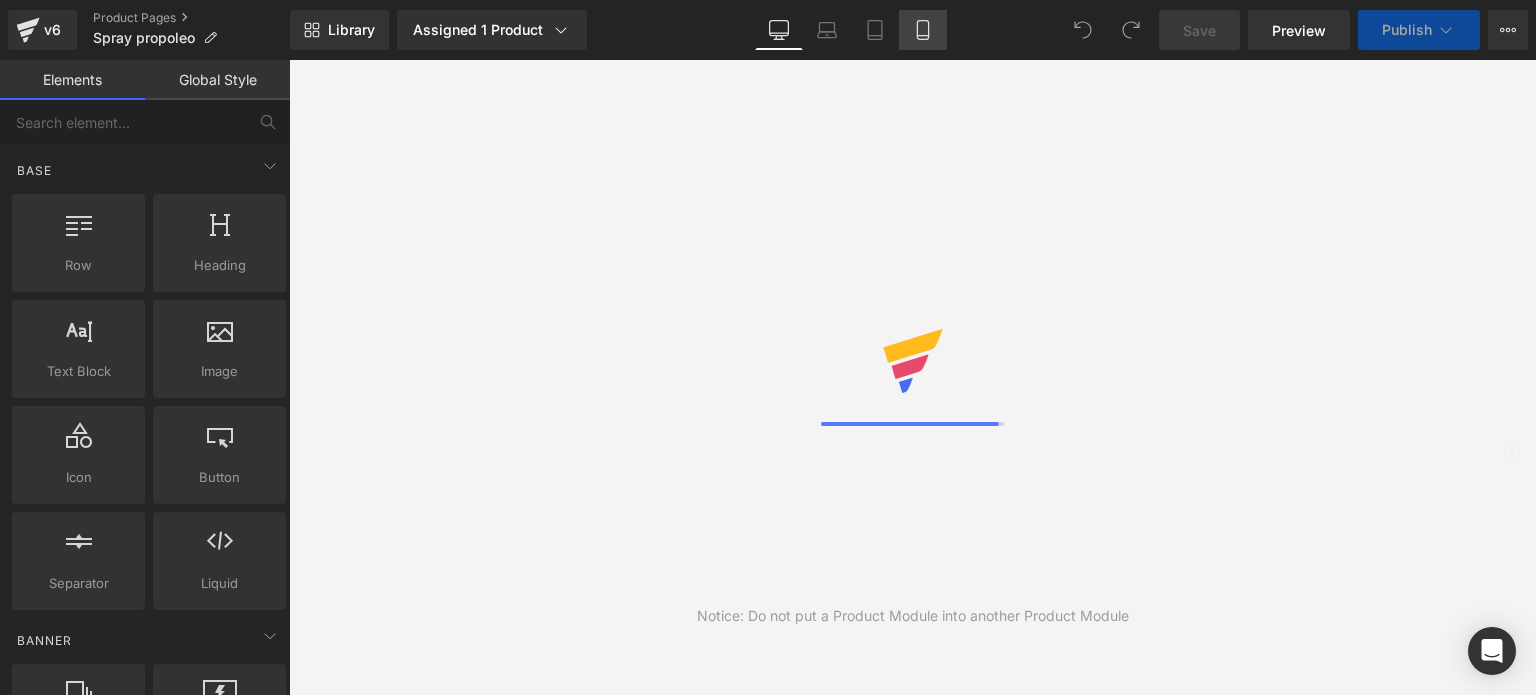click 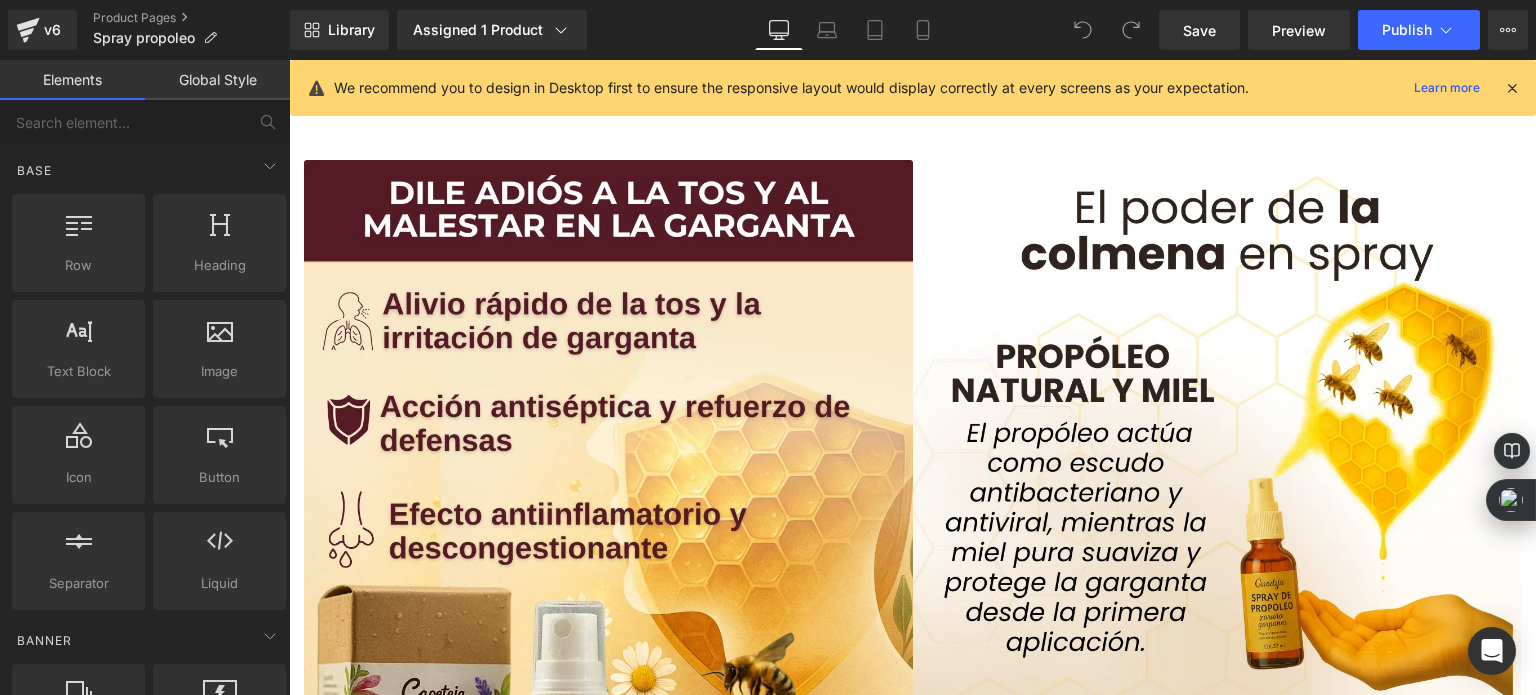 scroll, scrollTop: 0, scrollLeft: 0, axis: both 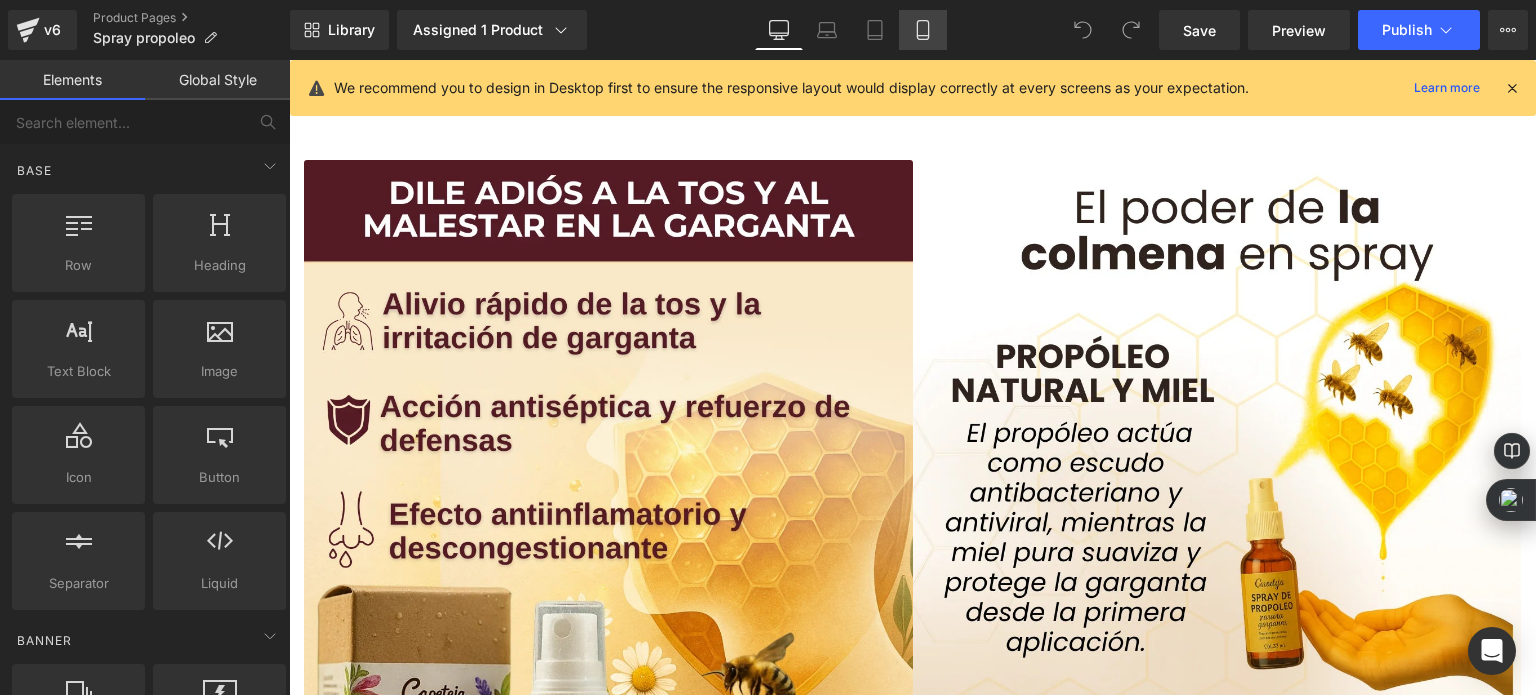 click on "Mobile" at bounding box center [923, 30] 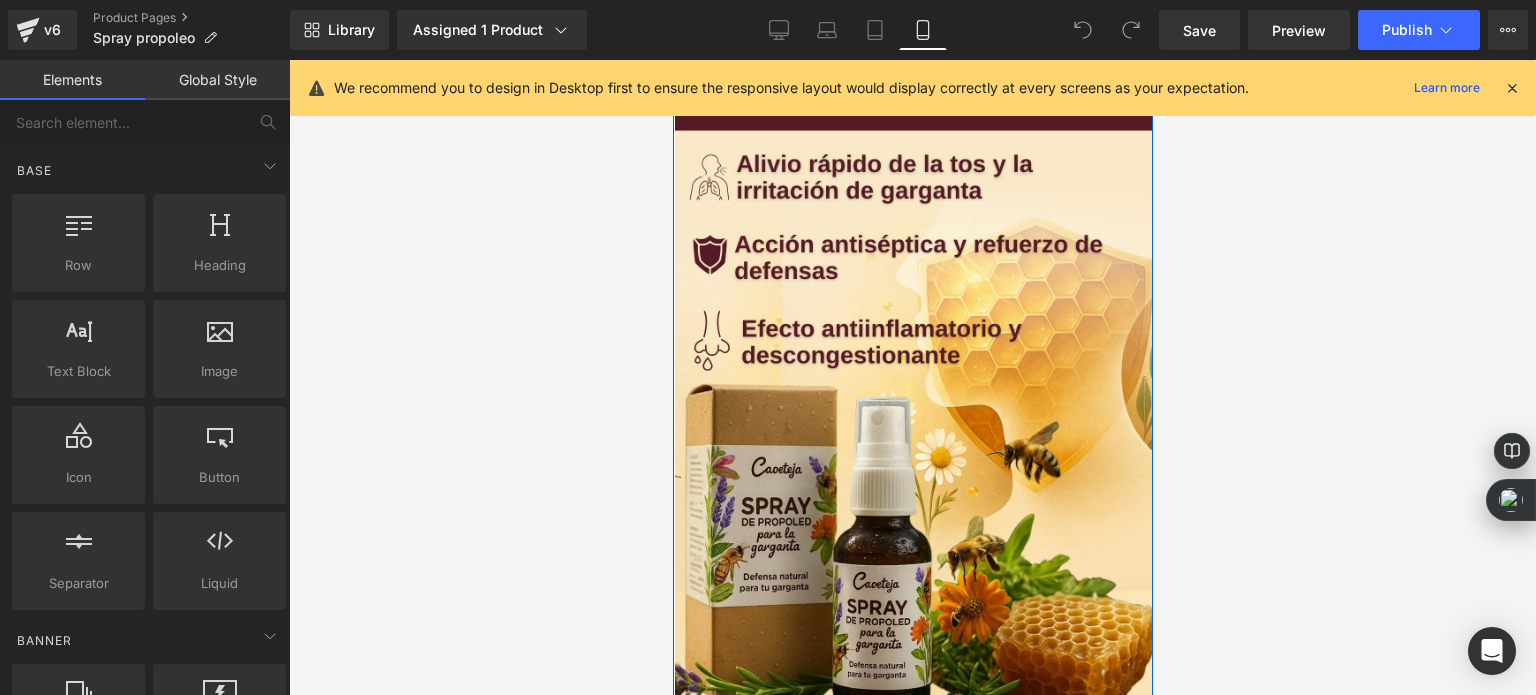scroll, scrollTop: 0, scrollLeft: 0, axis: both 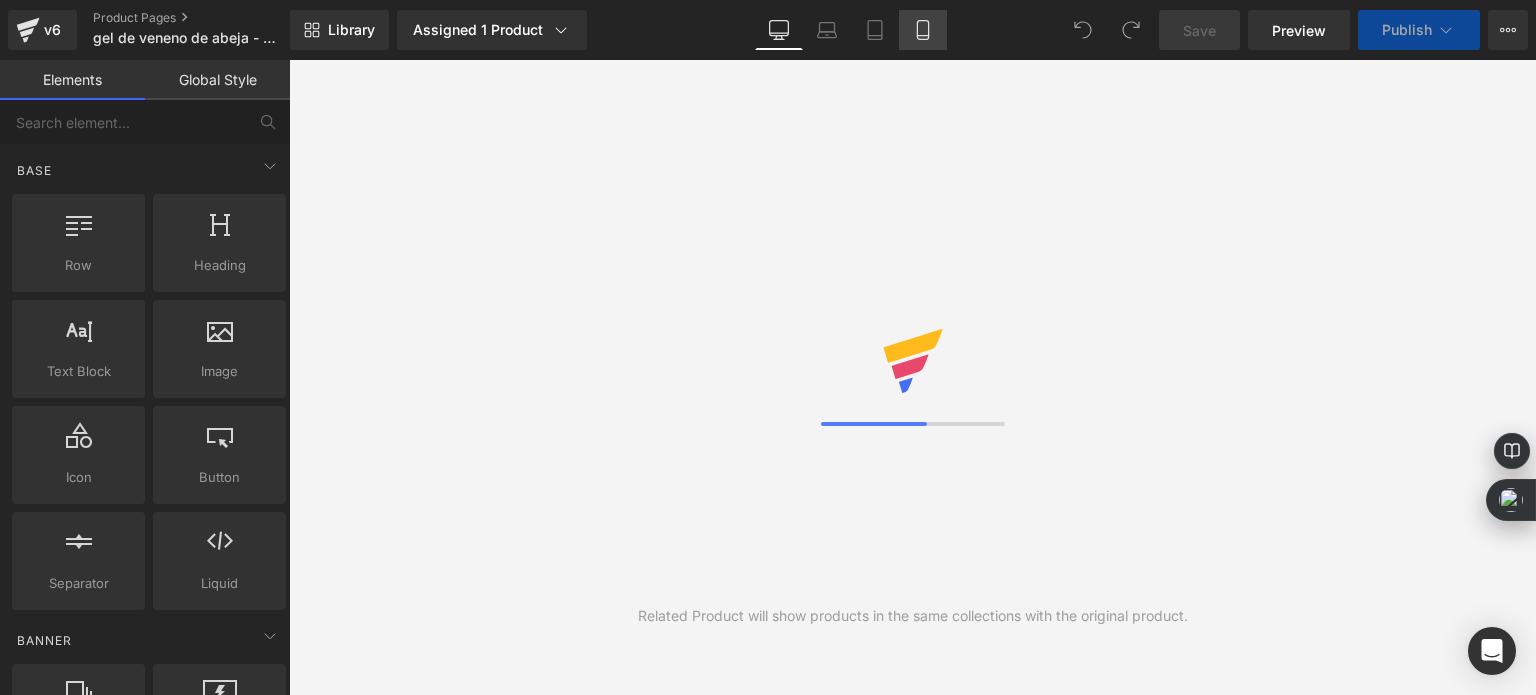 click on "Mobile" at bounding box center (923, 30) 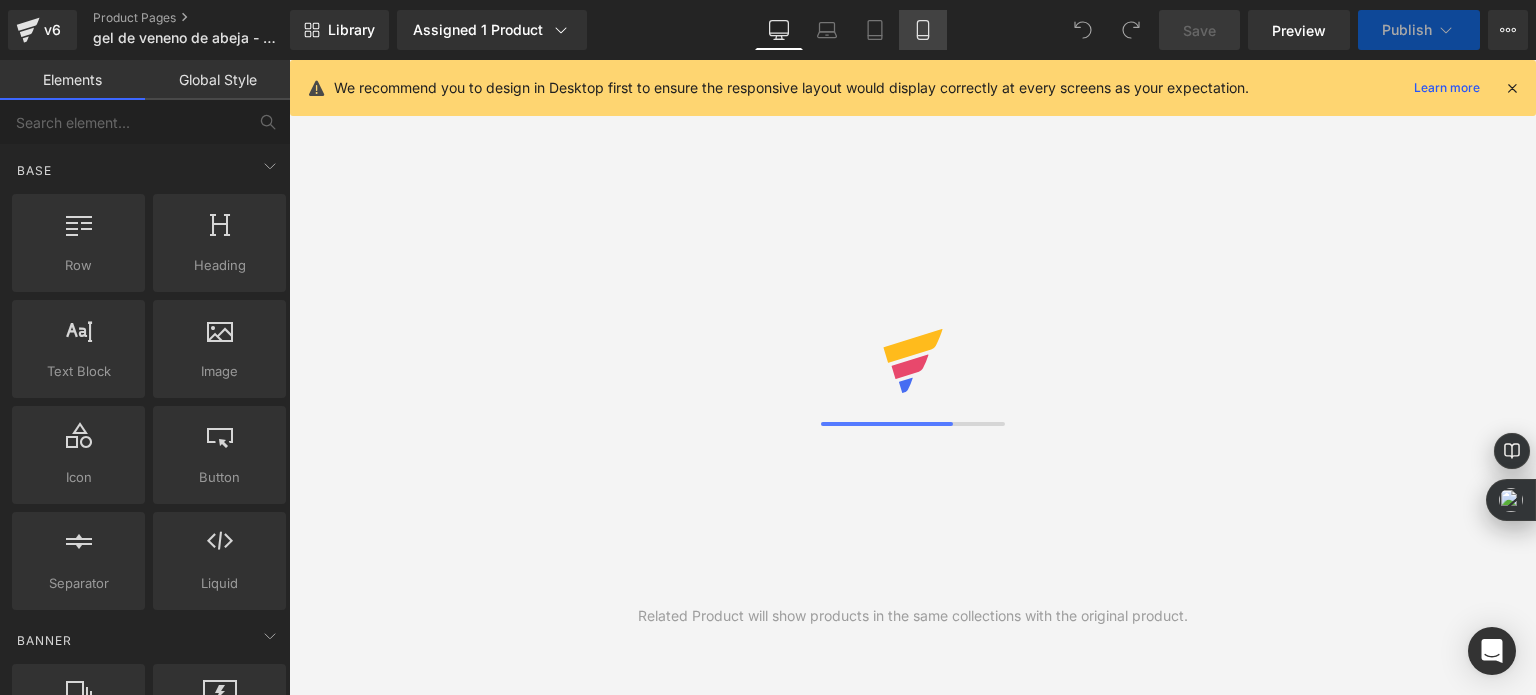 scroll, scrollTop: 0, scrollLeft: 0, axis: both 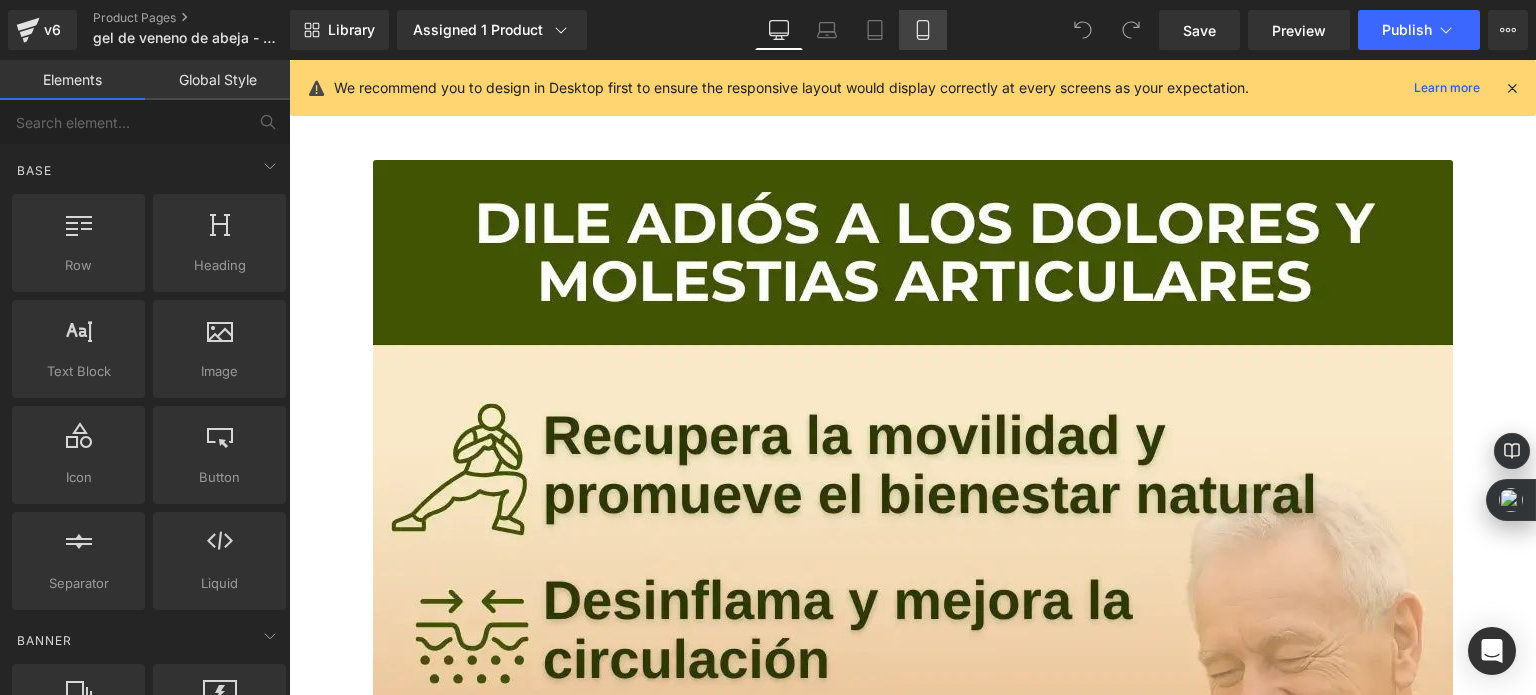 click on "Mobile" at bounding box center [923, 30] 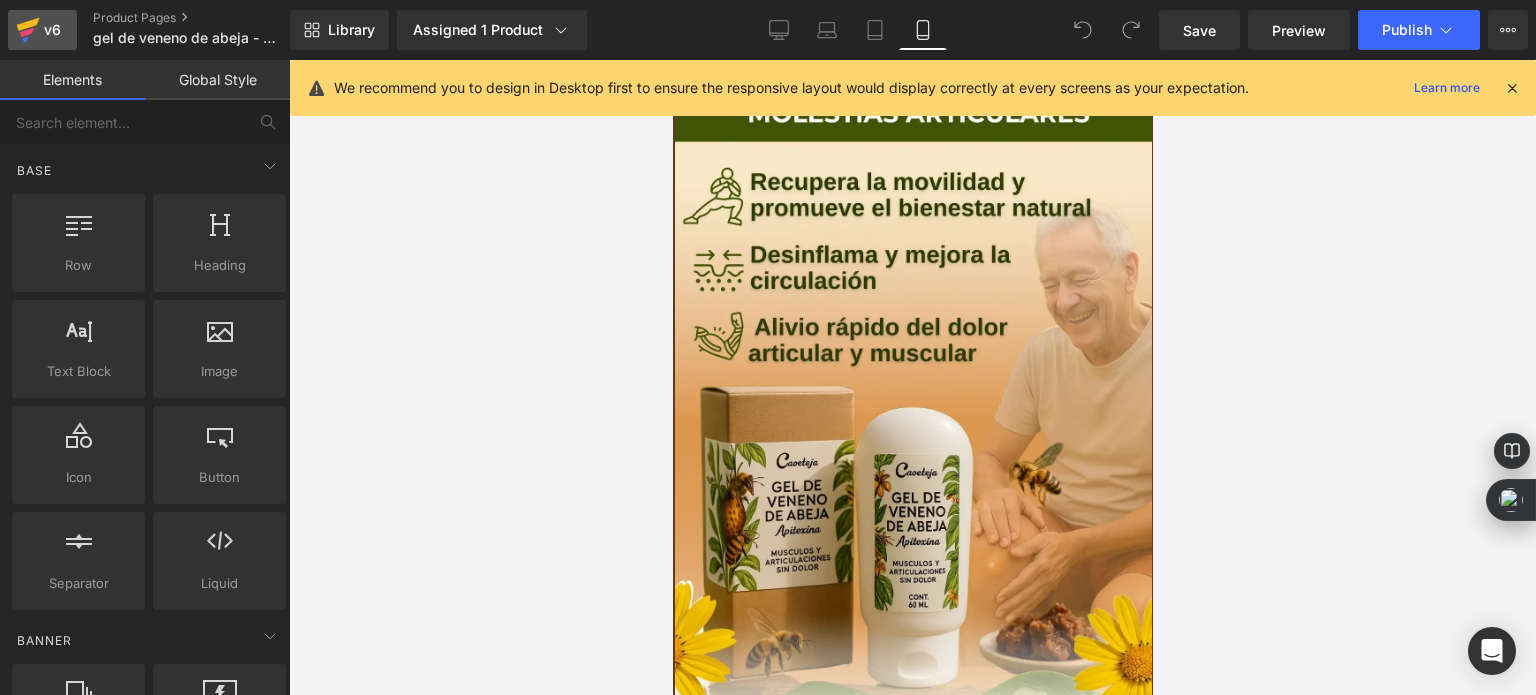 click on "v6" at bounding box center [42, 30] 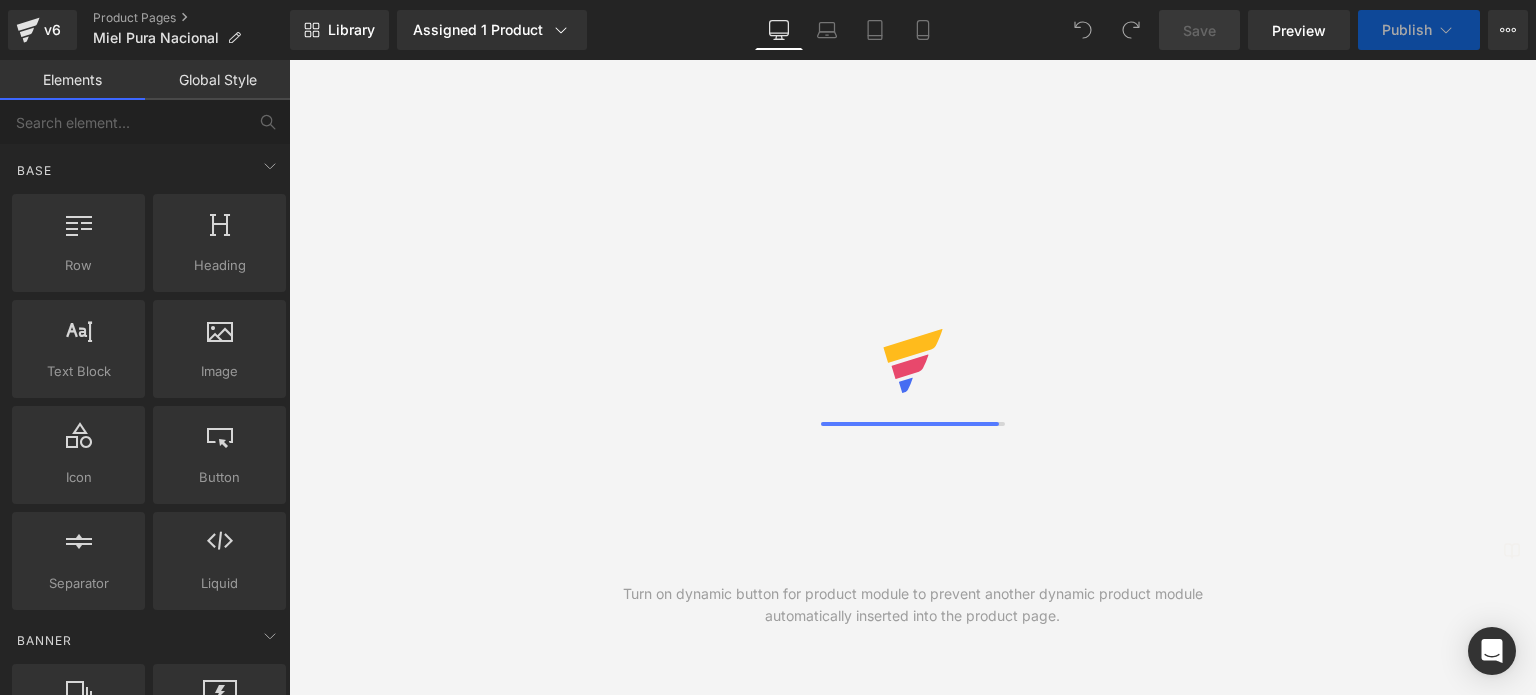 scroll, scrollTop: 0, scrollLeft: 0, axis: both 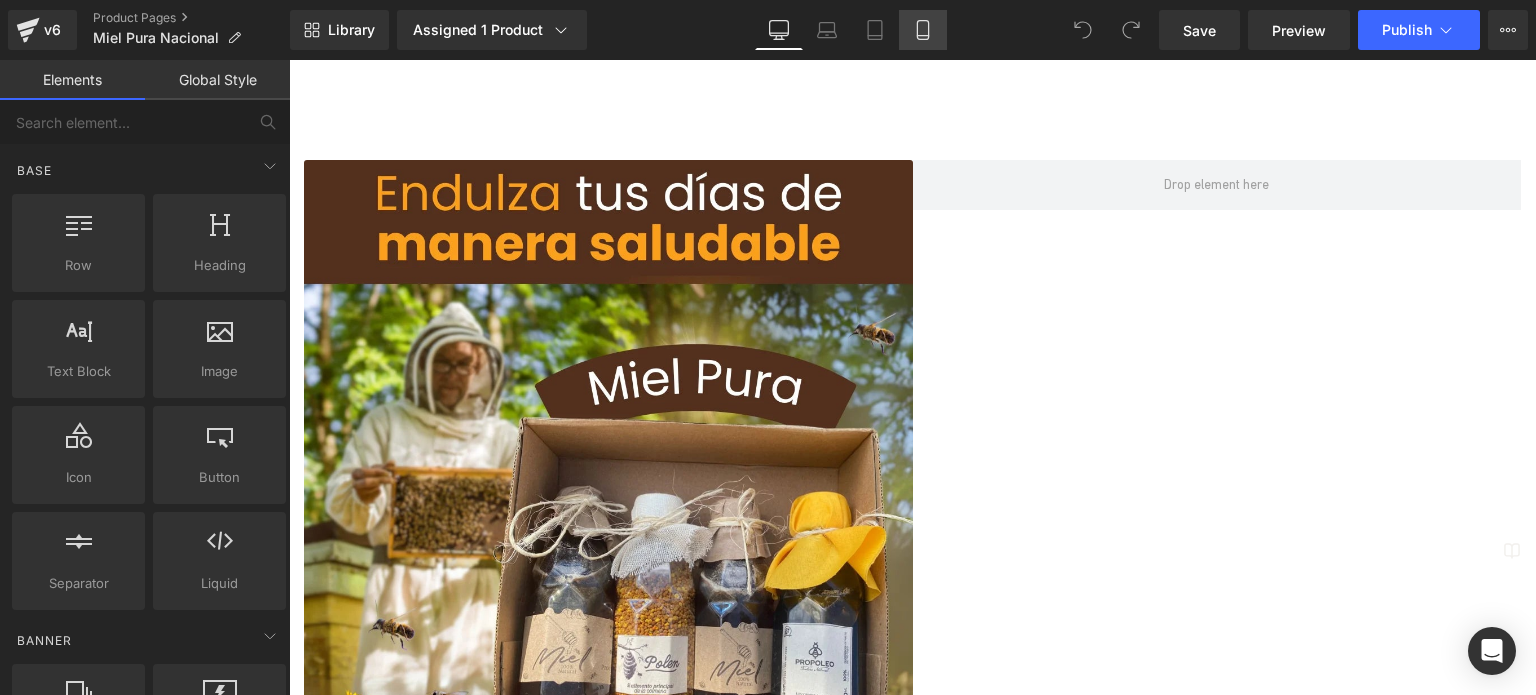 click 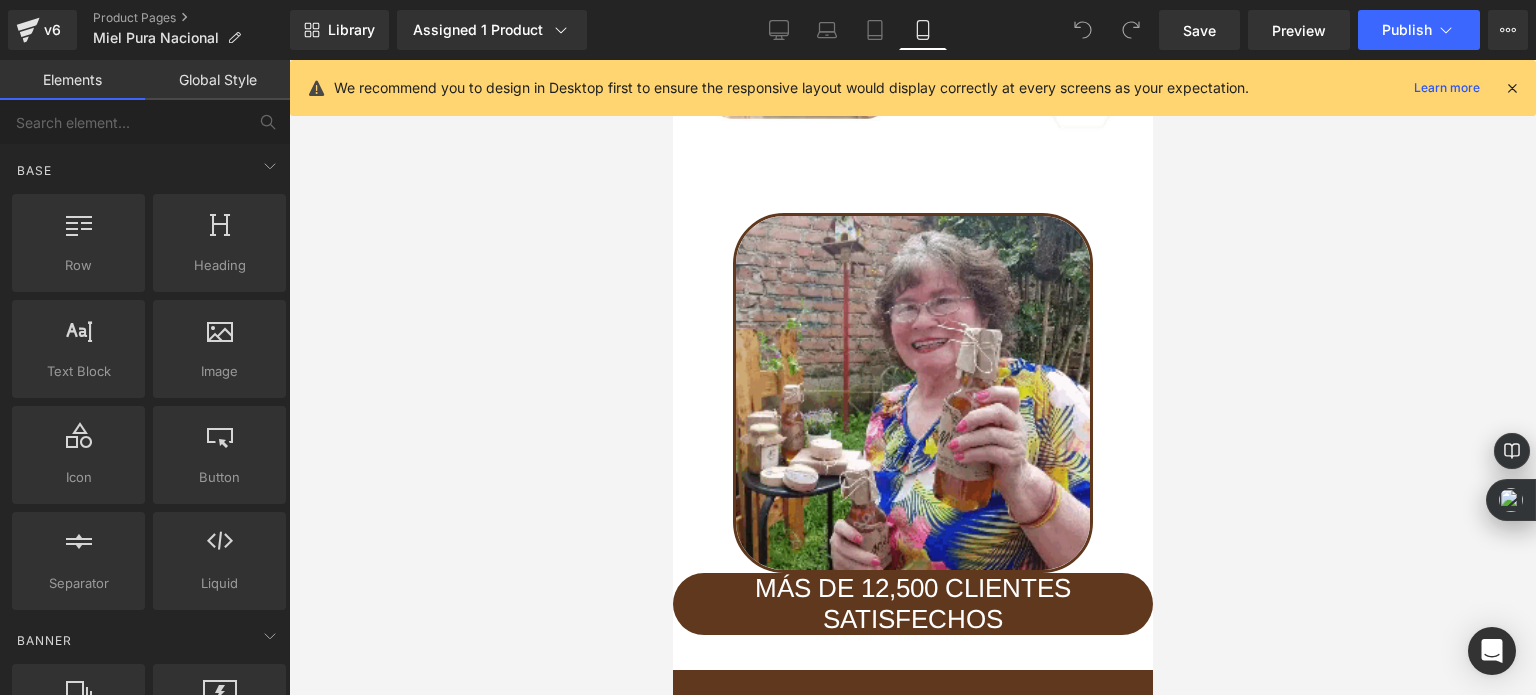scroll, scrollTop: 7700, scrollLeft: 0, axis: vertical 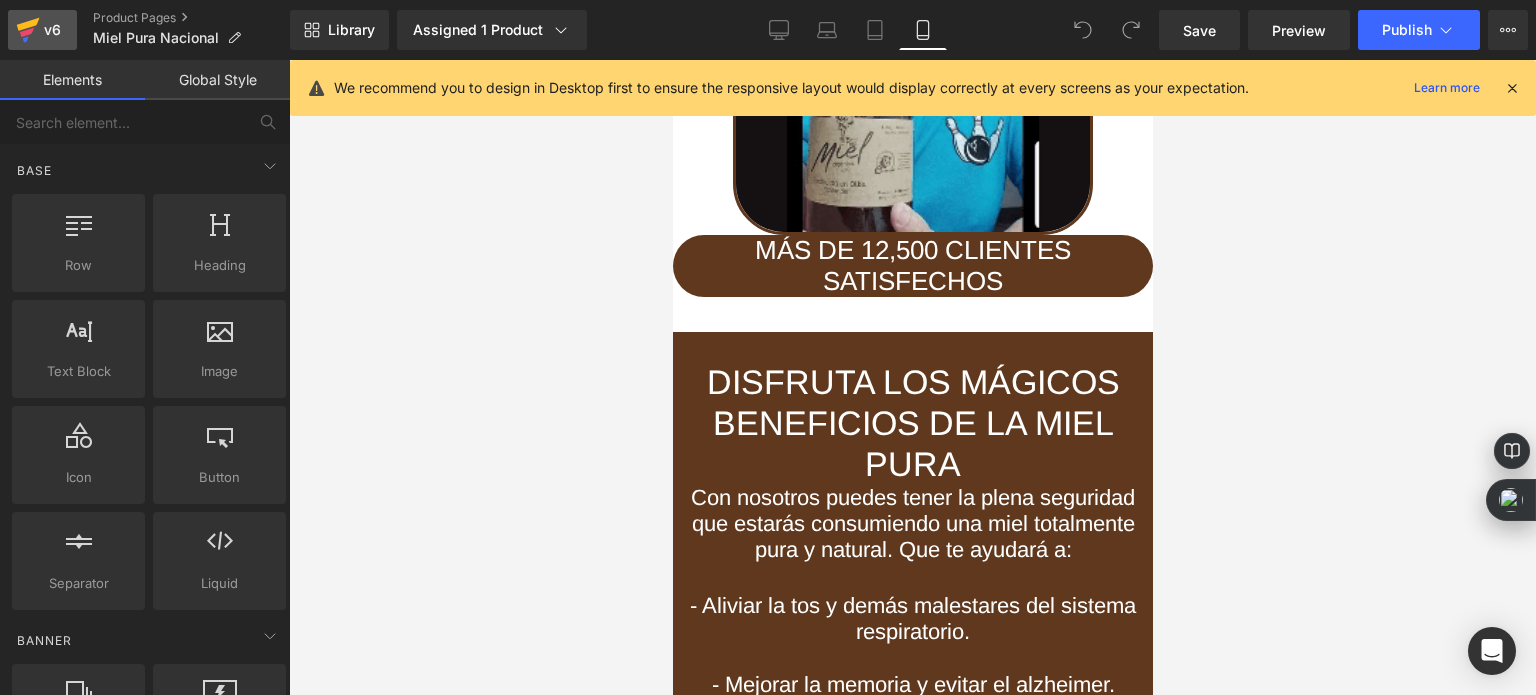 click 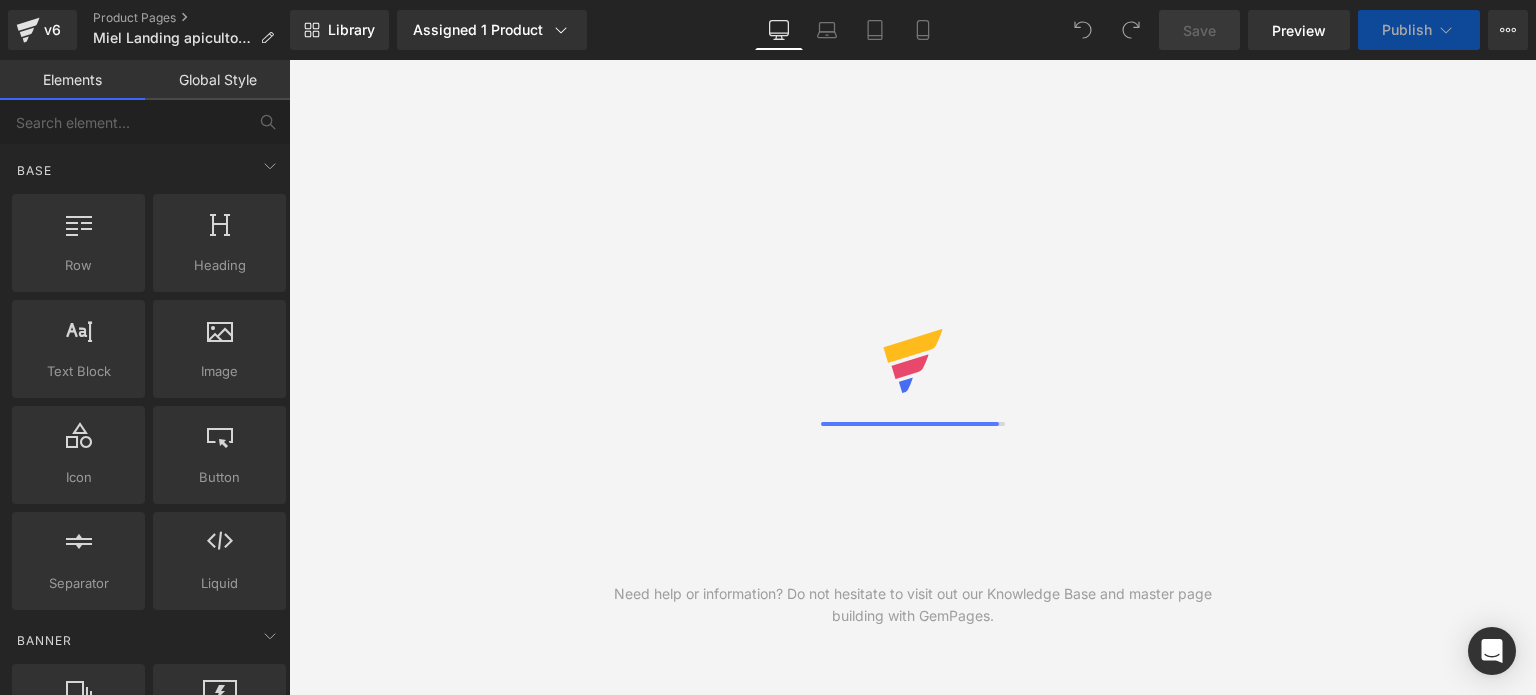 scroll, scrollTop: 0, scrollLeft: 0, axis: both 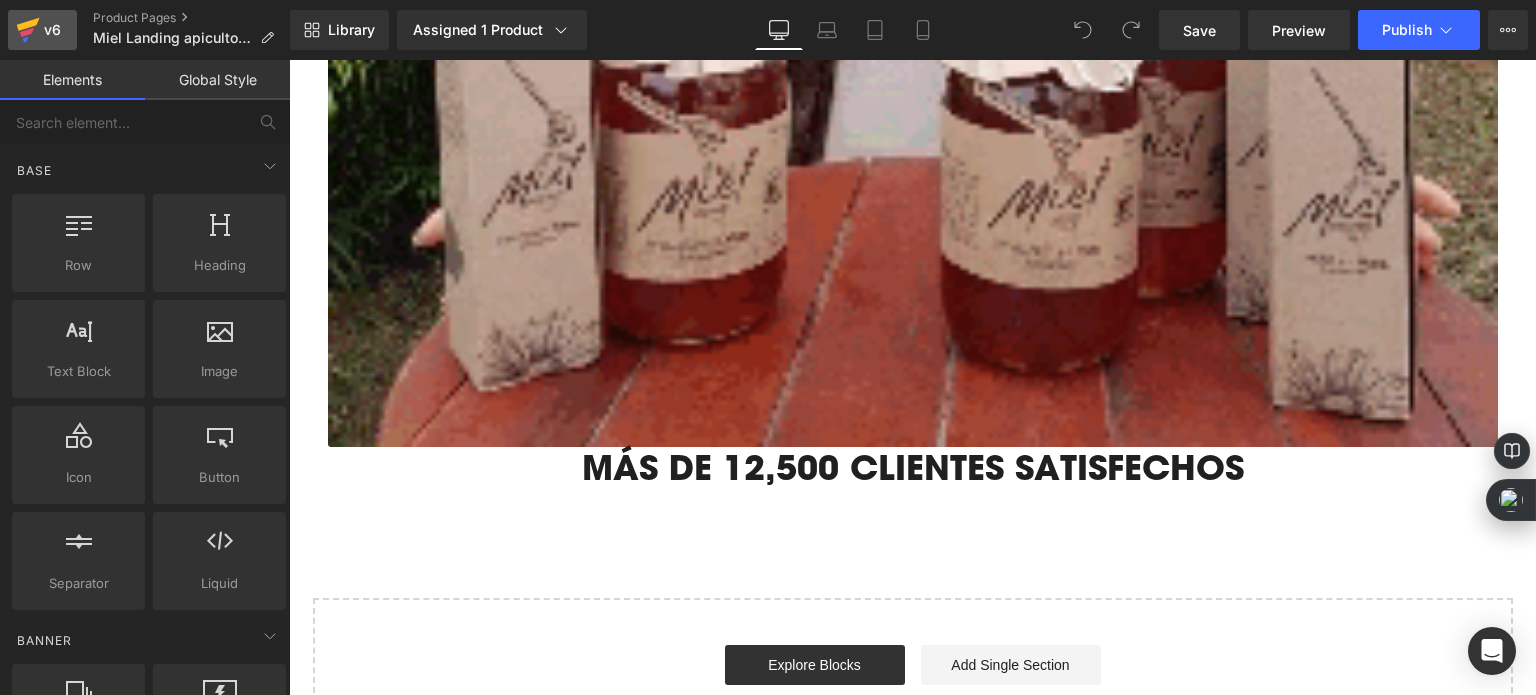 click on "v6" at bounding box center [52, 30] 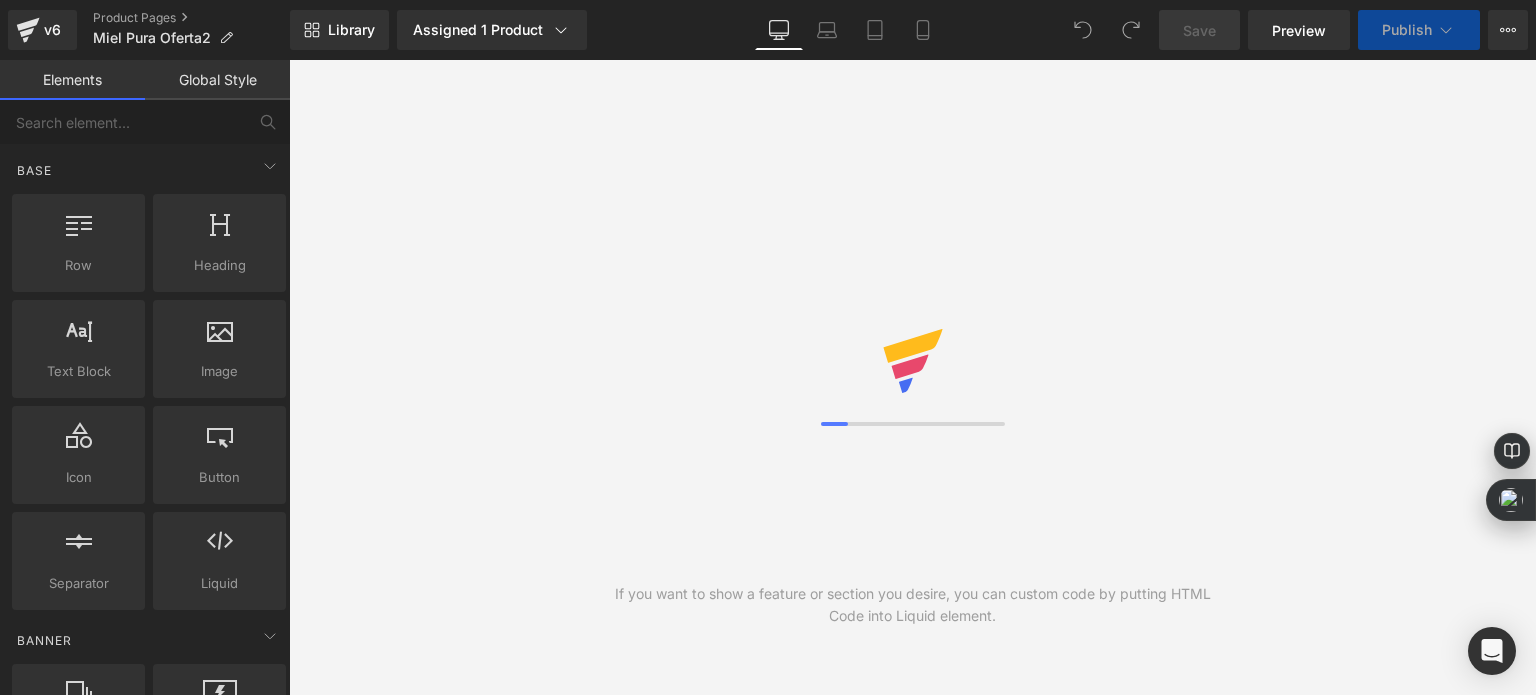 scroll, scrollTop: 0, scrollLeft: 0, axis: both 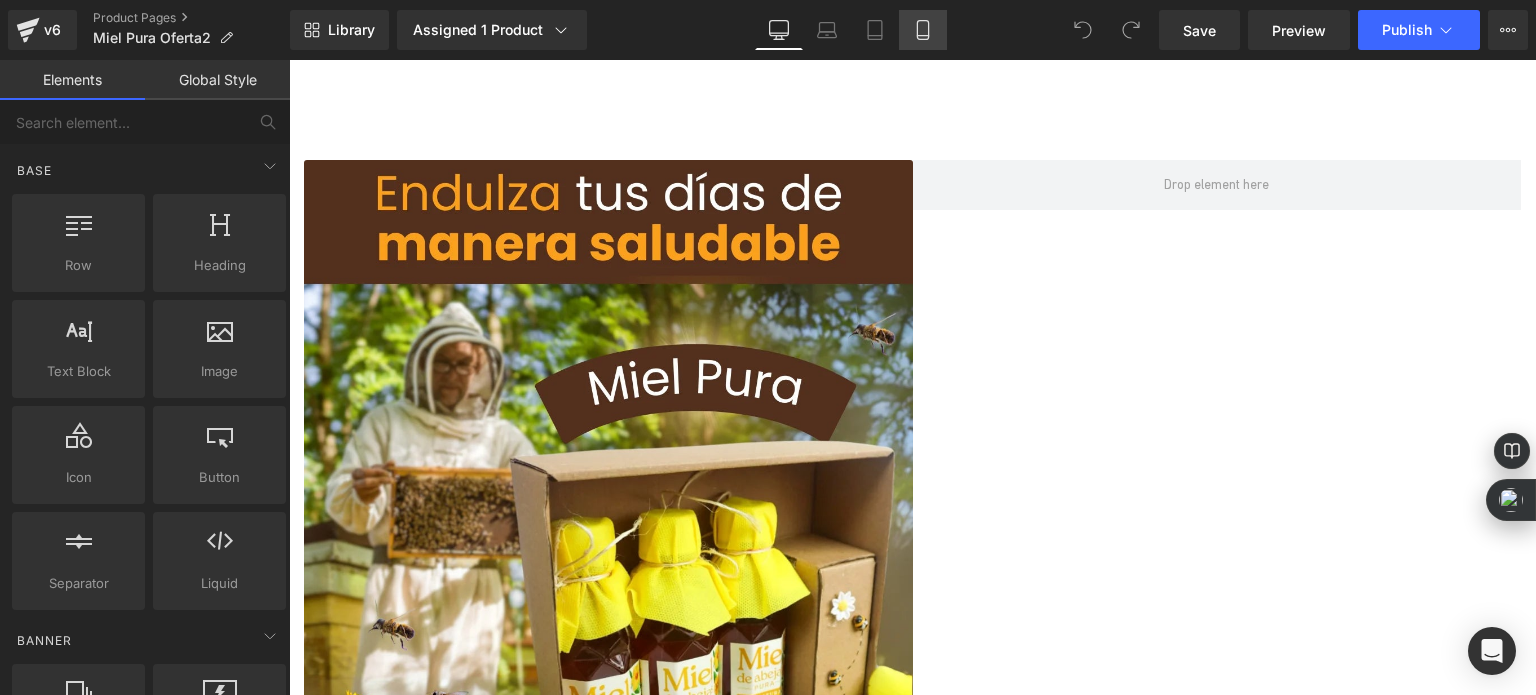 click on "Mobile" at bounding box center (923, 30) 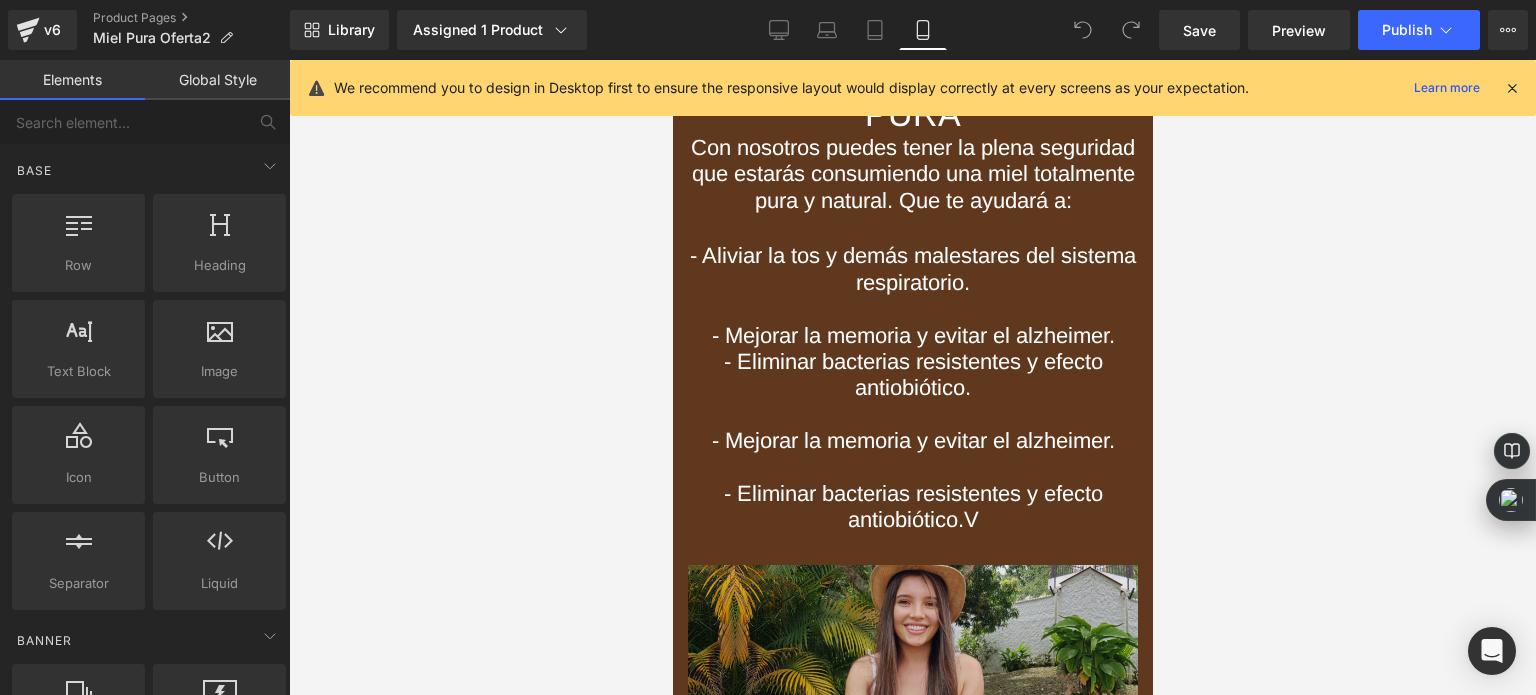 scroll, scrollTop: 8300, scrollLeft: 0, axis: vertical 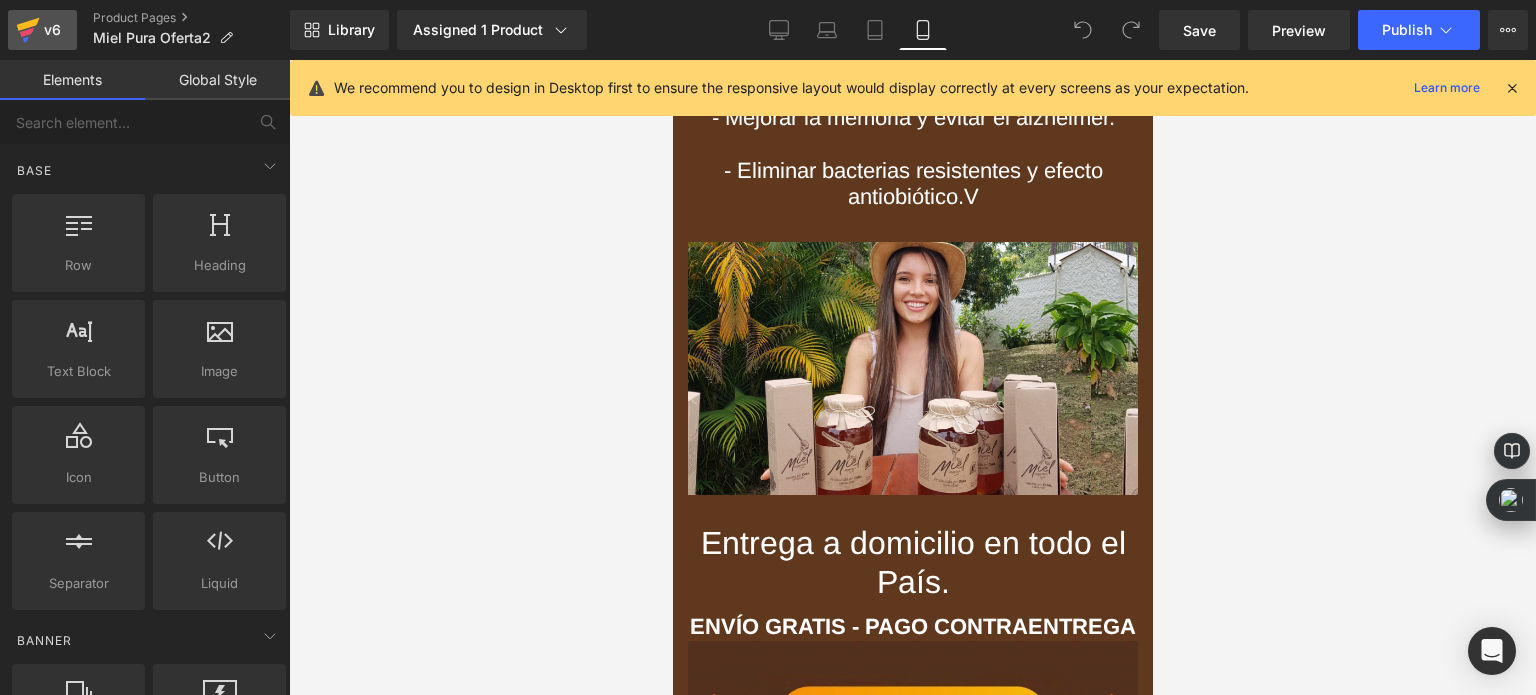 click on "v6" at bounding box center (42, 30) 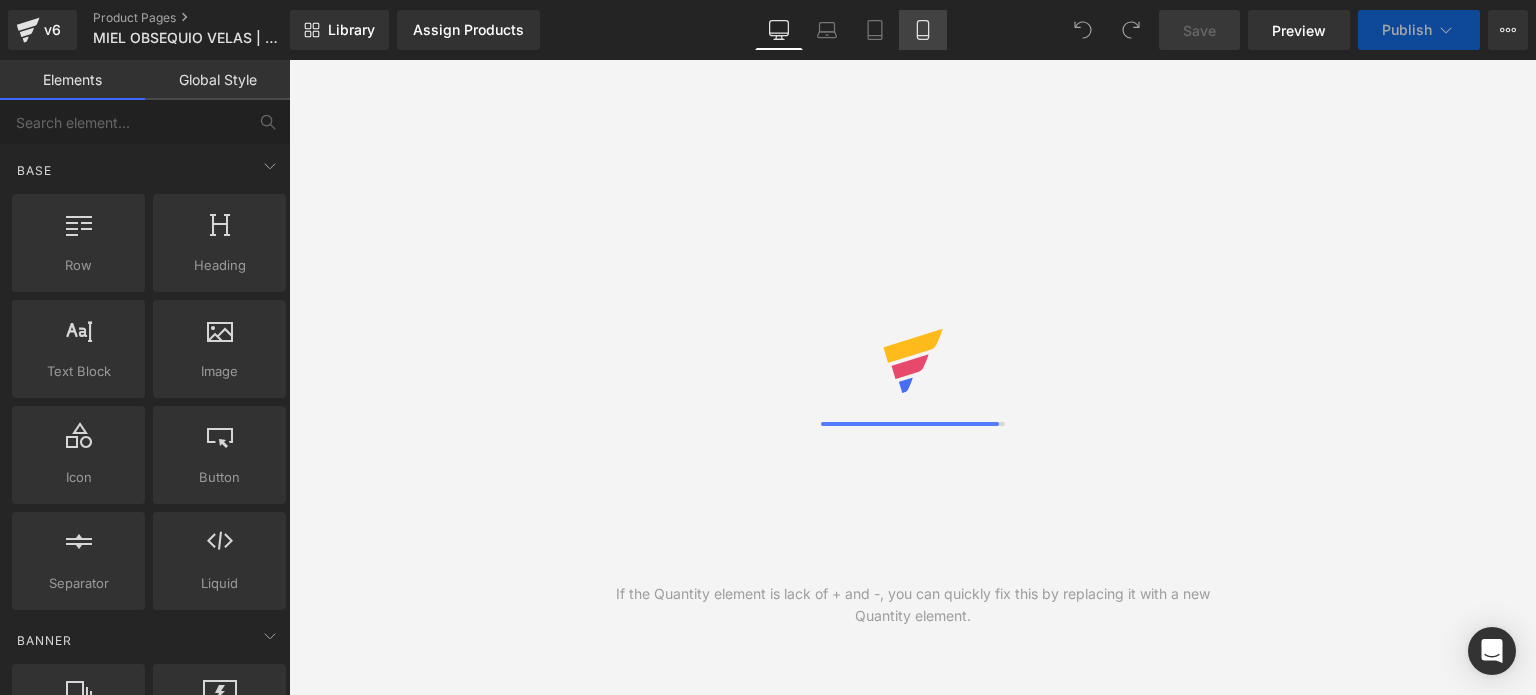 click on "Mobile" at bounding box center (923, 30) 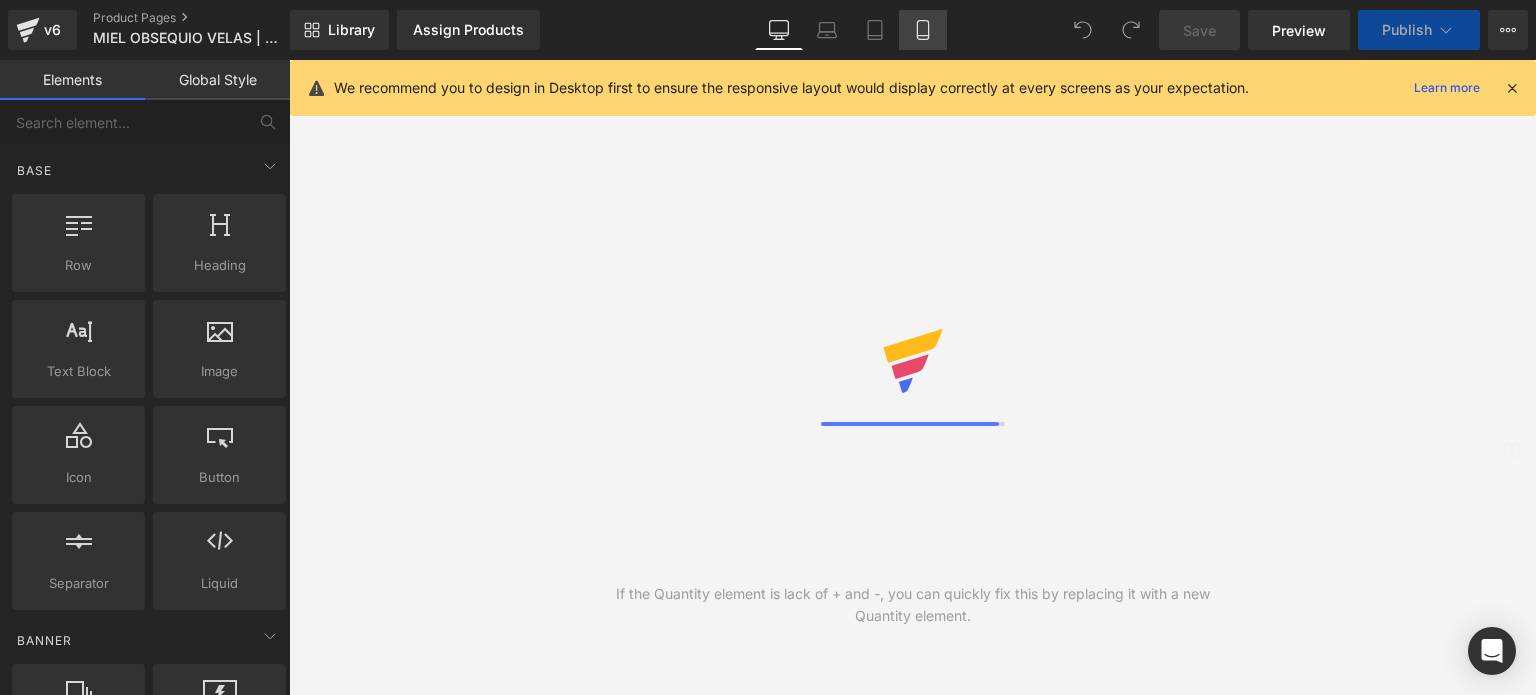 scroll, scrollTop: 0, scrollLeft: 0, axis: both 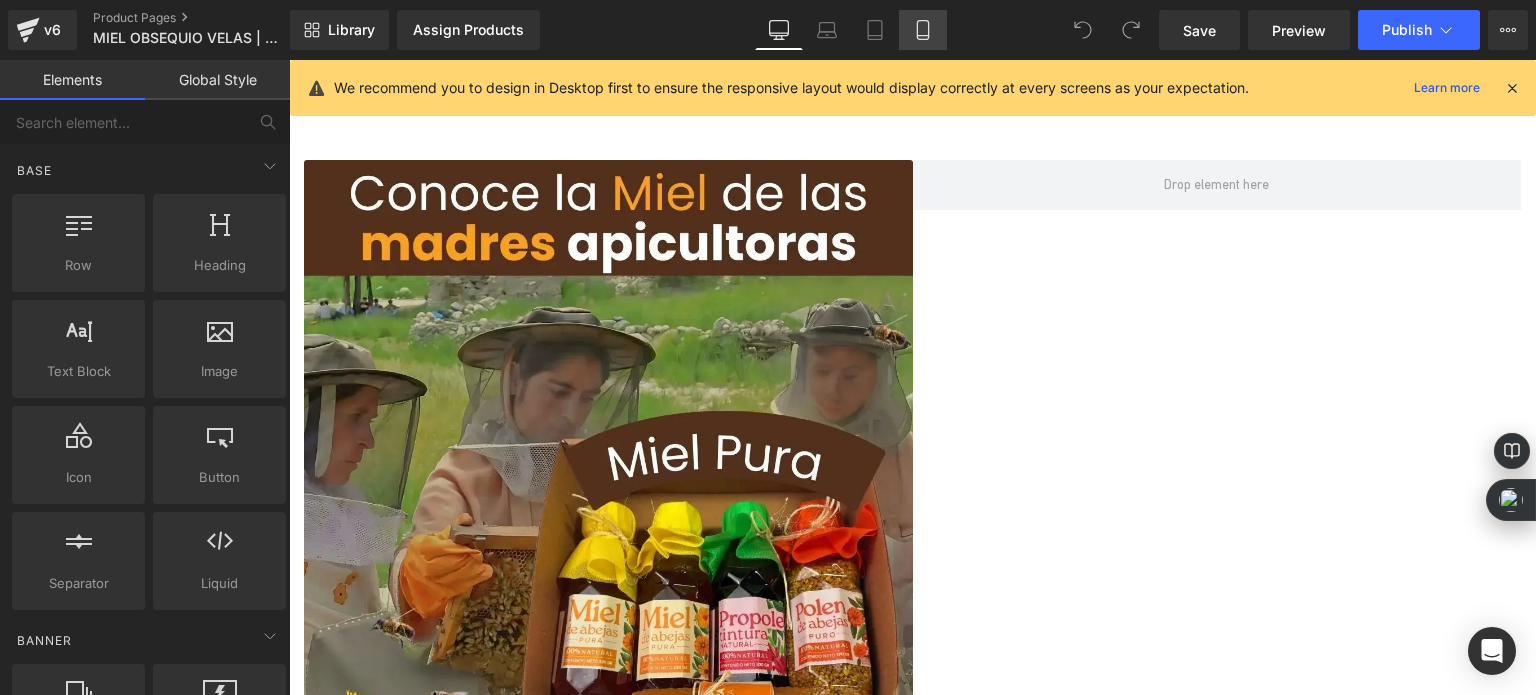 click 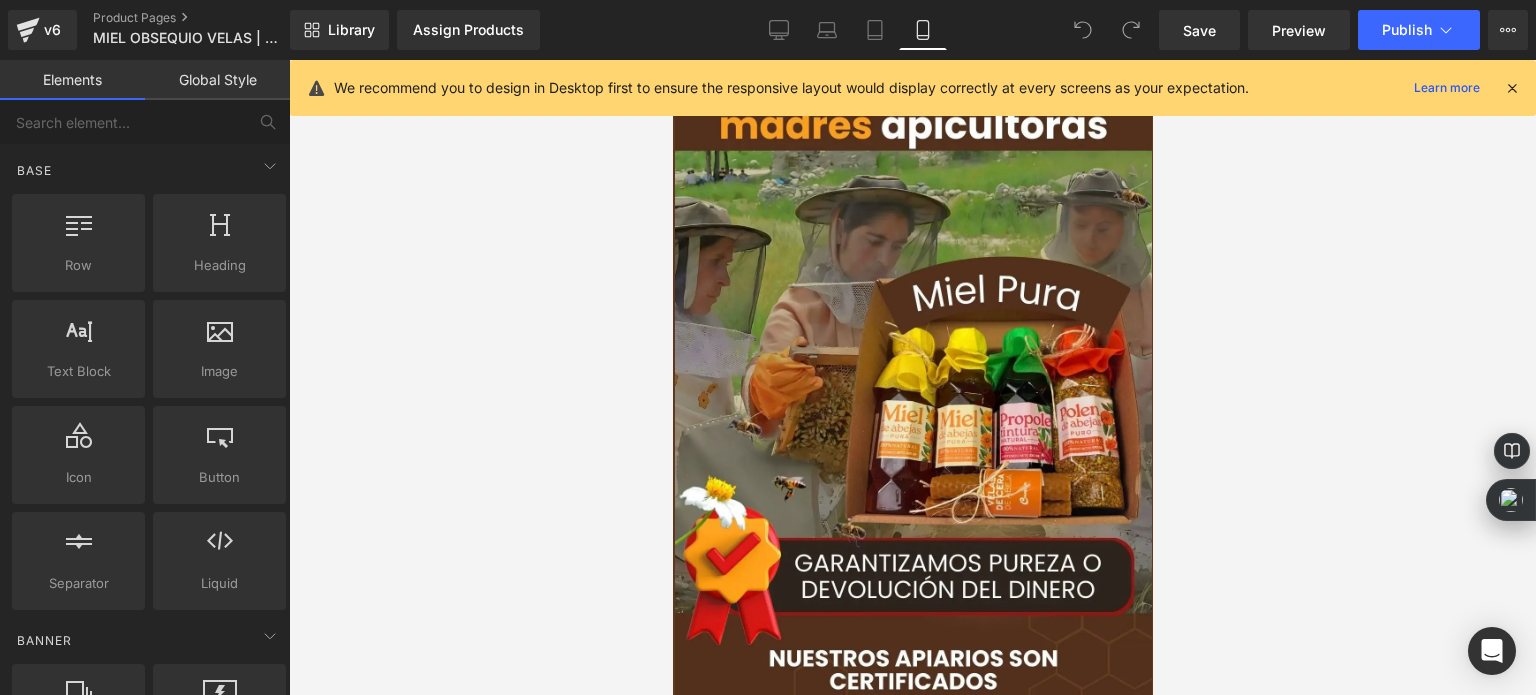 click at bounding box center [1512, 88] 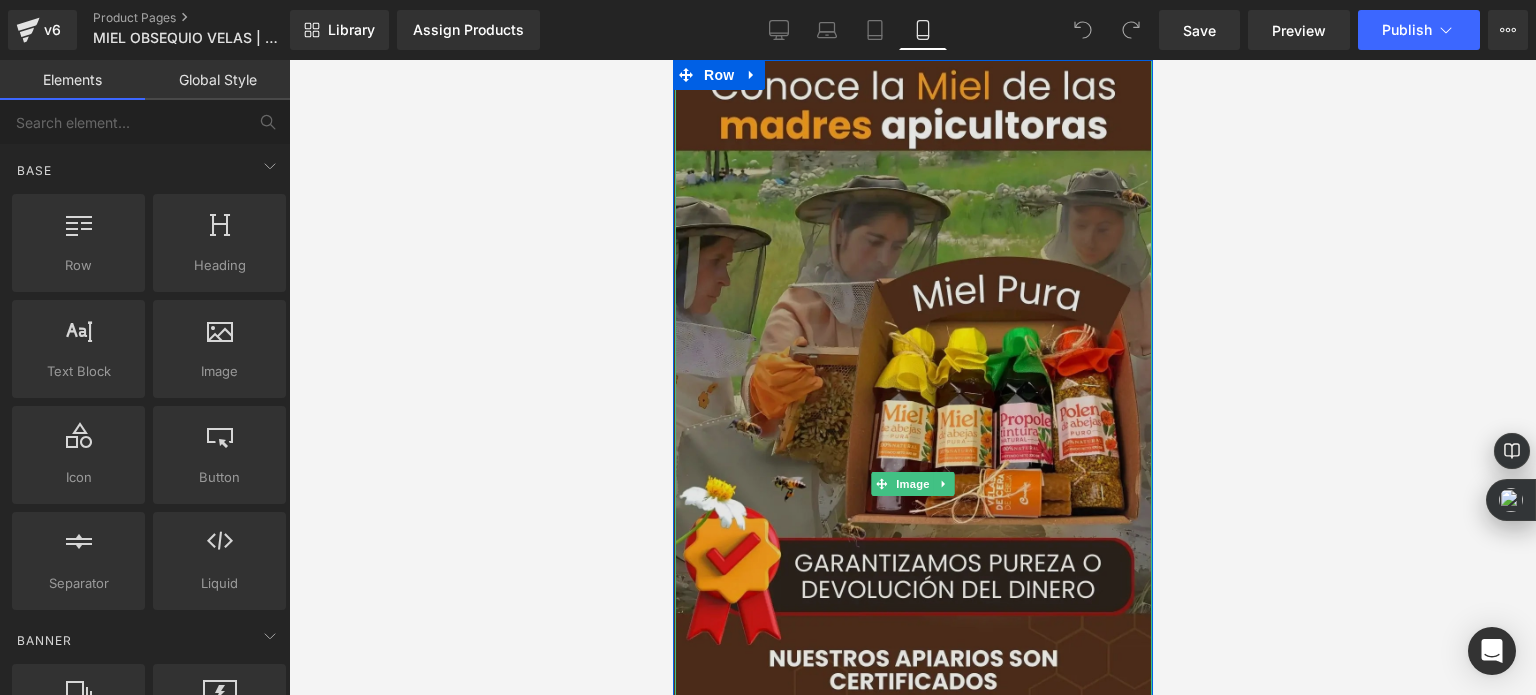 click at bounding box center [912, 484] 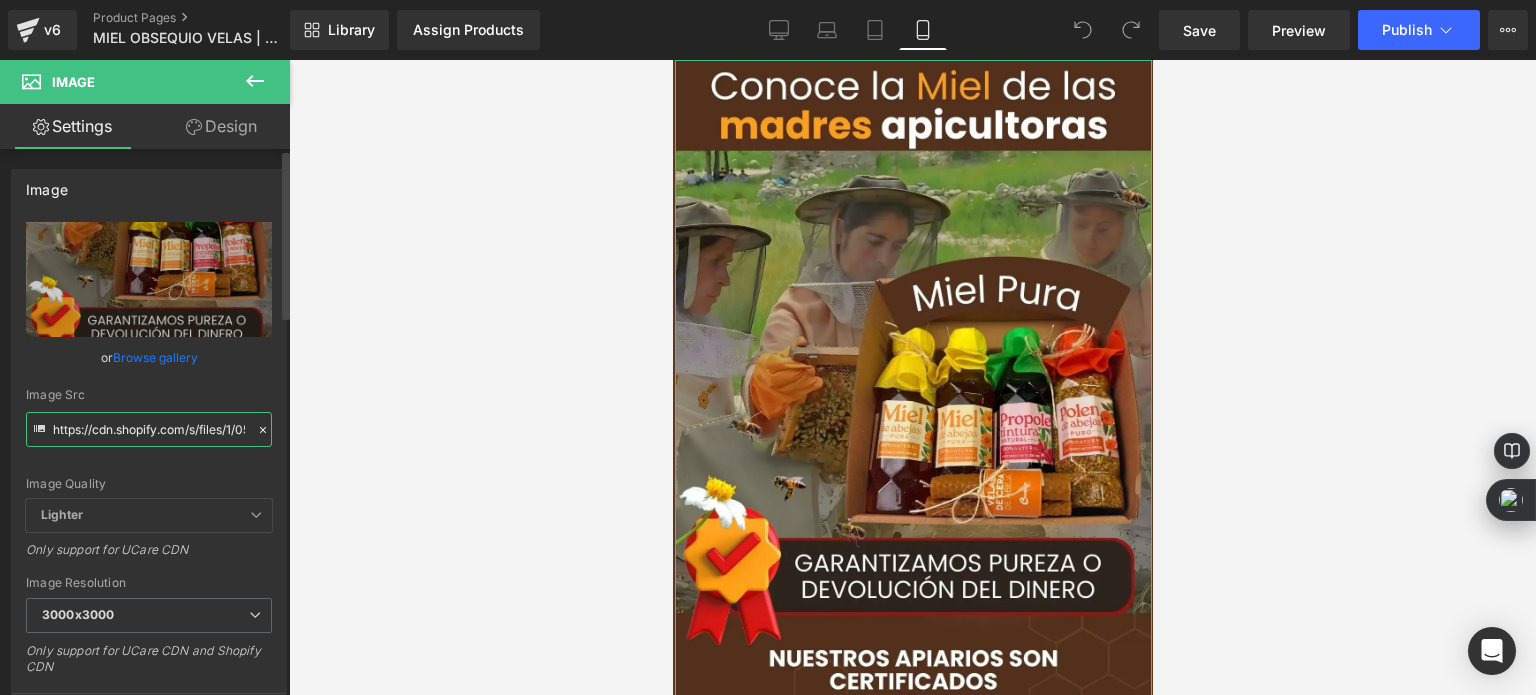 click on "https://cdn.shopify.com/s/files/1/0535/0549/1125/files/Endulza_tus_dias_de_manera_saludable_2_1_1_3000x3000.webp?v=[TIMESTAMP]" at bounding box center (149, 429) 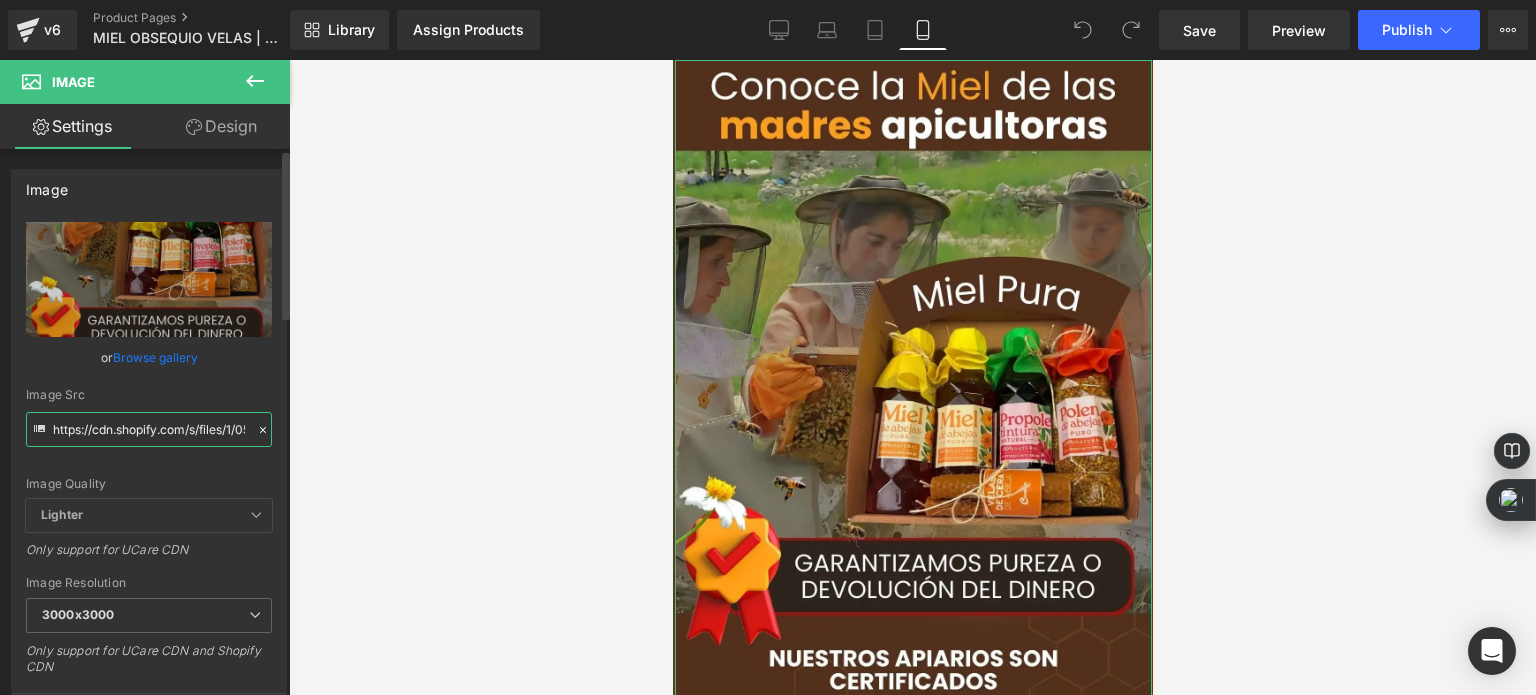 click on "https://cdn.shopify.com/s/files/1/0535/0549/1125/files/Endulza_tus_dias_de_manera_saludable_2_1_1_3000x3000.webp?v=[TIMESTAMP]" at bounding box center (149, 429) 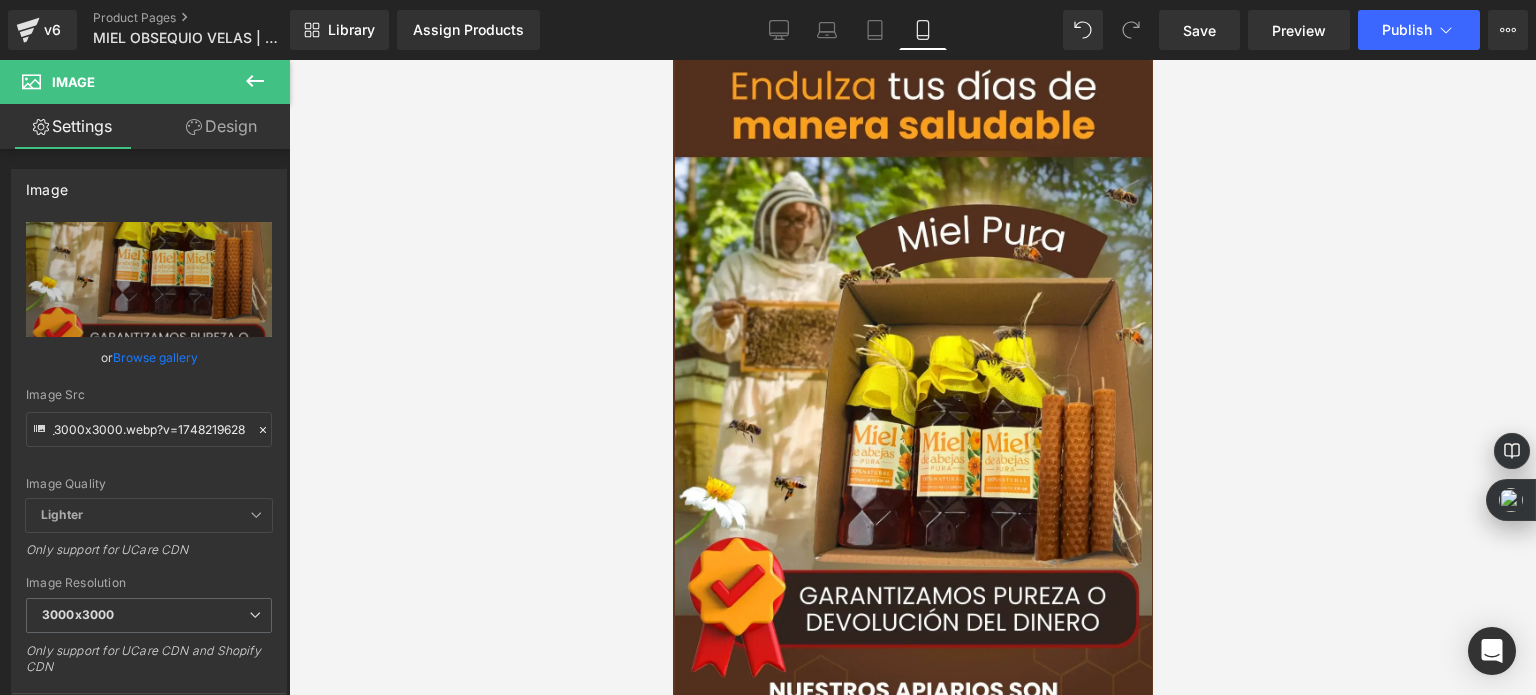scroll, scrollTop: 0, scrollLeft: 0, axis: both 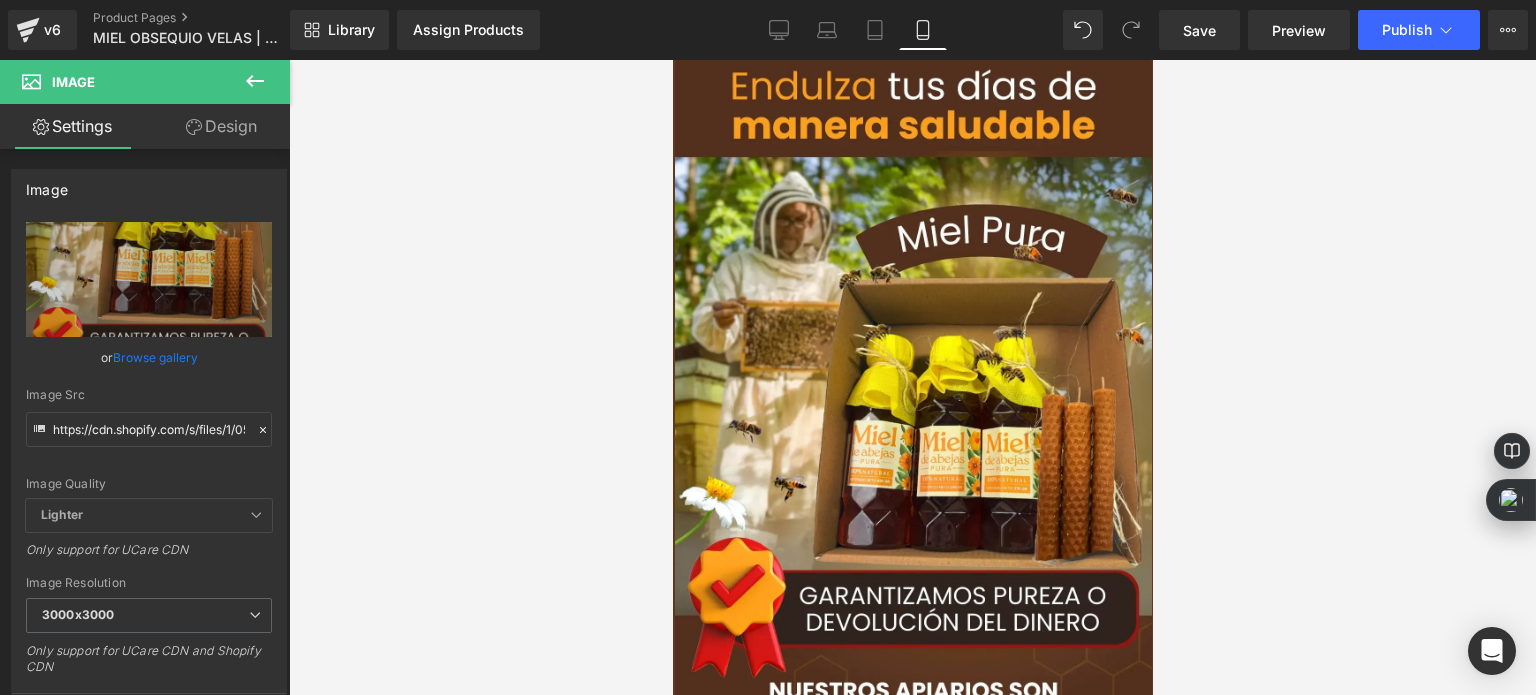 click at bounding box center (912, 377) 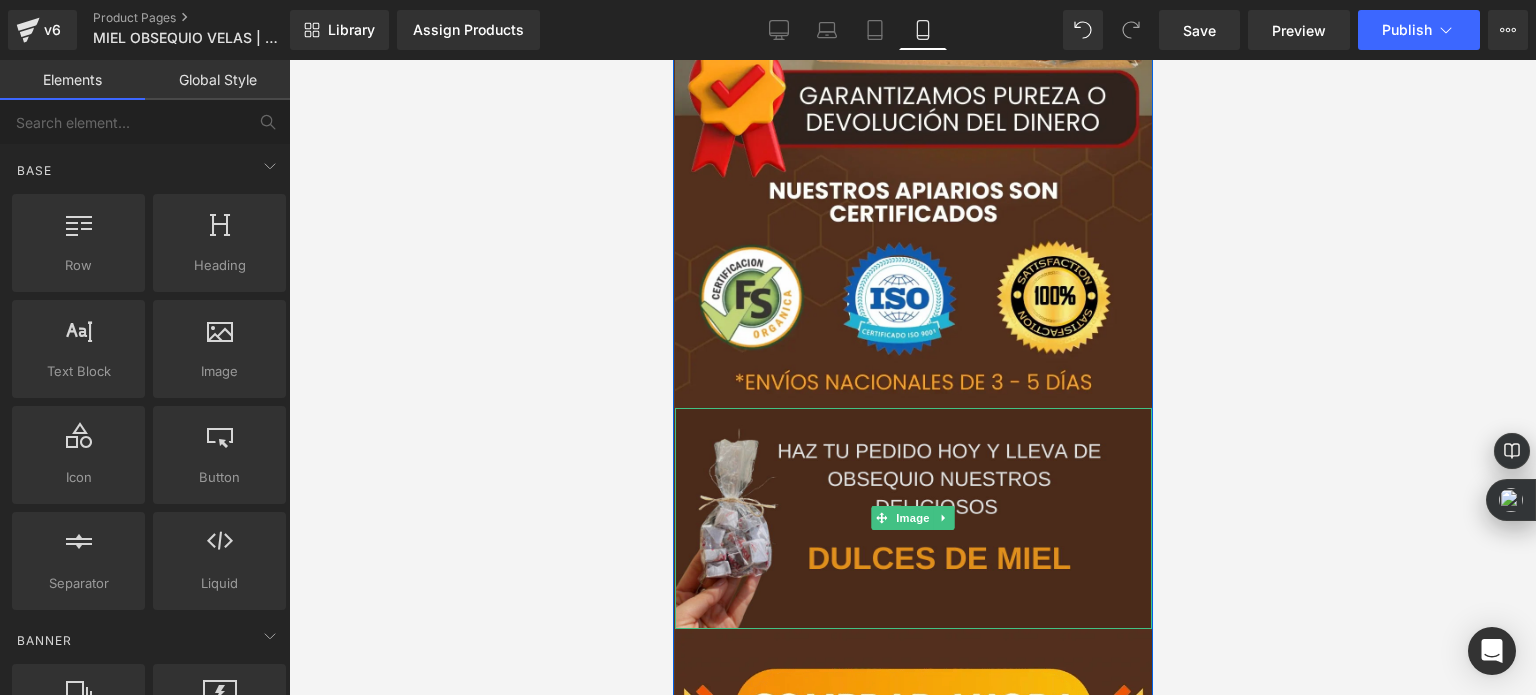 scroll, scrollTop: 600, scrollLeft: 0, axis: vertical 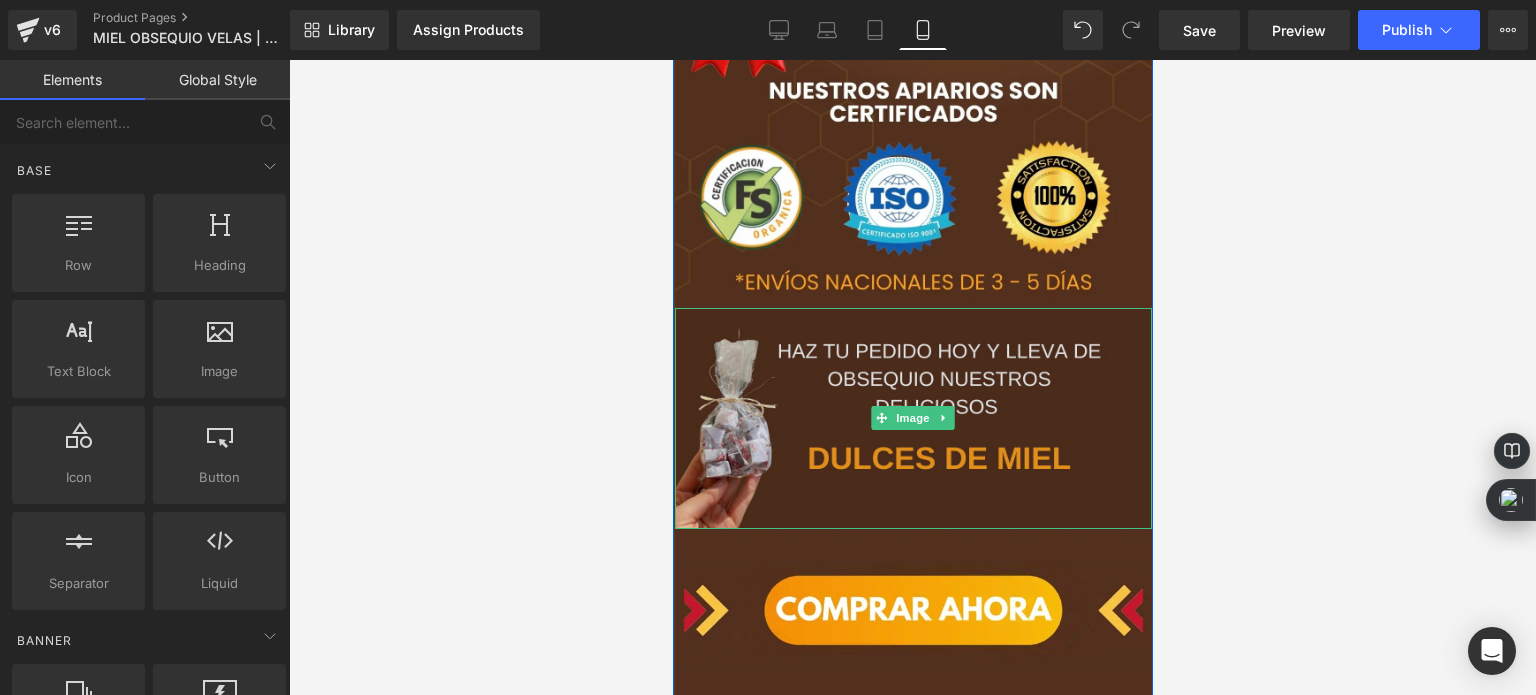 click at bounding box center [912, 418] 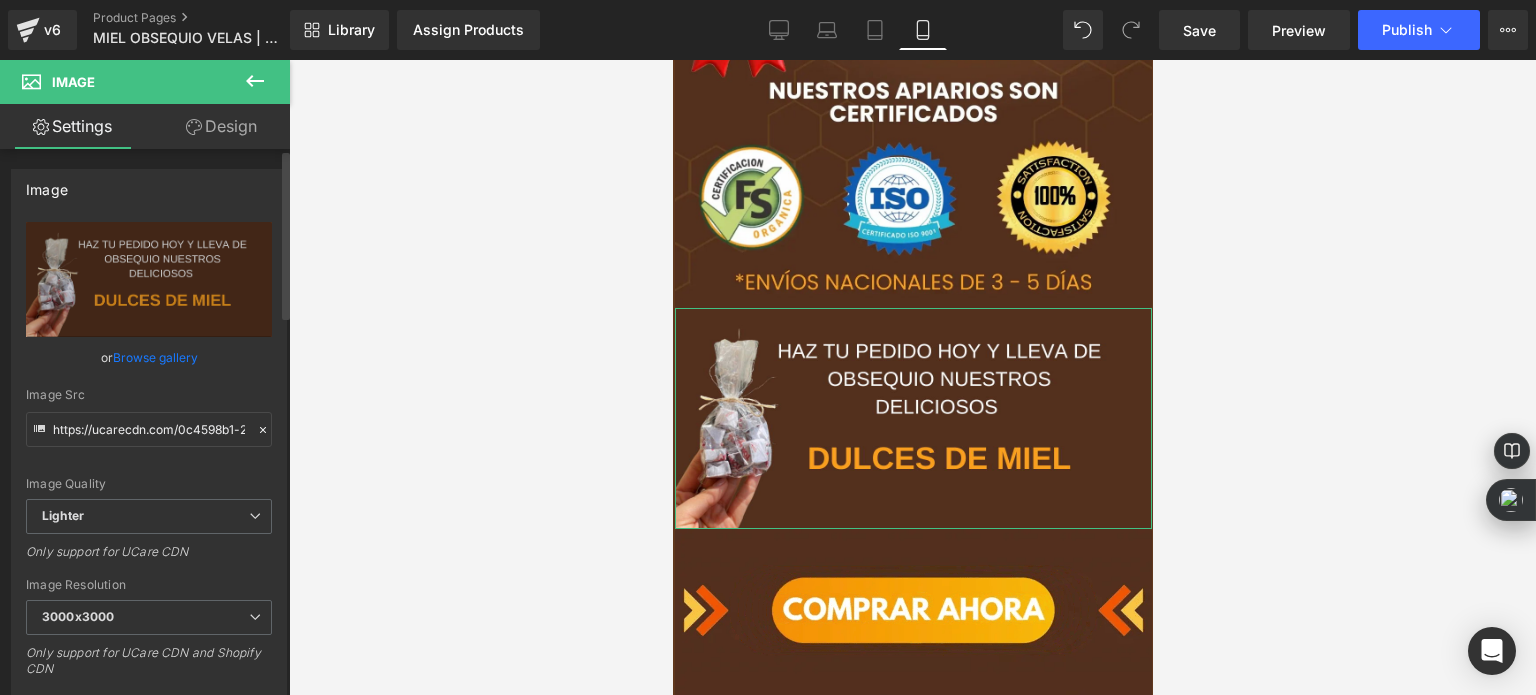 click 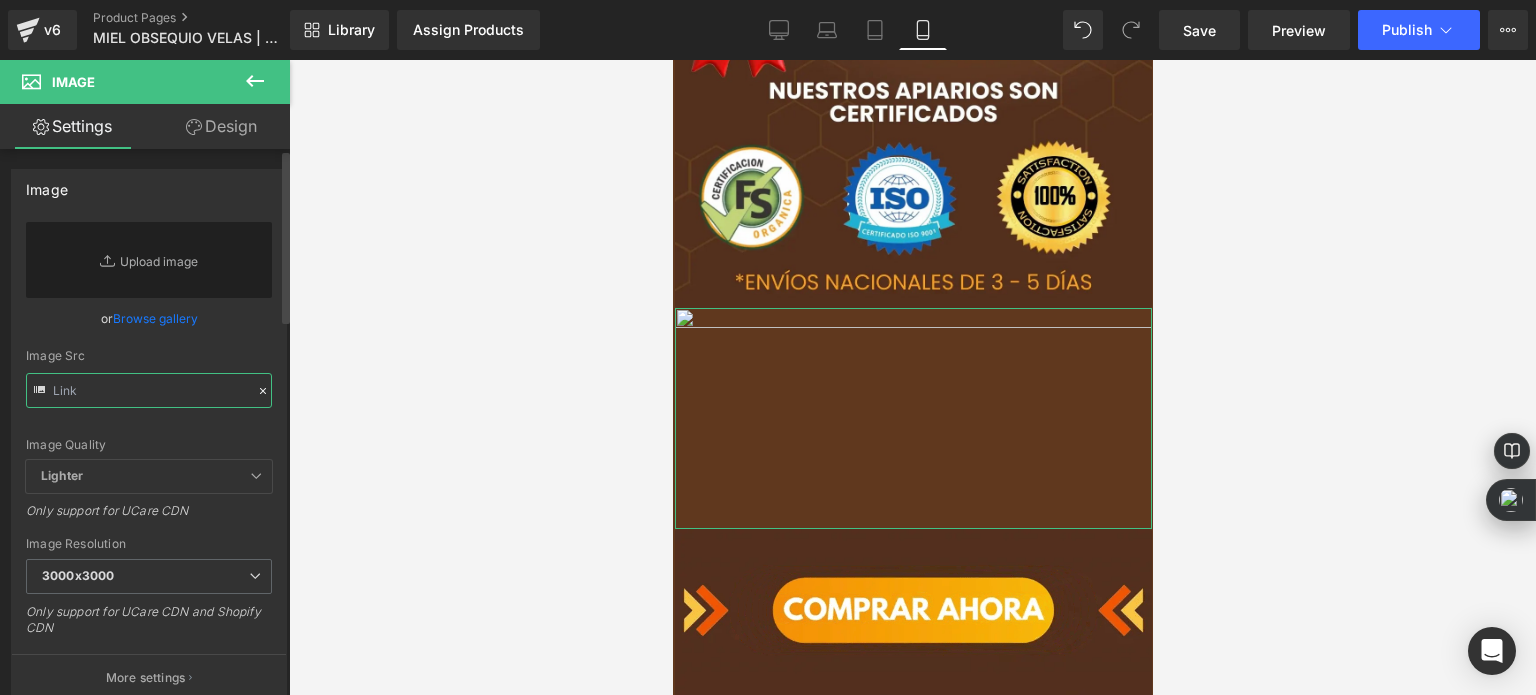 click at bounding box center (149, 390) 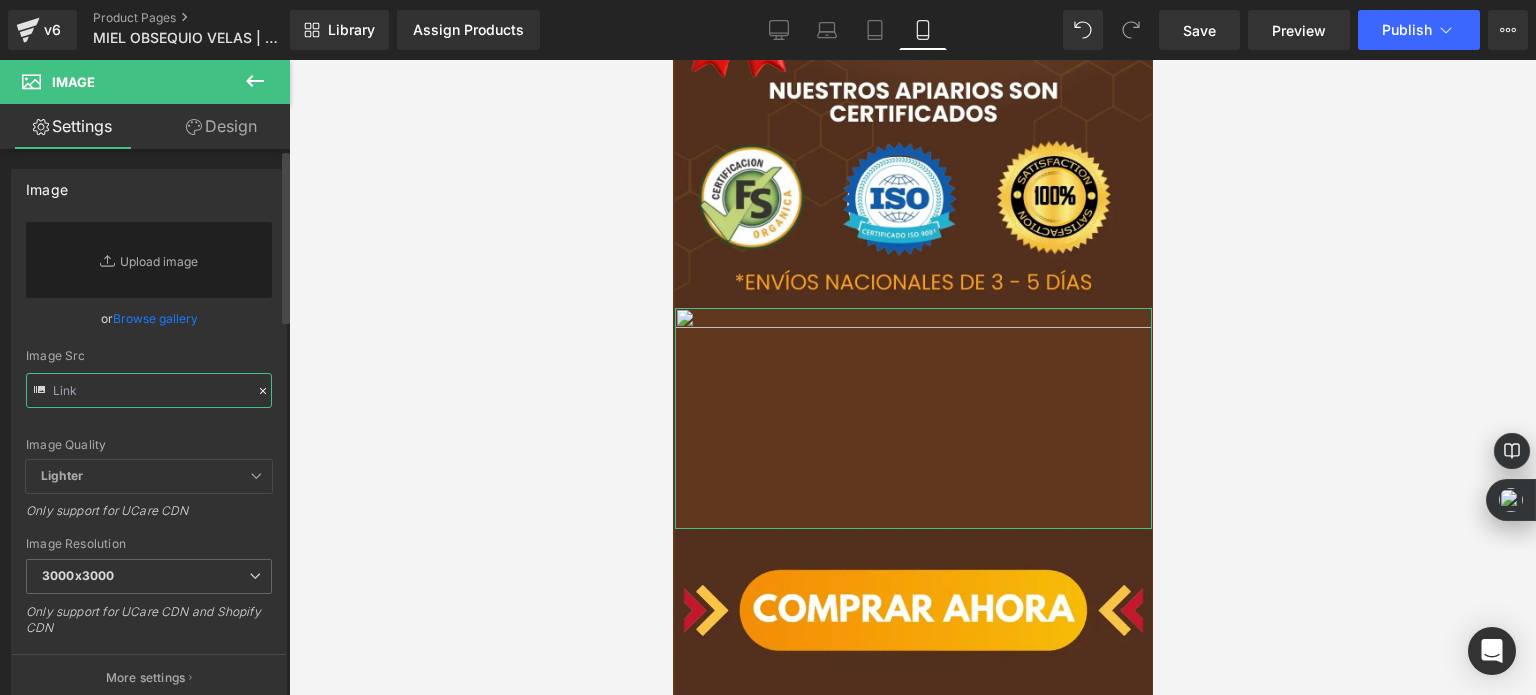 paste on "https://cdn.shopify.com/s/files/1/0535/0549/1125/files/HAZ_TU_PEDIDO_HOY_Y_LLEVA_DE_OBSEQUIO_NUESTROS_DELICIOSOS_4_3000x3000.webp?v=1748217801" 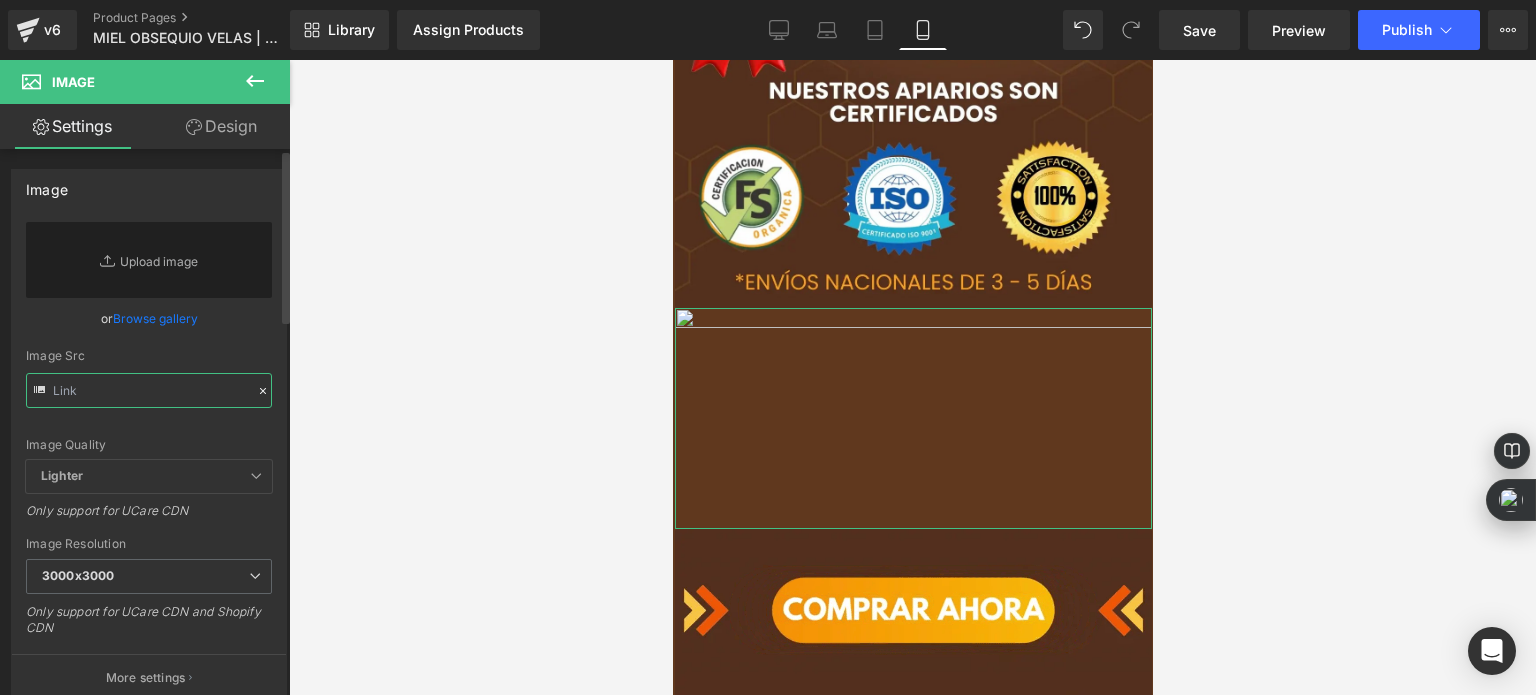 type on "https://cdn.shopify.com/s/files/1/0535/0549/1125/files/HAZ_TU_PEDIDO_HOY_Y_LLEVA_DE_OBSEQUIO_NUESTROS_DELICIOSOS_4_3000x3000.webp?v=1748217801" 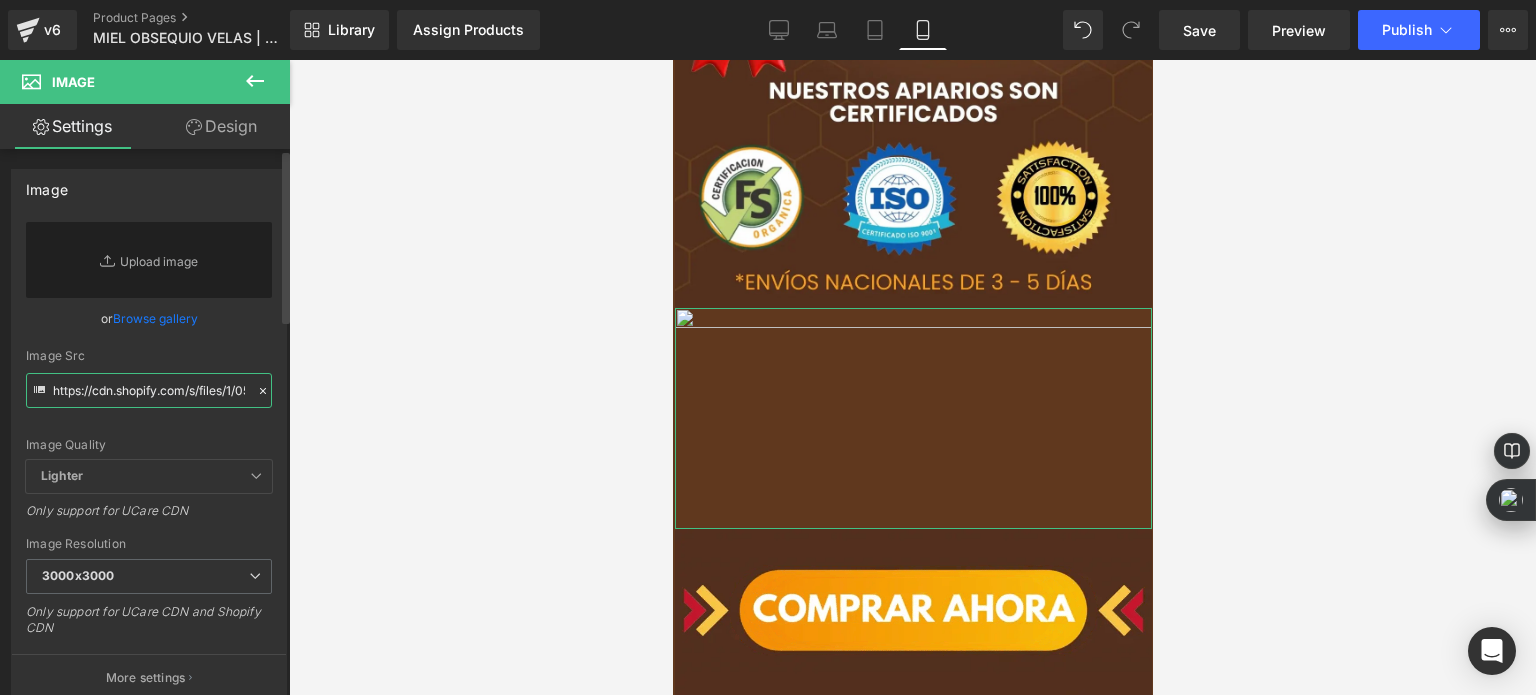 scroll, scrollTop: 0, scrollLeft: 754, axis: horizontal 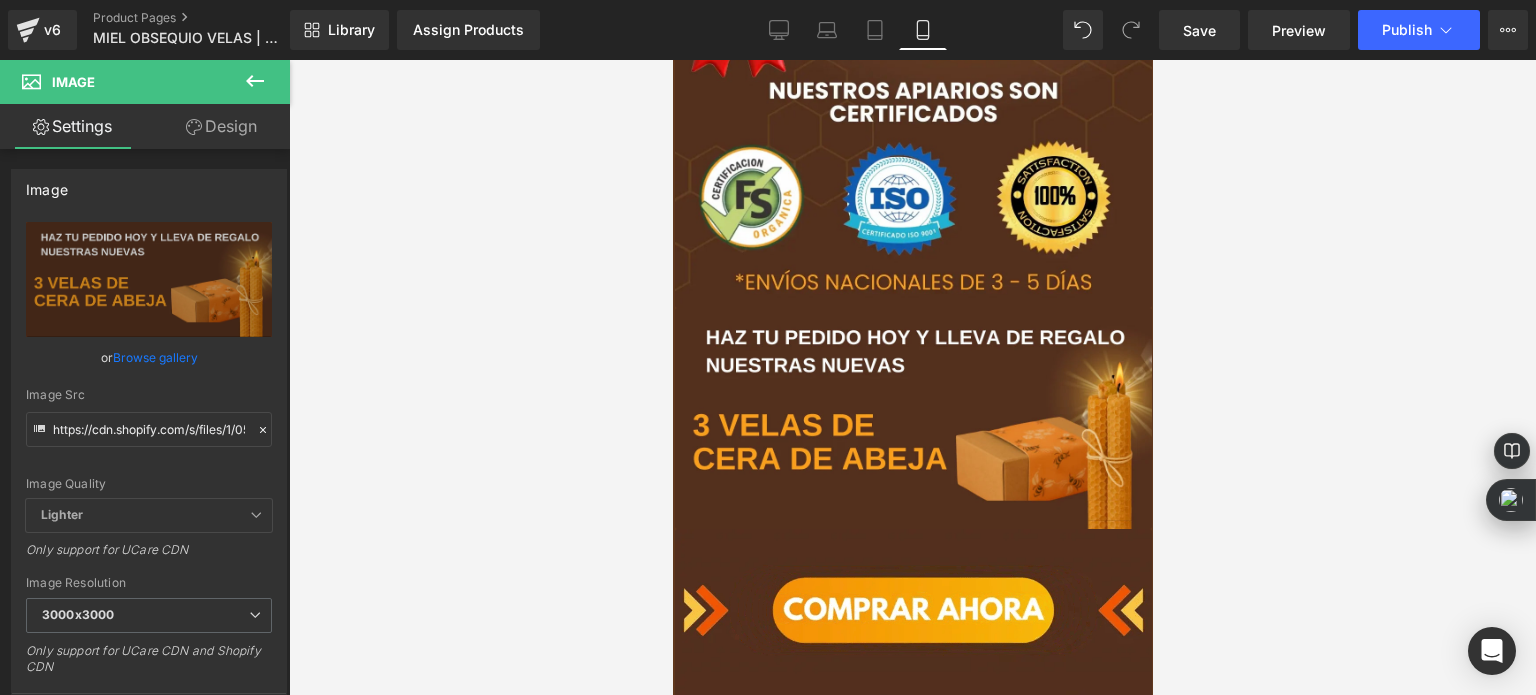 click at bounding box center [912, 377] 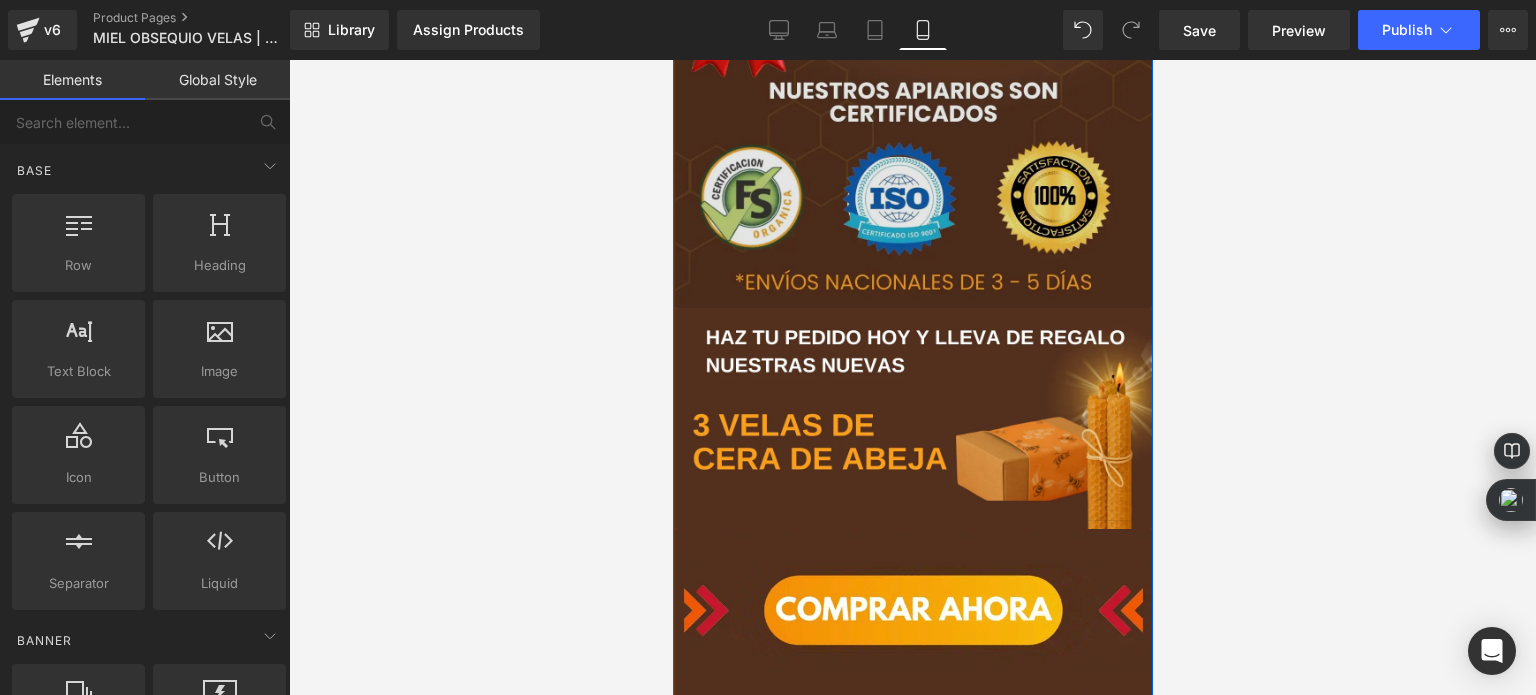 click at bounding box center [912, -116] 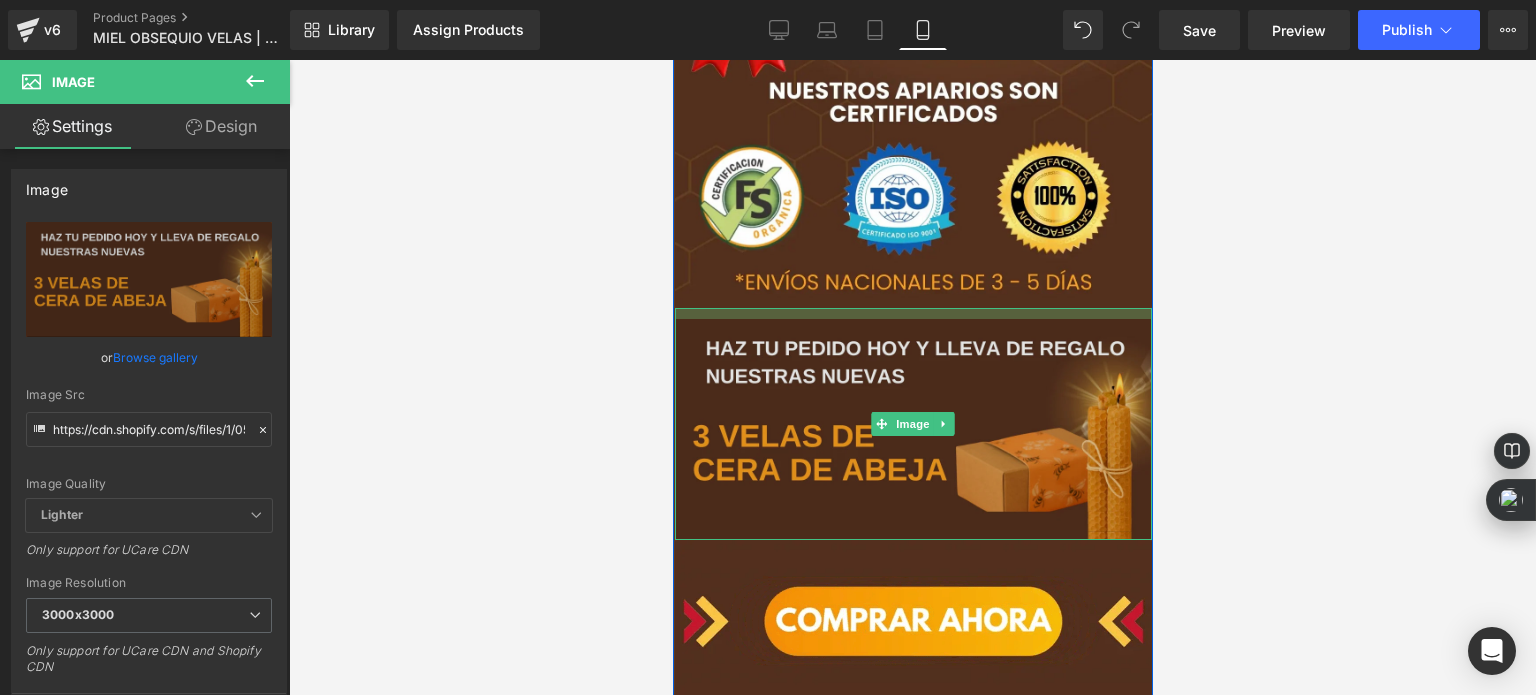 drag, startPoint x: 858, startPoint y: 309, endPoint x: 863, endPoint y: 321, distance: 13 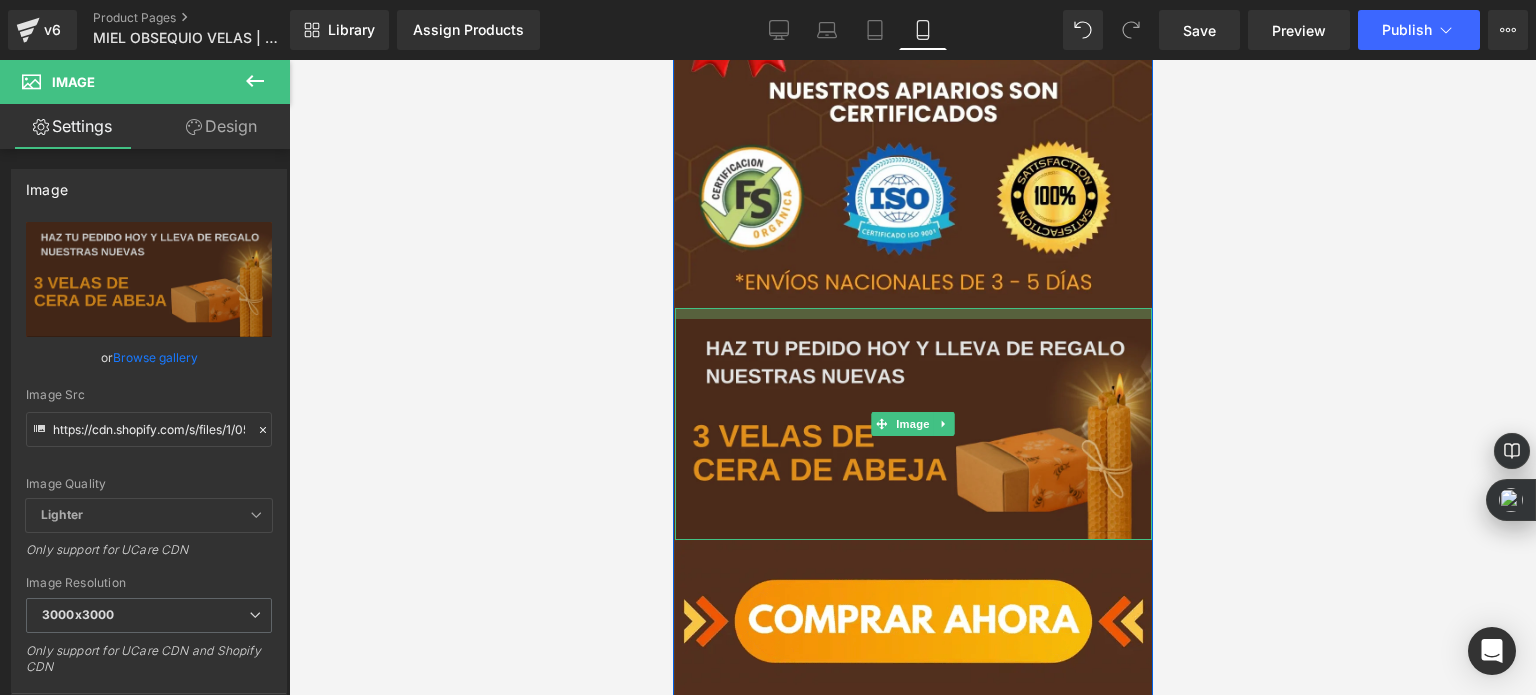 click on "Image" at bounding box center (912, 424) 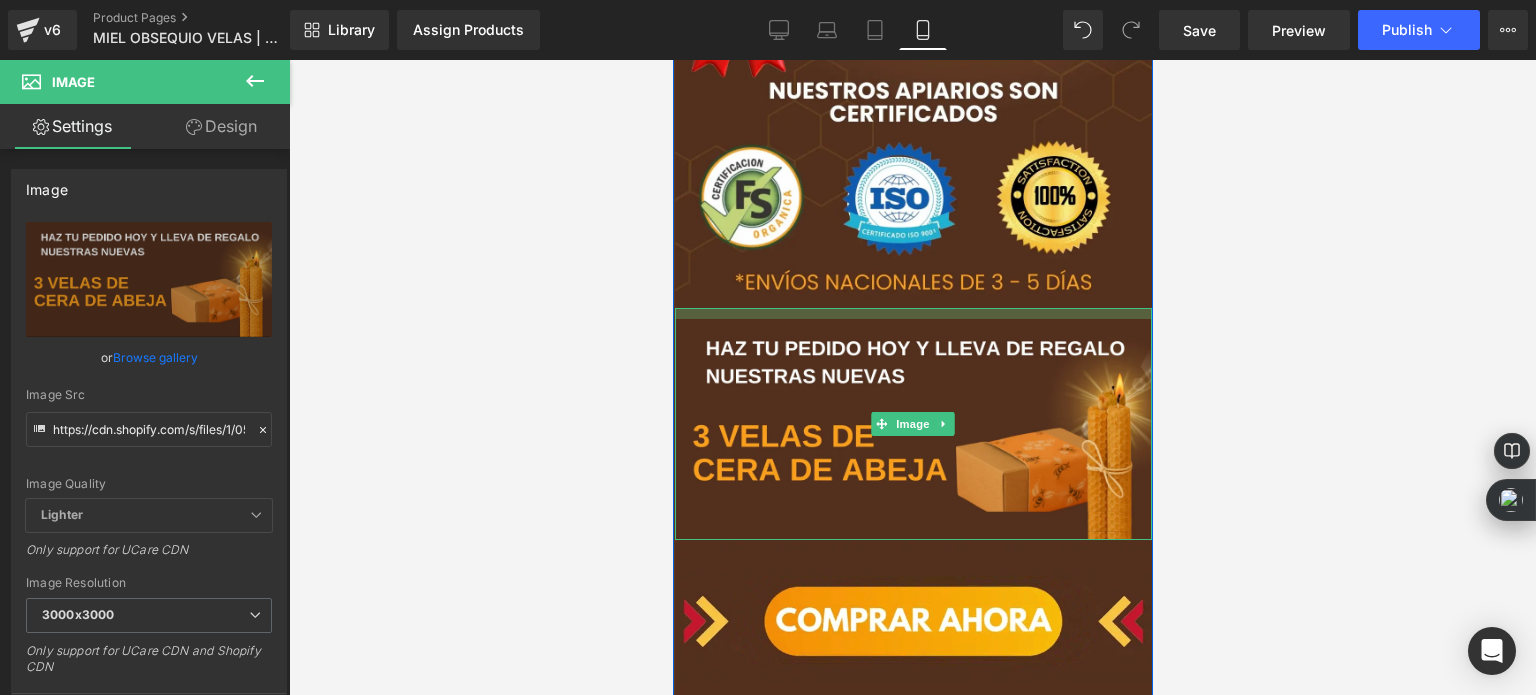 click at bounding box center (912, 377) 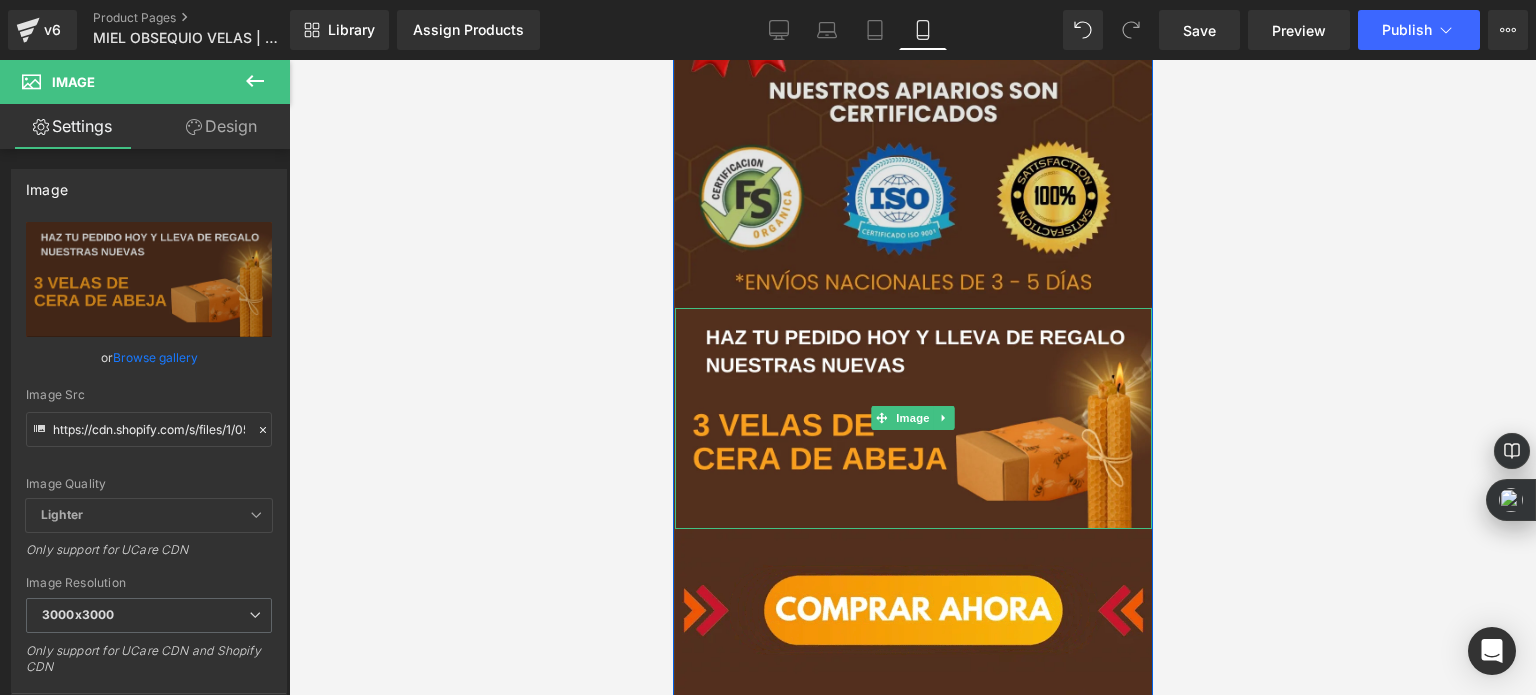 click on "Image         Image         Image         Image" at bounding box center [912, 530] 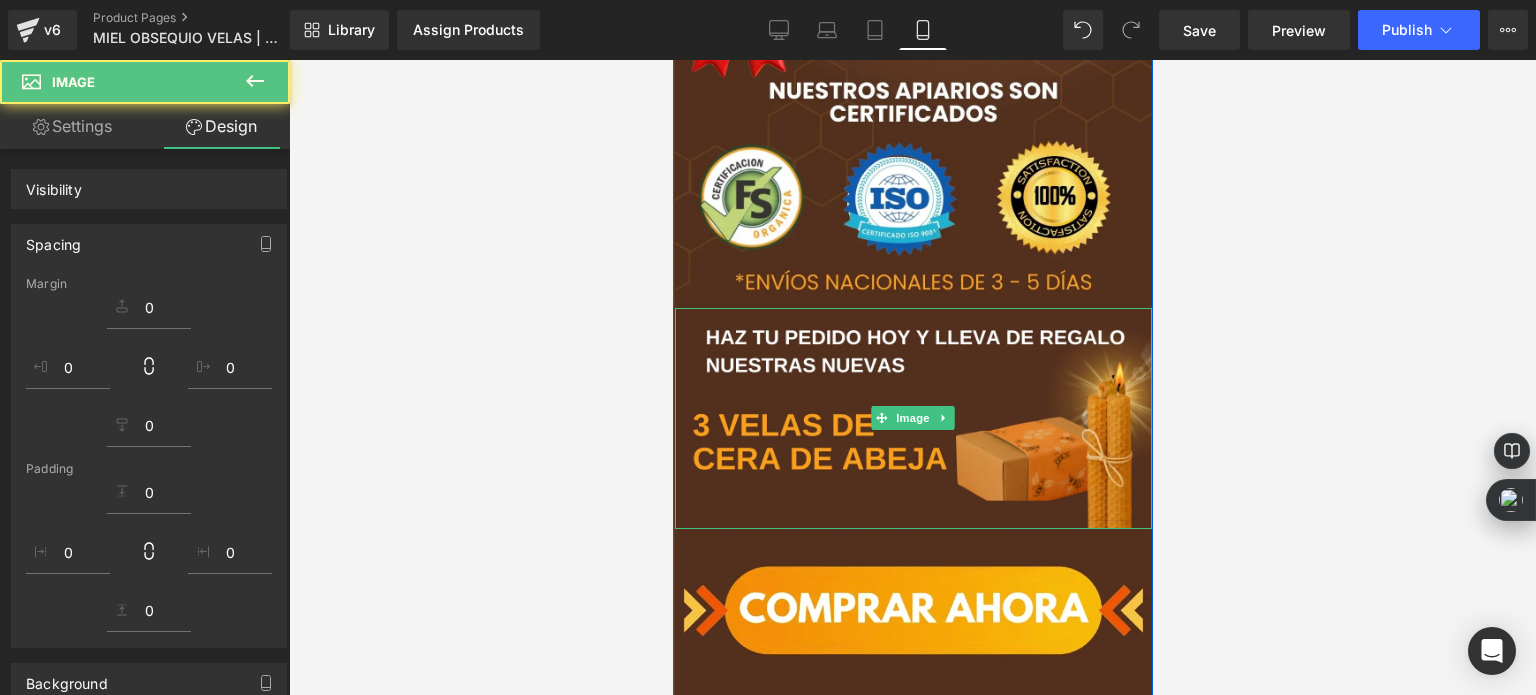 click at bounding box center (912, 377) 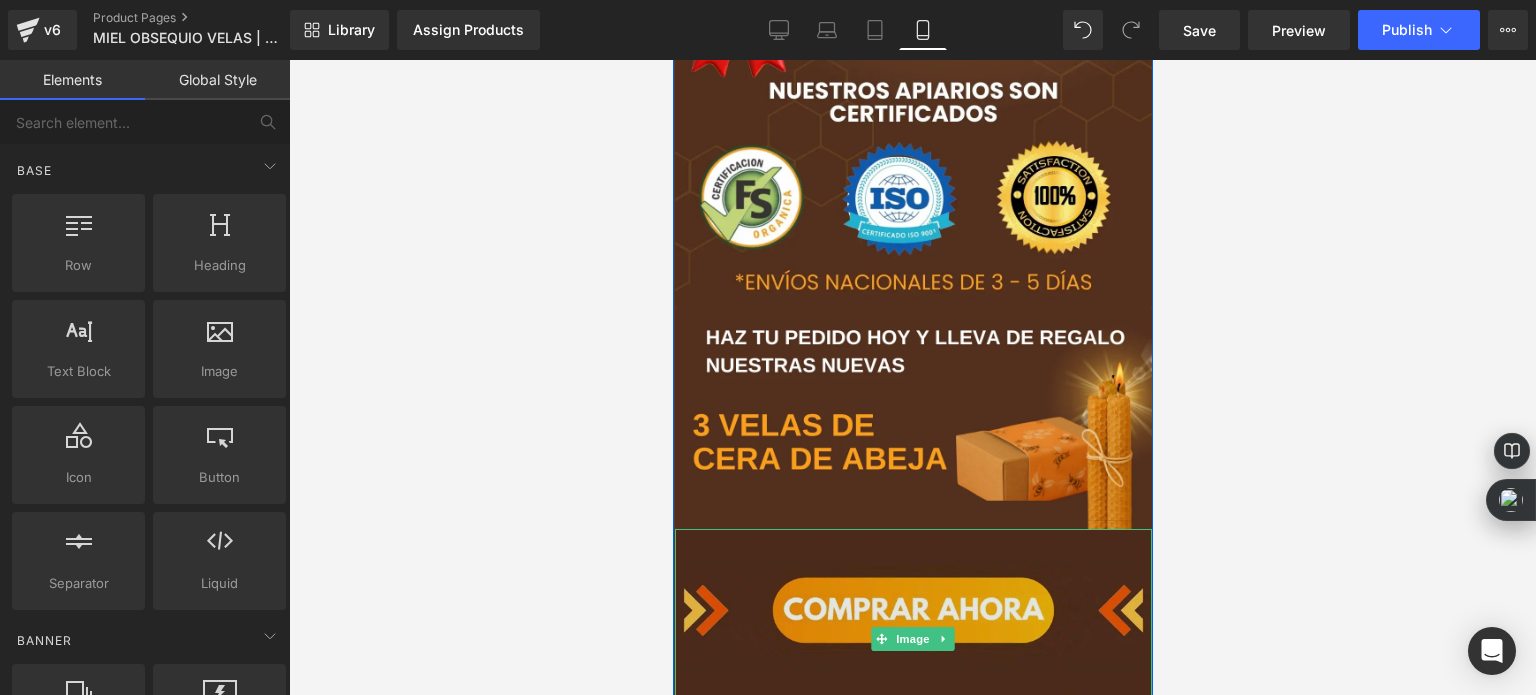 click at bounding box center [912, 639] 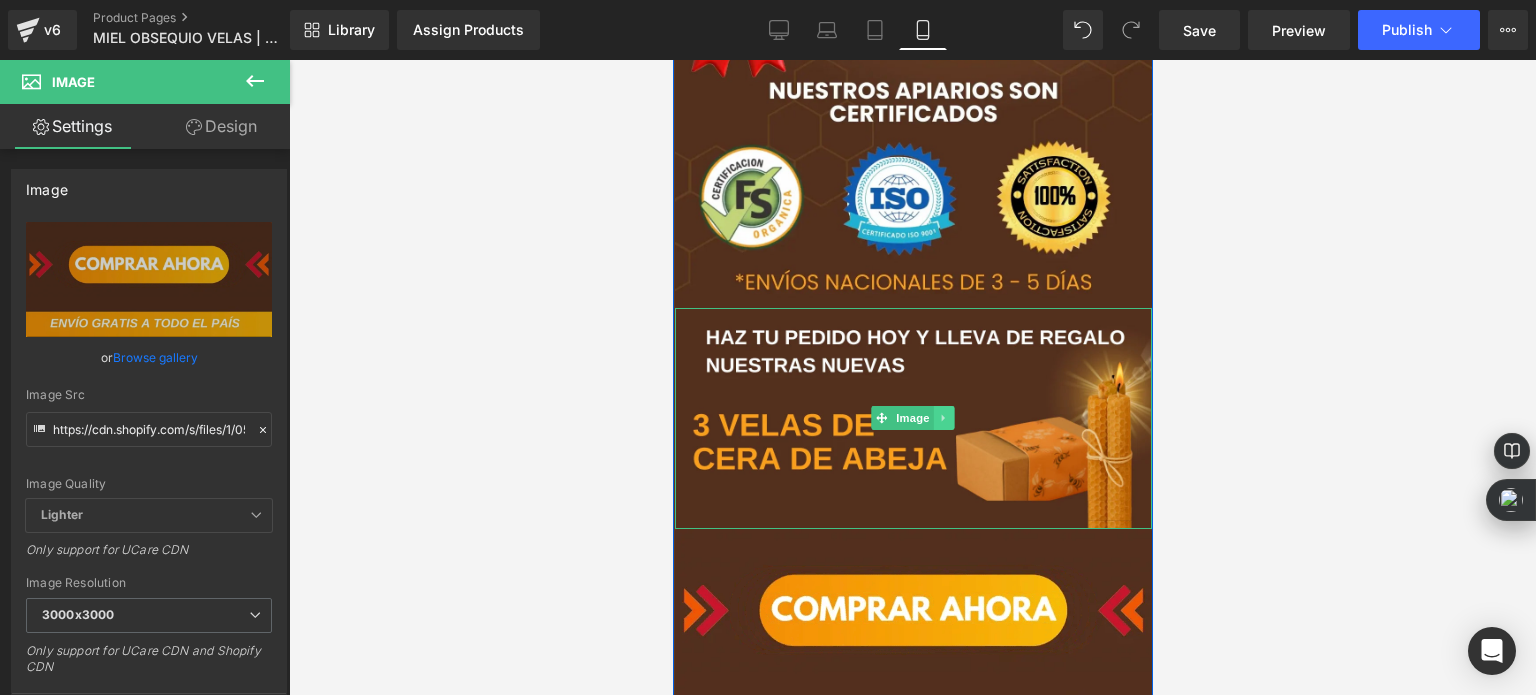 click at bounding box center (943, 418) 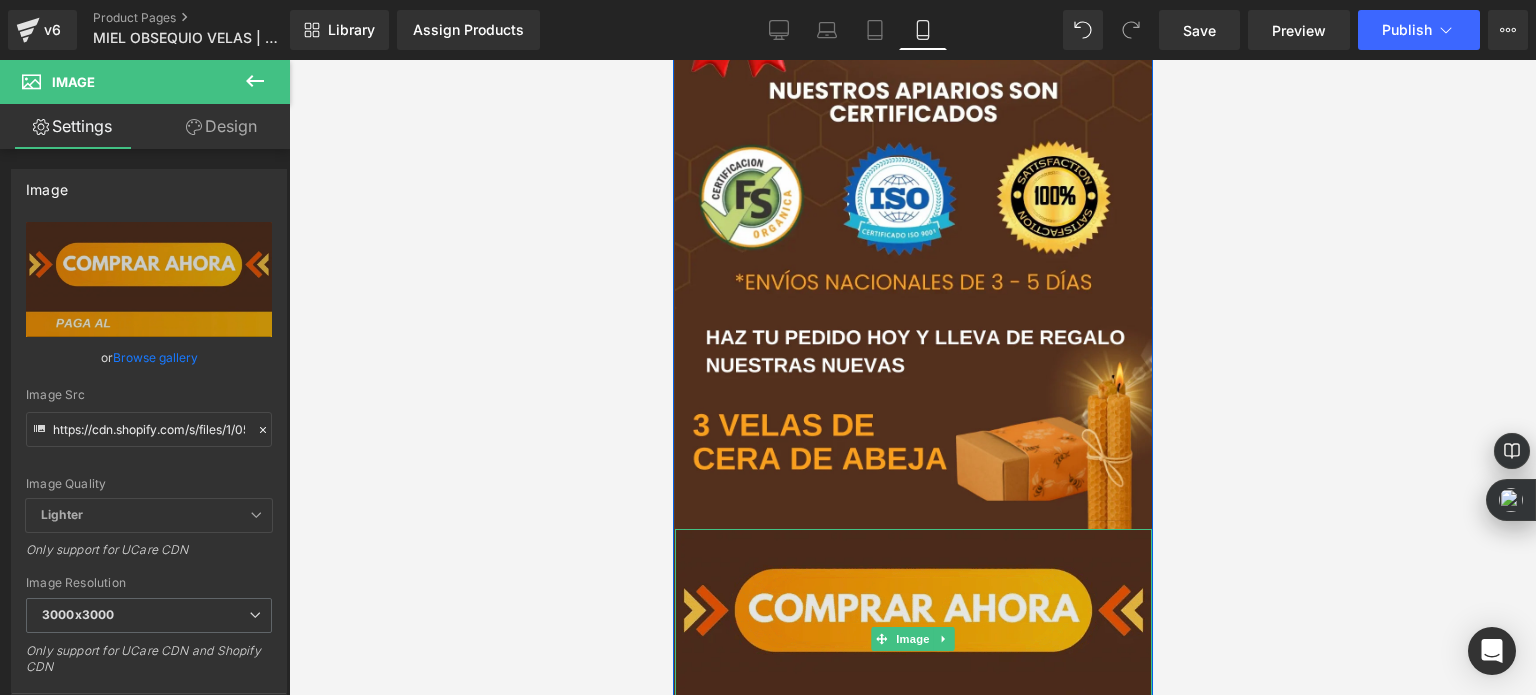 click at bounding box center [912, 639] 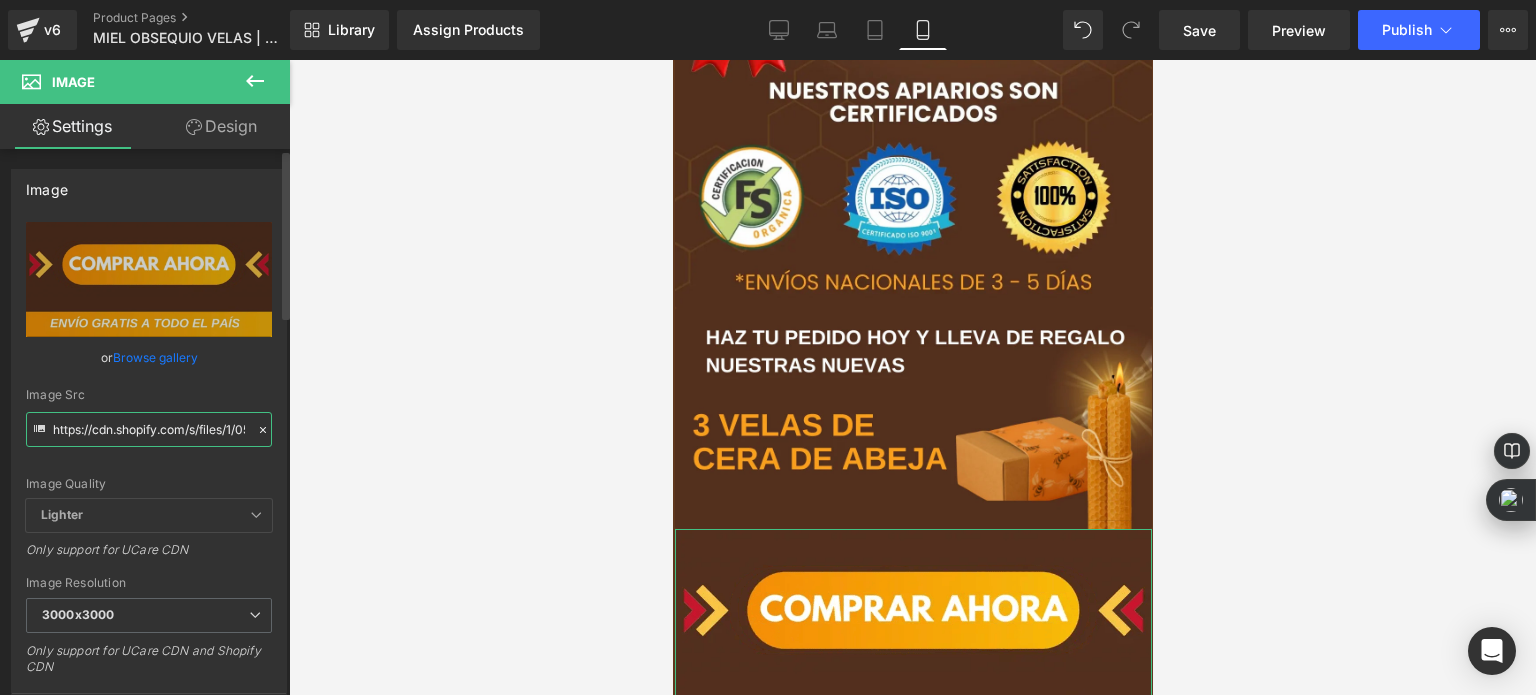 click on "https://cdn.shopify.com/s/files/1/0535/0549/1125/files/Aadirunttulo1-ezgif.com-video-to-webp-converter_3000x3000.webp?v=1726972180" at bounding box center (149, 429) 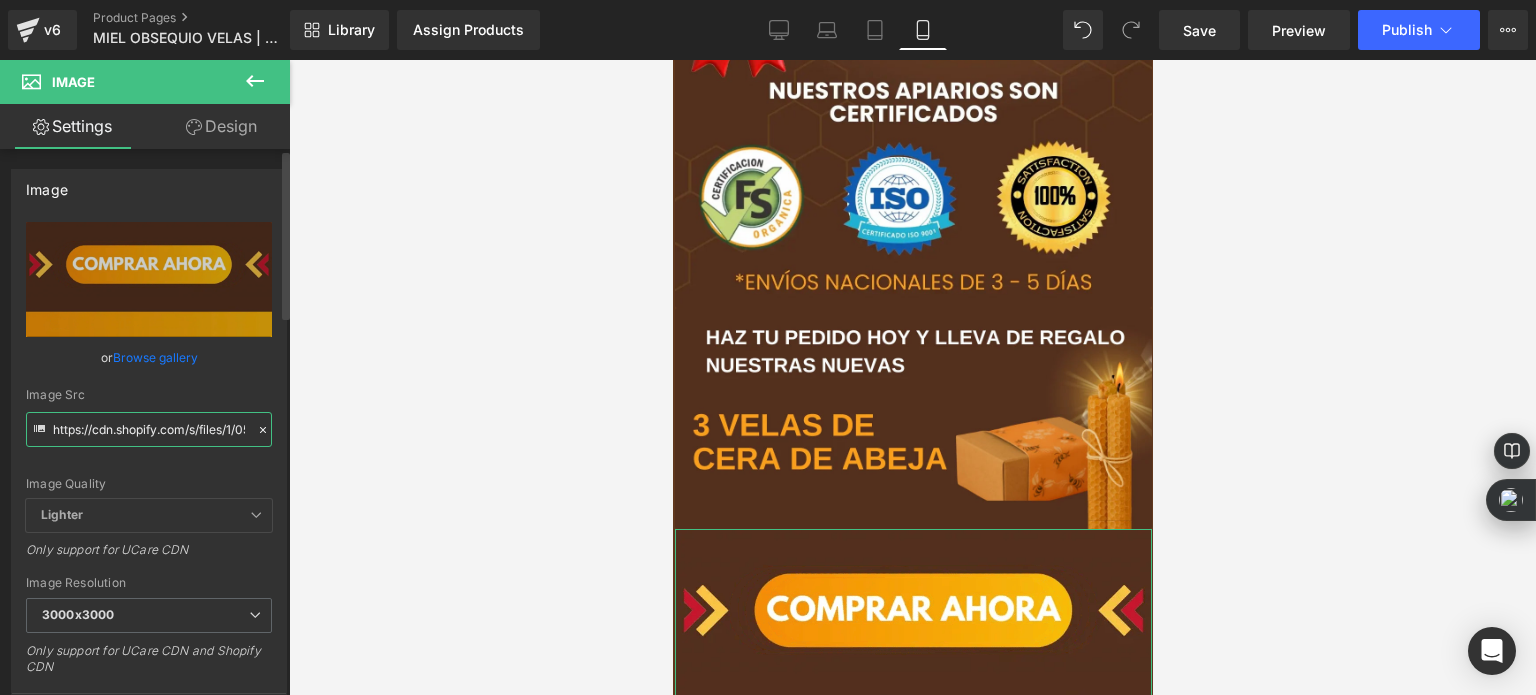 click on "https://cdn.shopify.com/s/files/1/0535/0549/1125/files/Aadirunttulo1-ezgif.com-video-to-webp-converter_3000x3000.webp?v=1726972180" at bounding box center [149, 429] 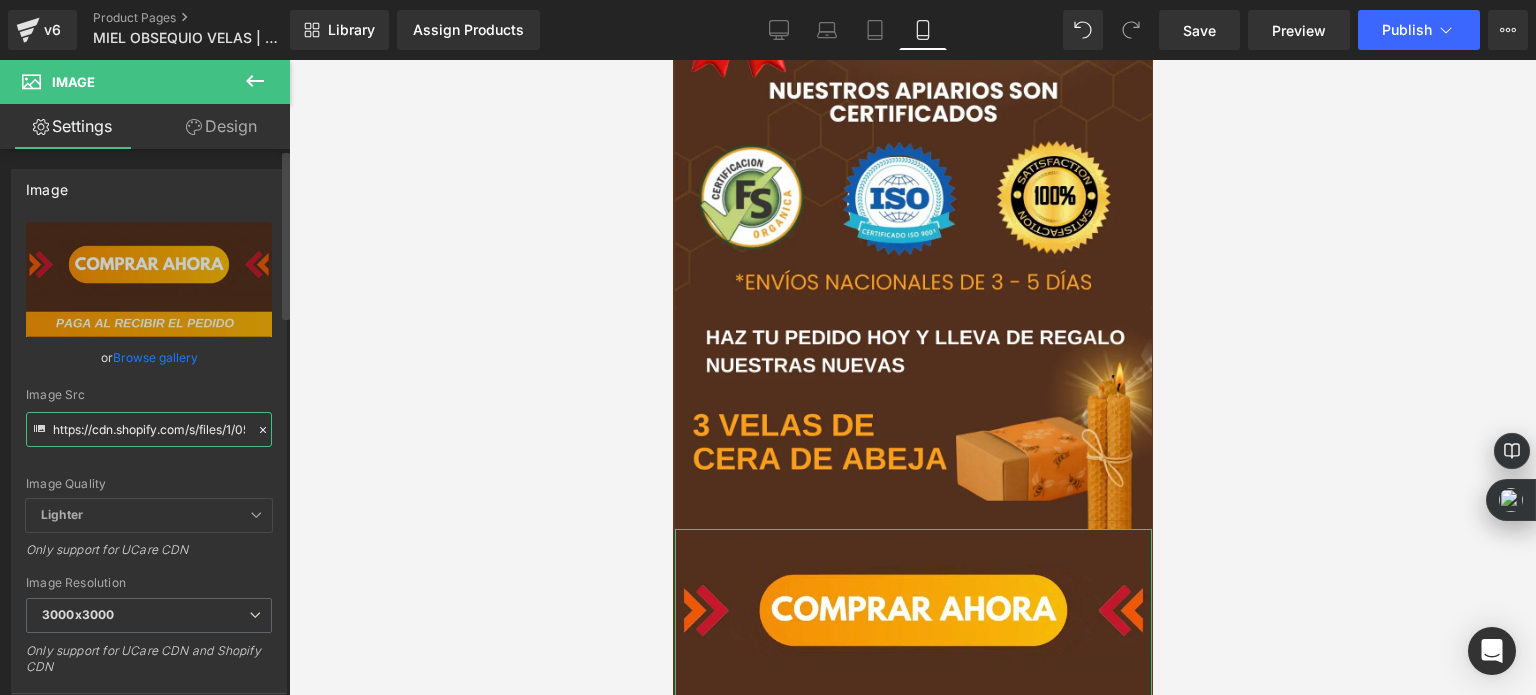 click on "https://cdn.shopify.com/s/files/1/0535/0549/1125/files/Aadirunttulo1-ezgif.com-video-to-webp-converter_3000x3000.webp?v=1726972180" at bounding box center (149, 429) 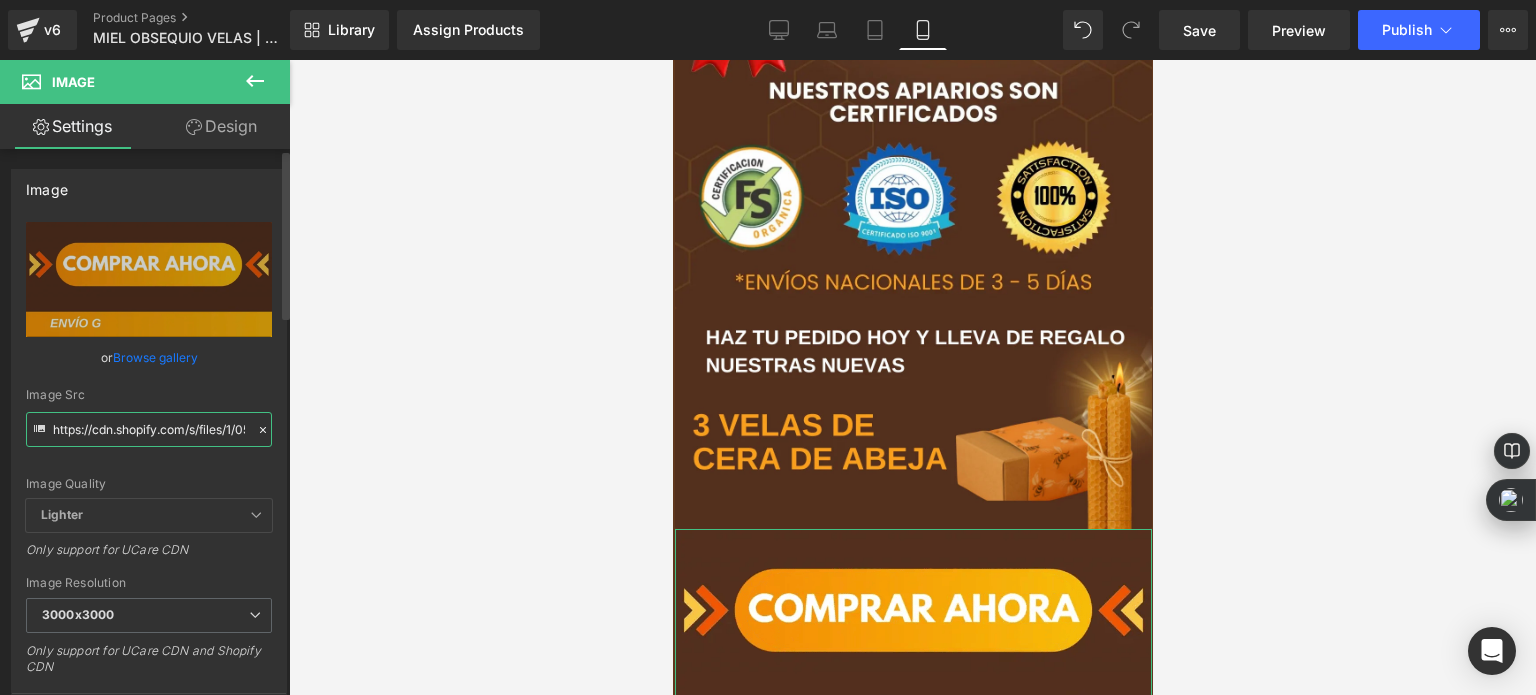 paste on "nadir_un_titulo_51_3000x3000.webp?v=[TIMESTAMP]" 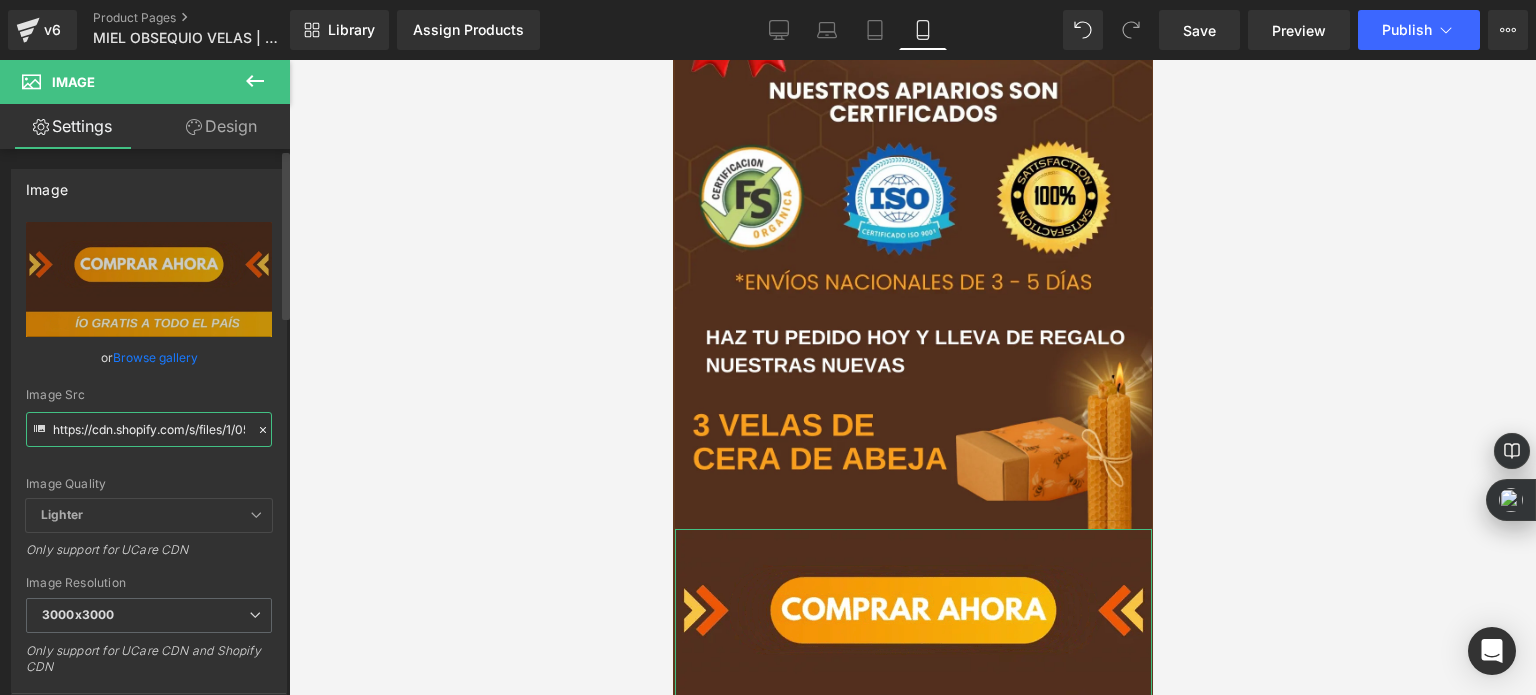 type on "https://cdn.shopify.com/s/files/1/0535/0549/1125/files/Anadir_un_titulo_51_3000x3000.webp?v=1754382434" 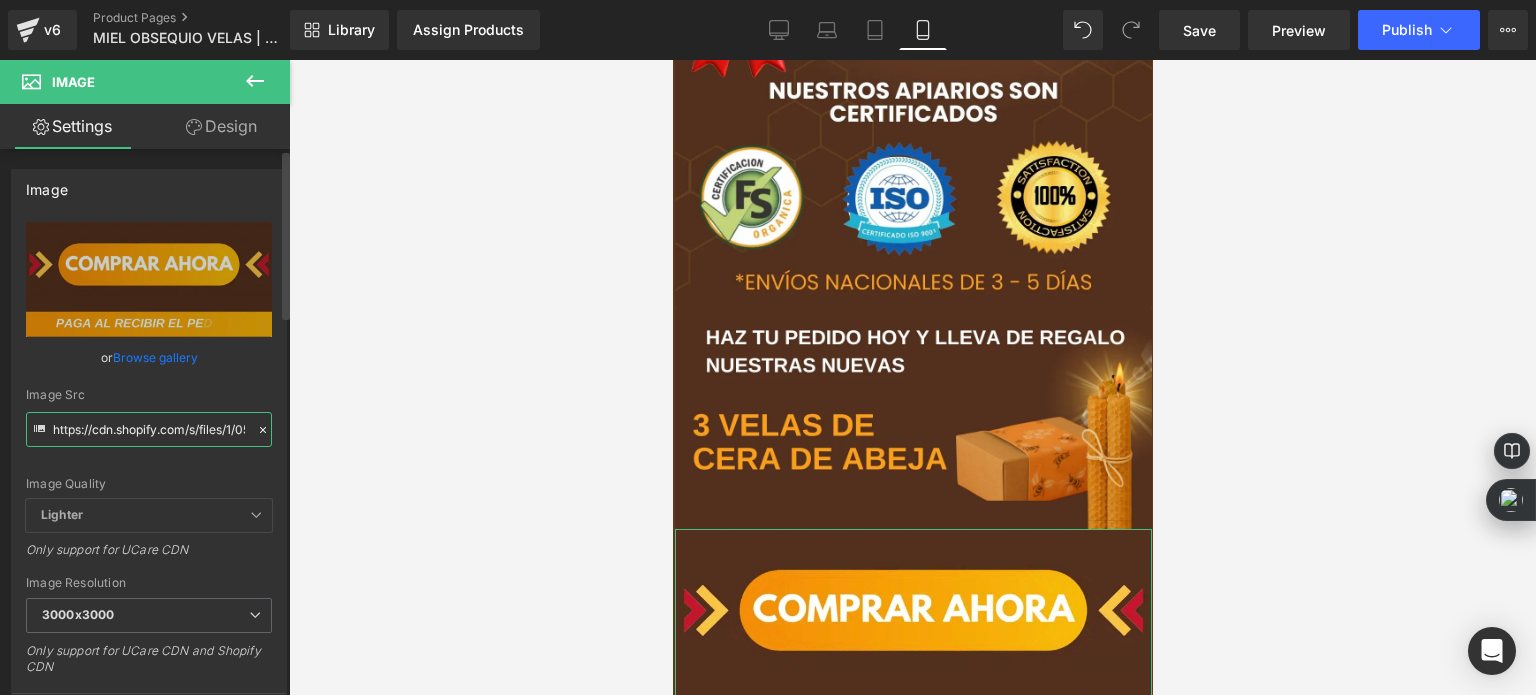 scroll, scrollTop: 0, scrollLeft: 432, axis: horizontal 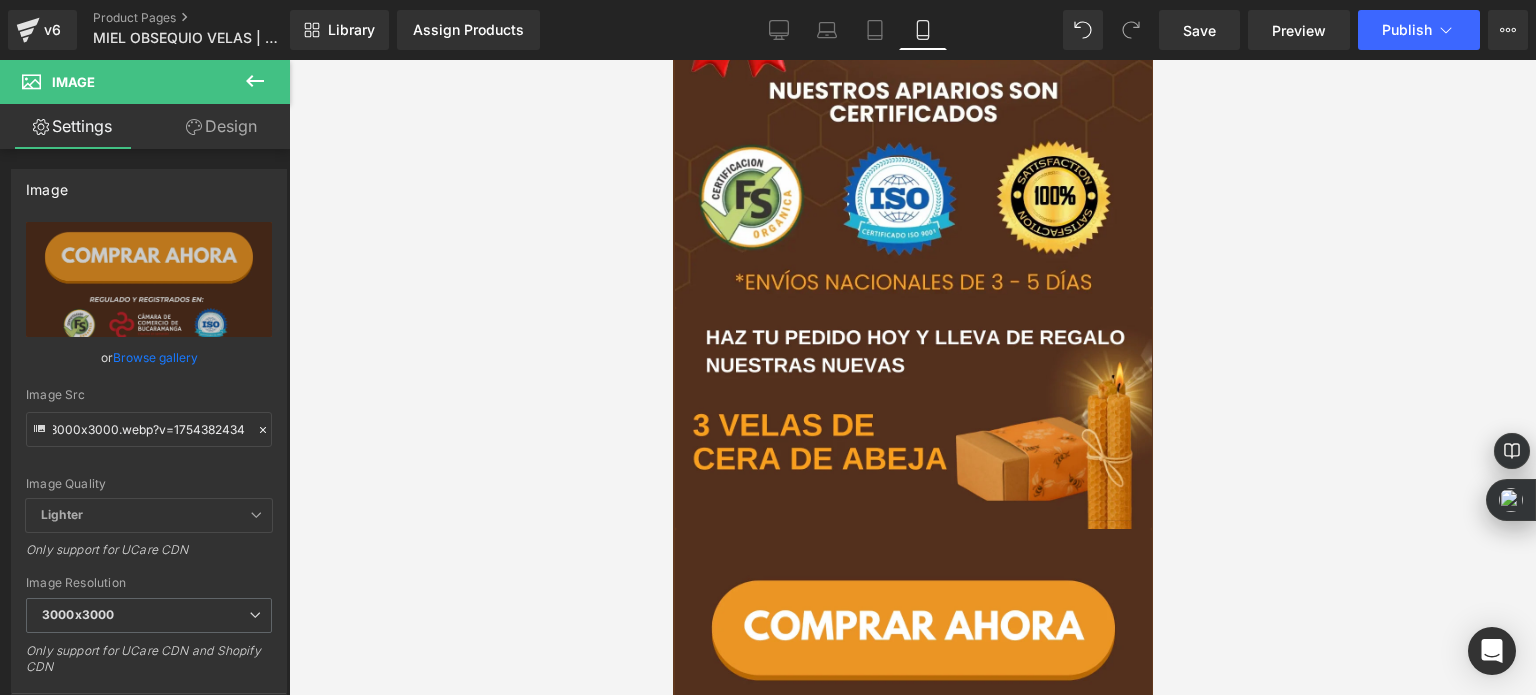 click at bounding box center (912, 377) 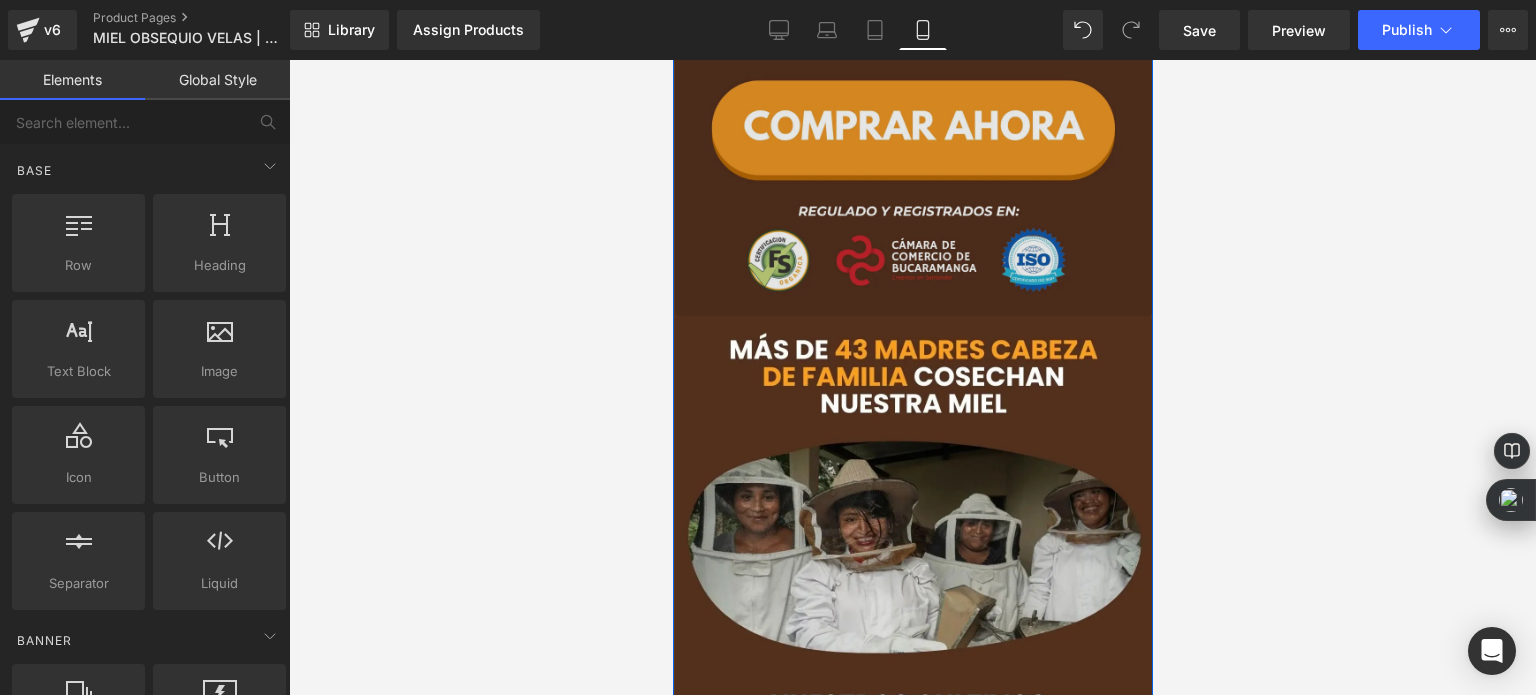 scroll, scrollTop: 1200, scrollLeft: 0, axis: vertical 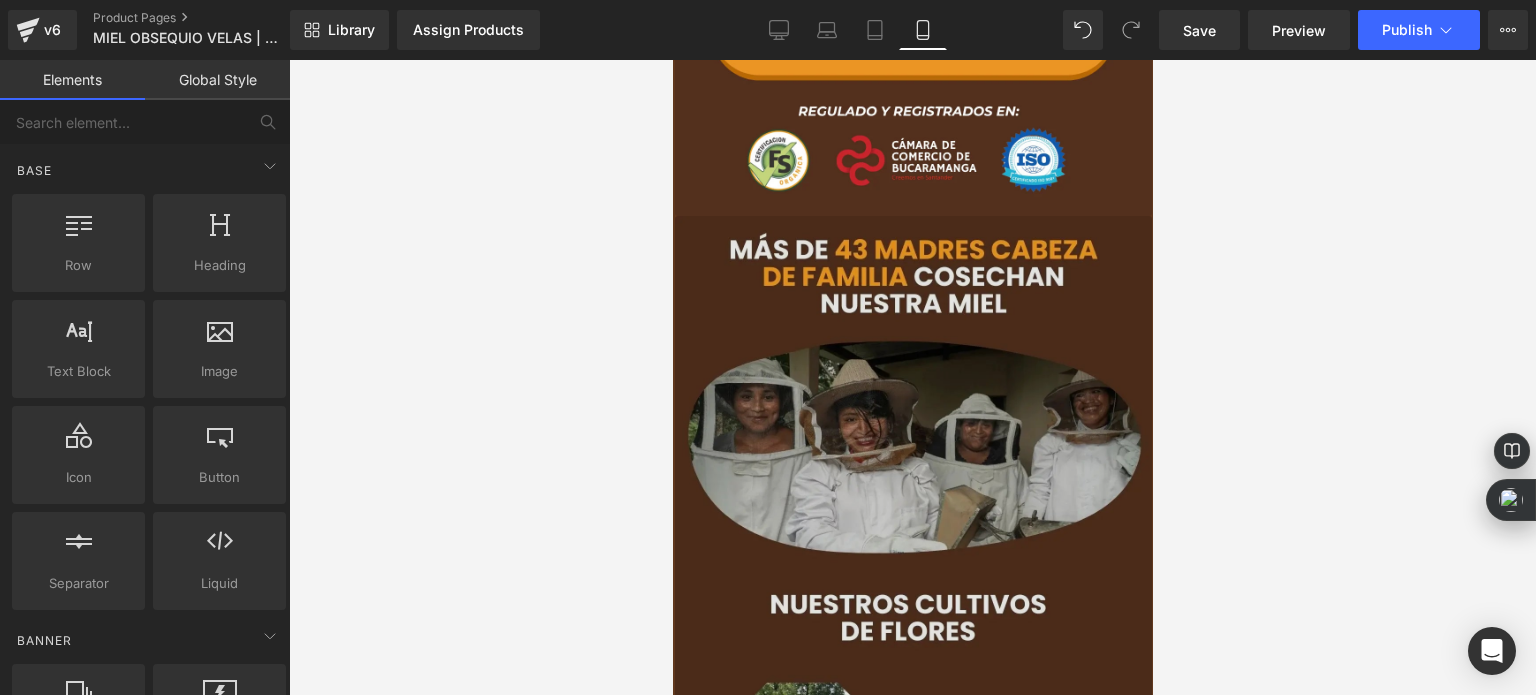 click at bounding box center [912, 641] 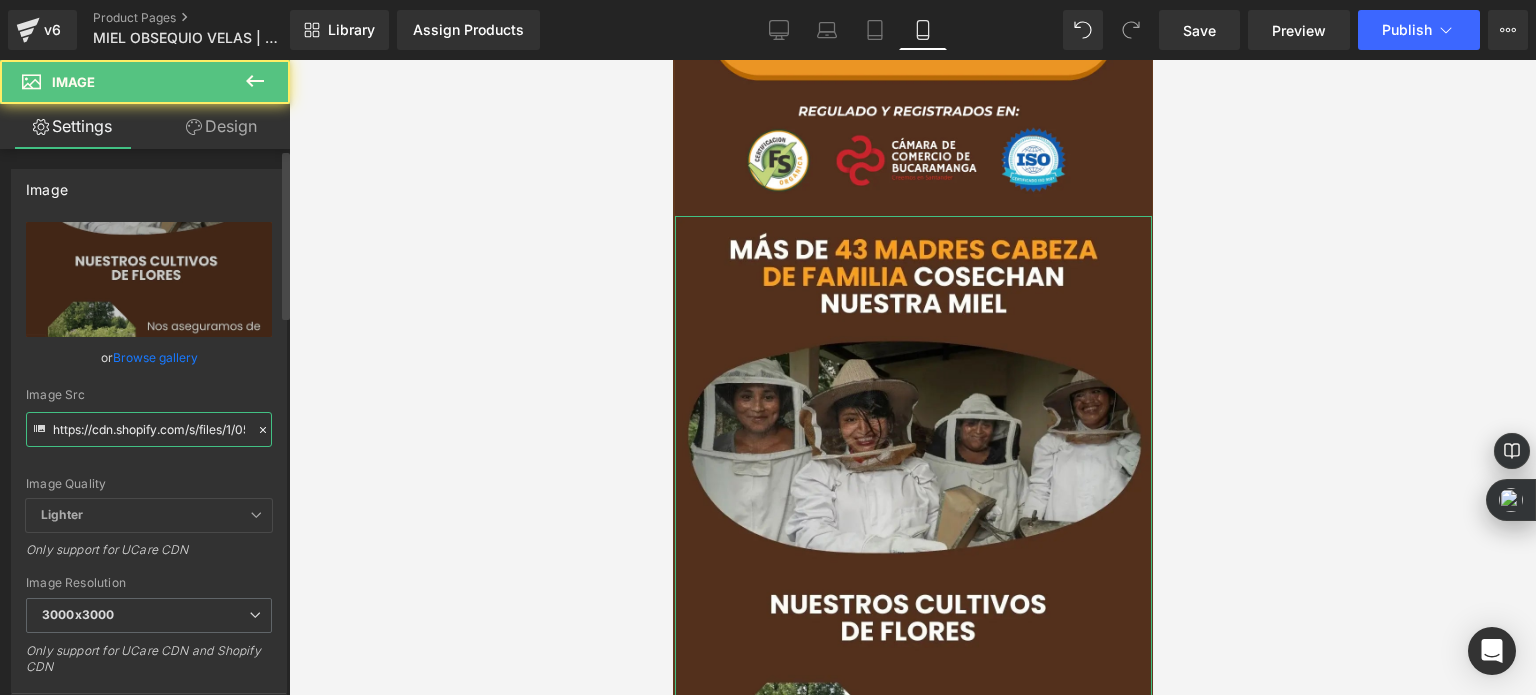 click on "https://cdn.shopify.com/s/files/1/0535/0549/1125/files/Endulza_tus_dias_de_manera_saludable_1_1_3000x3000.webp?v=[TIMESTAMP]" at bounding box center (149, 429) 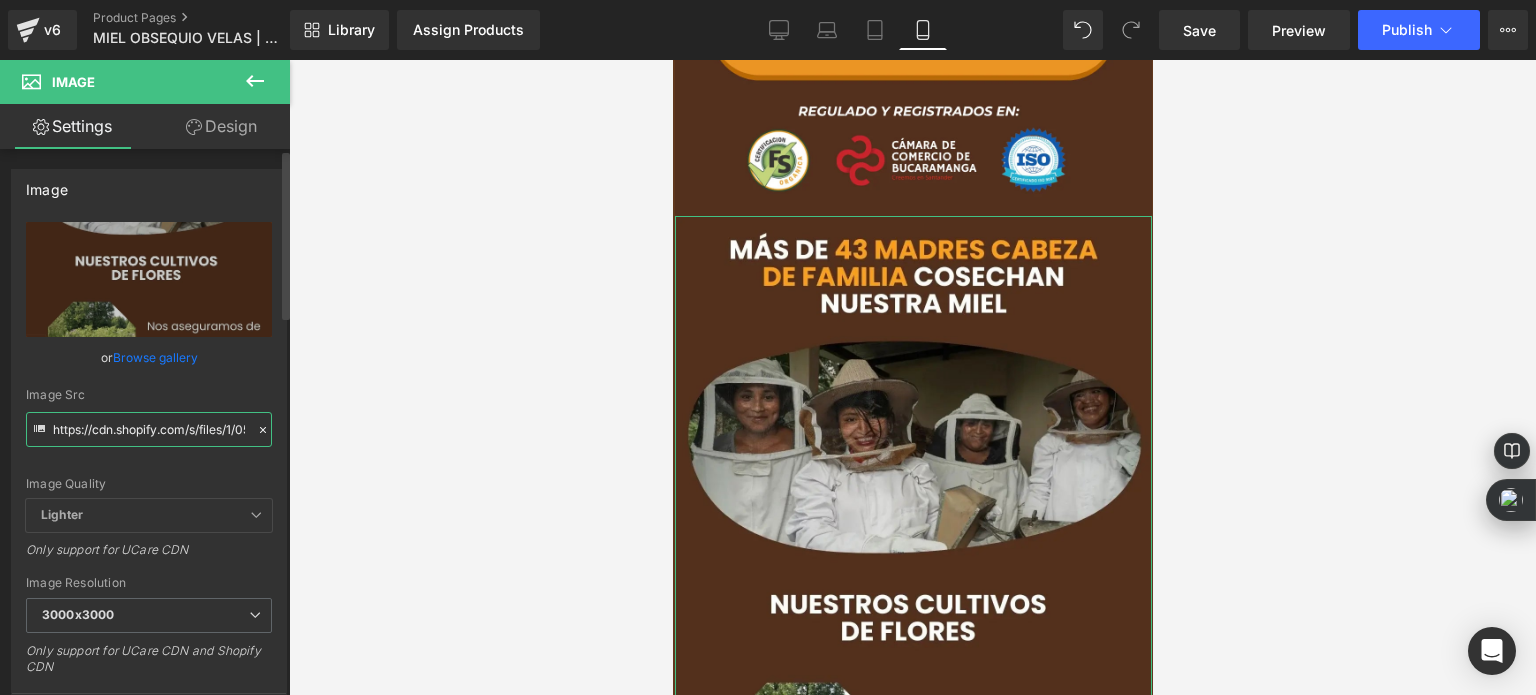 click on "https://cdn.shopify.com/s/files/1/0535/0549/1125/files/Endulza_tus_dias_de_manera_saludable_1_1_3000x3000.webp?v=[TIMESTAMP]" at bounding box center (149, 429) 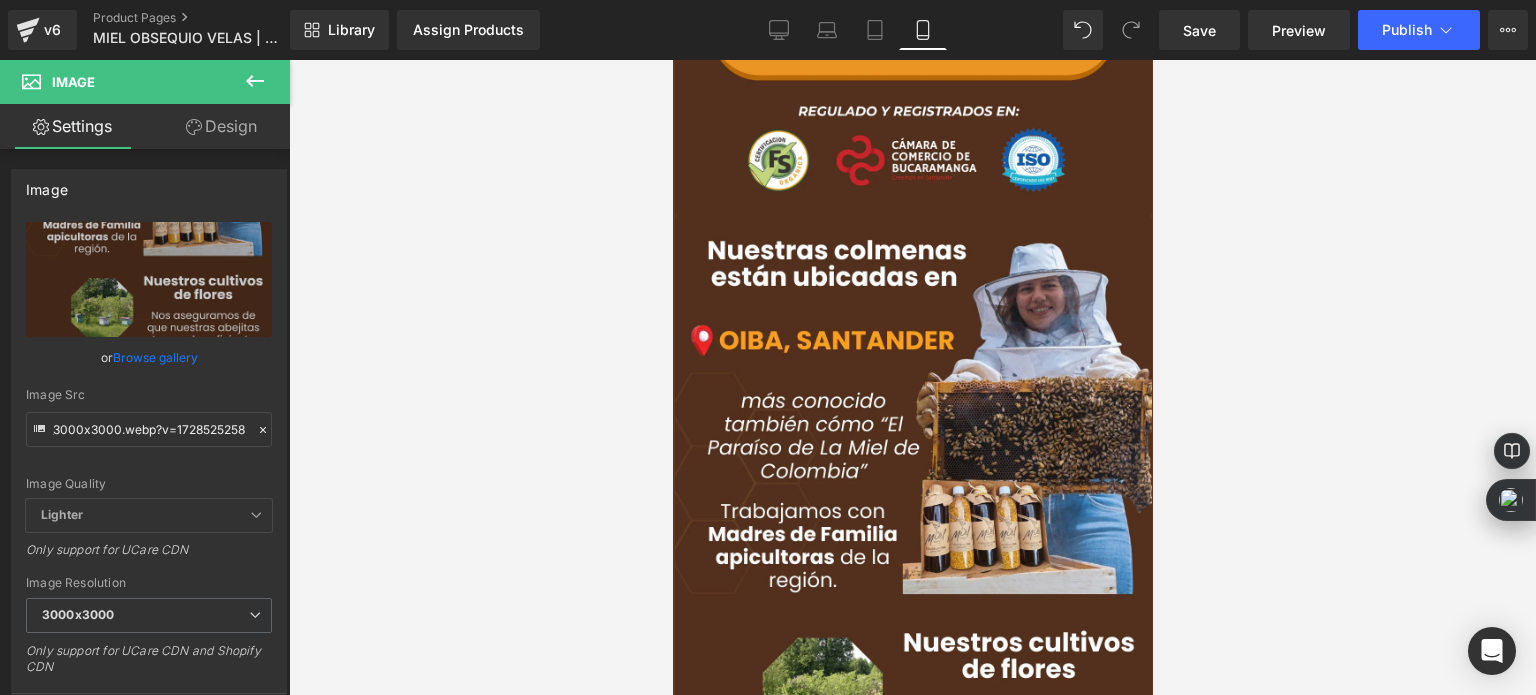 click at bounding box center (912, 377) 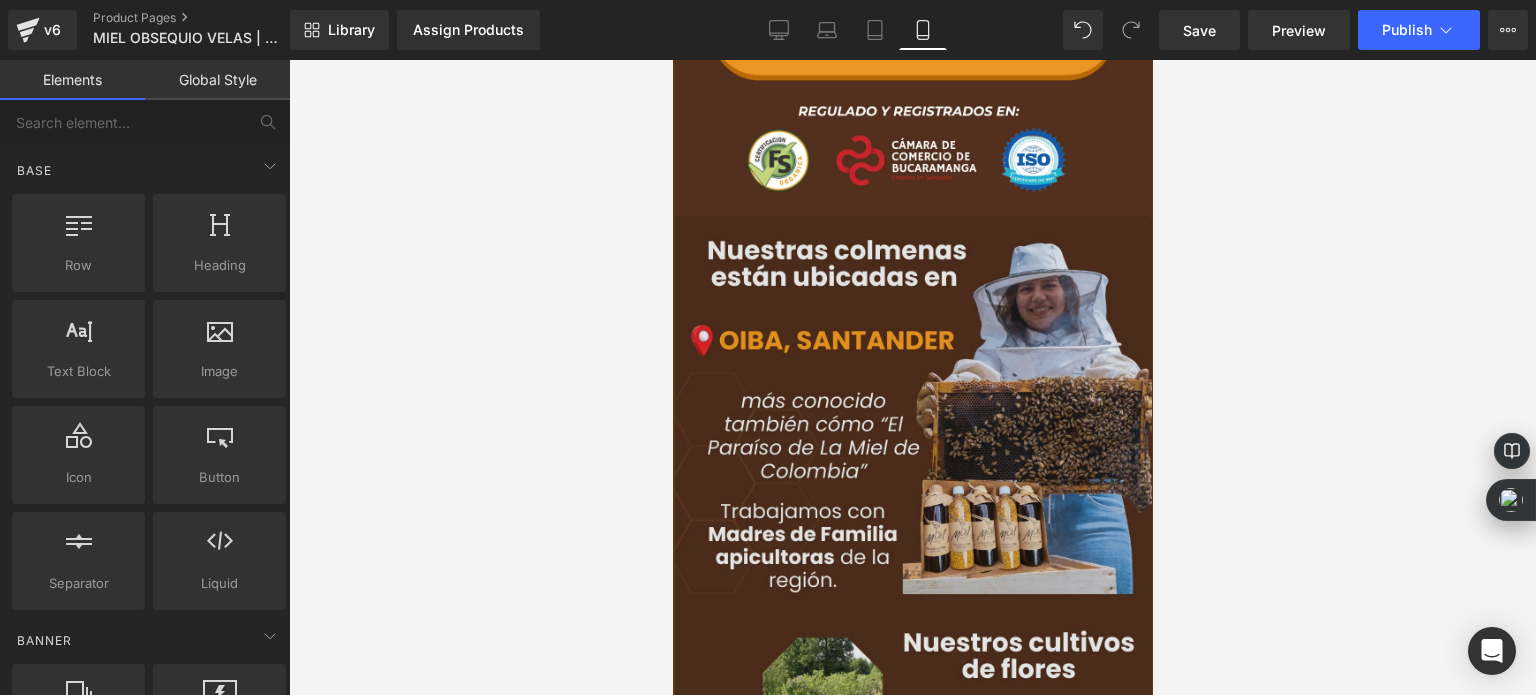 scroll, scrollTop: 0, scrollLeft: 0, axis: both 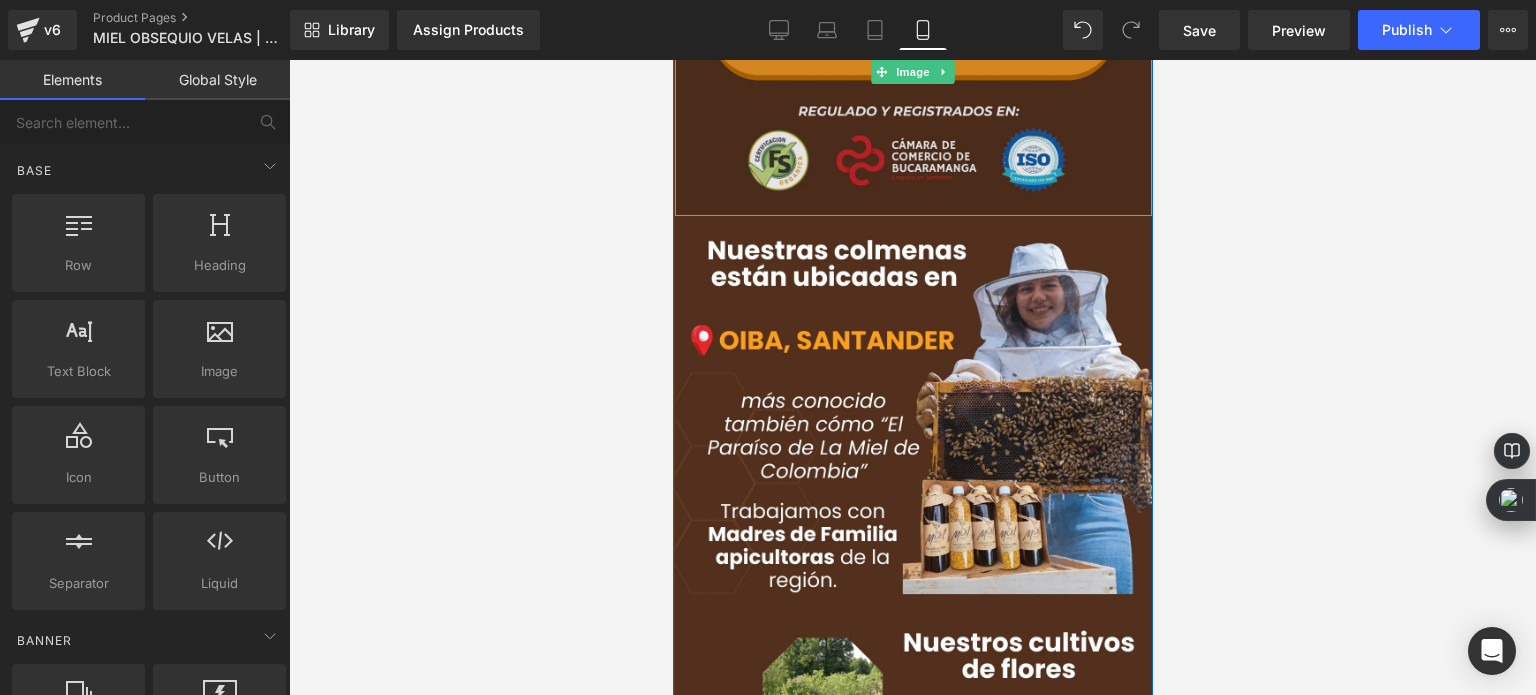 drag, startPoint x: 905, startPoint y: 167, endPoint x: 906, endPoint y: 207, distance: 40.012497 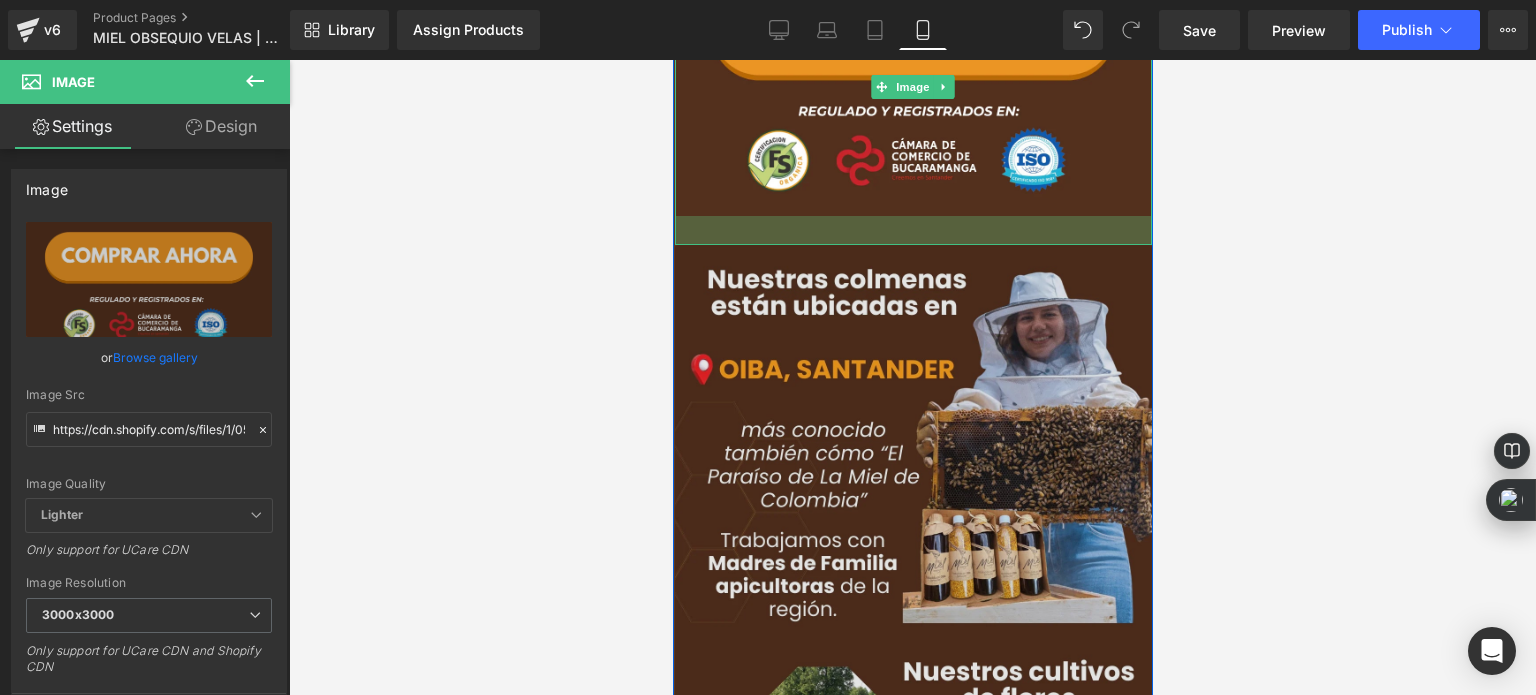 drag, startPoint x: 906, startPoint y: 213, endPoint x: 691, endPoint y: 287, distance: 227.37854 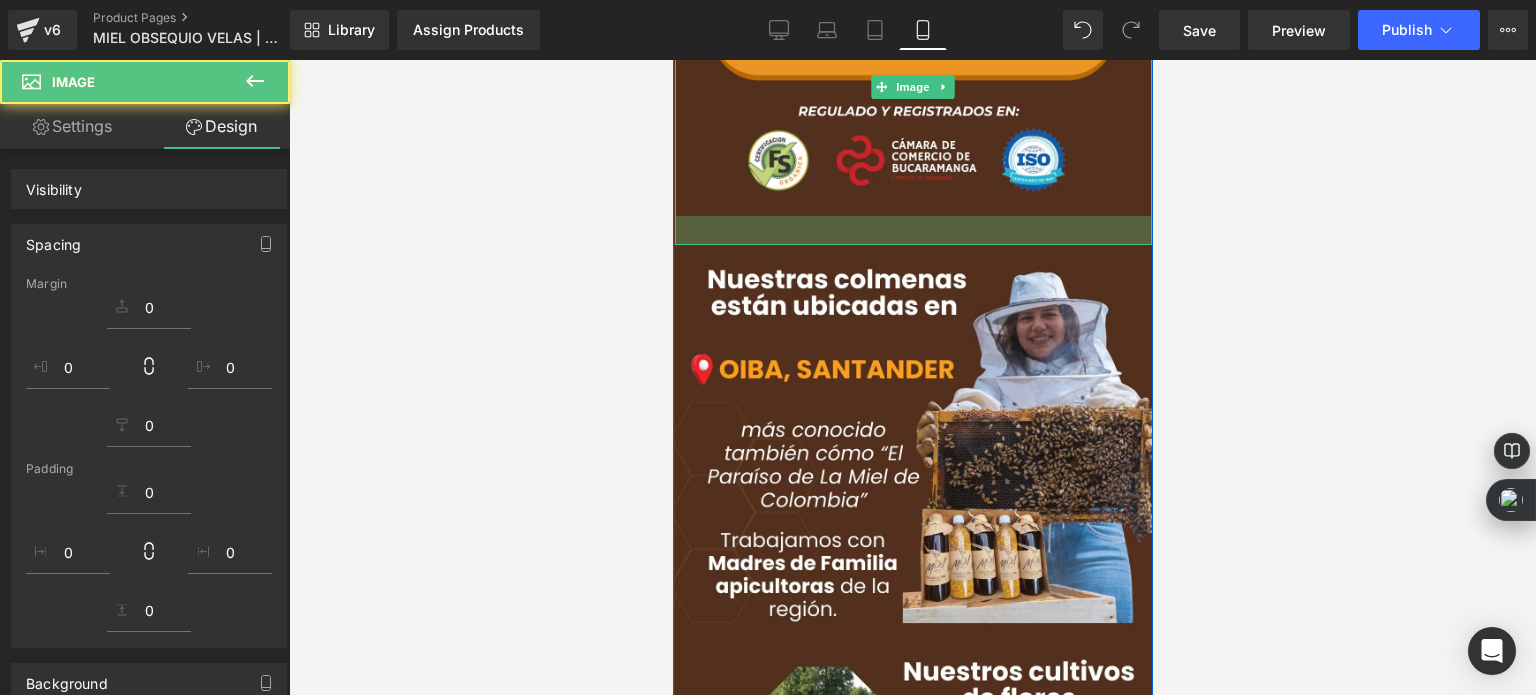 click at bounding box center (912, 377) 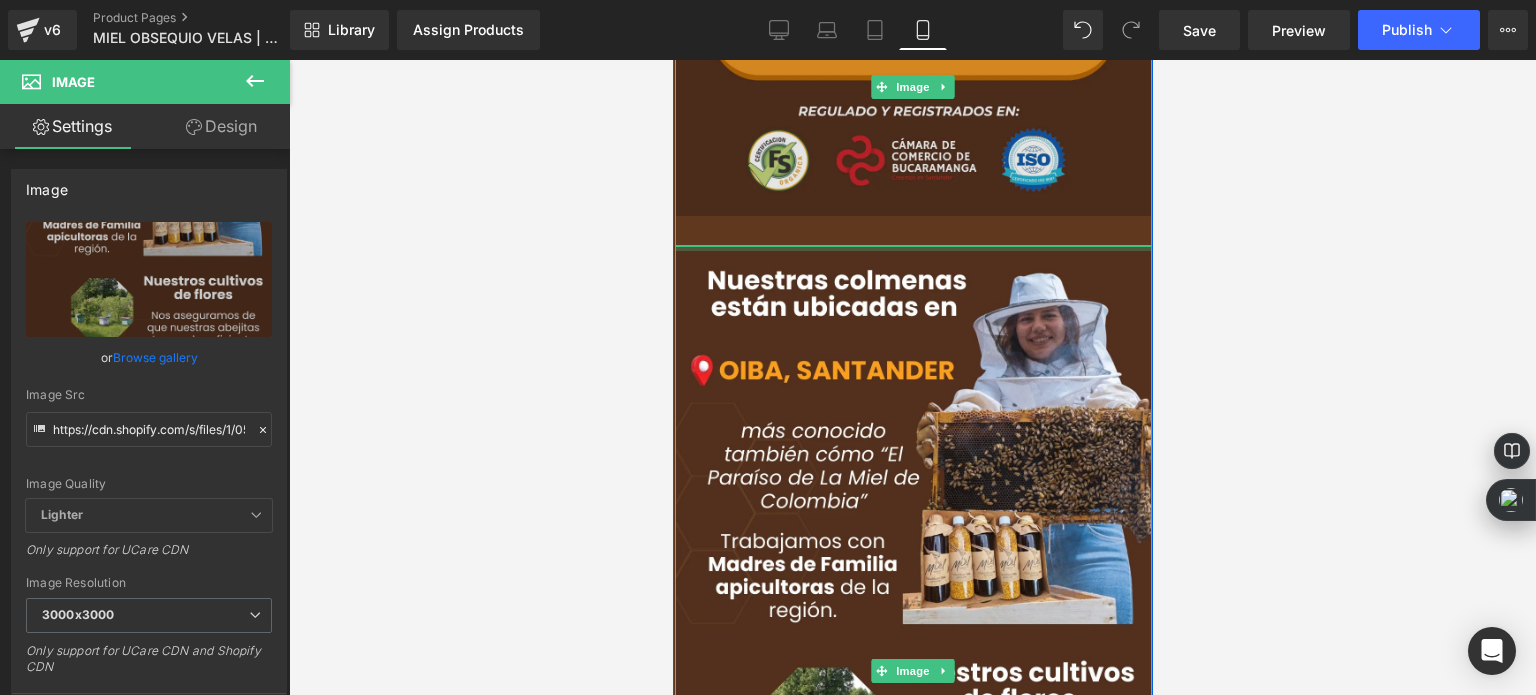 drag, startPoint x: 850, startPoint y: 249, endPoint x: 852, endPoint y: 214, distance: 35.057095 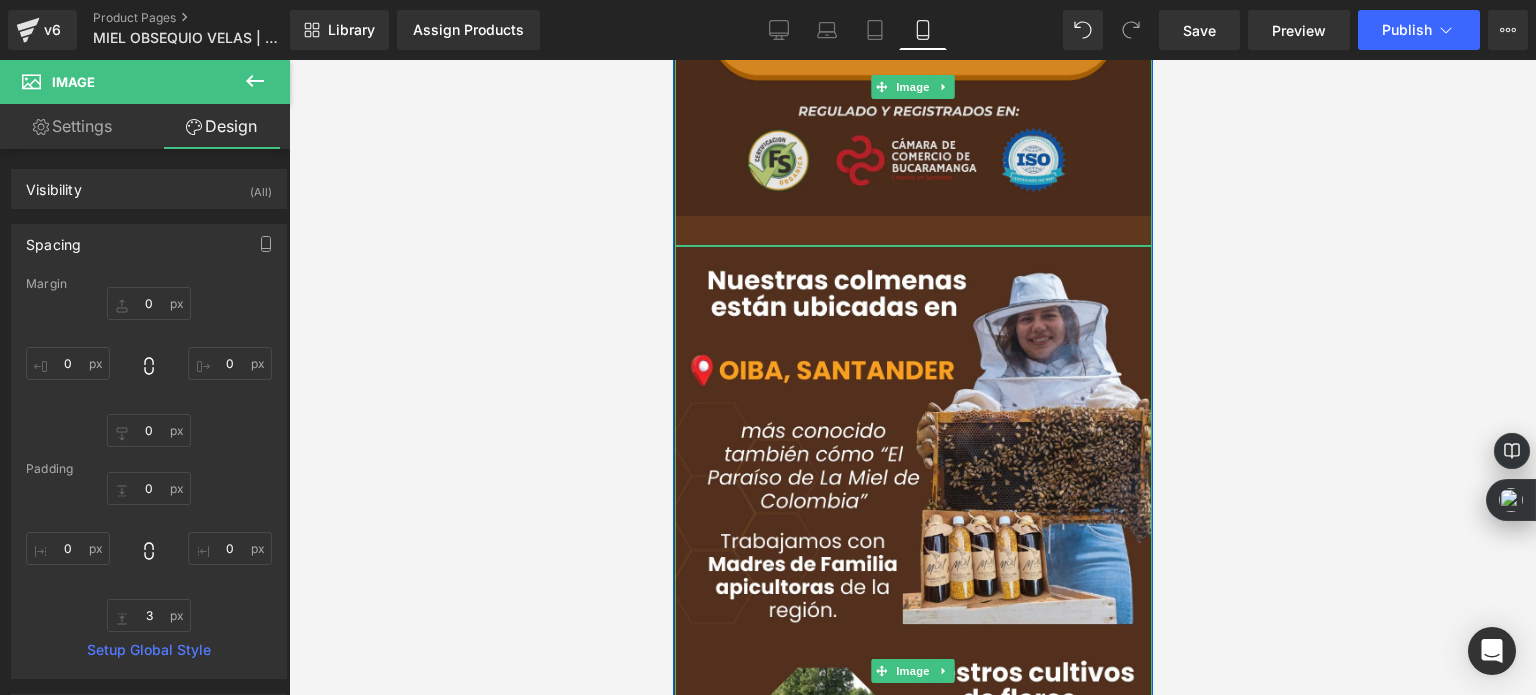 click at bounding box center [912, 87] 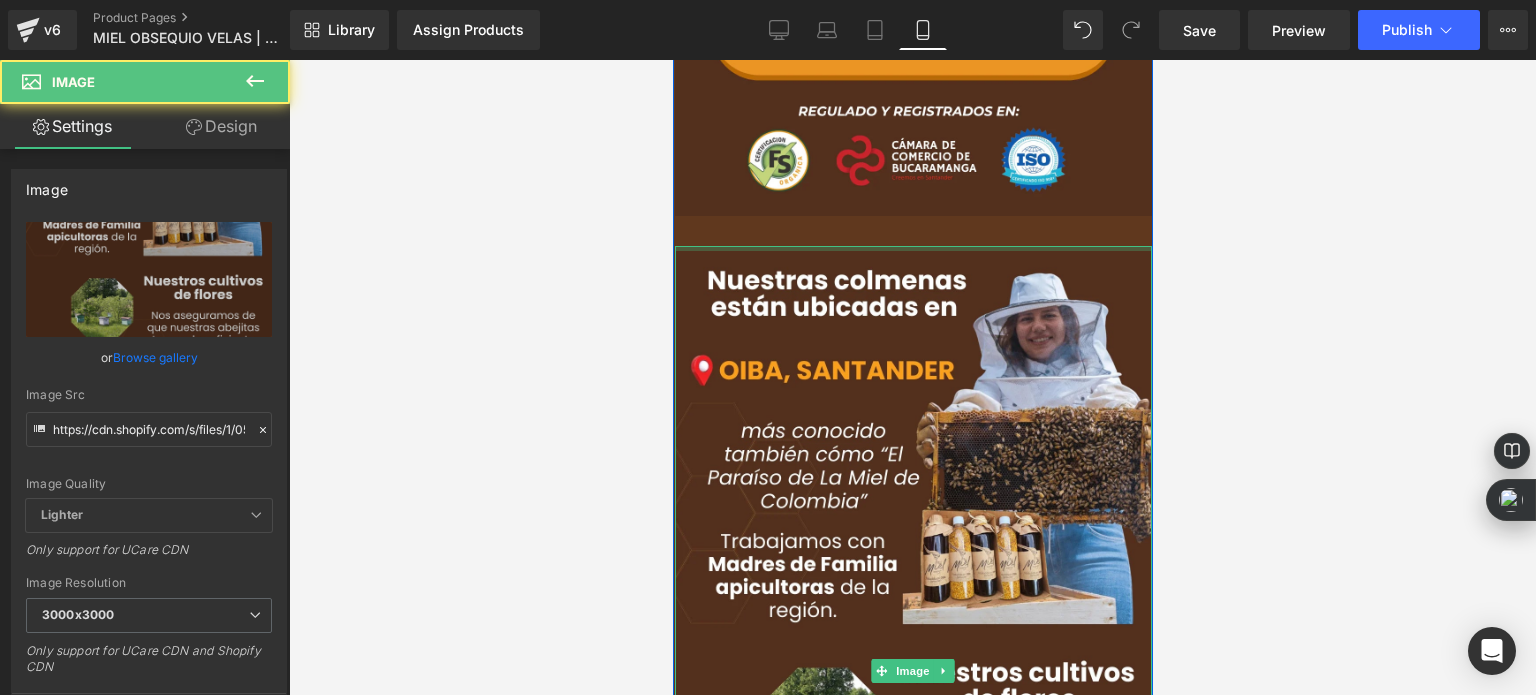 click at bounding box center (912, 248) 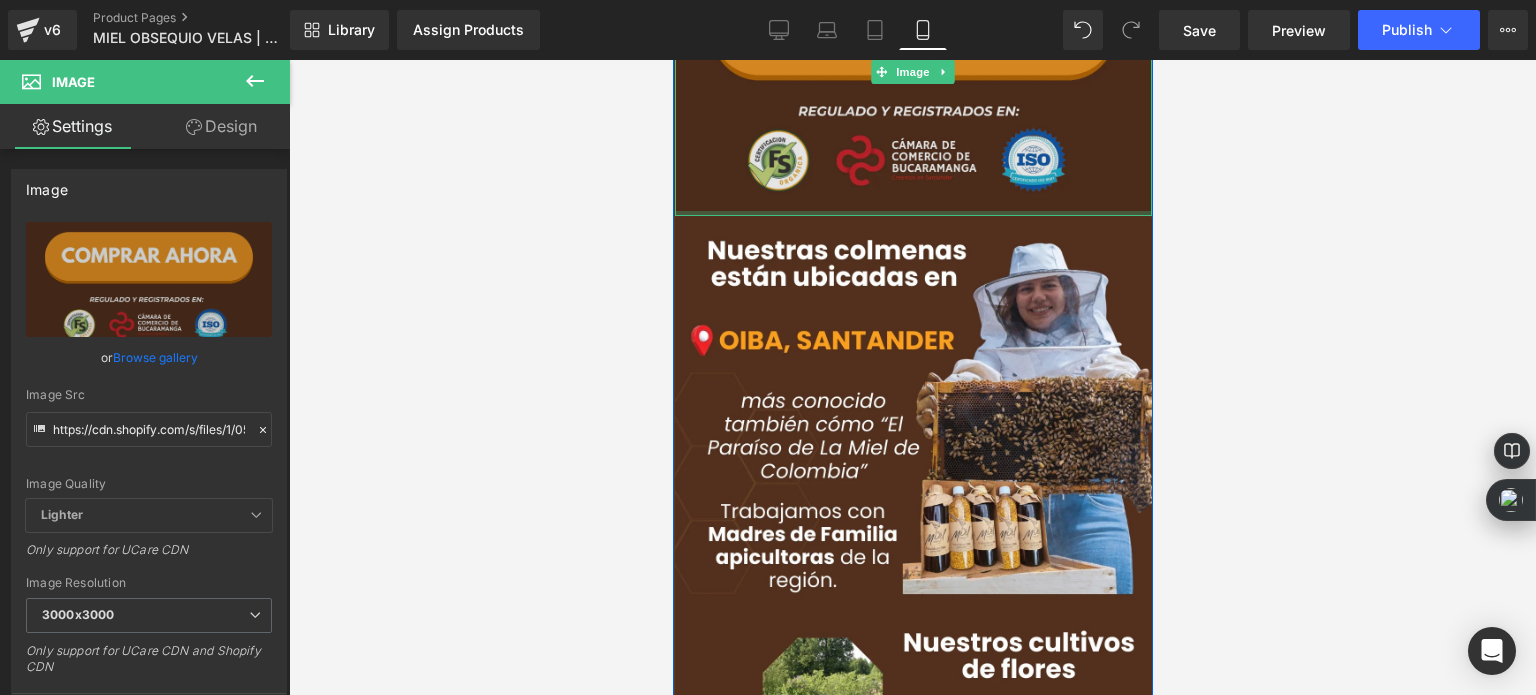 click on "Image" at bounding box center [912, 72] 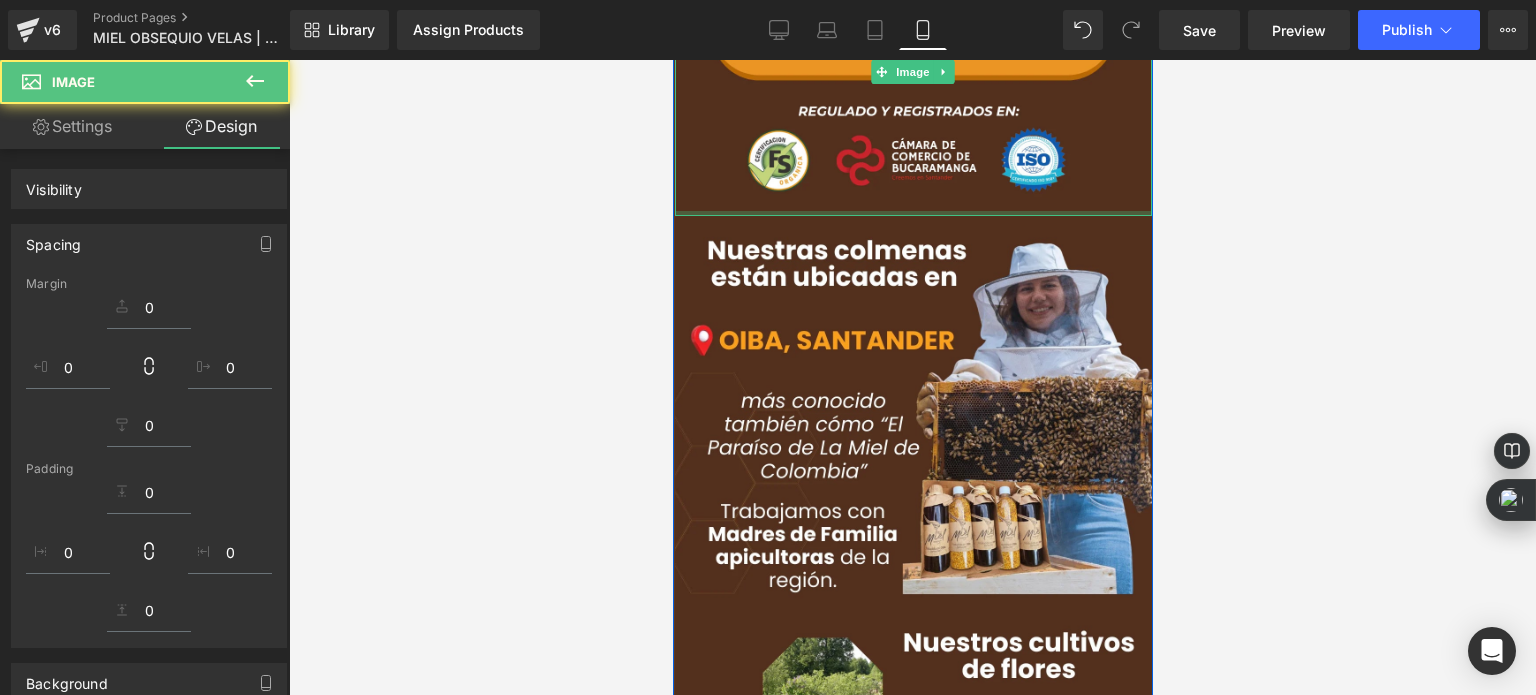click at bounding box center (912, 377) 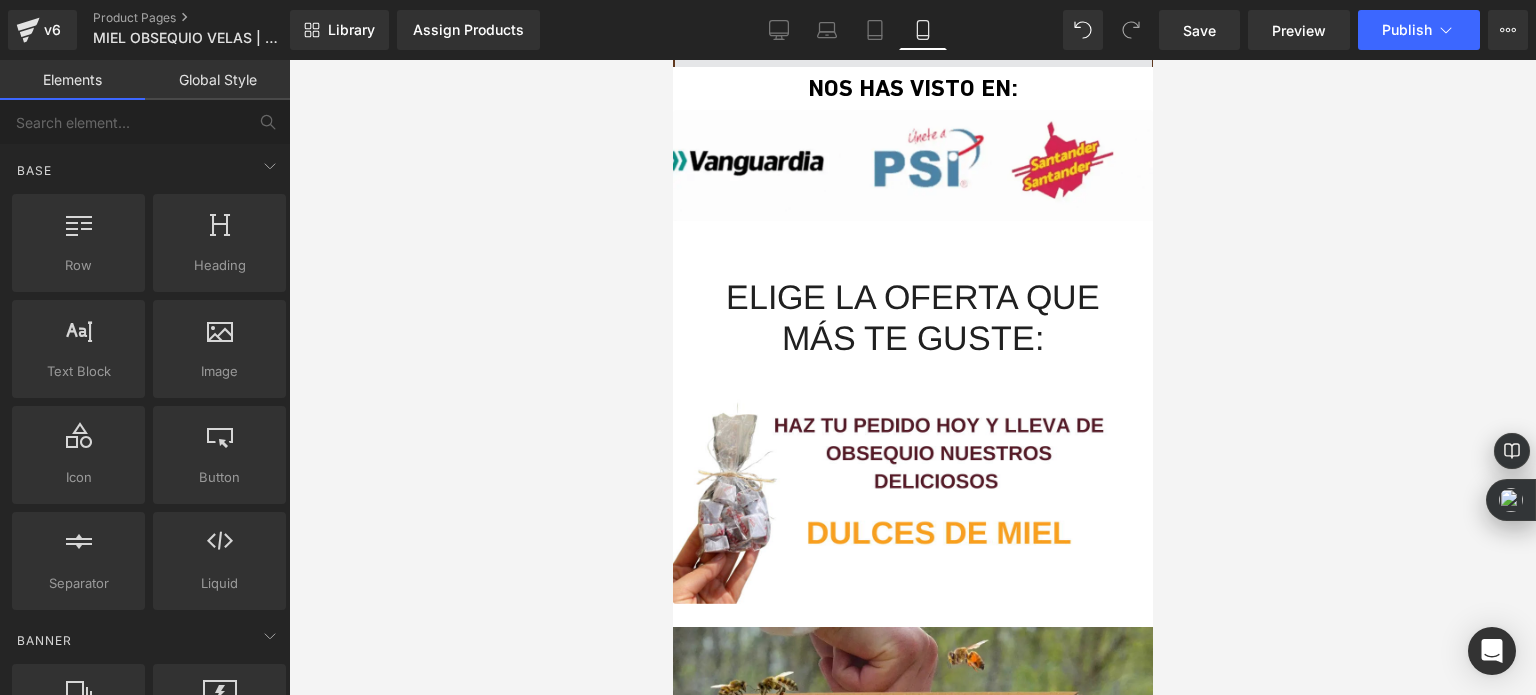 scroll, scrollTop: 2300, scrollLeft: 0, axis: vertical 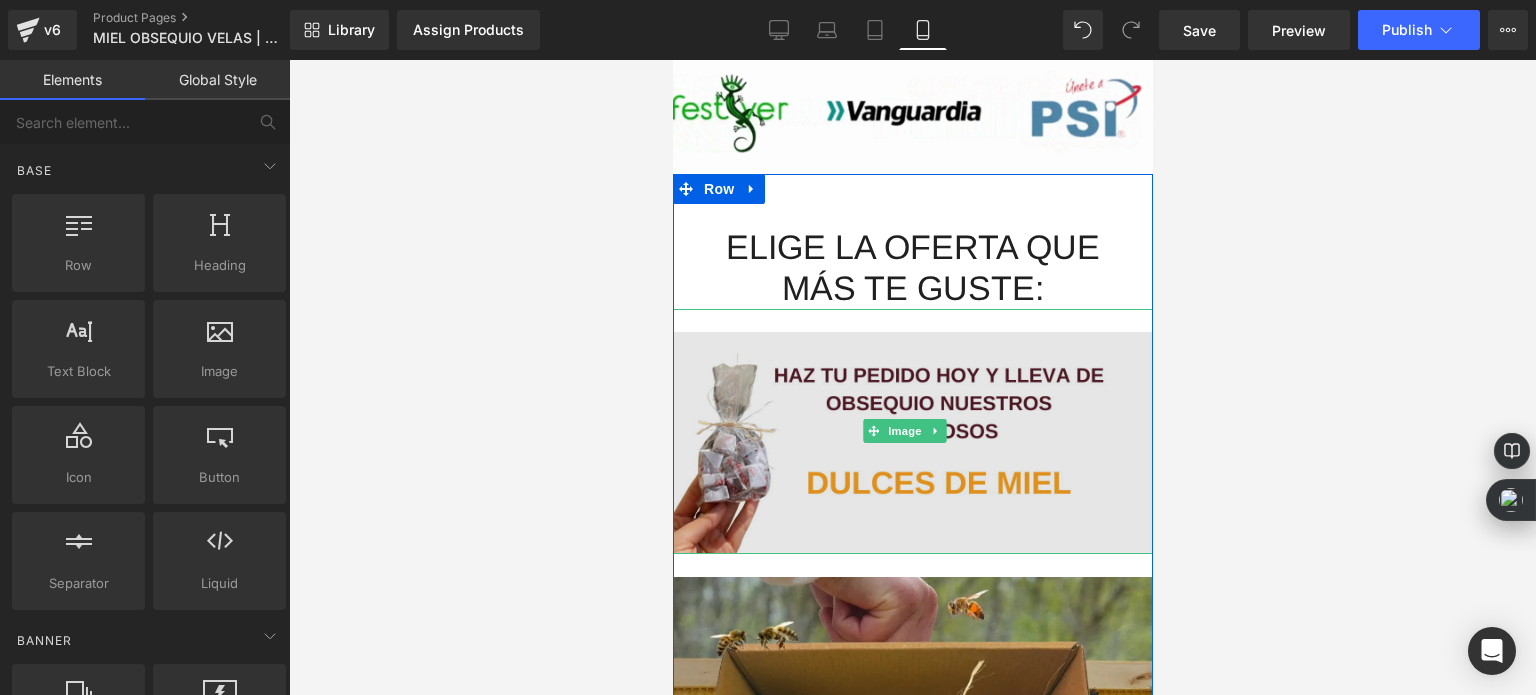click at bounding box center (912, 431) 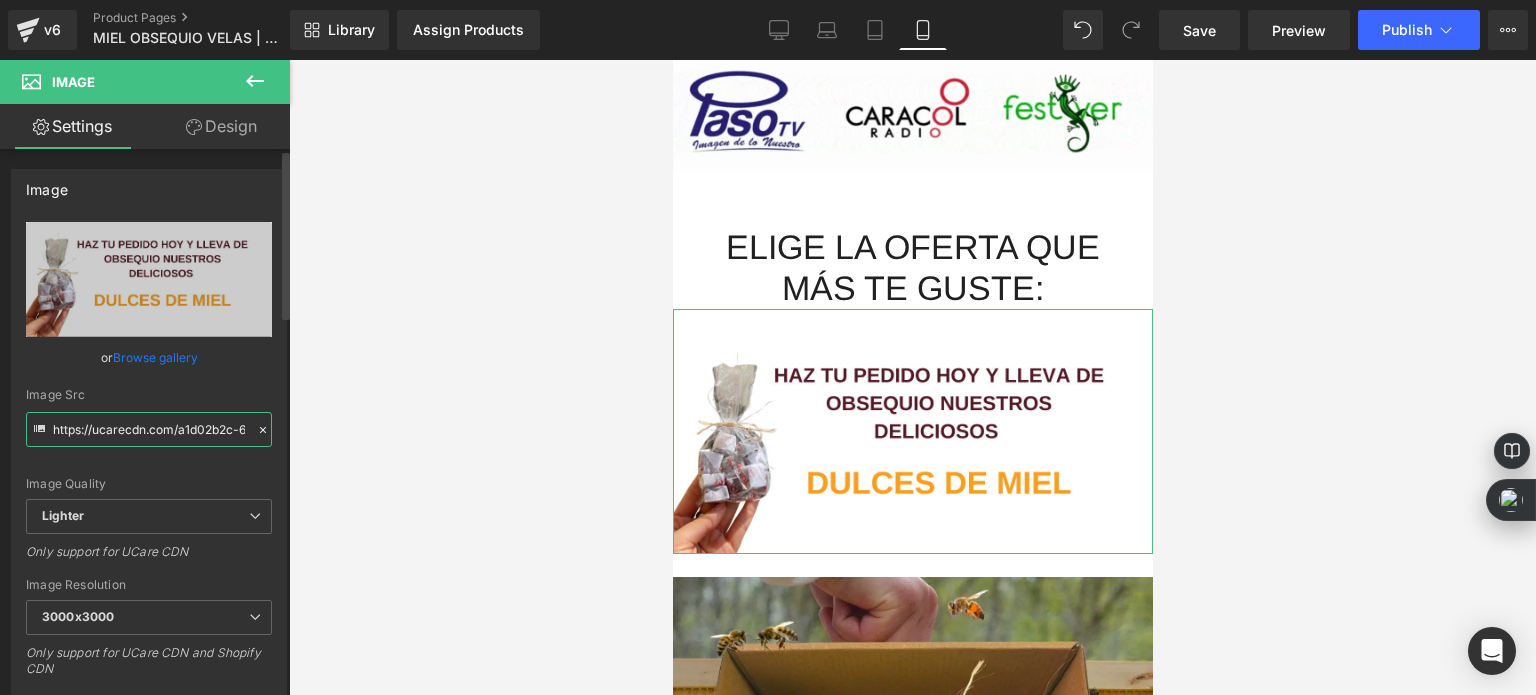 click on "https://ucarecdn.com/a1d02b2c-6483-486d-b44a-f649db5c0c89/-/format/auto/-/preview/3000x3000/-/quality/lighter/HAZ%20TU%20PEDIDO%20HOY%20Y%20LLEVA%20DE%20OBSEQUIO%20NUESTROS%20DELICIOSOS%20_1_.png" at bounding box center [149, 429] 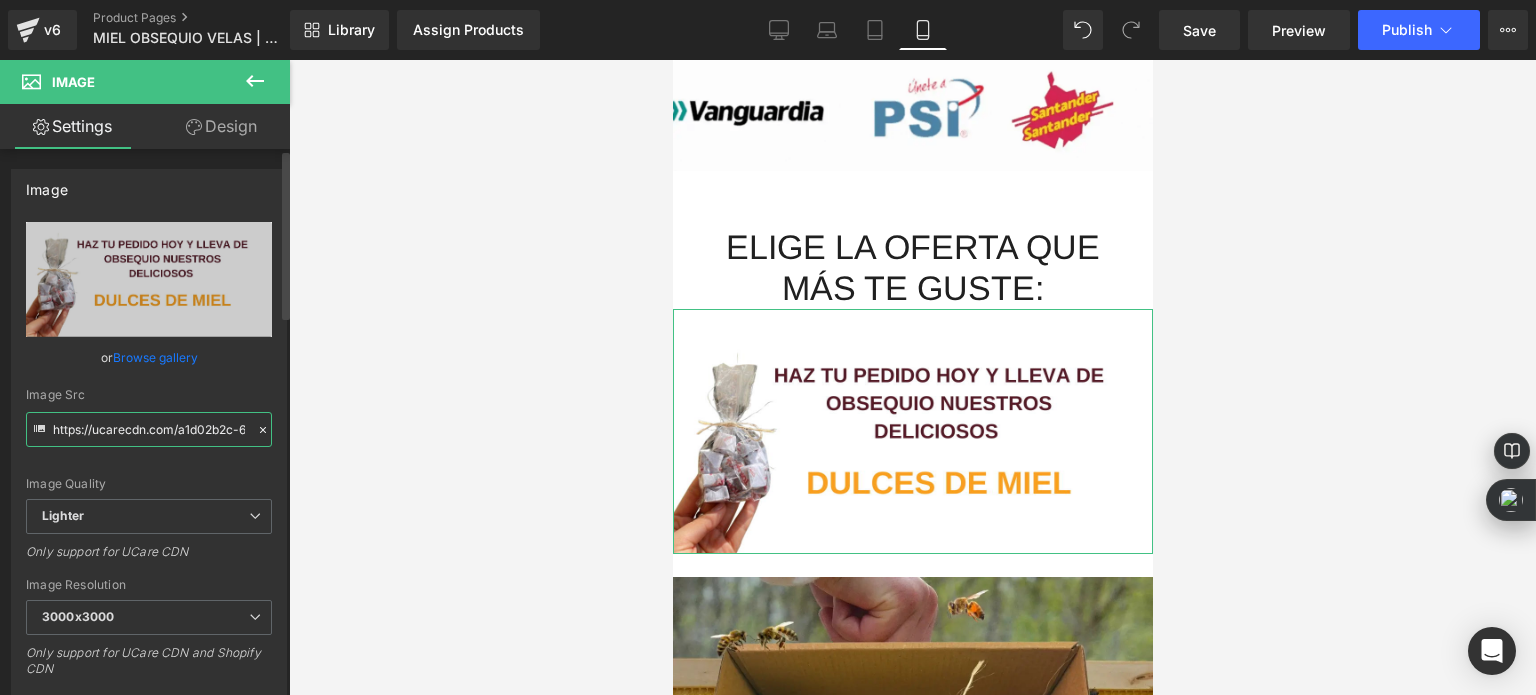 click on "https://ucarecdn.com/a1d02b2c-6483-486d-b44a-f649db5c0c89/-/format/auto/-/preview/3000x3000/-/quality/lighter/HAZ%20TU%20PEDIDO%20HOY%20Y%20LLEVA%20DE%20OBSEQUIO%20NUESTROS%20DELICIOSOS%20_1_.png" at bounding box center [149, 429] 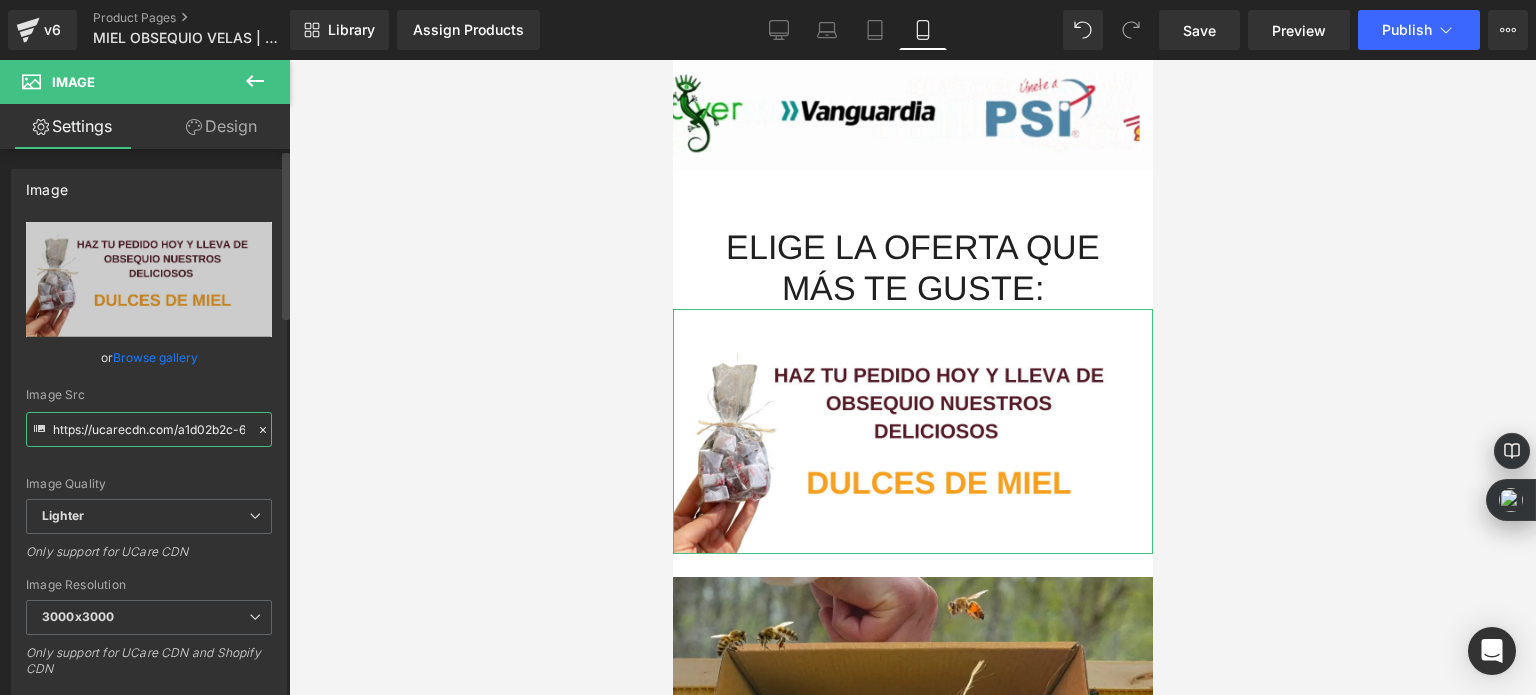 click on "https://ucarecdn.com/a1d02b2c-6483-486d-b44a-f649db5c0c89/-/format/auto/-/preview/3000x3000/-/quality/lighter/HAZ%20TU%20PEDIDO%20HOY%20Y%20LLEVA%20DE%20OBSEQUIO%20NUESTROS%20DELICIOSOS%20_1_.png" at bounding box center (149, 429) 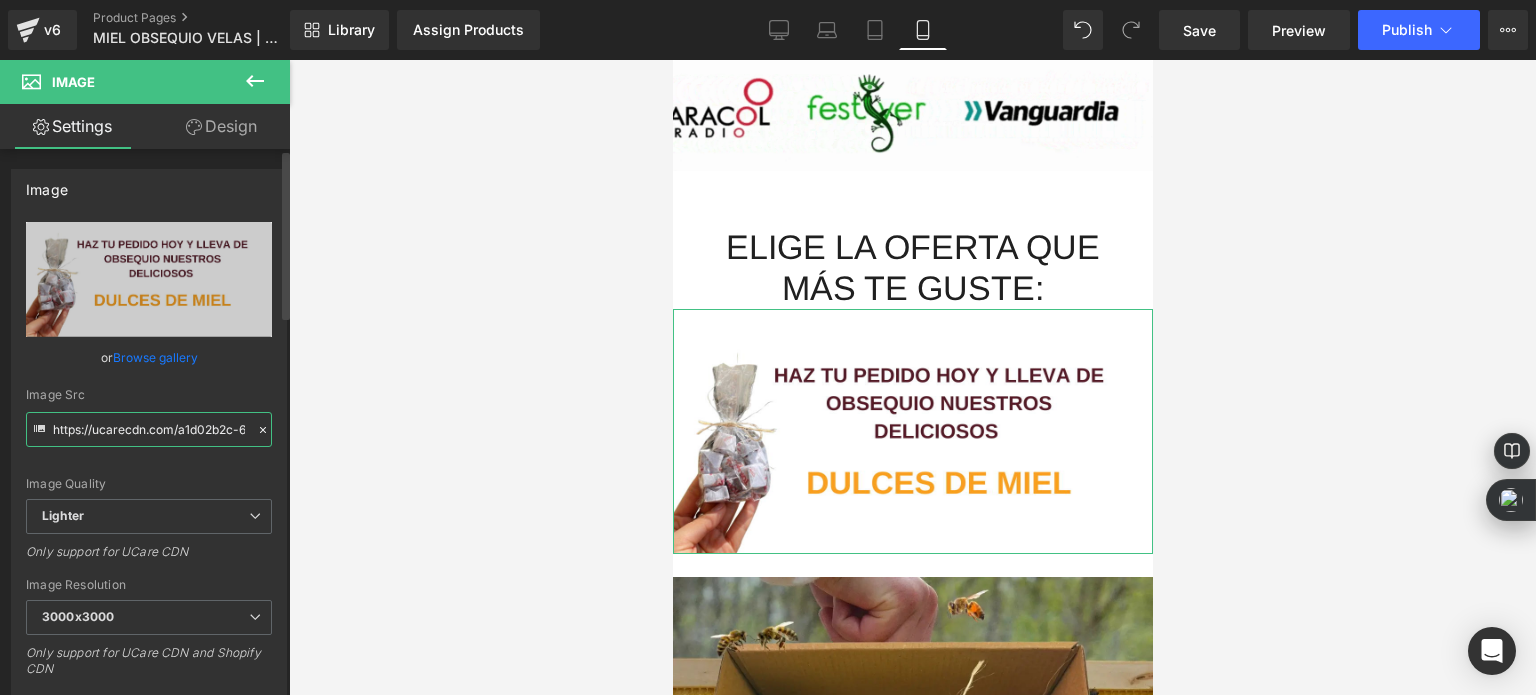 paste on "cdn.shopify.com/s/files/1/0535/0549/1125/files/HAZ_TU_PEDIDO_HOY_Y_LLEVA_DE_OBSEQUIO_NUESTROS_DELICIOSOS_3_3000x3000.webp?v=[TIMESTAMP]" 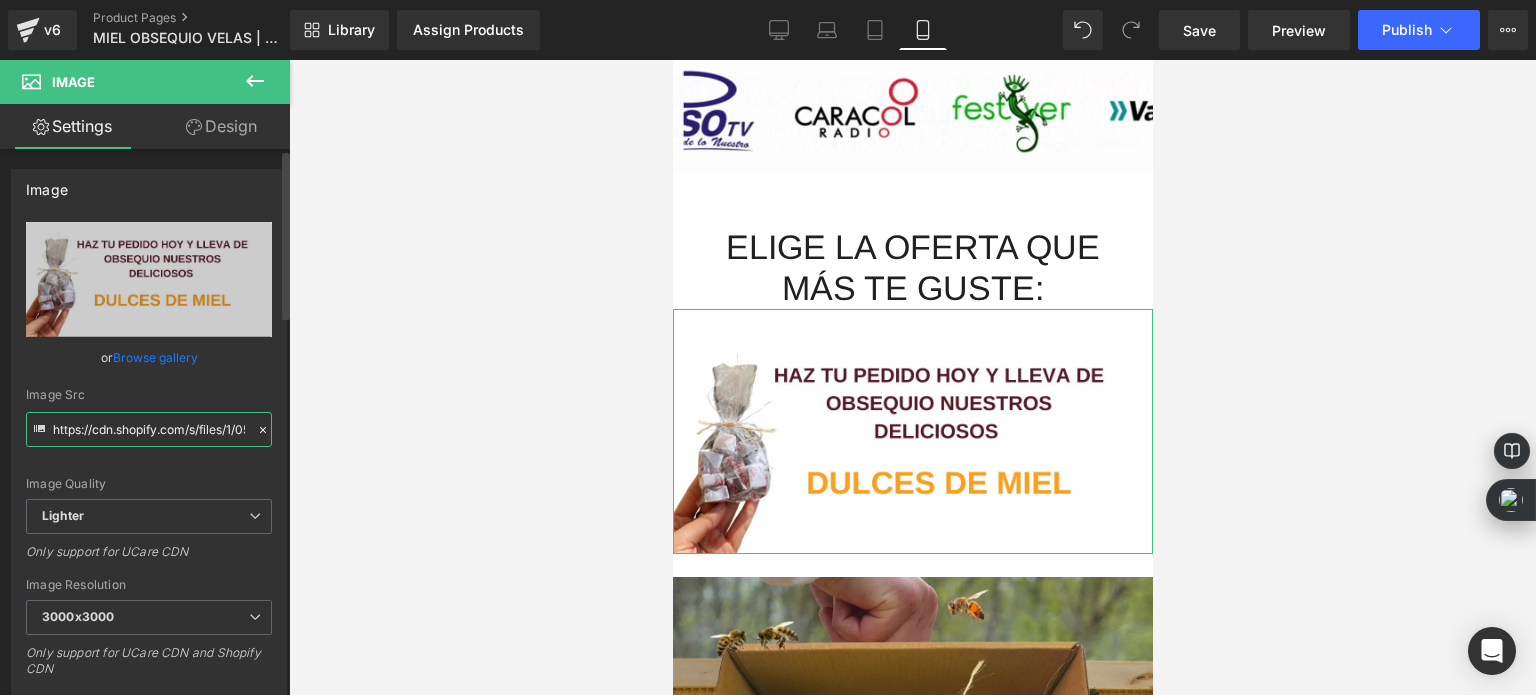scroll, scrollTop: 0, scrollLeft: 754, axis: horizontal 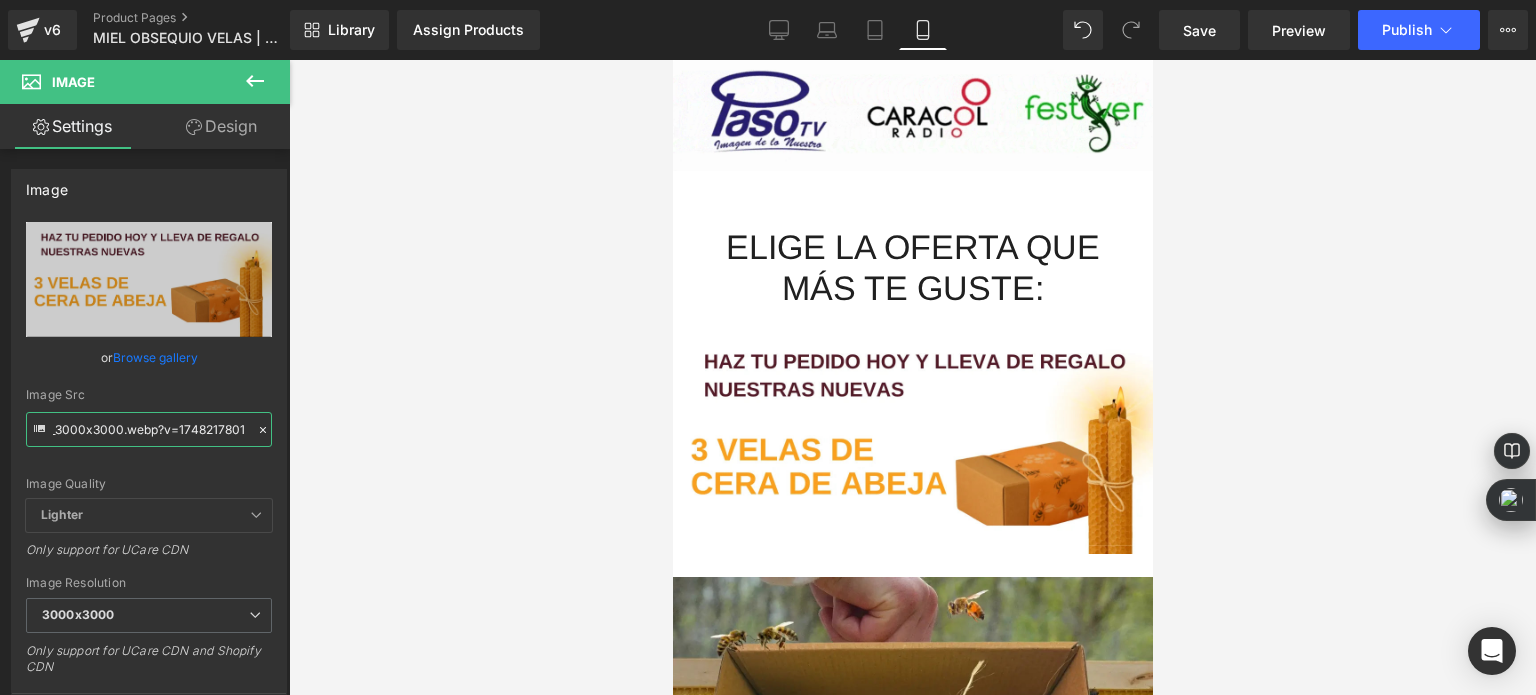 type on "https://cdn.shopify.com/s/files/1/0535/0549/1125/files/HAZ_TU_PEDIDO_HOY_Y_LLEVA_DE_OBSEQUIO_NUESTROS_DELICIOSOS_3_3000x3000.webp?v=1748217801" 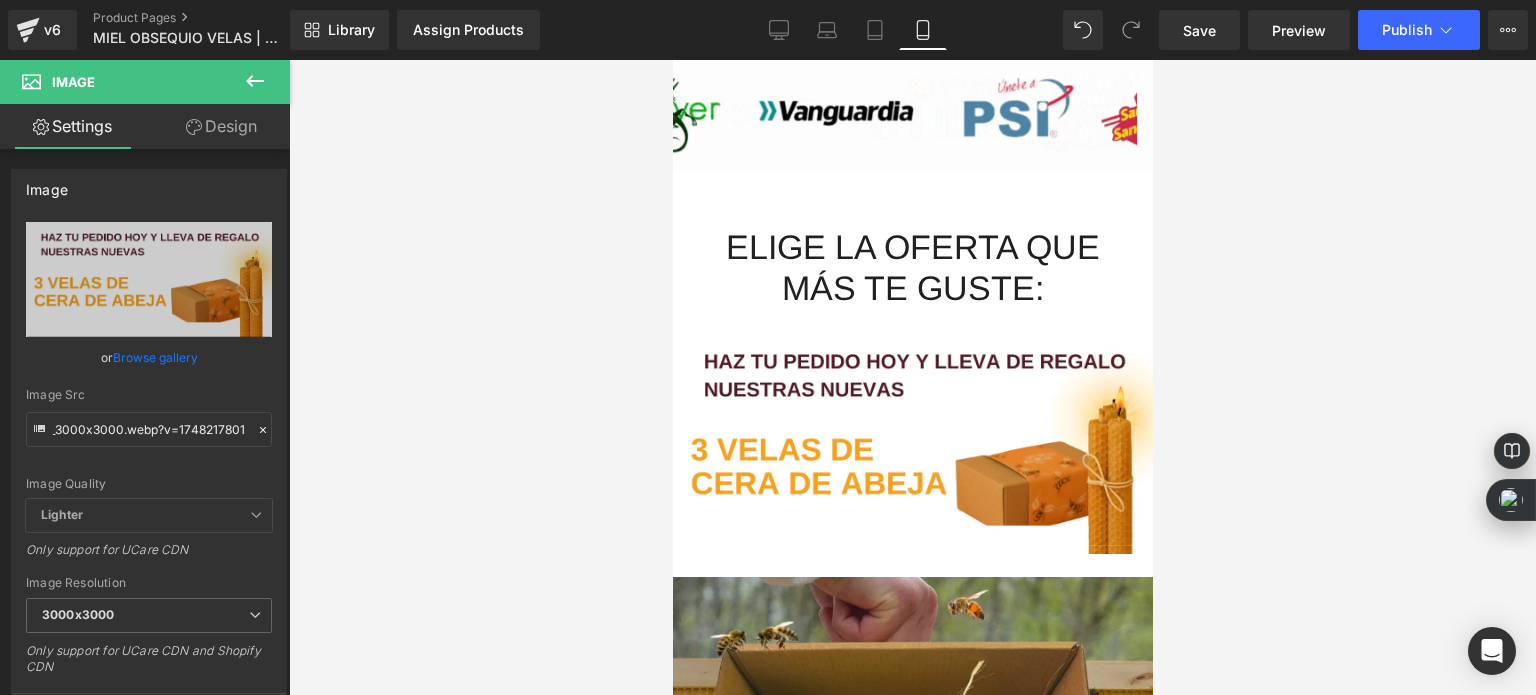 click at bounding box center [912, 377] 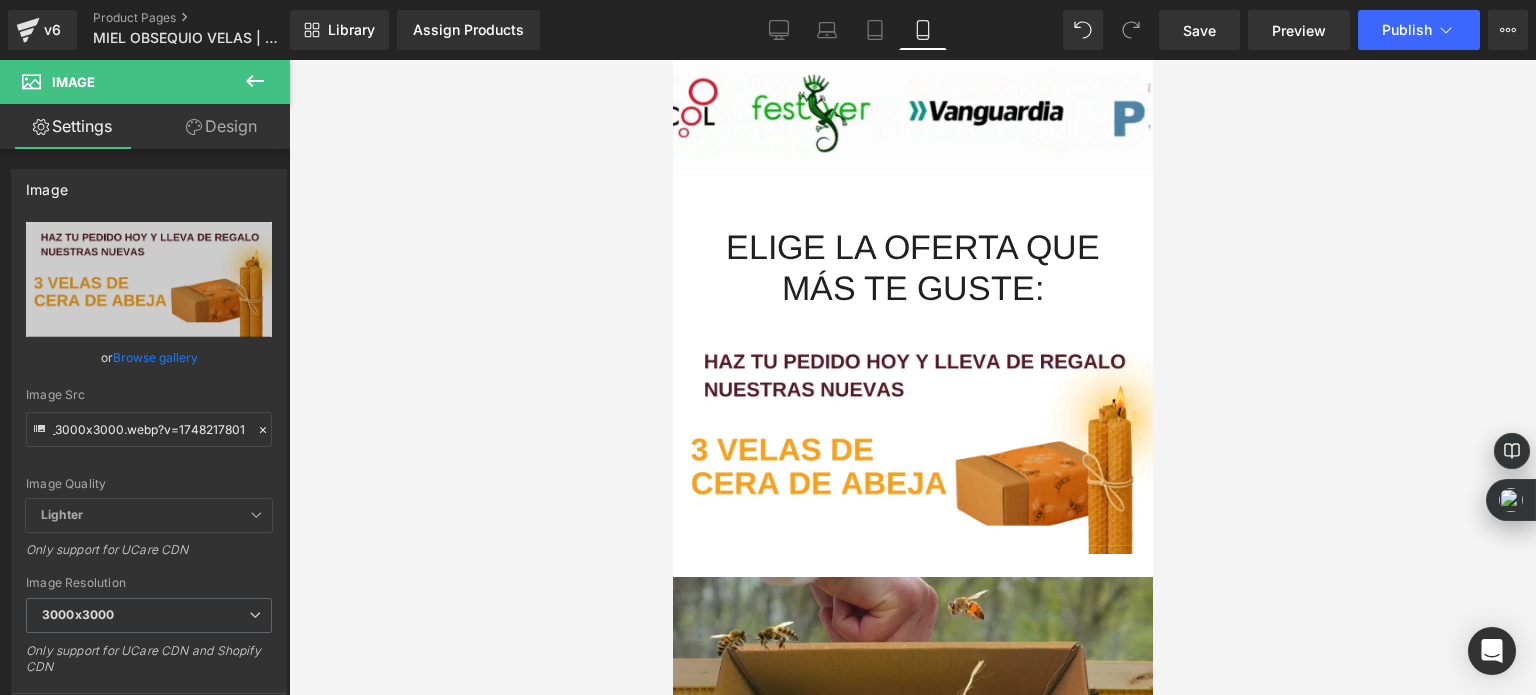 scroll, scrollTop: 0, scrollLeft: 0, axis: both 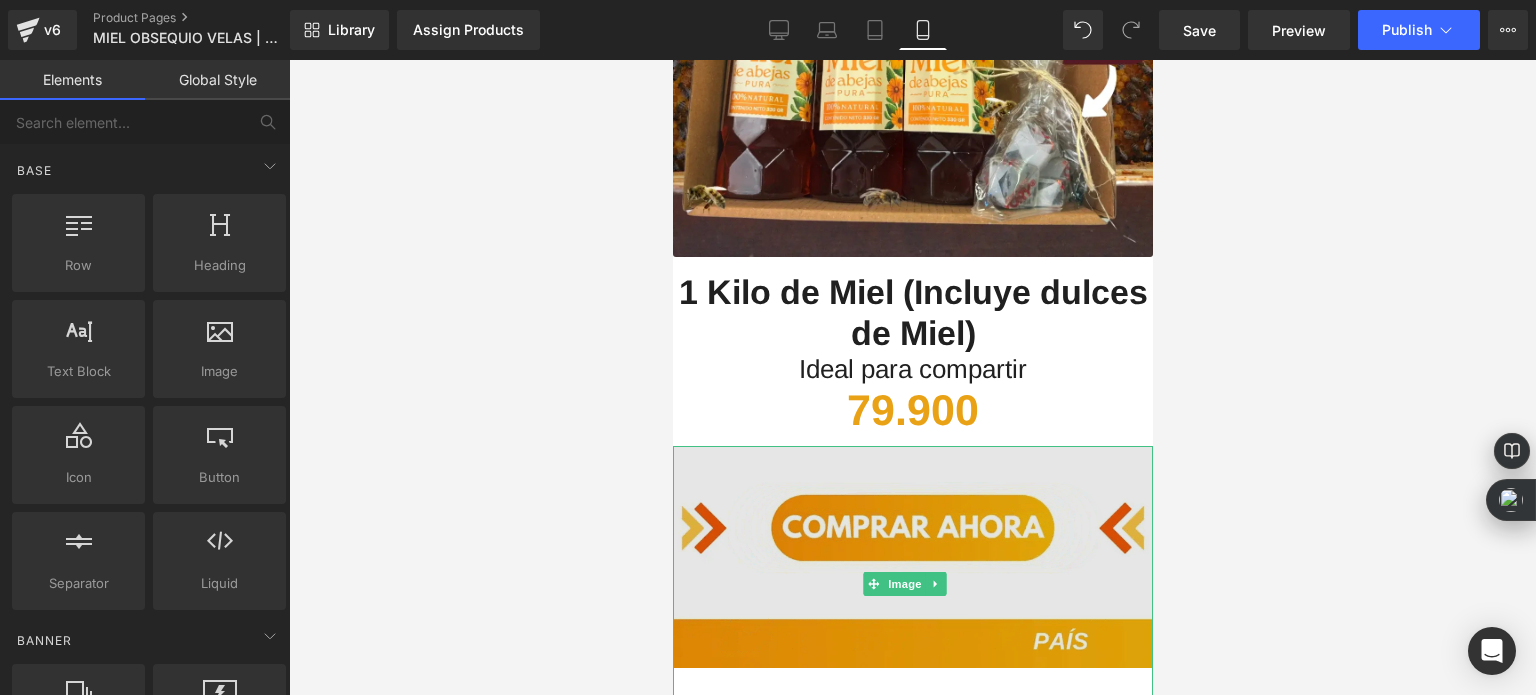 click at bounding box center [912, 583] 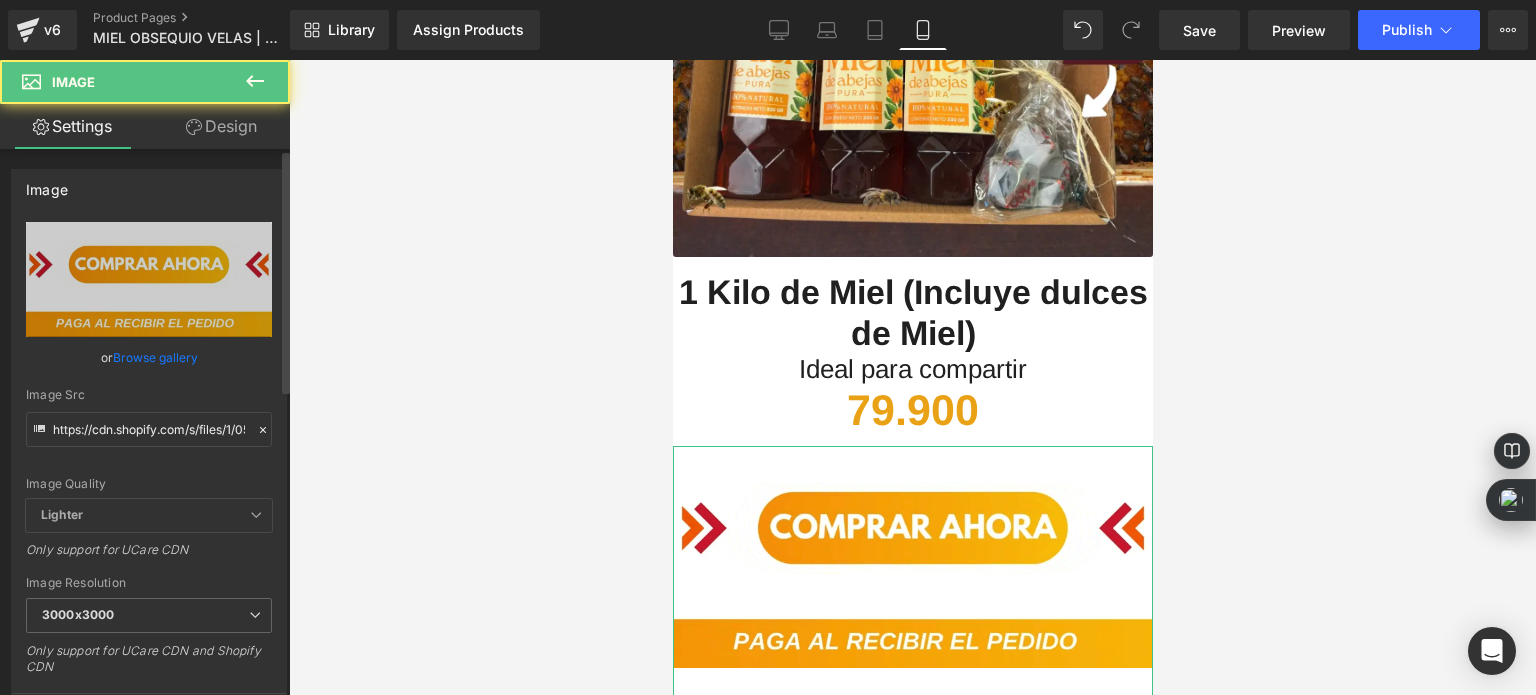 click on "Image Quality Lighter Lightest
Lighter
Lighter Lightest Only support for UCare CDN" at bounding box center [149, 360] 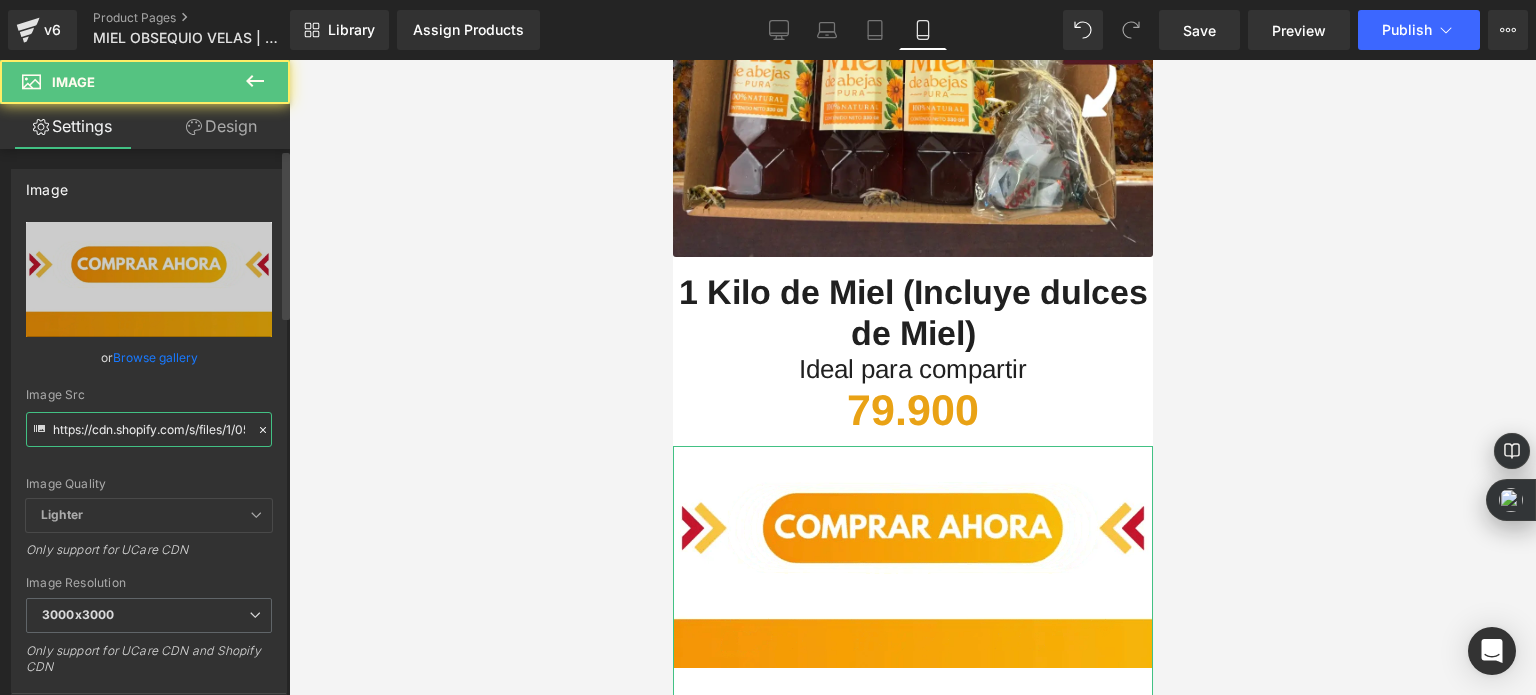 click on "https://cdn.shopify.com/s/files/1/0535/0549/1125/files/Aadirunttulo2-ezgif.com-video-to-webp-converter_3000x3000.webp?v=1726972180" at bounding box center [149, 429] 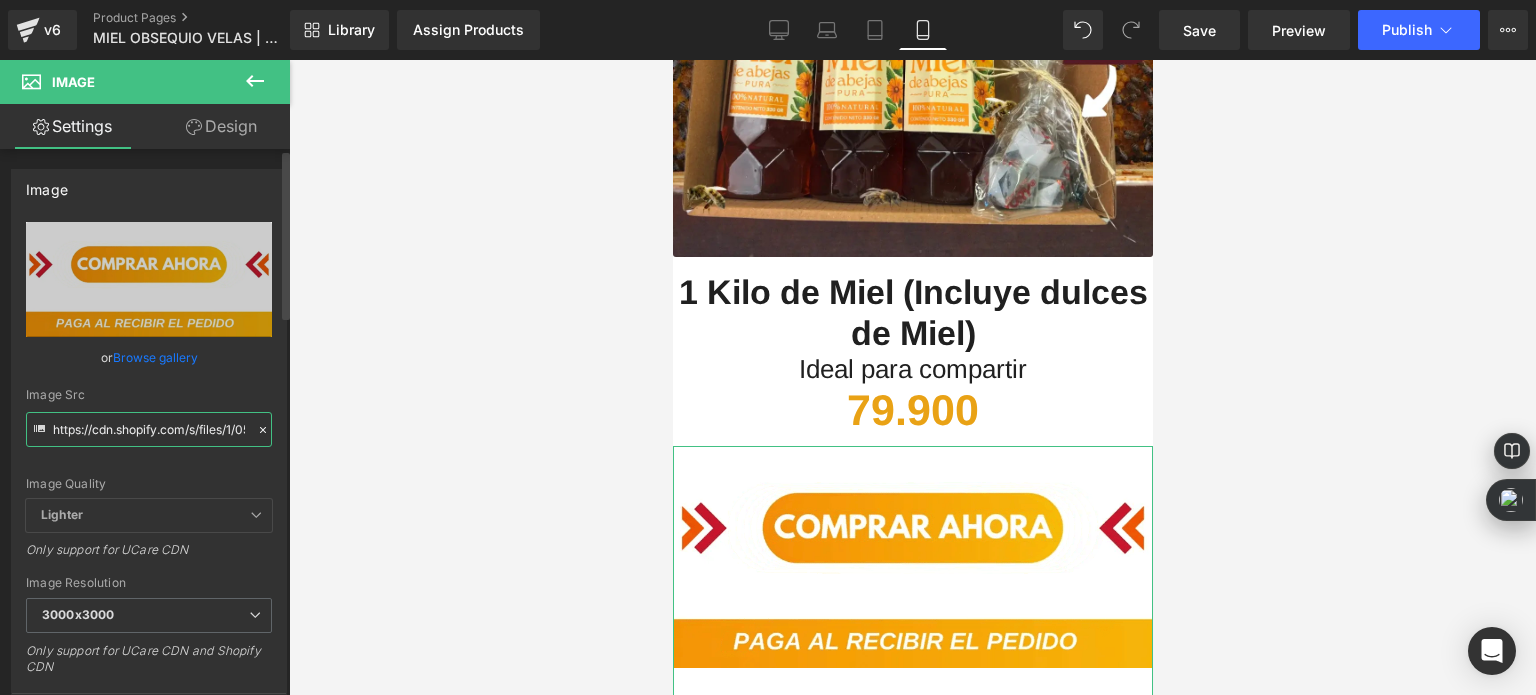 click on "https://cdn.shopify.com/s/files/1/0535/0549/1125/files/Aadirunttulo2-ezgif.com-video-to-webp-converter_3000x3000.webp?v=1726972180" at bounding box center (149, 429) 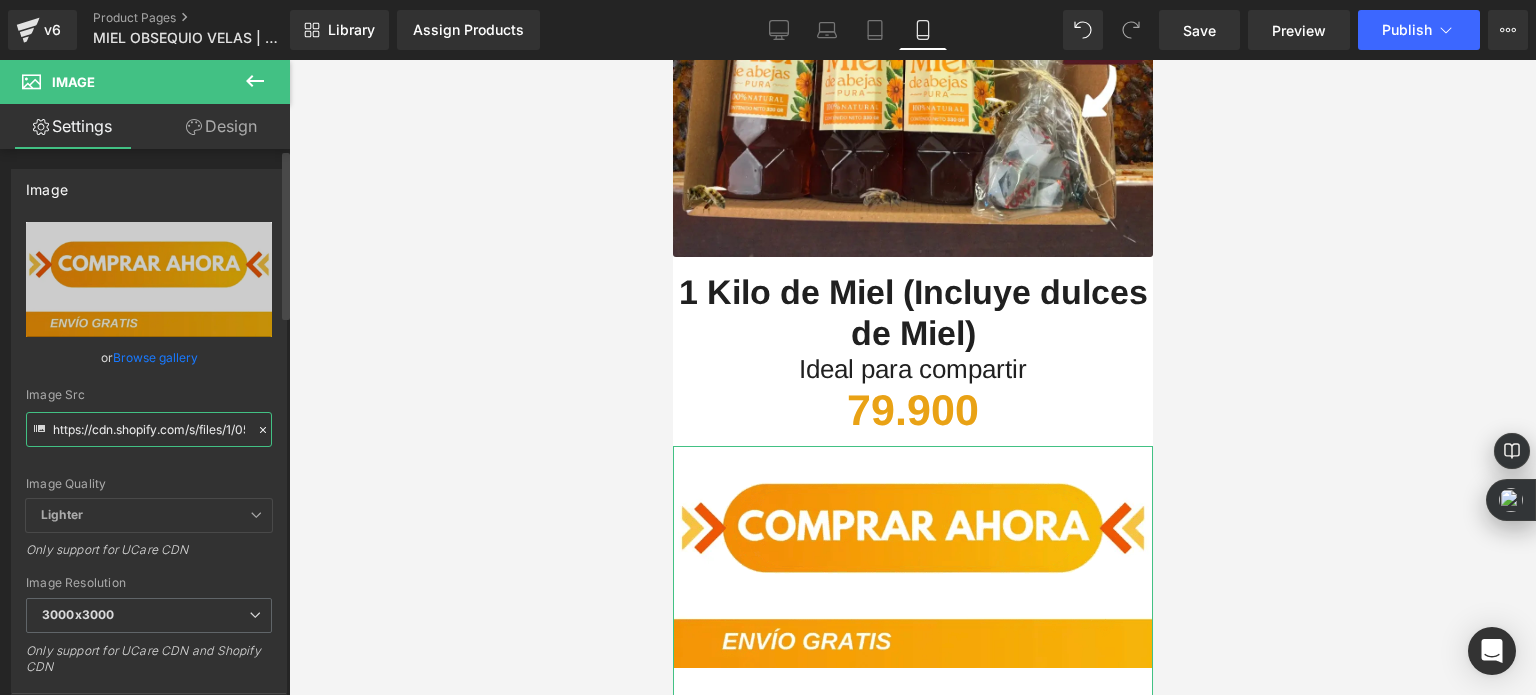 click on "https://cdn.shopify.com/s/files/1/0535/0549/1125/files/Aadirunttulo2-ezgif.com-video-to-webp-converter_3000x3000.webp?v=1726972180" at bounding box center (149, 429) 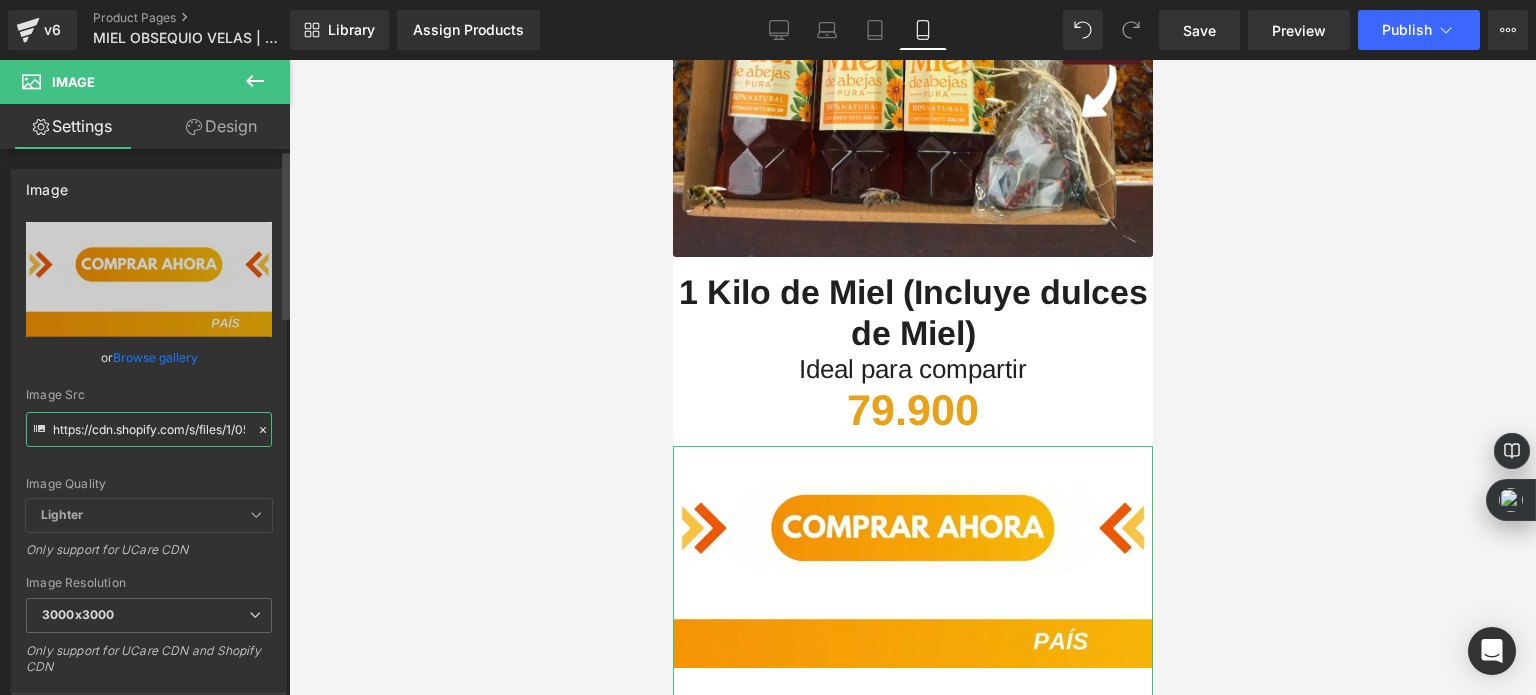 click on "https://cdn.shopify.com/s/files/1/0535/0549/1125/files/Aadirunttulo2-ezgif.com-video-to-webp-converter_3000x3000.webp?v=1726972180" at bounding box center [149, 429] 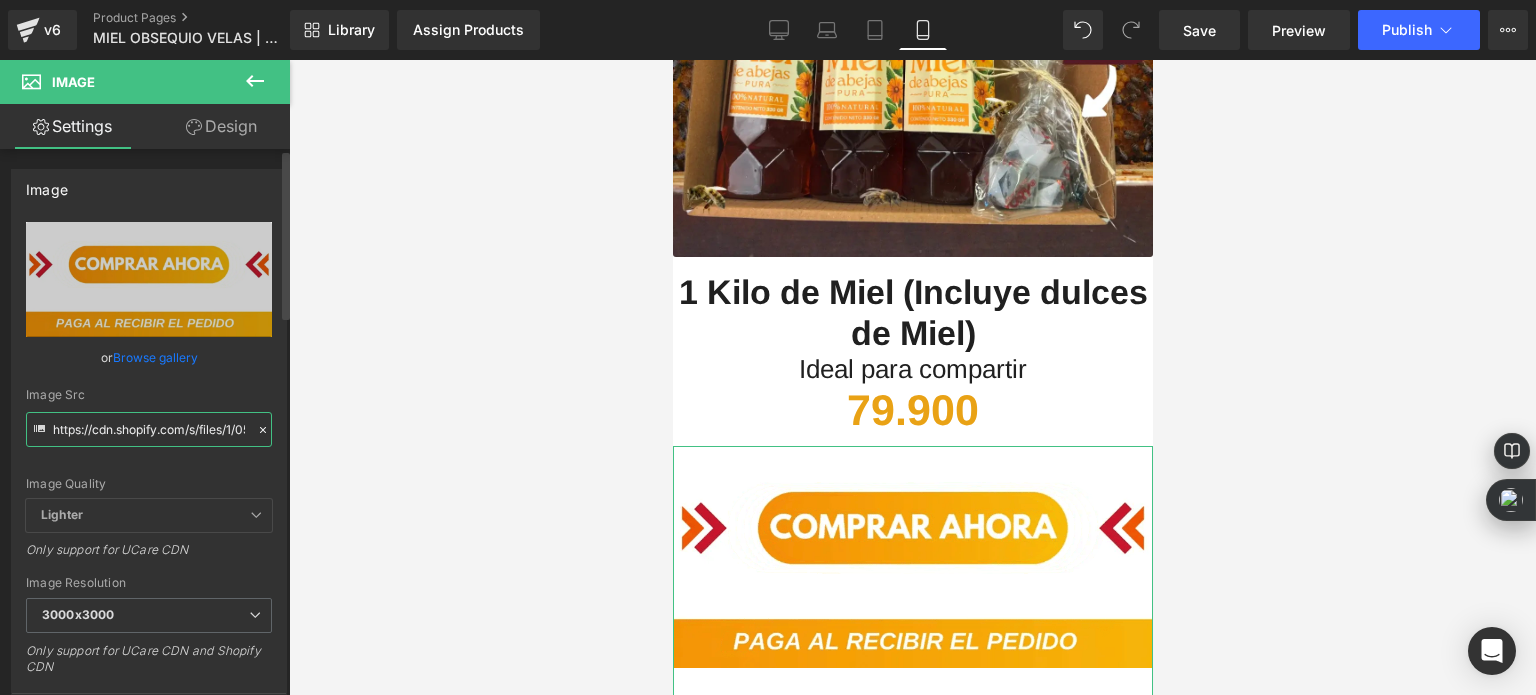 paste on "nadir_un_titulo_49_3000x3000.webp?v=1754014316" 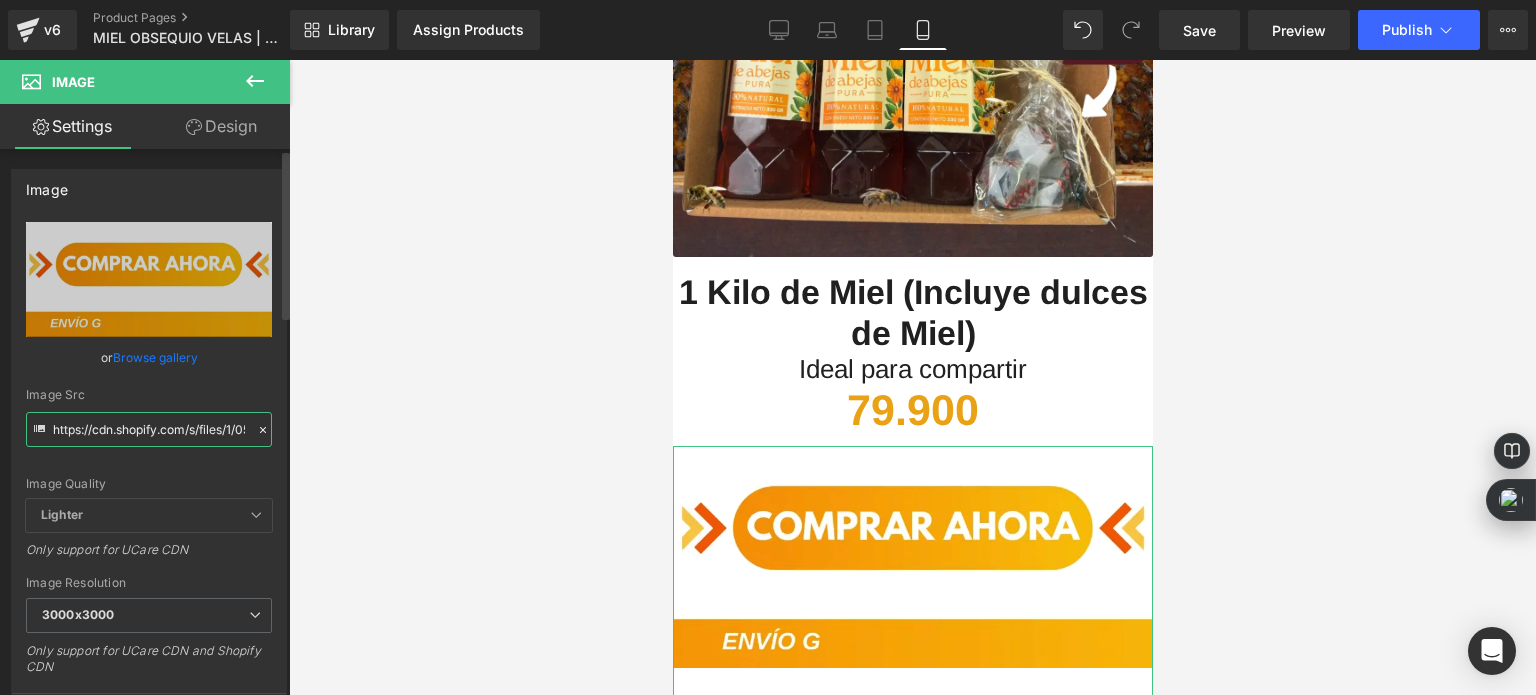 type on "https://cdn.shopify.com/s/files/1/0535/0549/1125/files/Anadir_un_titulo_49_3000x3000.webp?v=1754014316" 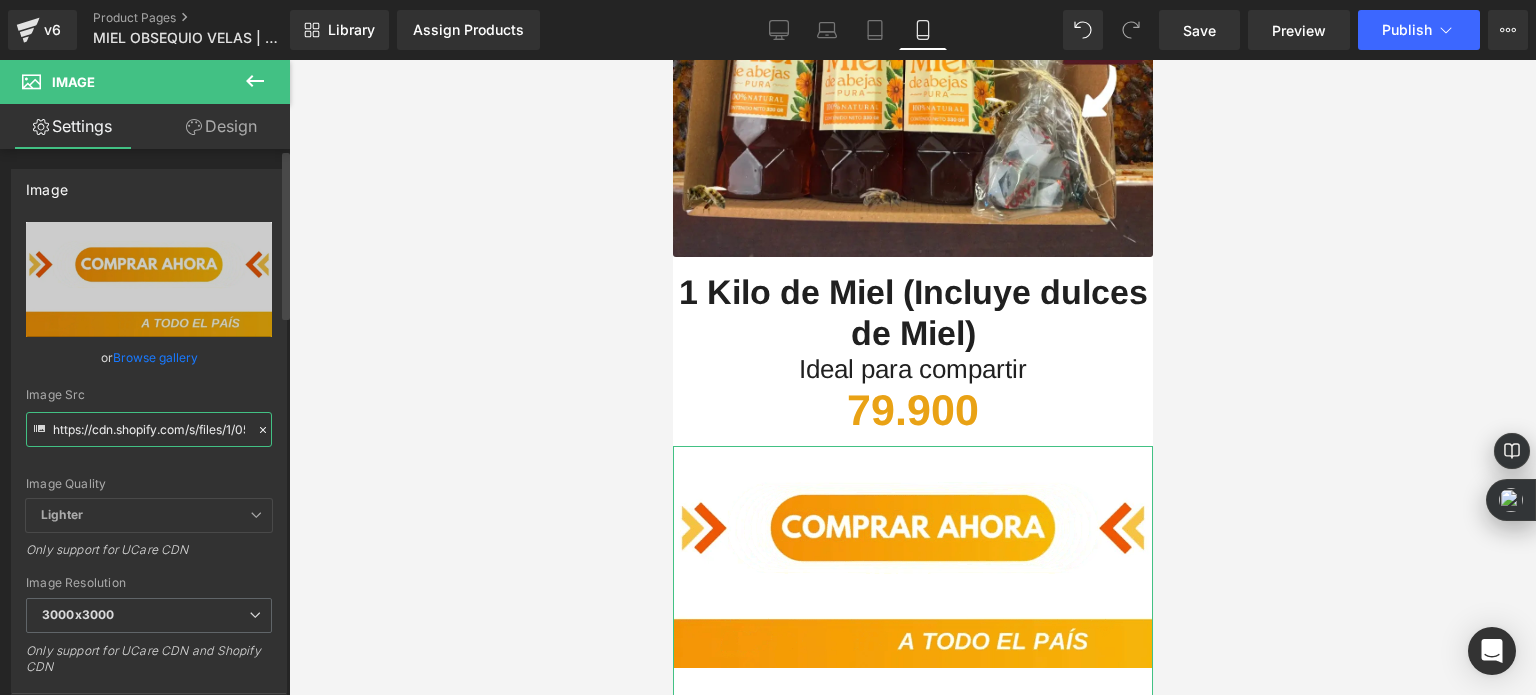 scroll, scrollTop: 0, scrollLeft: 431, axis: horizontal 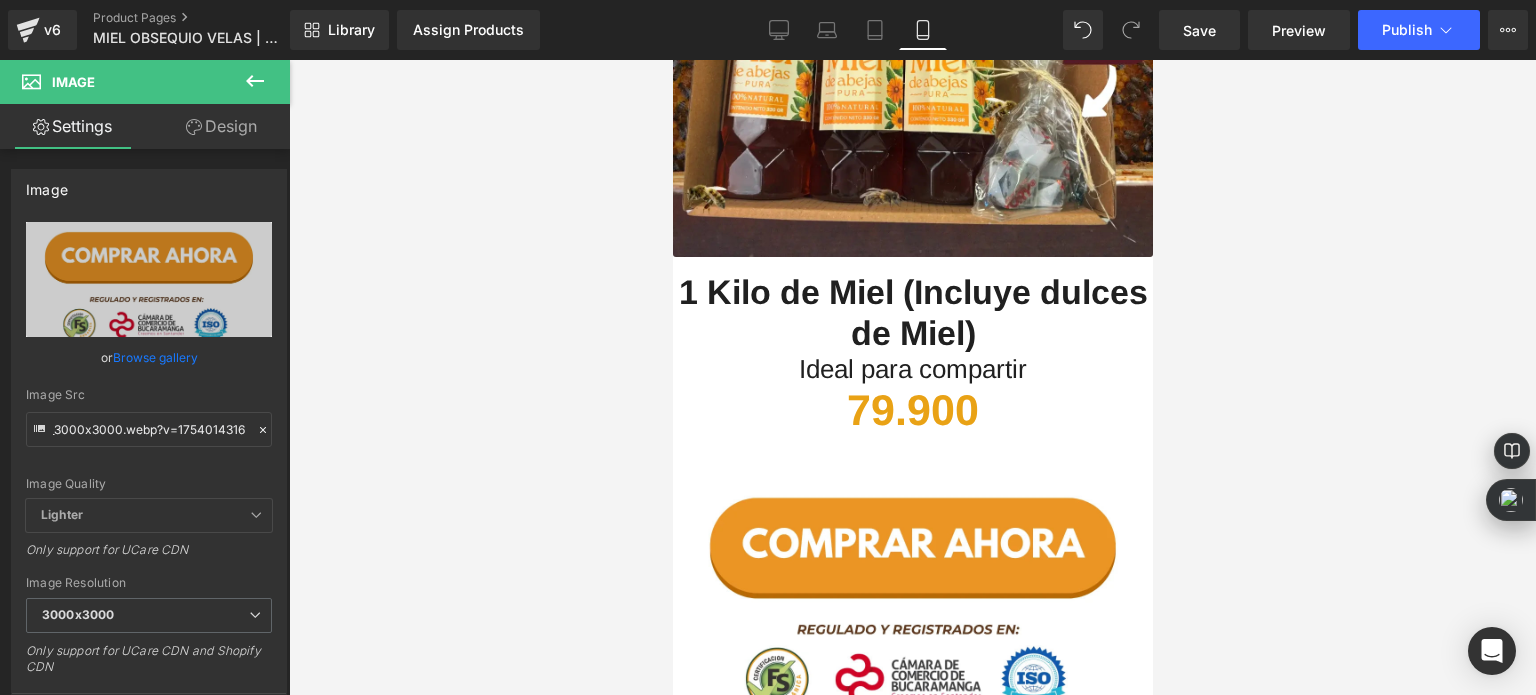 click at bounding box center [912, 377] 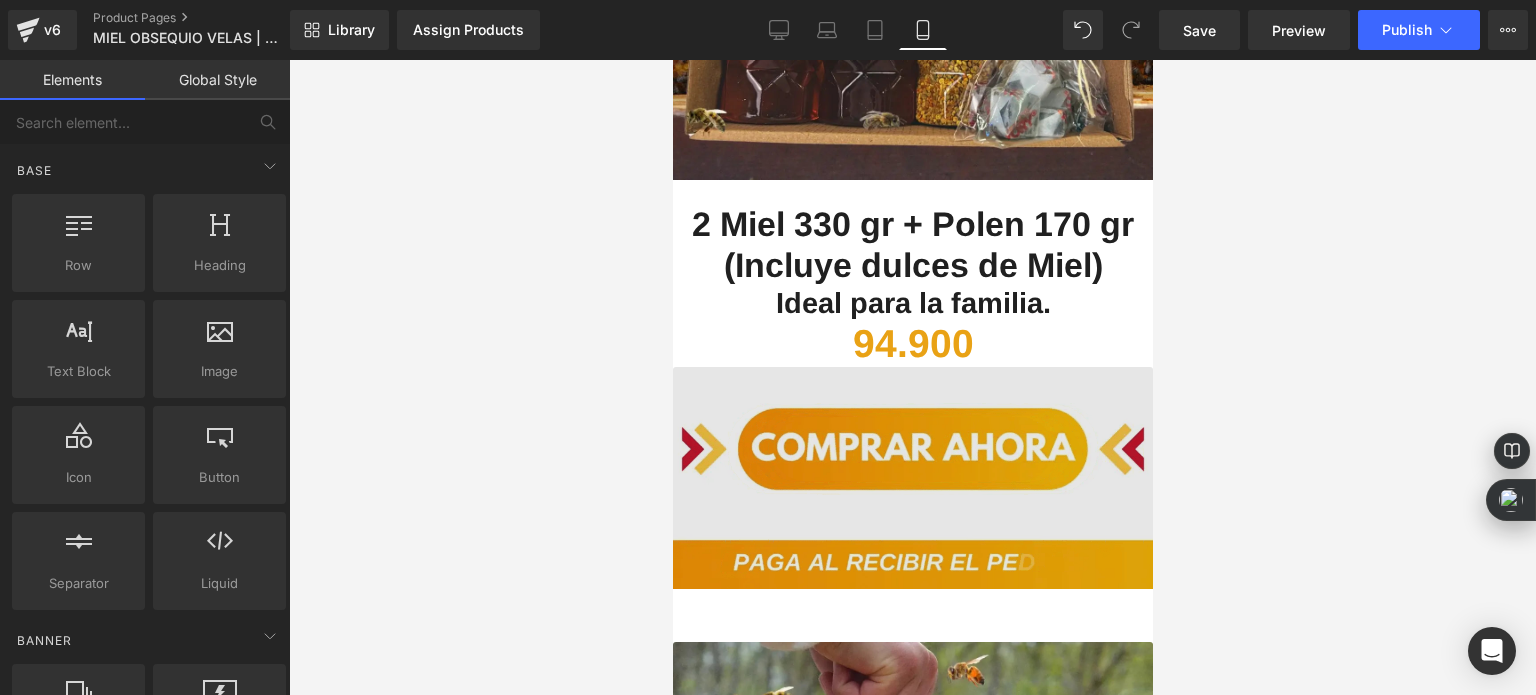 scroll, scrollTop: 4200, scrollLeft: 0, axis: vertical 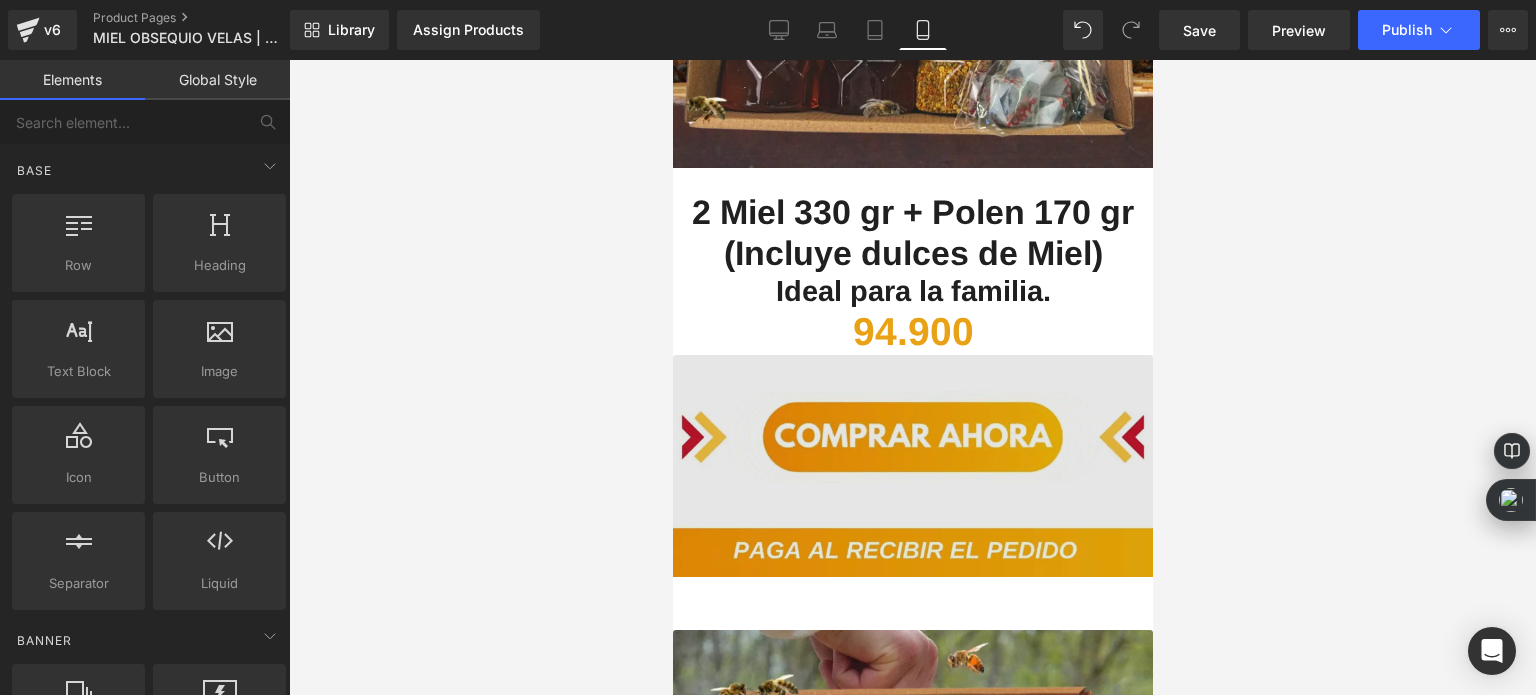 click at bounding box center [912, 492] 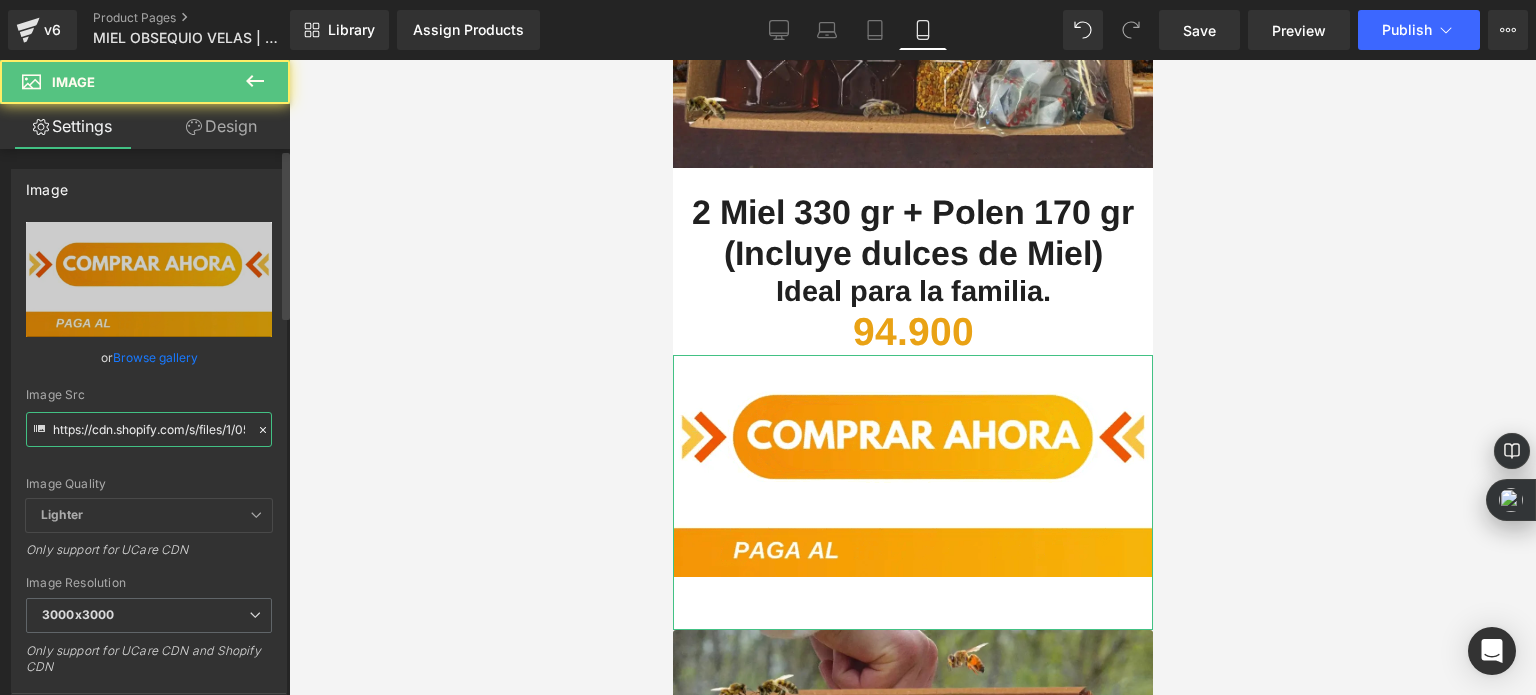 click on "https://cdn.shopify.com/s/files/1/0535/0549/1125/files/Aadirunttulo2-ezgif.com-video-to-webp-converter_3000x3000.webp?v=1726972180" at bounding box center (149, 429) 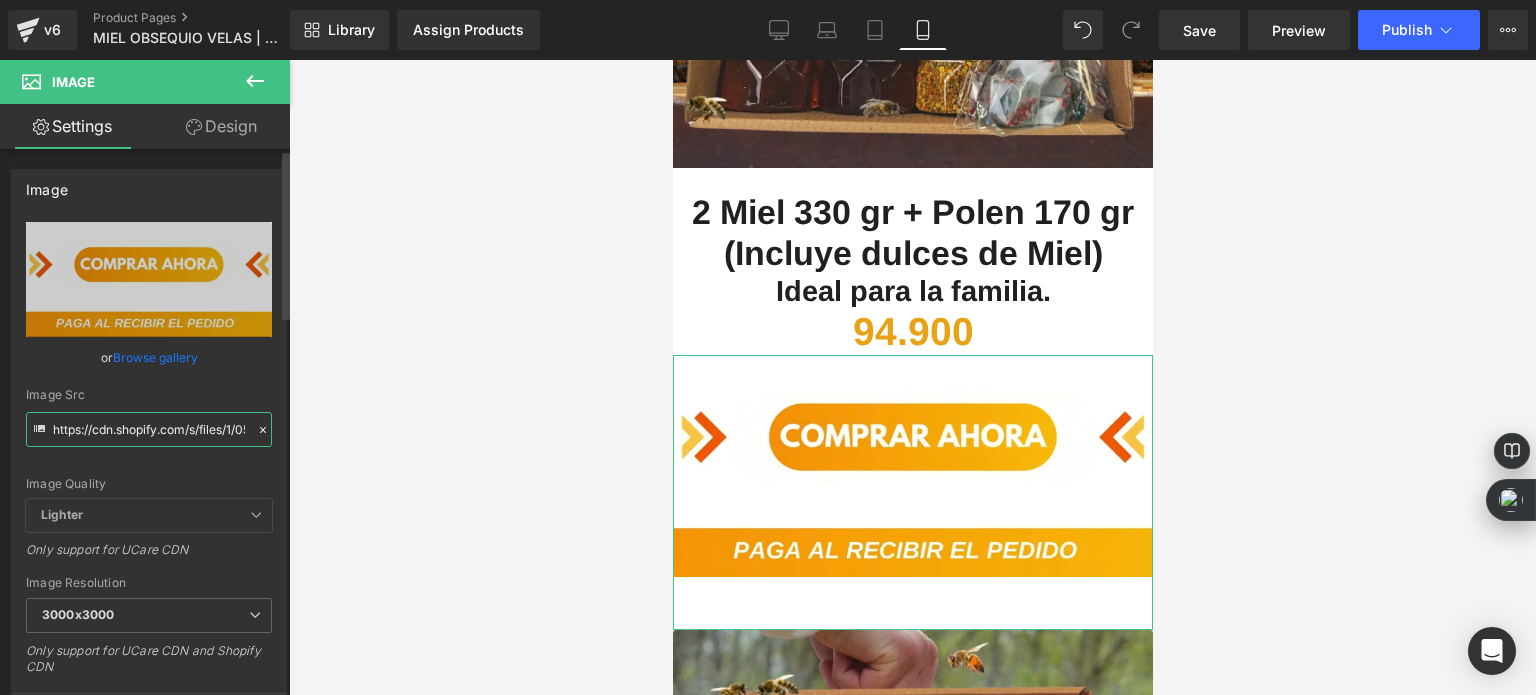 click on "https://cdn.shopify.com/s/files/1/0535/0549/1125/files/Aadirunttulo2-ezgif.com-video-to-webp-converter_3000x3000.webp?v=1726972180" at bounding box center [149, 429] 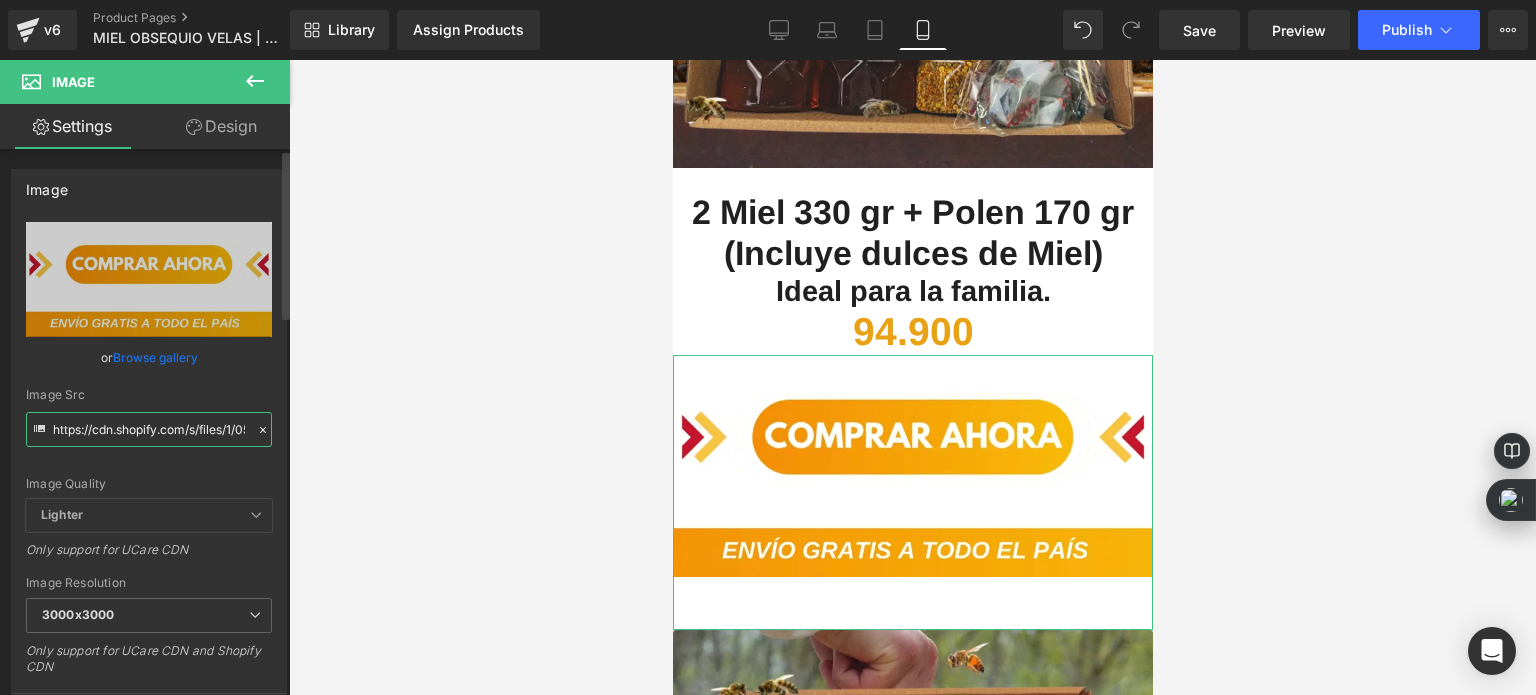 click on "https://cdn.shopify.com/s/files/1/0535/0549/1125/files/Aadirunttulo2-ezgif.com-video-to-webp-converter_3000x3000.webp?v=1726972180" at bounding box center [149, 429] 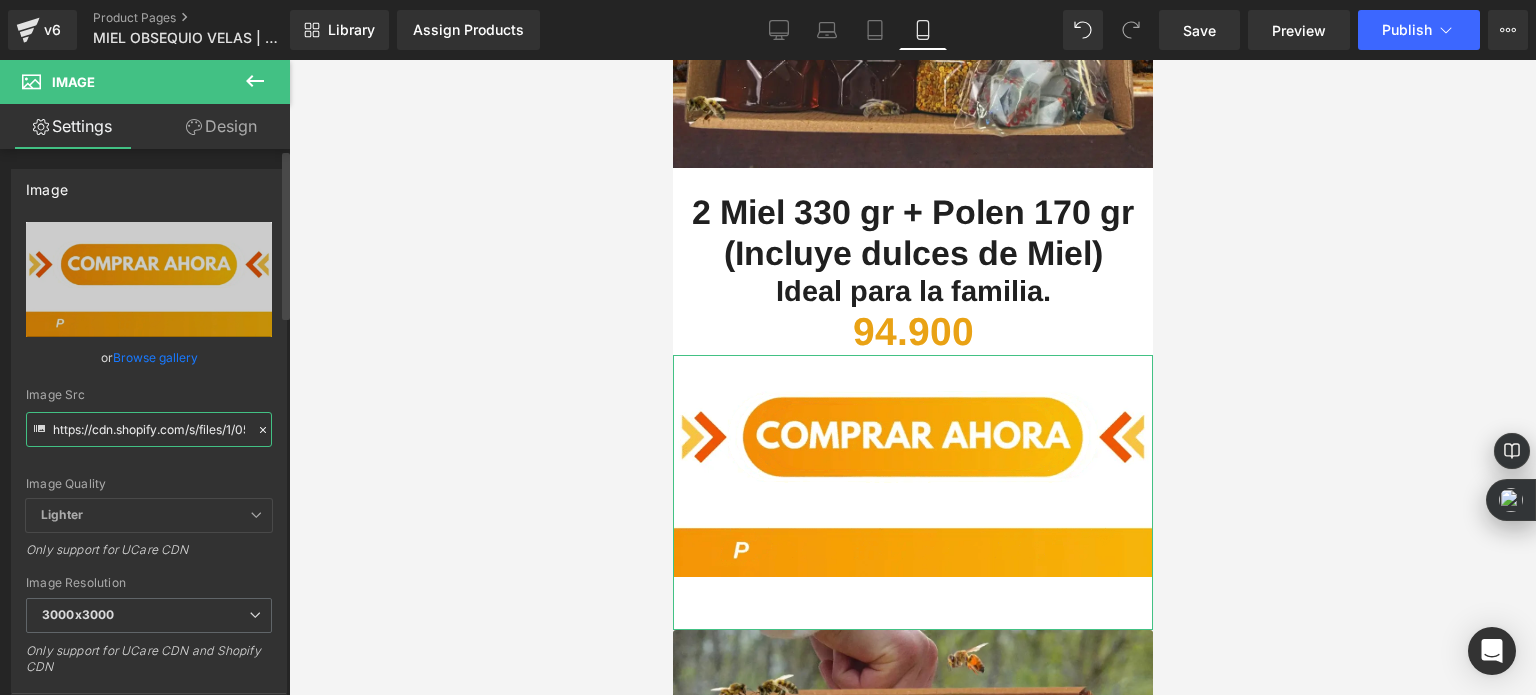 paste on "nadir_un_titulo_49_3000x3000.webp?v=1754014316" 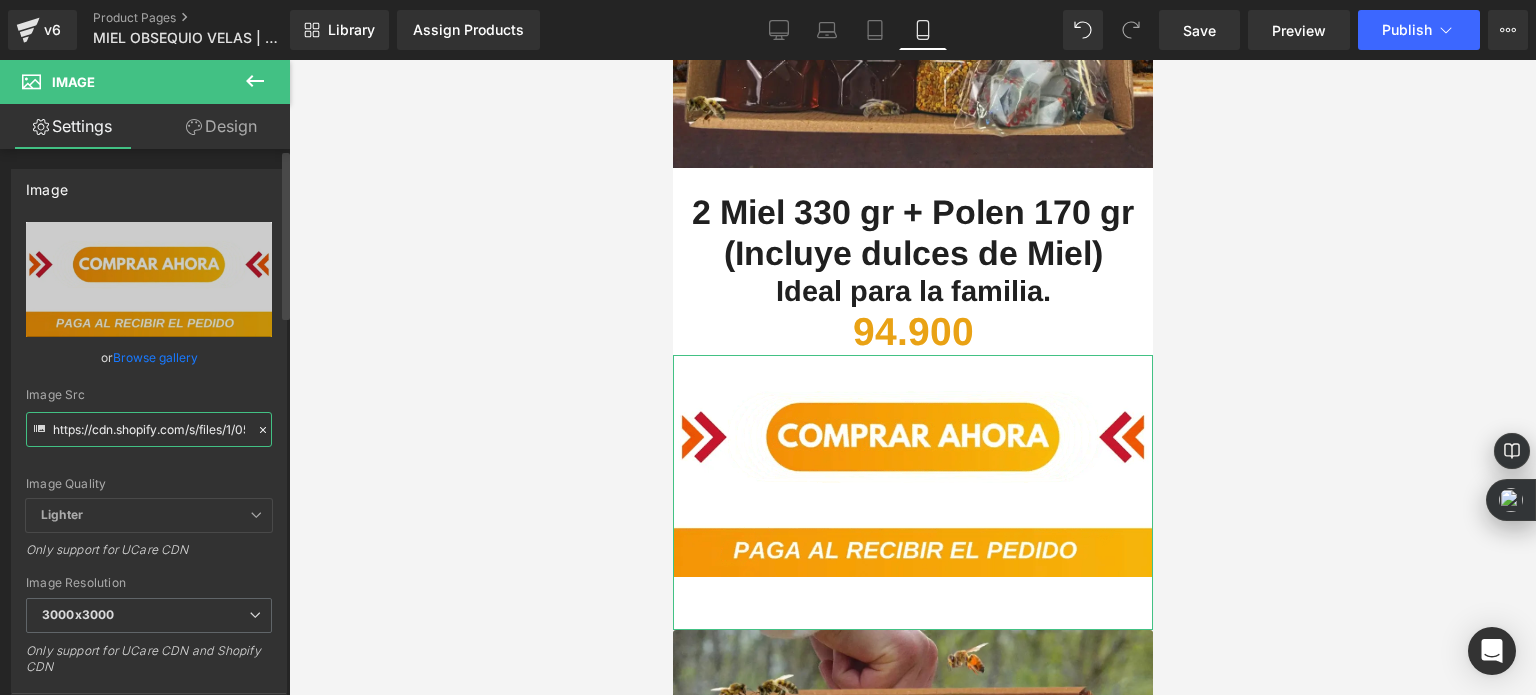 type on "https://cdn.shopify.com/s/files/1/0535/0549/1125/files/Anadir_un_titulo_49_3000x3000.webp?v=1754014316" 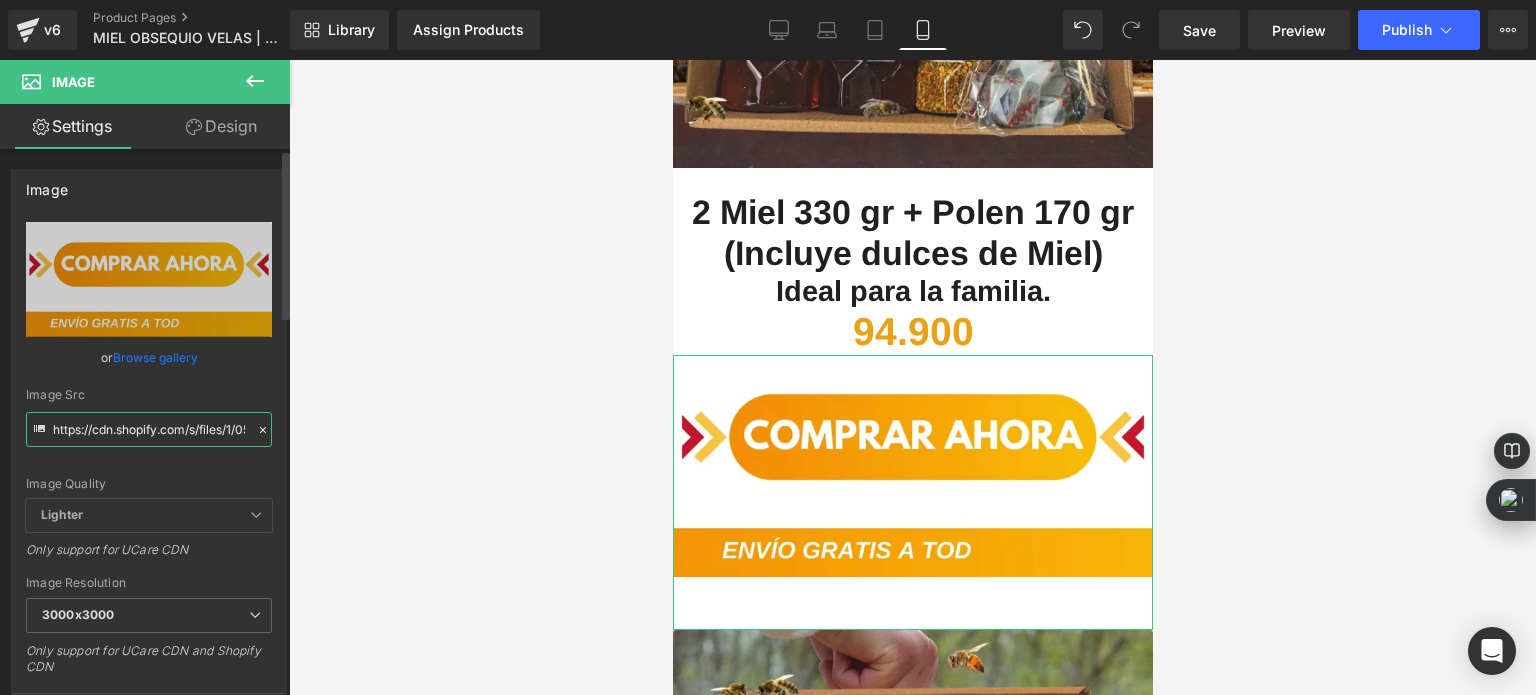 scroll, scrollTop: 0, scrollLeft: 431, axis: horizontal 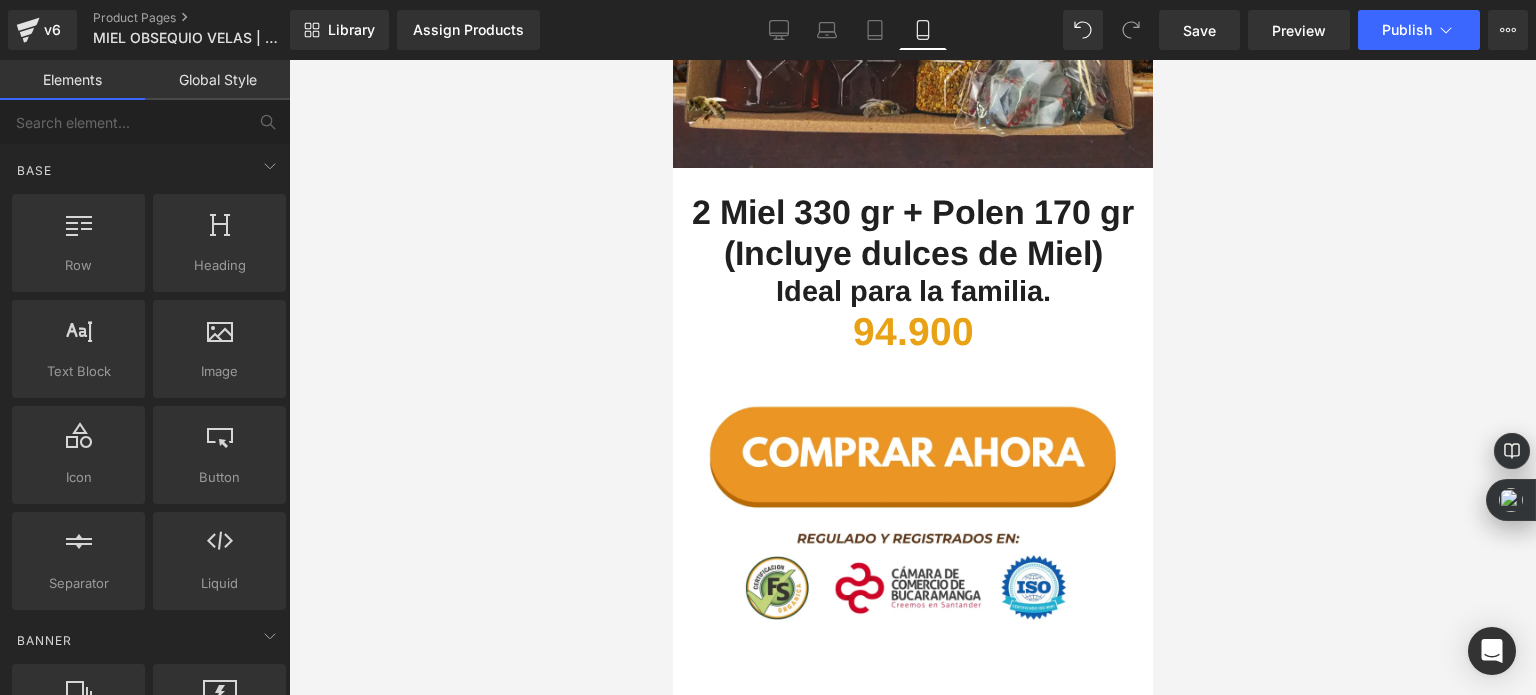 click at bounding box center [912, 377] 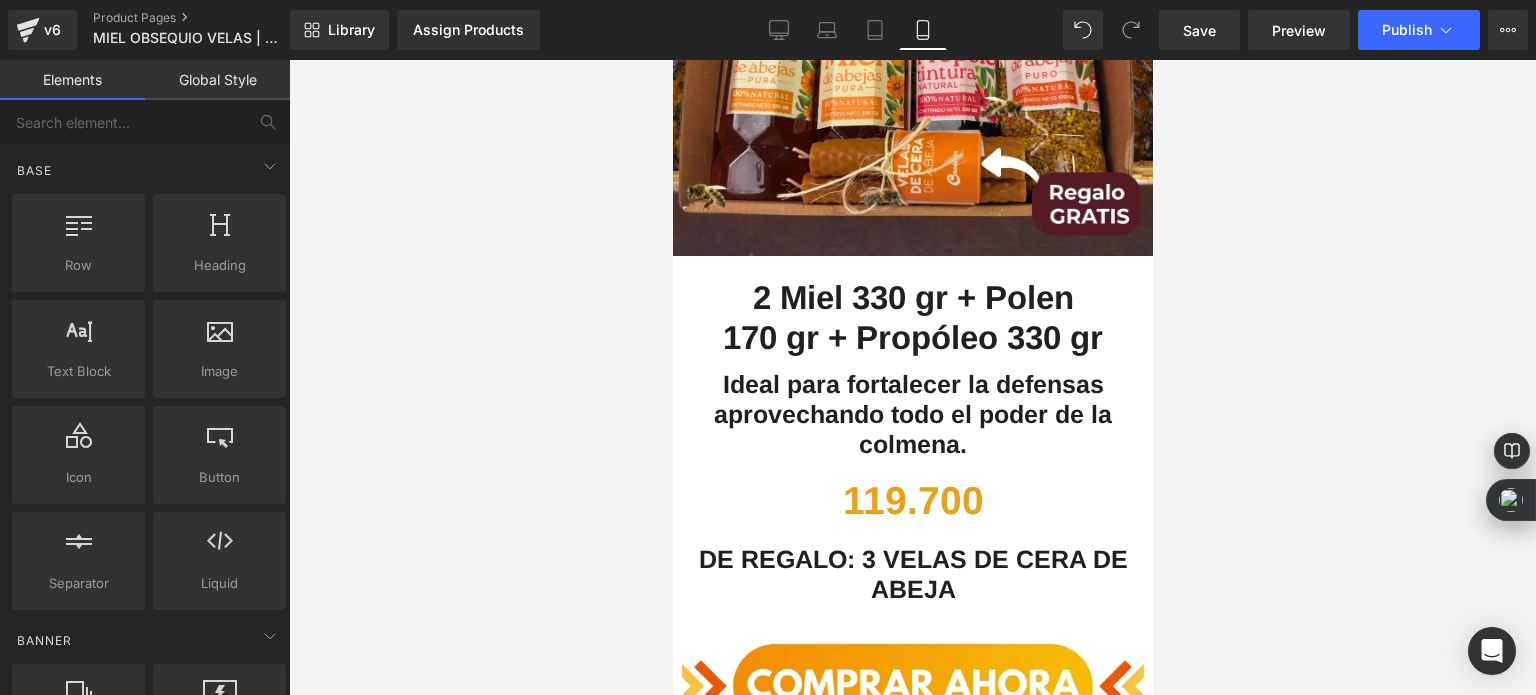 scroll, scrollTop: 5300, scrollLeft: 0, axis: vertical 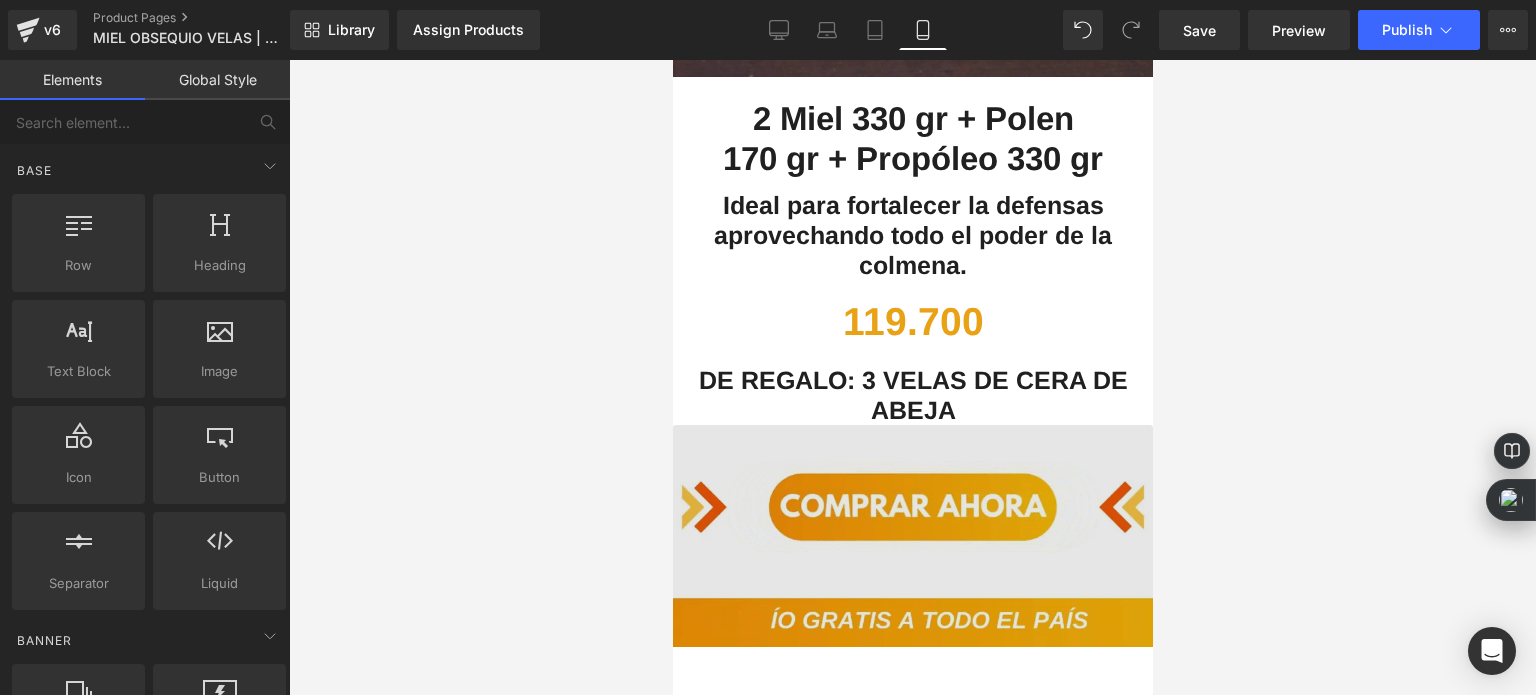 click at bounding box center [912, 557] 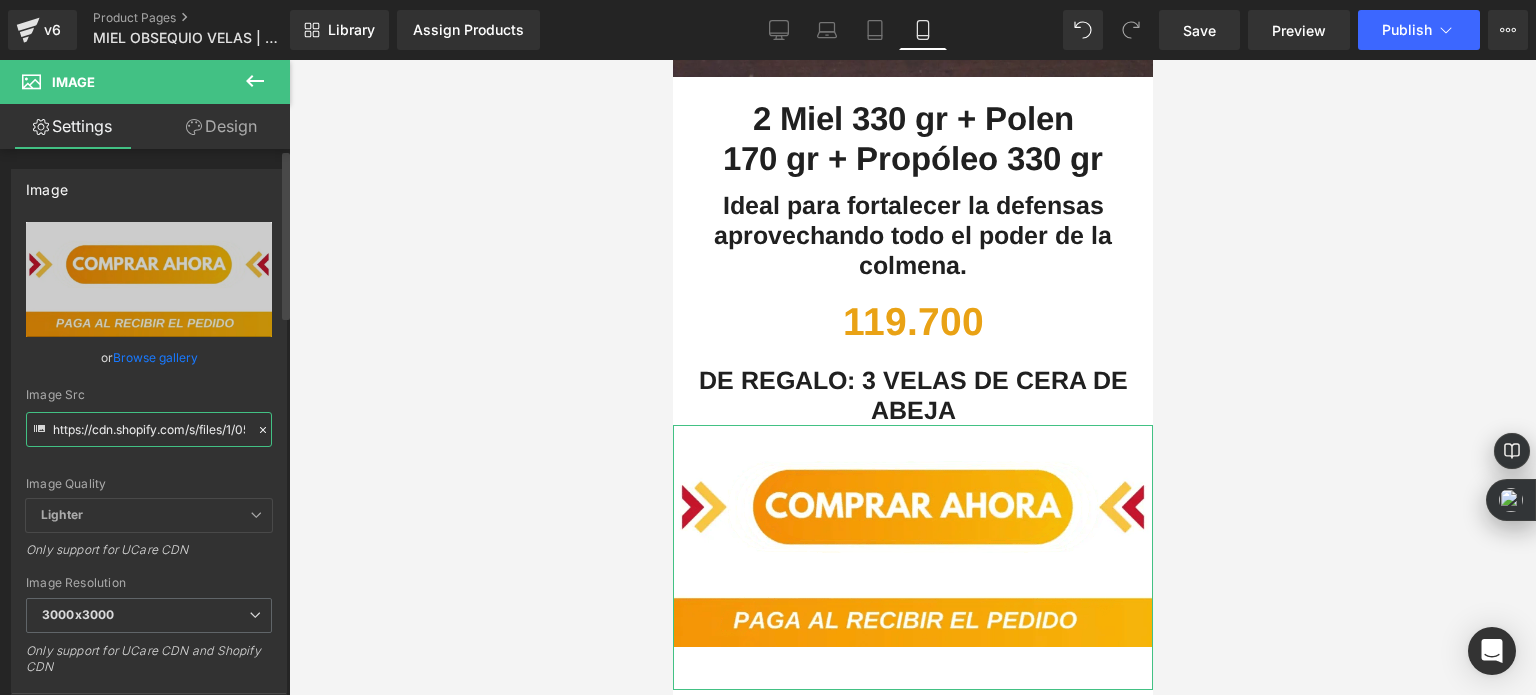 click on "https://cdn.shopify.com/s/files/1/0535/0549/1125/files/Aadirunttulo2-ezgif.com-video-to-webp-converter_3000x3000.webp?v=1726972180" at bounding box center (149, 429) 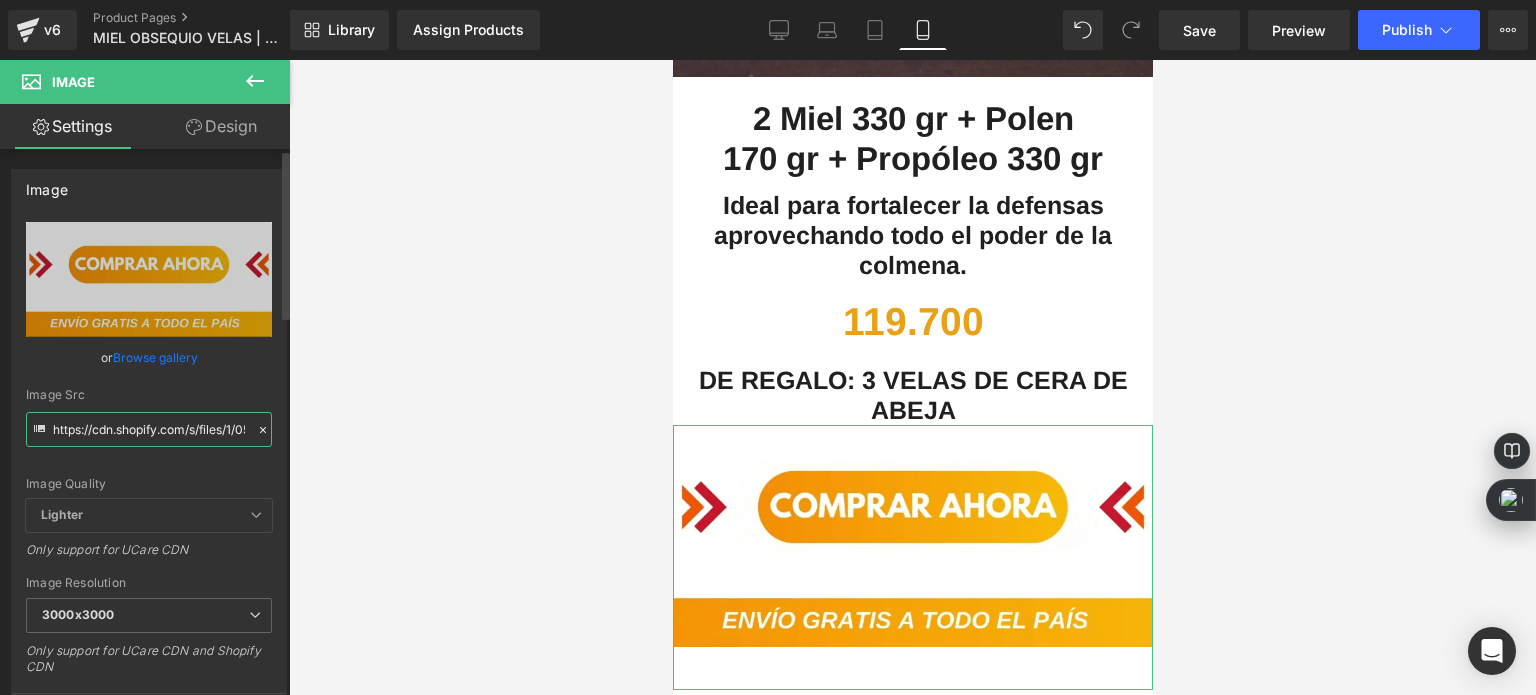 click on "https://cdn.shopify.com/s/files/1/0535/0549/1125/files/Aadirunttulo2-ezgif.com-video-to-webp-converter_3000x3000.webp?v=1726972180" at bounding box center (149, 429) 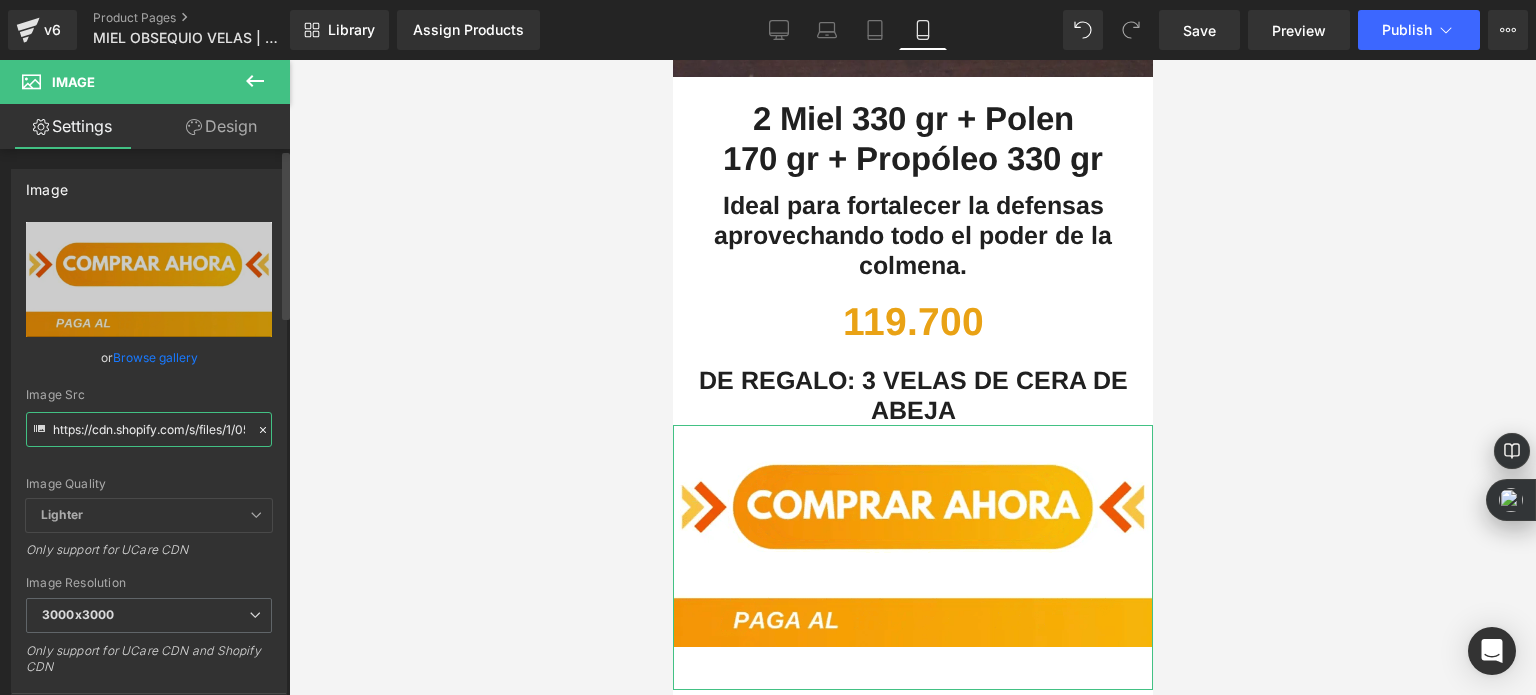 click on "https://cdn.shopify.com/s/files/1/0535/0549/1125/files/Aadirunttulo2-ezgif.com-video-to-webp-converter_3000x3000.webp?v=1726972180" at bounding box center (149, 429) 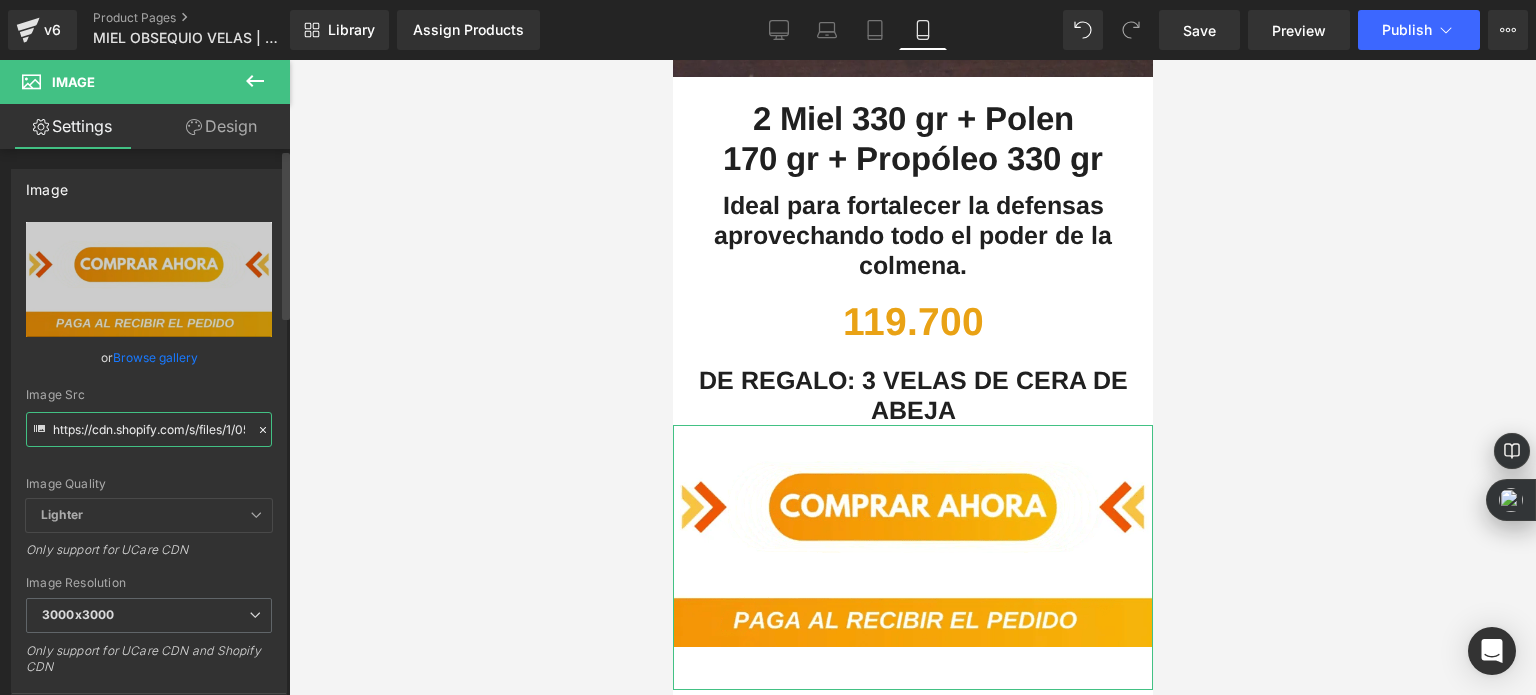 paste on "nadir_un_titulo_49_3000x3000.webp?v=1754014316" 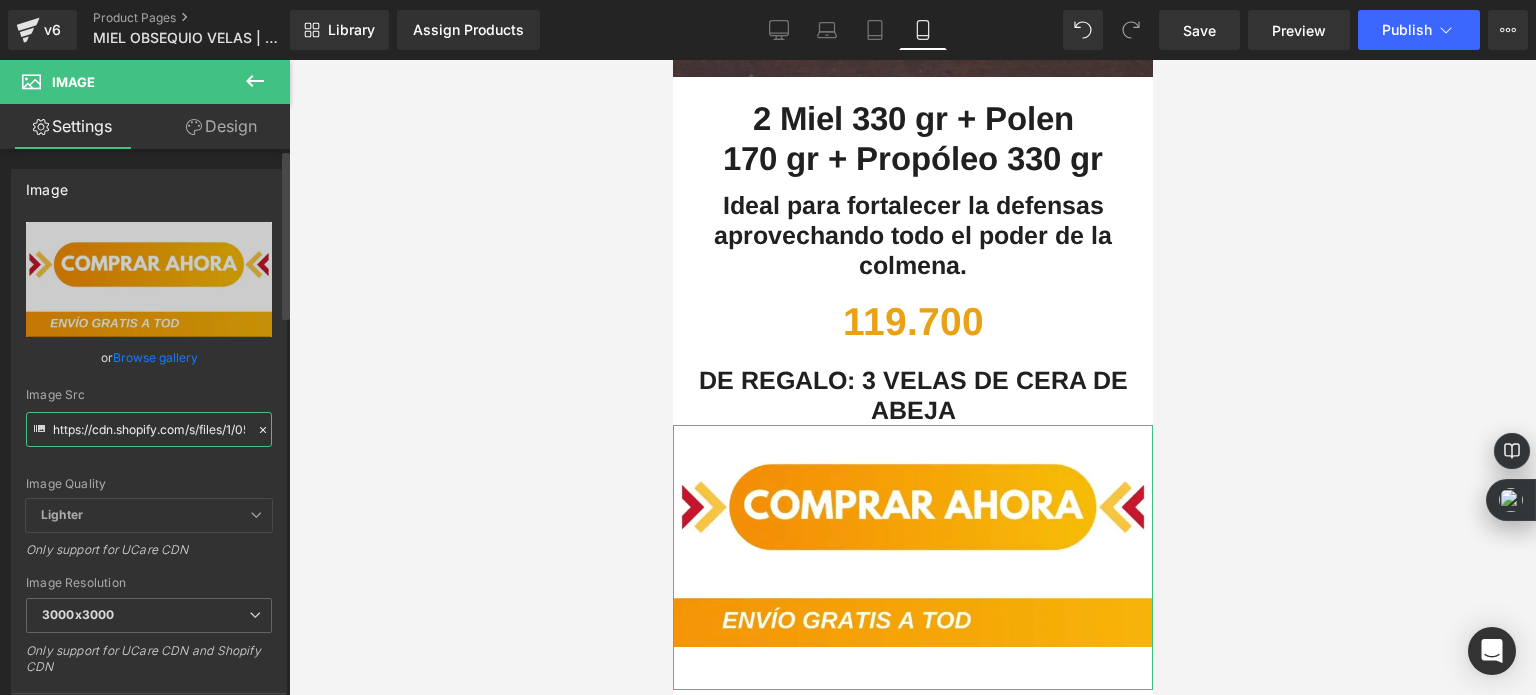type on "https://cdn.shopify.com/s/files/1/0535/0549/1125/files/Anadir_un_titulo_49_3000x3000.webp?v=1754014316" 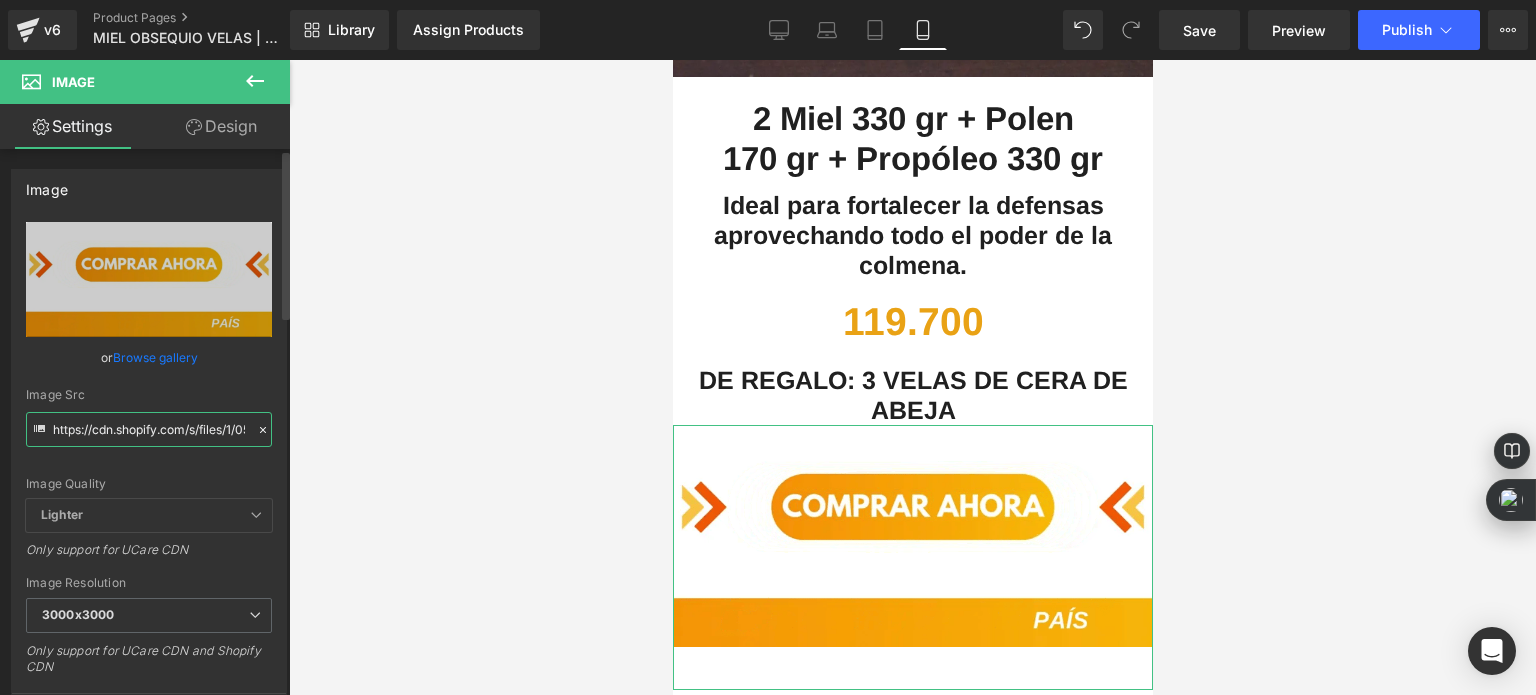 scroll, scrollTop: 0, scrollLeft: 431, axis: horizontal 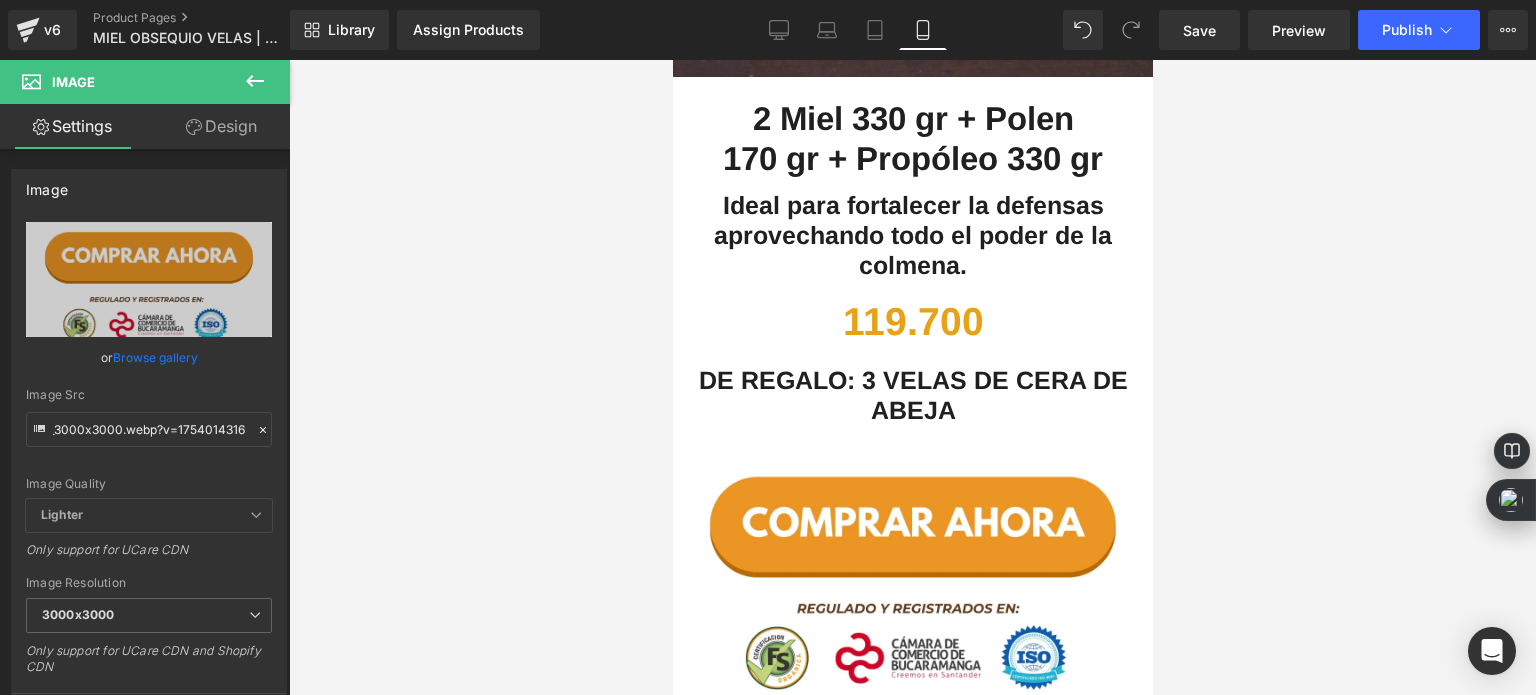click at bounding box center [912, 377] 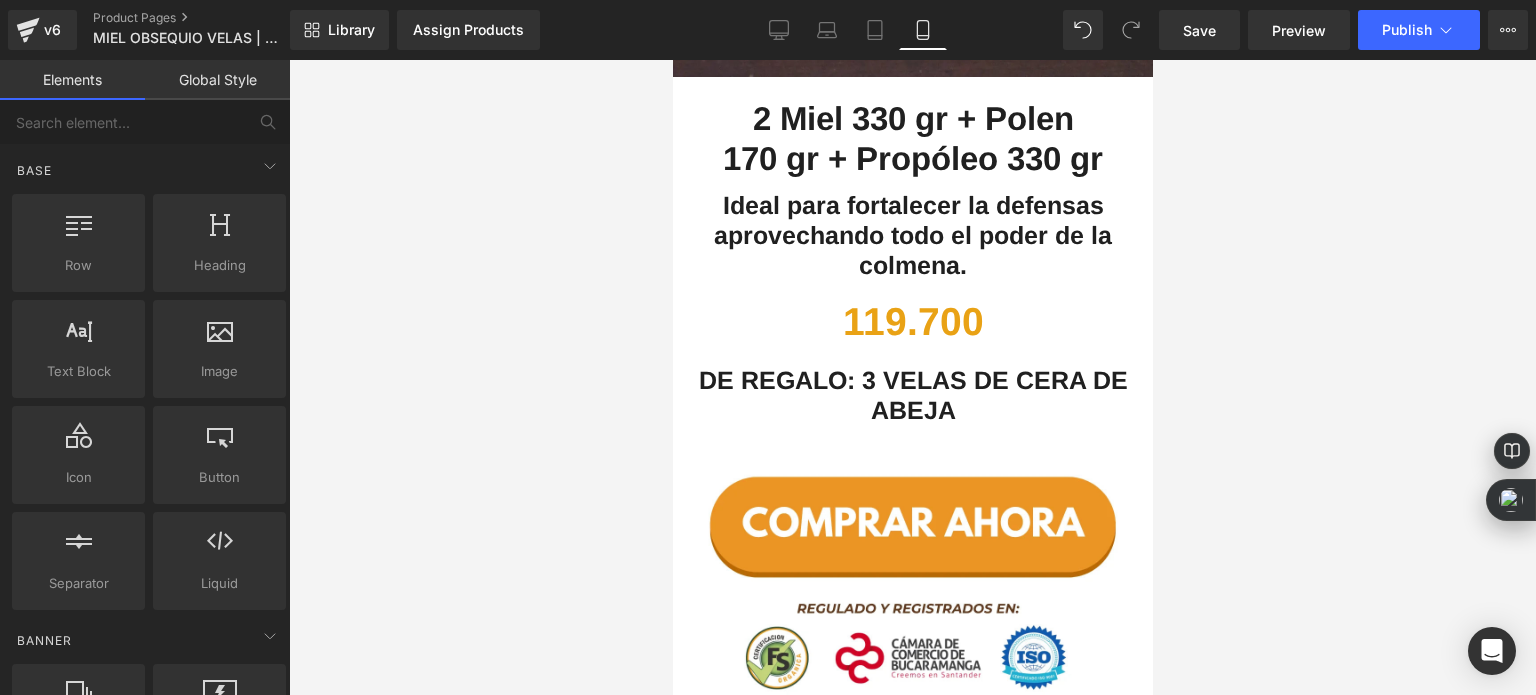 scroll, scrollTop: 0, scrollLeft: 0, axis: both 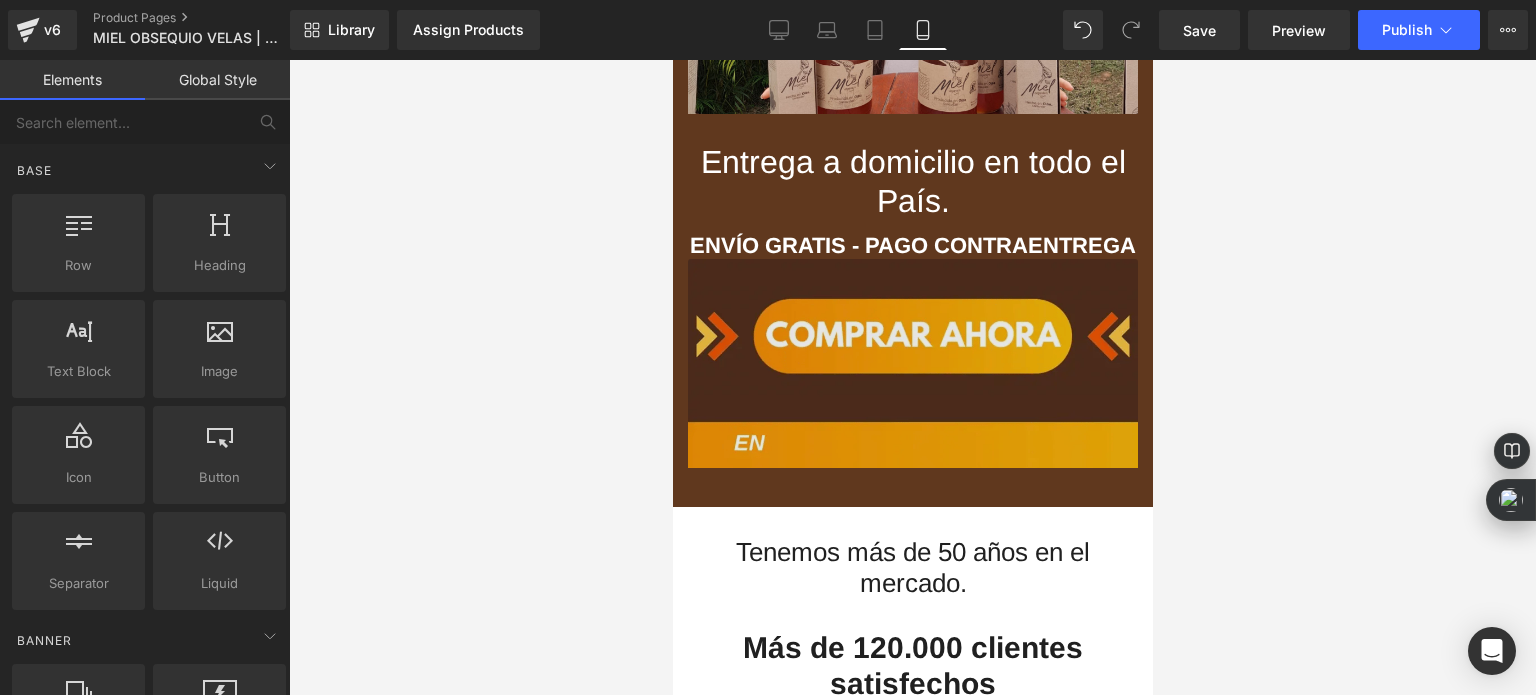 click at bounding box center (912, 377) 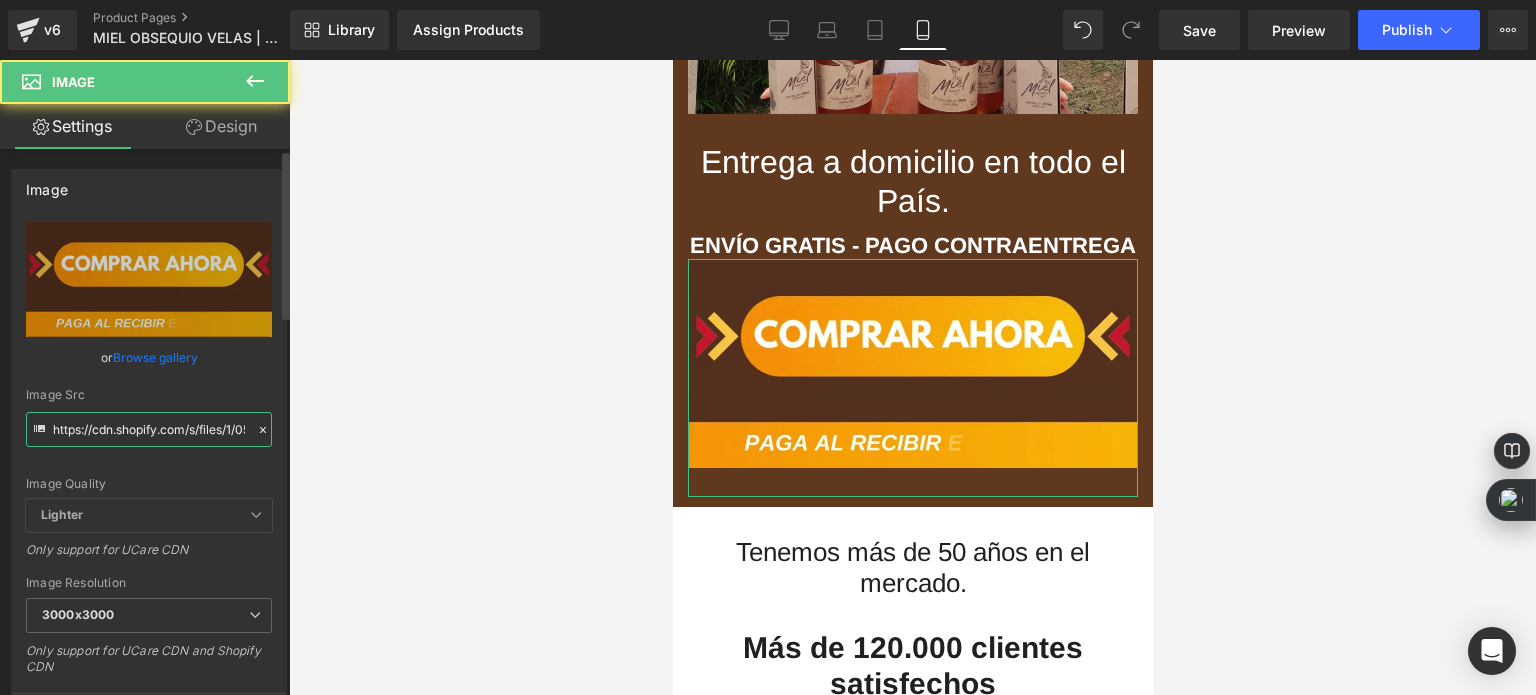 click on "https://cdn.shopify.com/s/files/1/0535/0549/1125/files/Aadirunttulo1-ezgif.com-video-to-webp-converter_3000x3000.webp?v=1726972180" at bounding box center (149, 429) 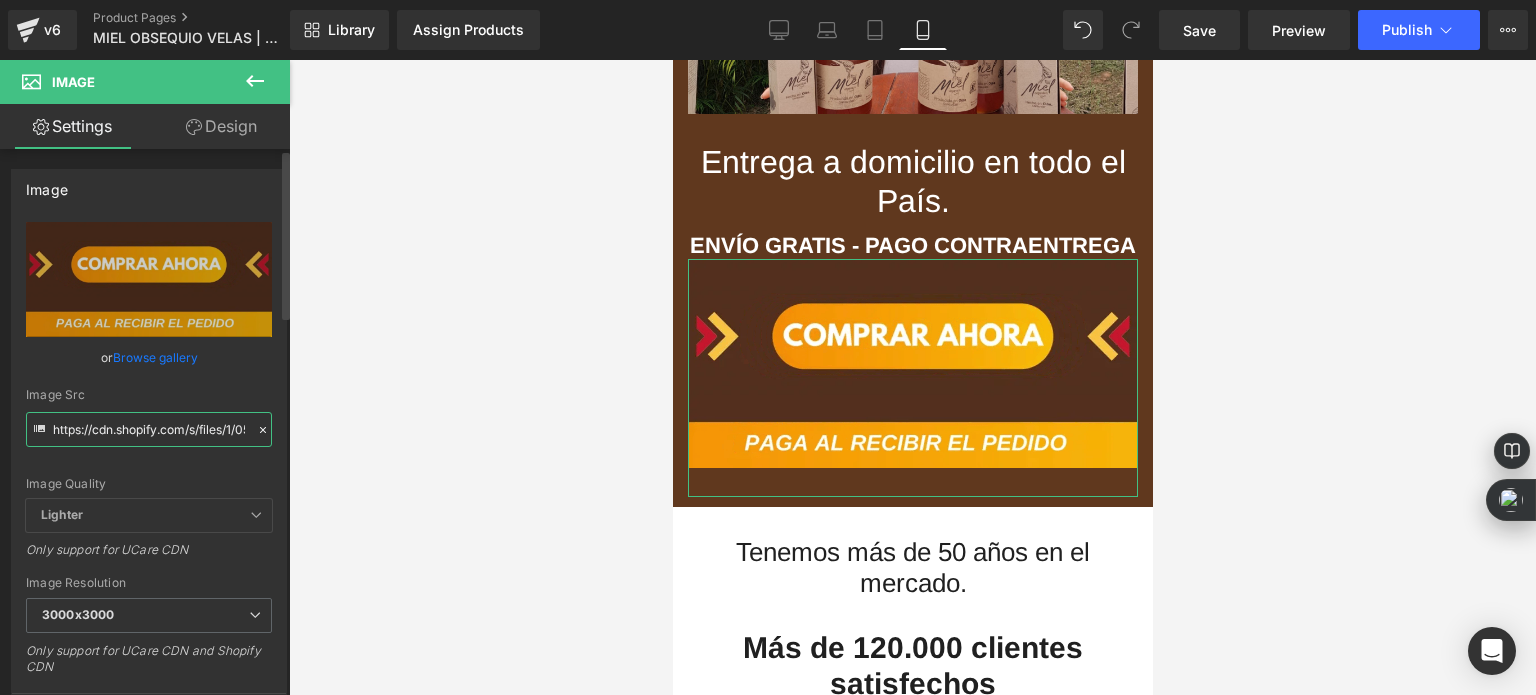 click on "https://cdn.shopify.com/s/files/1/0535/0549/1125/files/Aadirunttulo1-ezgif.com-video-to-webp-converter_3000x3000.webp?v=1726972180" at bounding box center [149, 429] 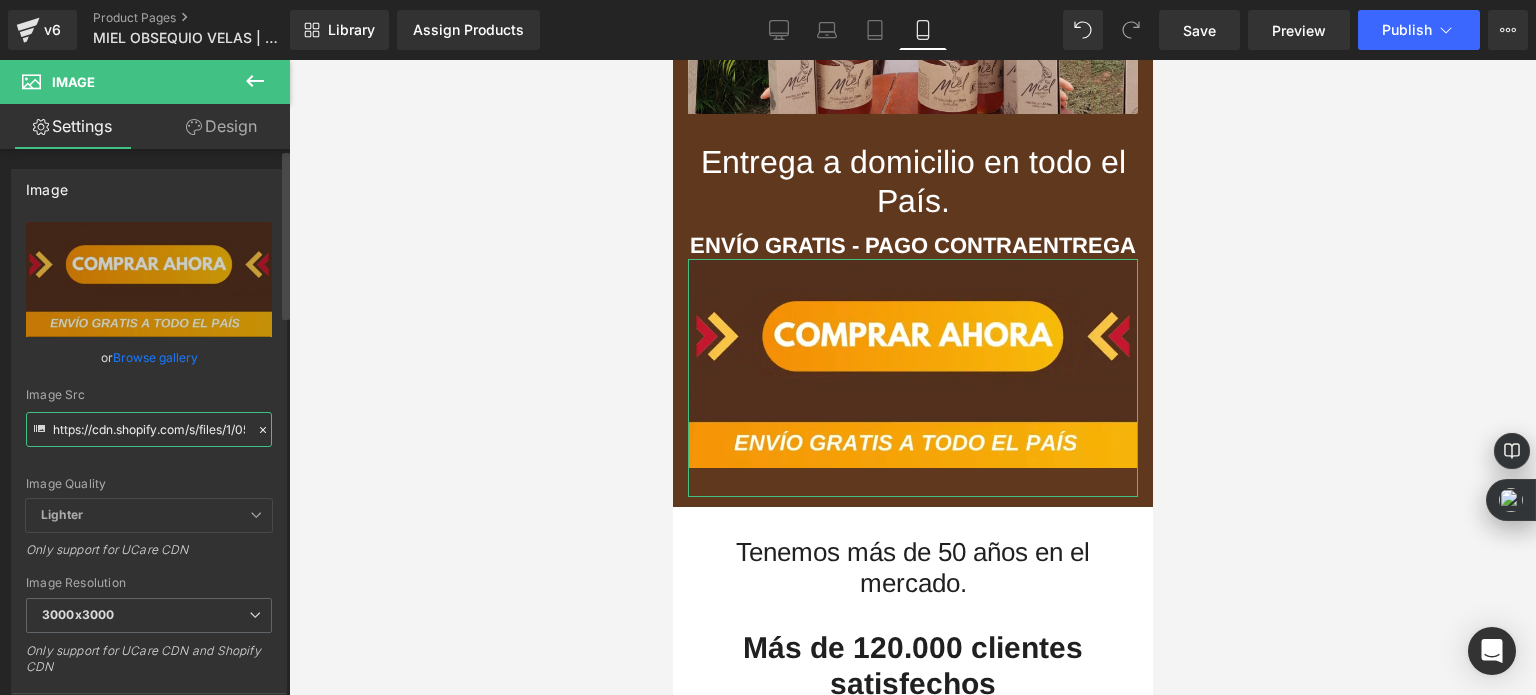 click on "https://cdn.shopify.com/s/files/1/0535/0549/1125/files/Aadirunttulo1-ezgif.com-video-to-webp-converter_3000x3000.webp?v=1726972180" at bounding box center (149, 429) 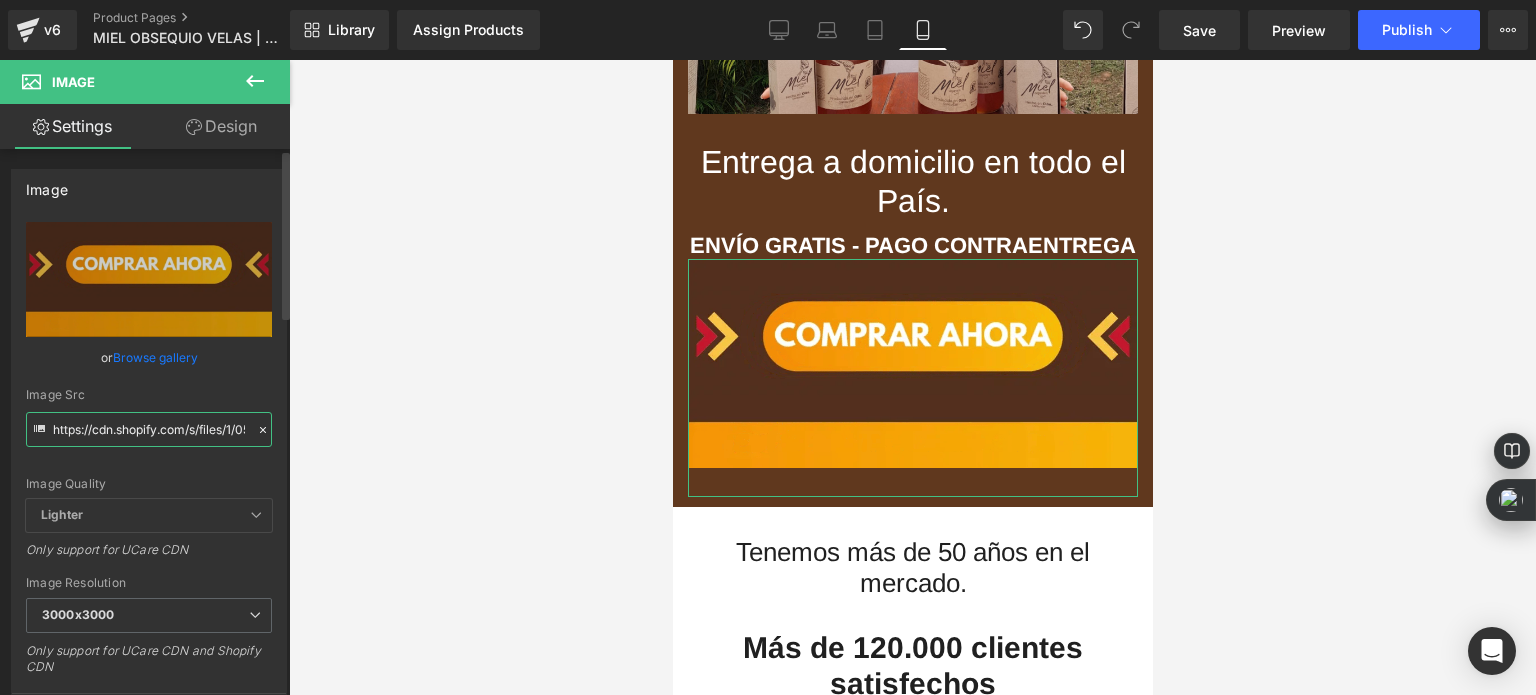 paste on "nadir_un_titulo_50_3000x3000.webp?v=[TIMESTAMP]" 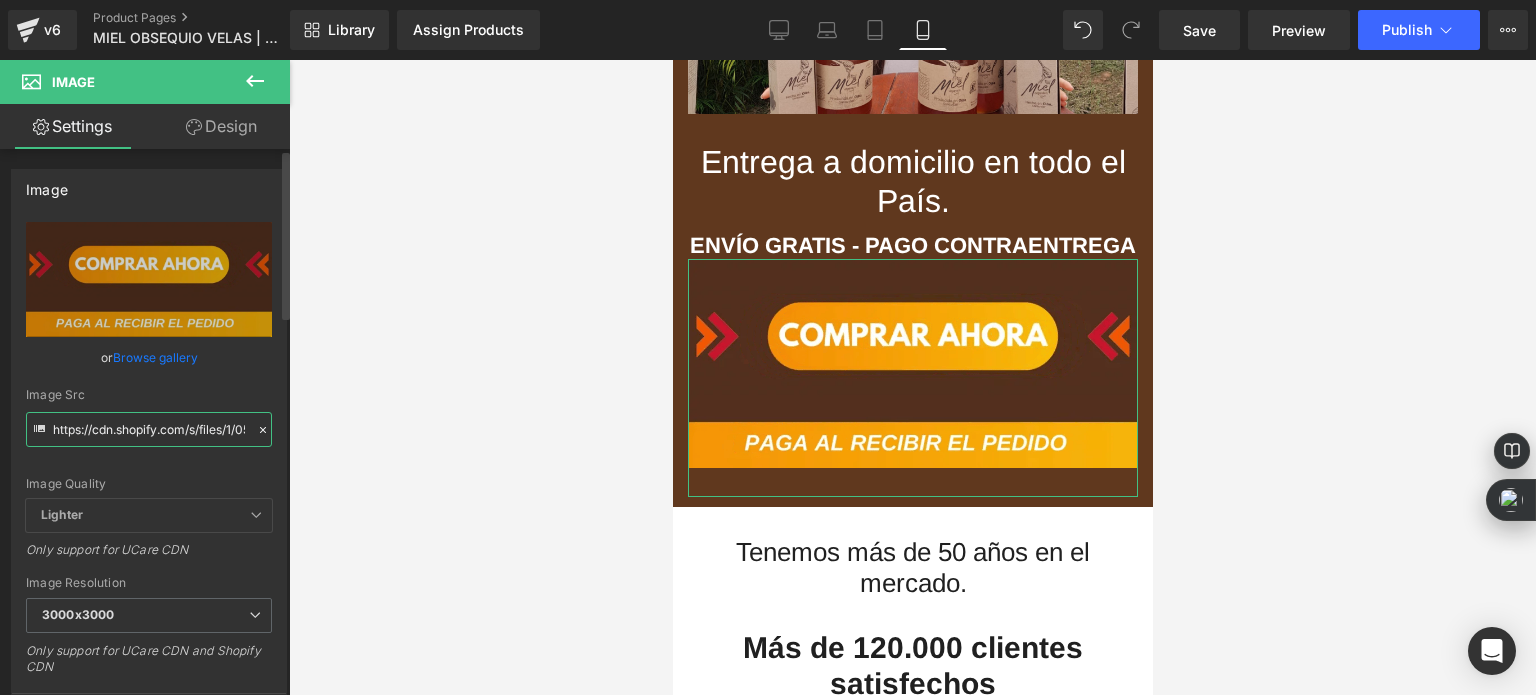type on "https://cdn.shopify.com/s/files/1/0535/0549/1125/files/Anadir_un_titulo_50_3000x3000.webp?v=1754382251" 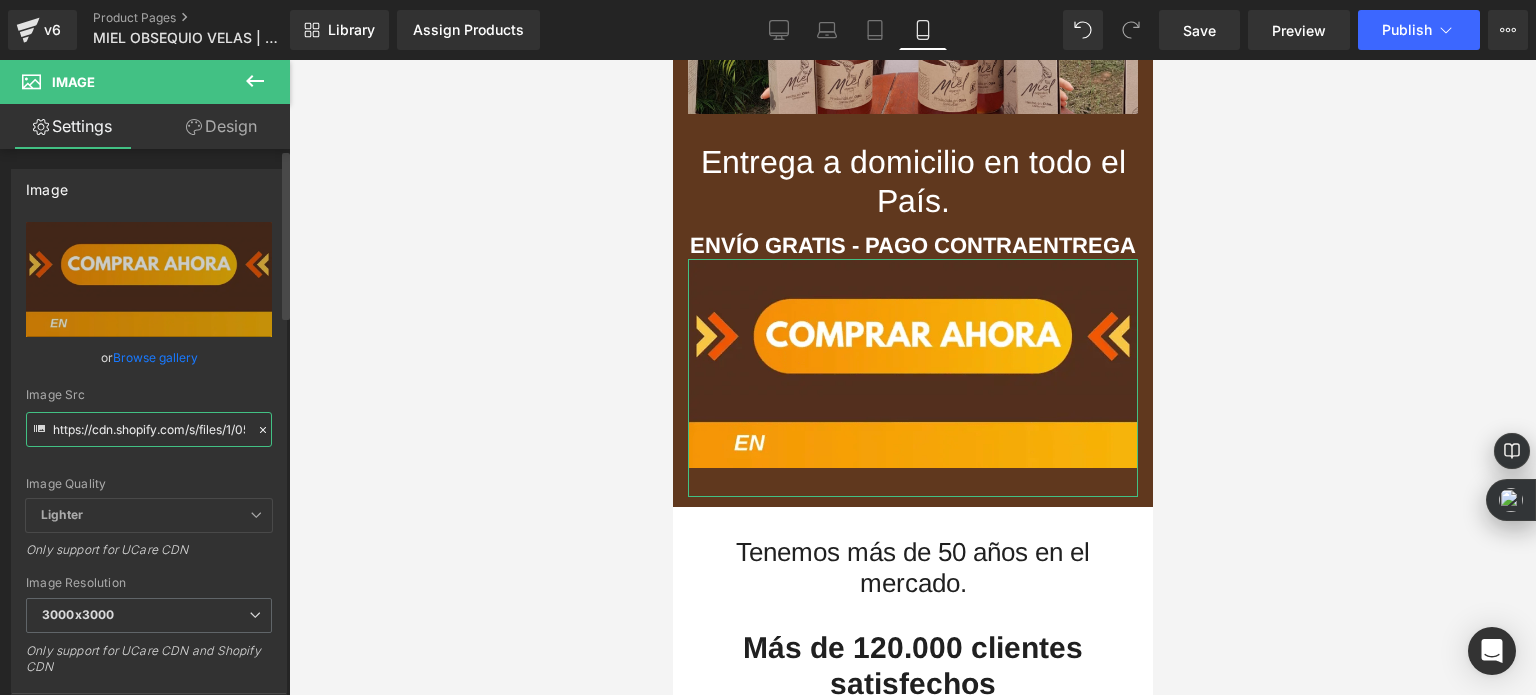 scroll, scrollTop: 0, scrollLeft: 432, axis: horizontal 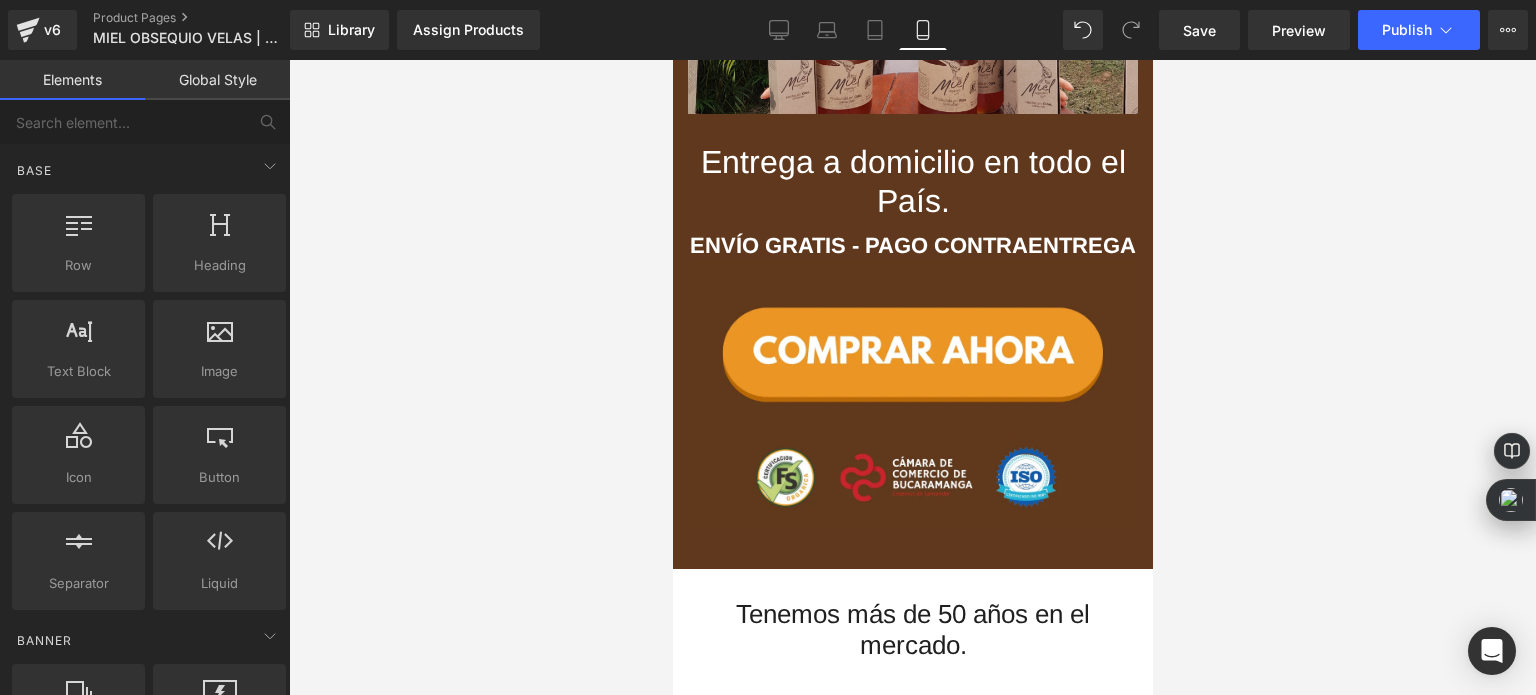 click at bounding box center [912, 377] 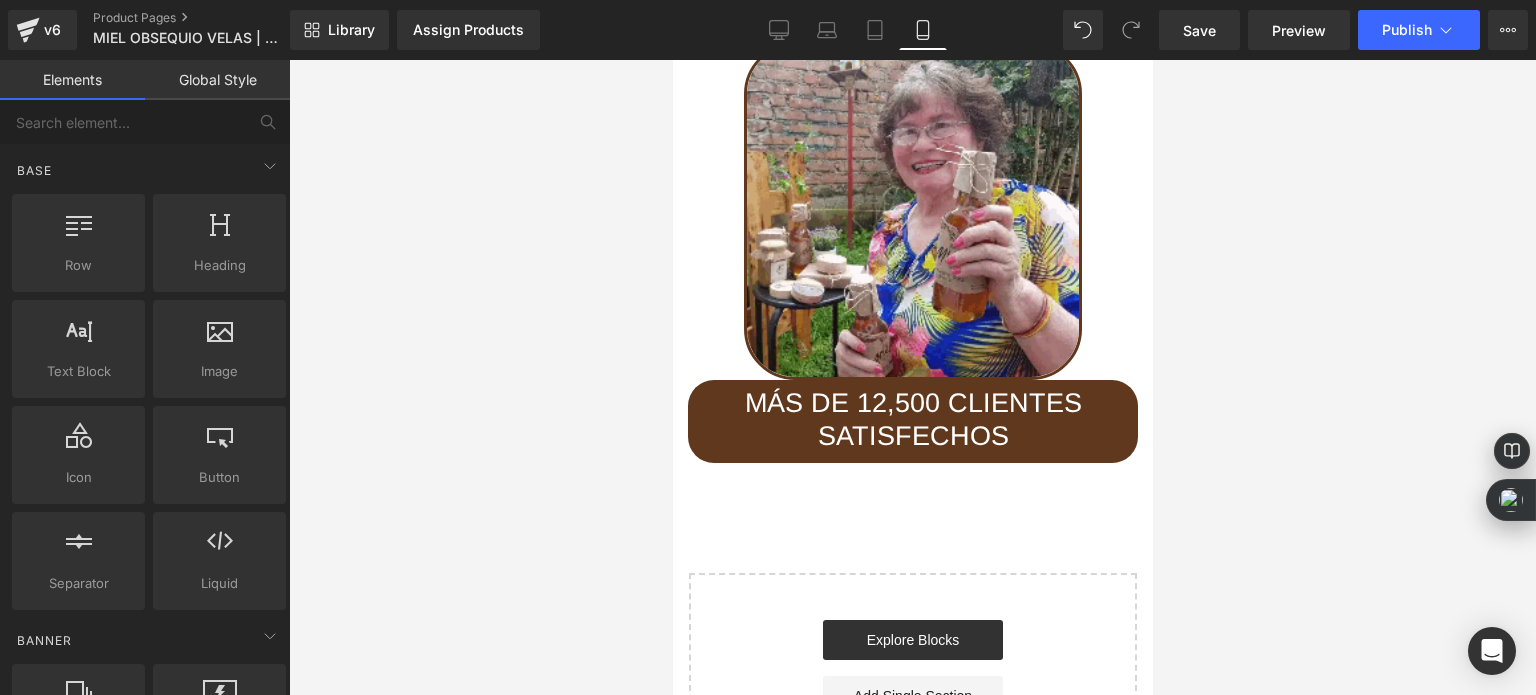 scroll, scrollTop: 9044, scrollLeft: 0, axis: vertical 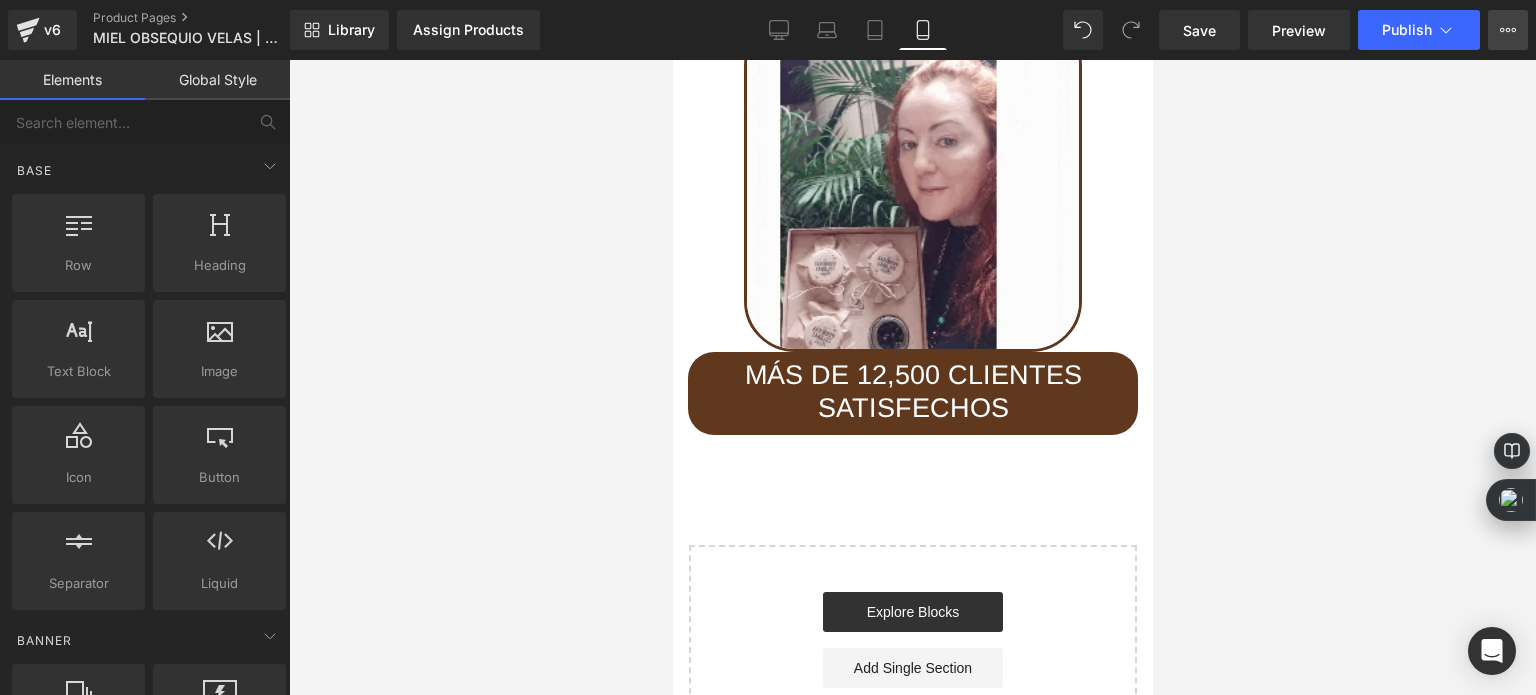 click on "View Live Page View with current Template Save Template to Library Schedule Publish  Optimize  Publish Settings Shortcuts" at bounding box center [1508, 30] 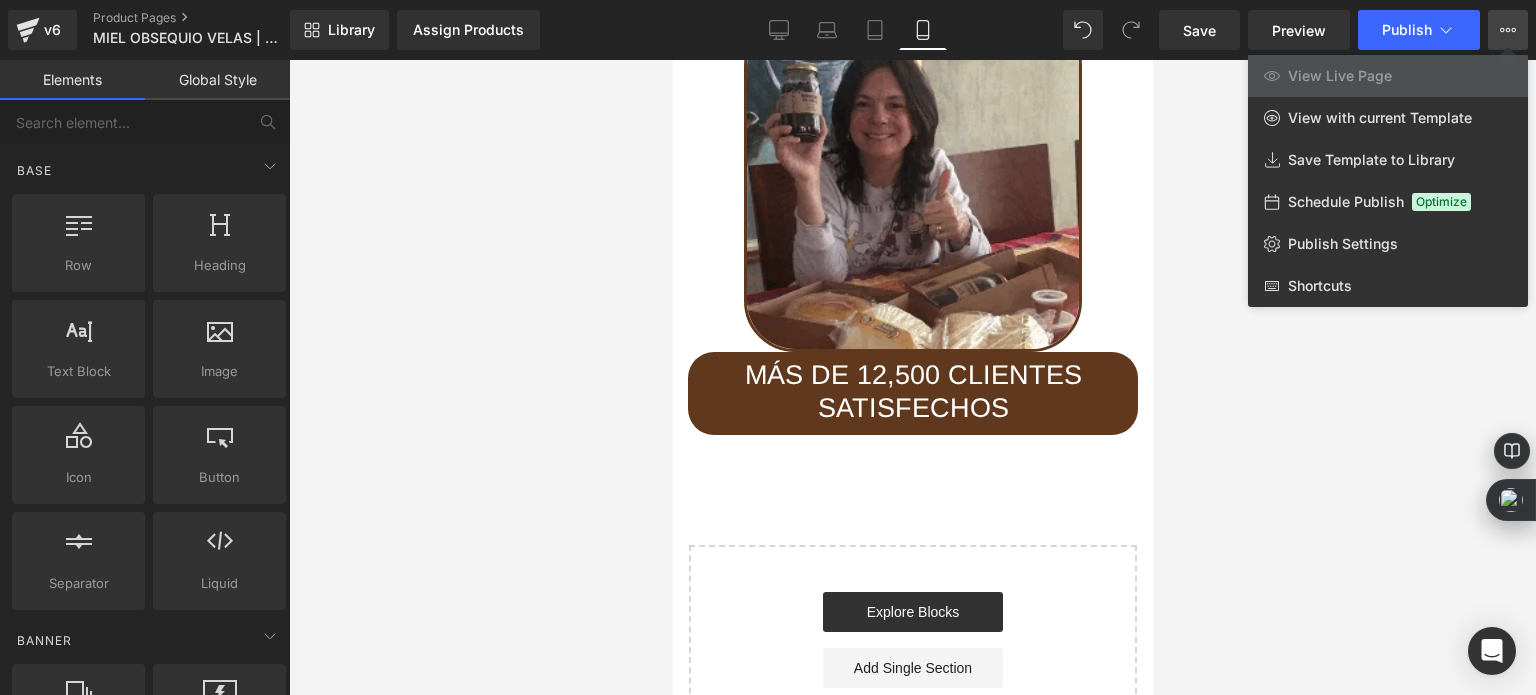 click at bounding box center (912, 377) 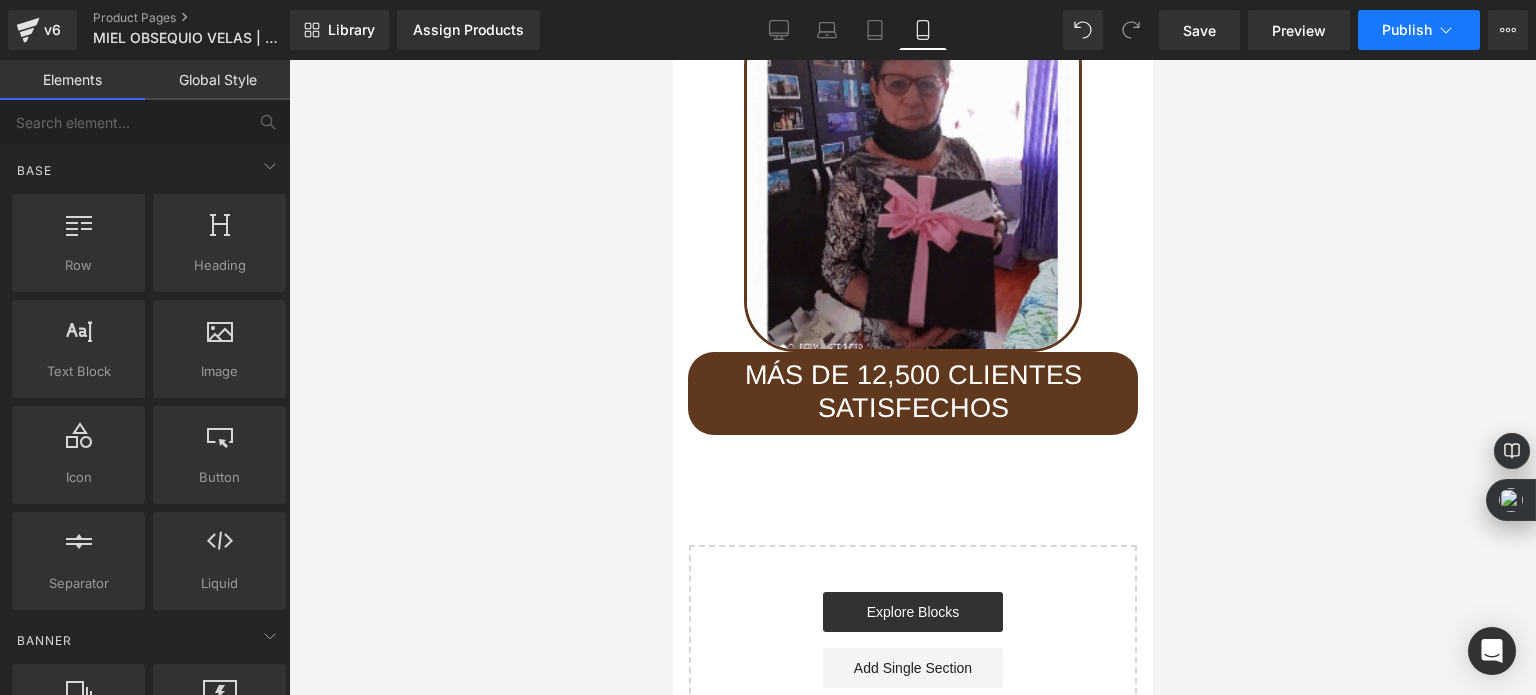 click 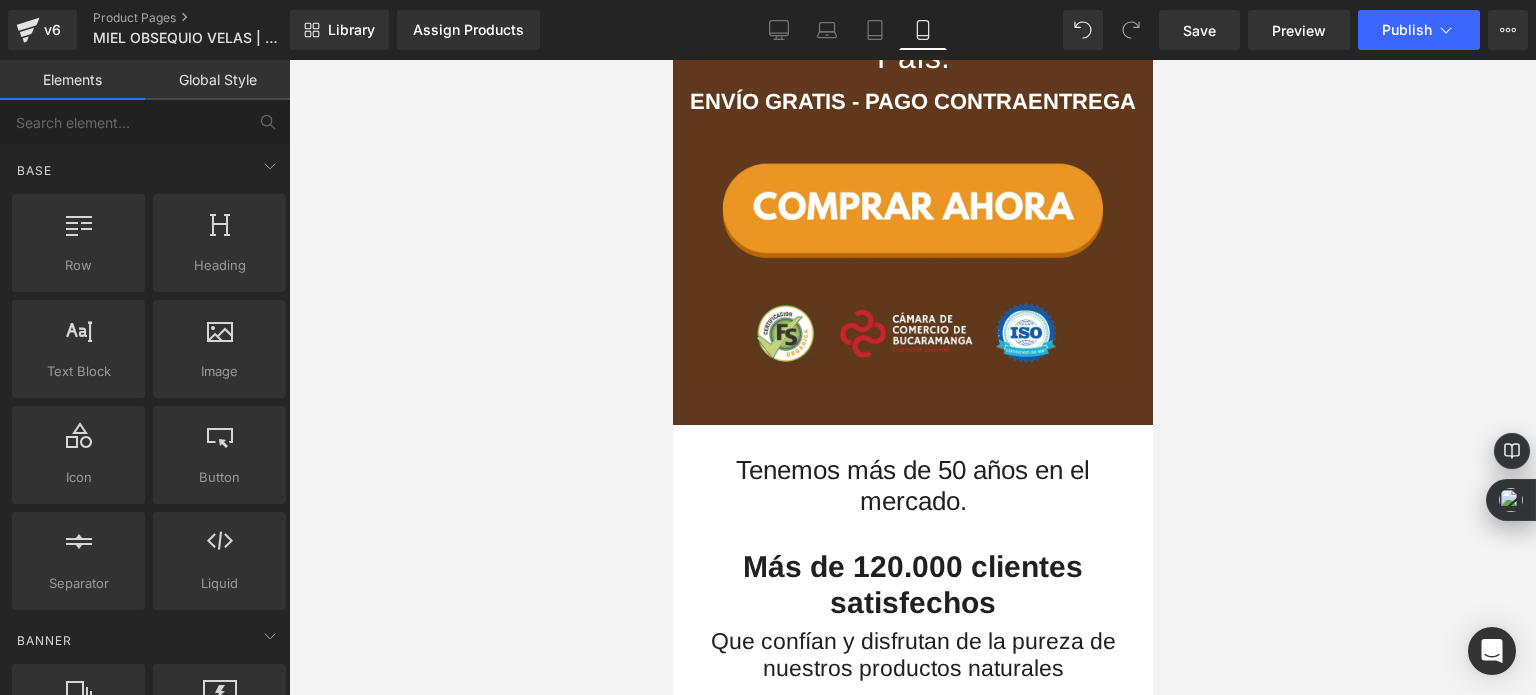scroll, scrollTop: 7544, scrollLeft: 0, axis: vertical 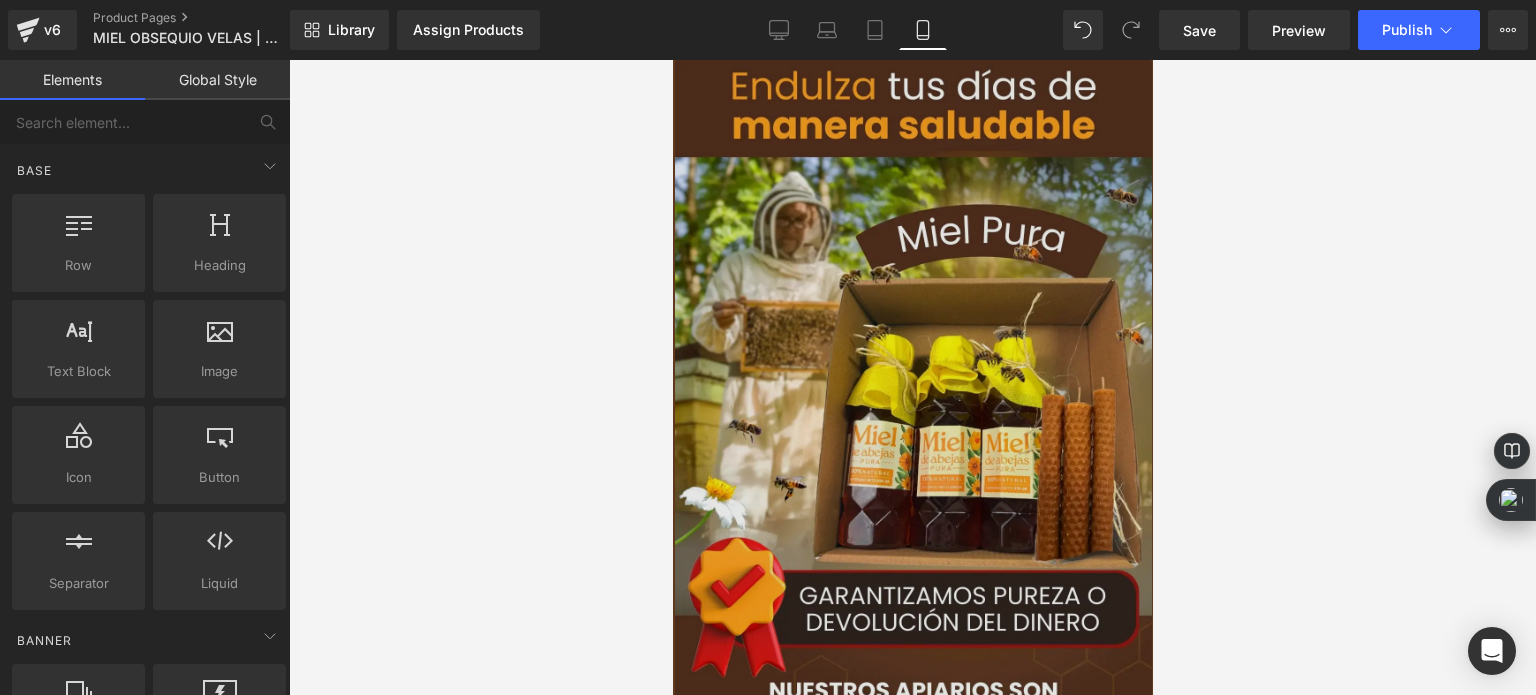 click at bounding box center (912, 484) 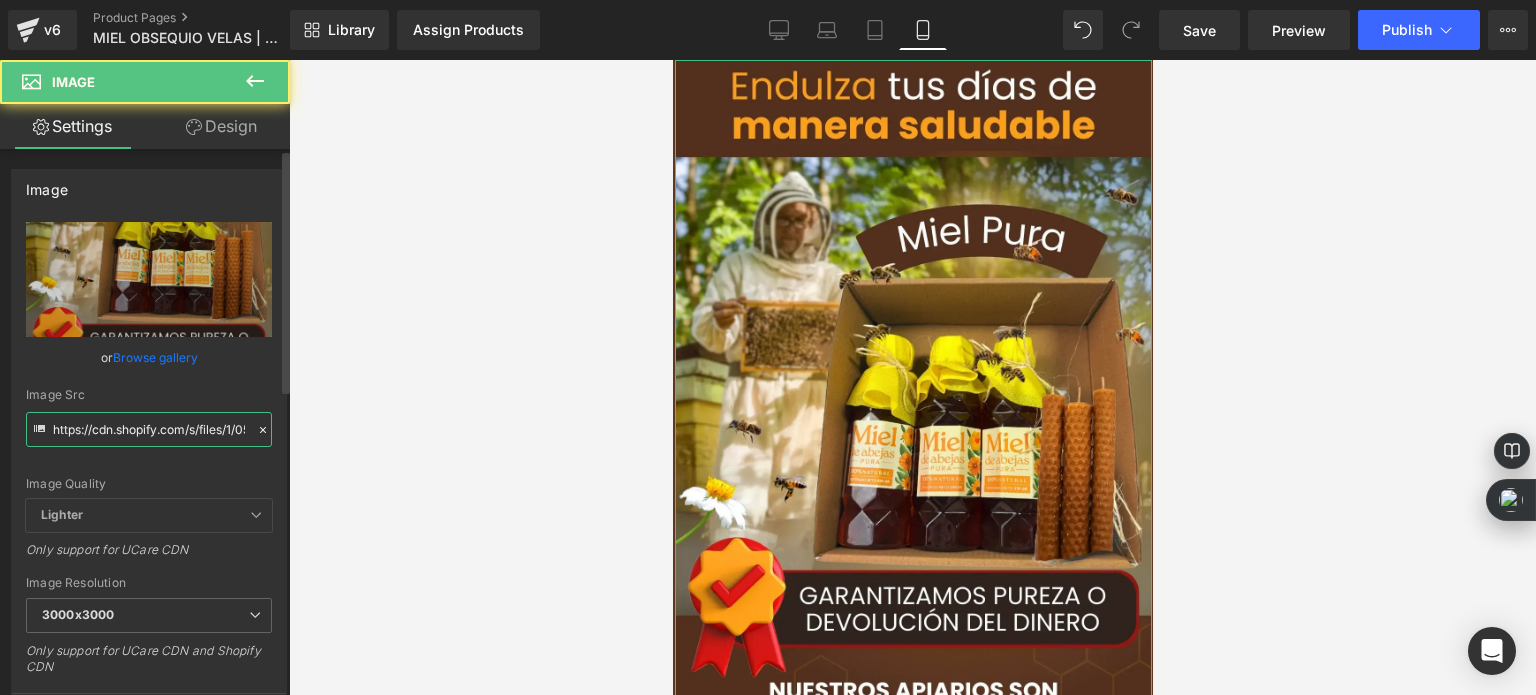 click on "https://cdn.shopify.com/s/files/1/0535/0549/1125/files/Endulza_tus_dias_de_manera_saludable_22_1_3000x3000.webp?v=1748219628" at bounding box center (149, 429) 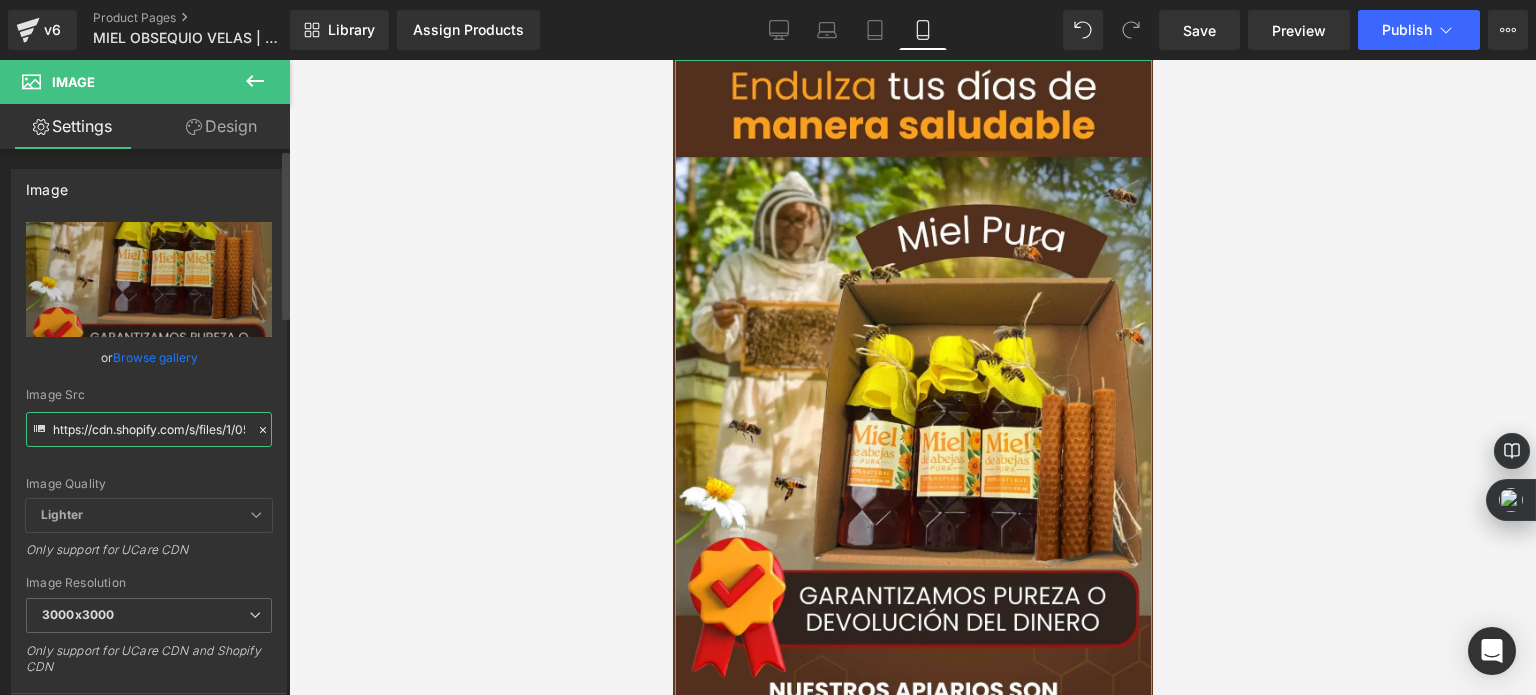 click on "https://cdn.shopify.com/s/files/1/0535/0549/1125/files/Endulza_tus_dias_de_manera_saludable_22_1_3000x3000.webp?v=1748219628" at bounding box center [149, 429] 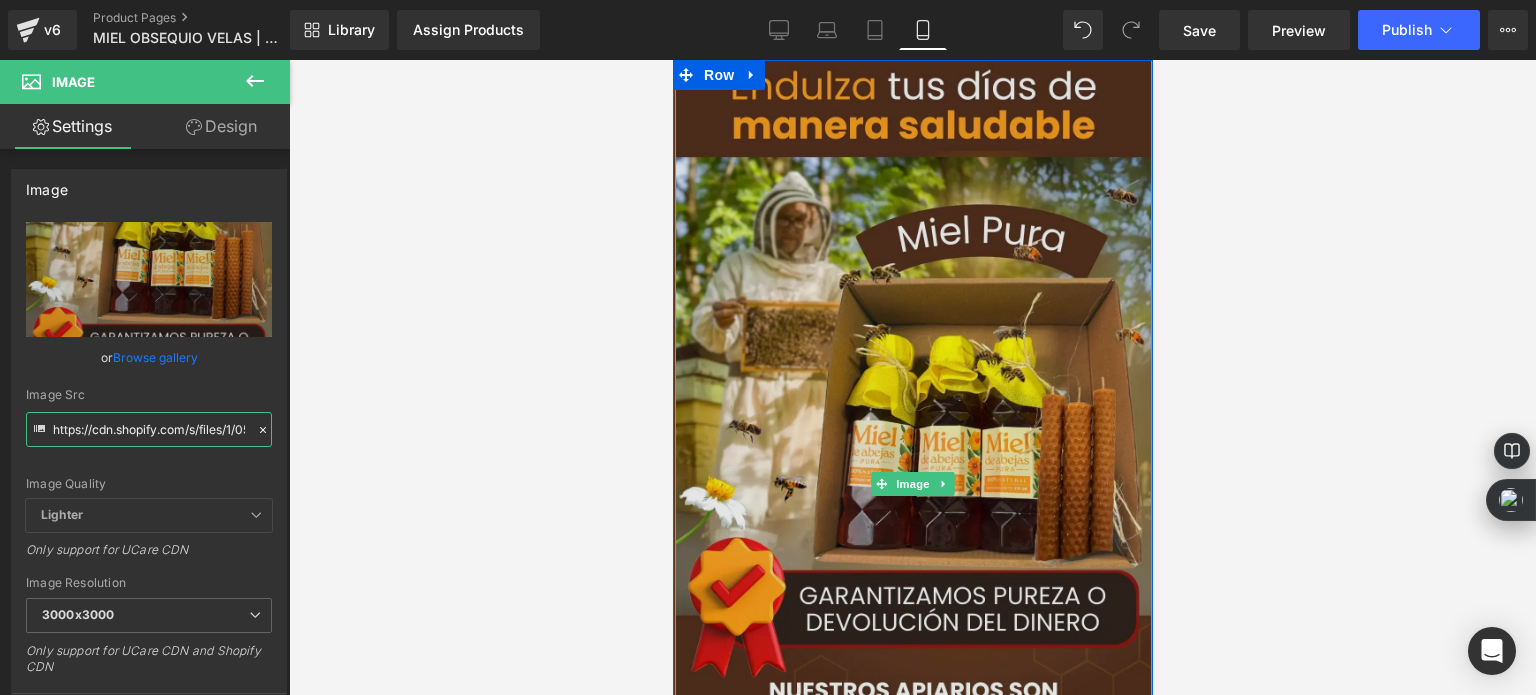 click at bounding box center [912, 484] 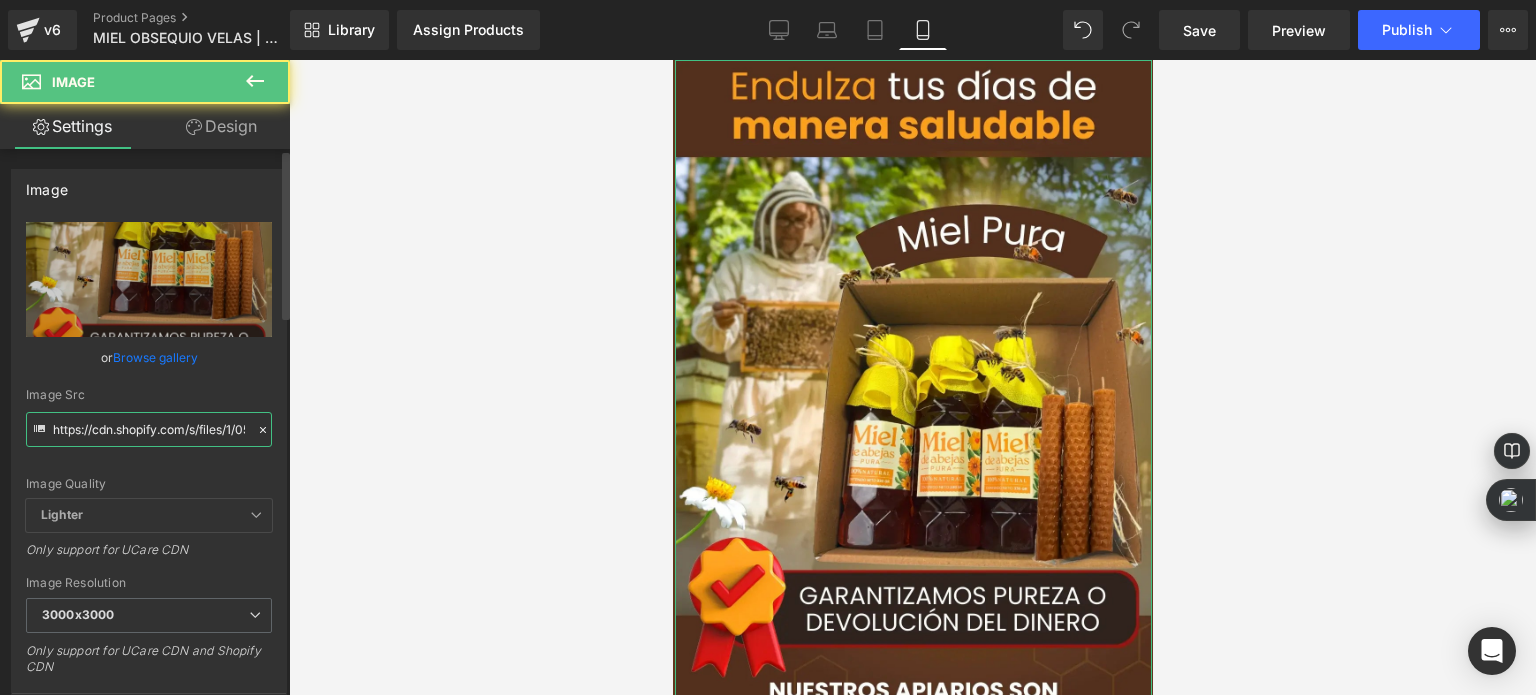 click on "https://cdn.shopify.com/s/files/1/0535/0549/1125/files/Endulza_tus_dias_de_manera_saludable_22_1_3000x3000.webp?v=1748219628" at bounding box center (149, 429) 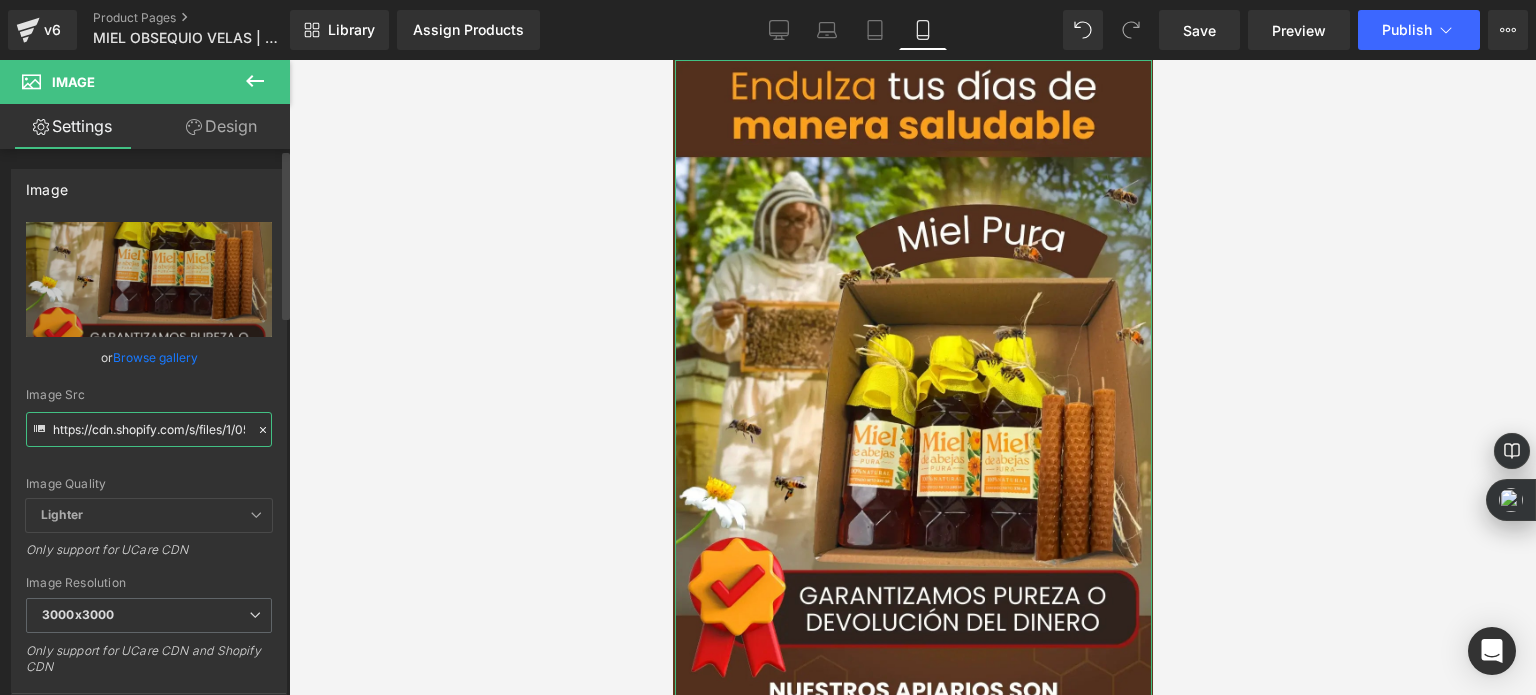 click on "https://cdn.shopify.com/s/files/1/0535/0549/1125/files/Endulza_tus_dias_de_manera_saludable_22_1_3000x3000.webp?v=1748219628" at bounding box center (149, 429) 